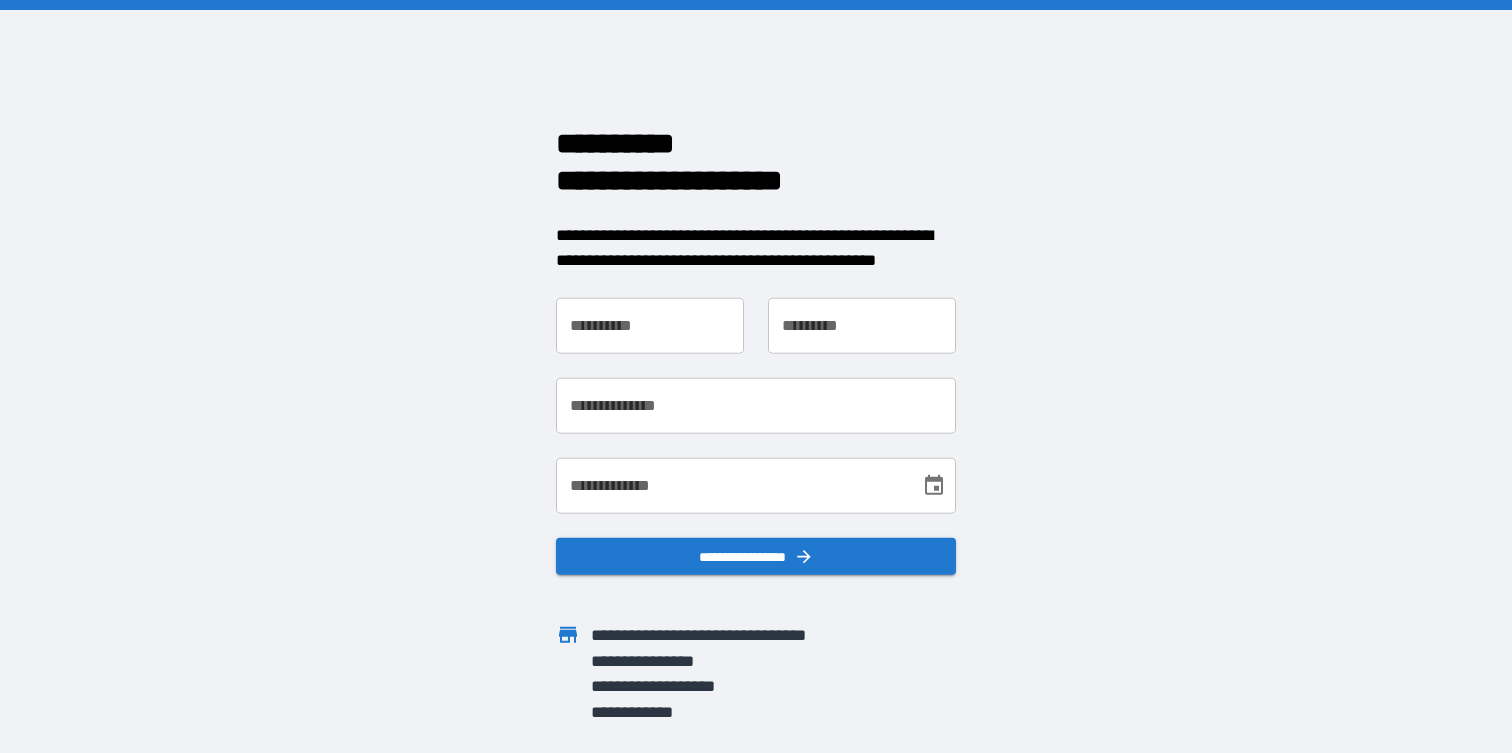 scroll, scrollTop: 0, scrollLeft: 0, axis: both 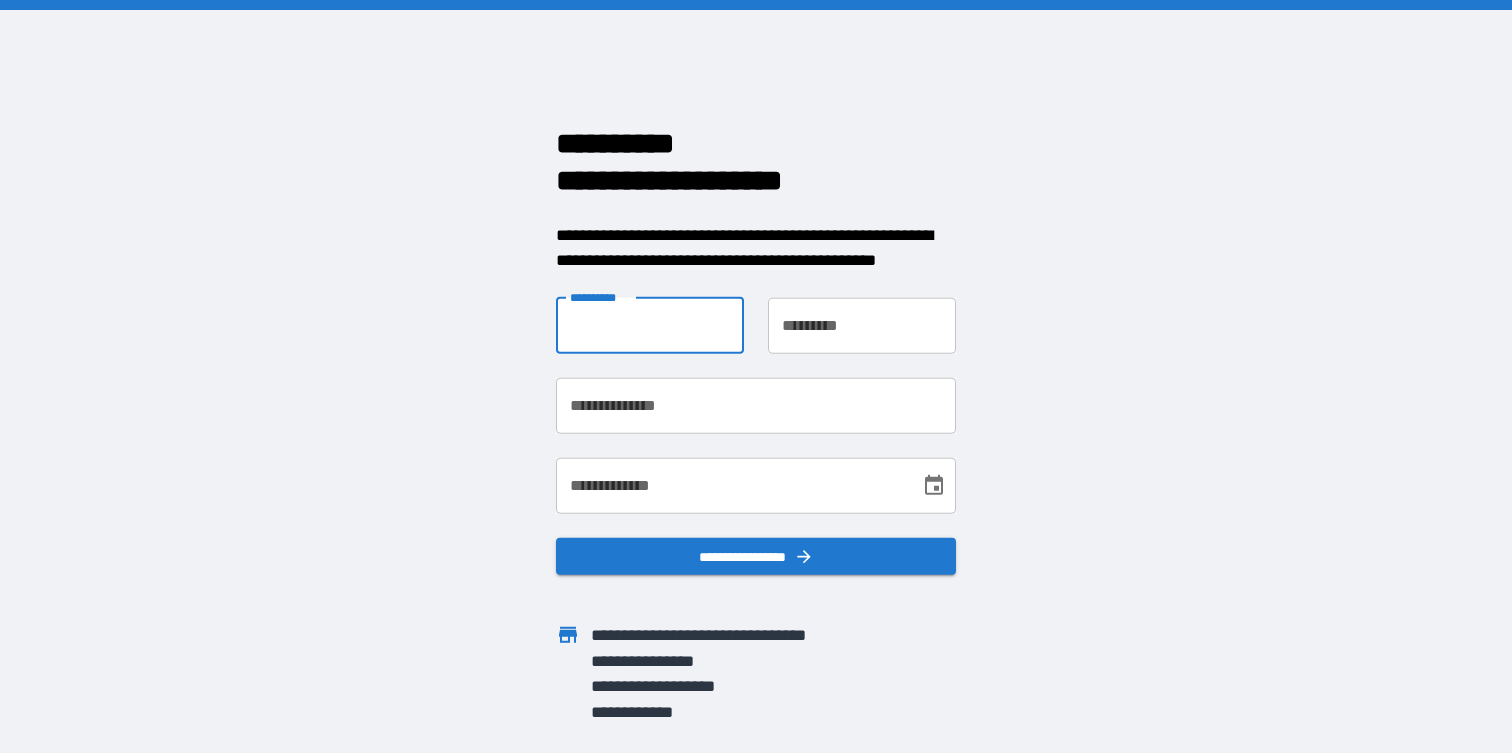 click on "**********" at bounding box center (650, 325) 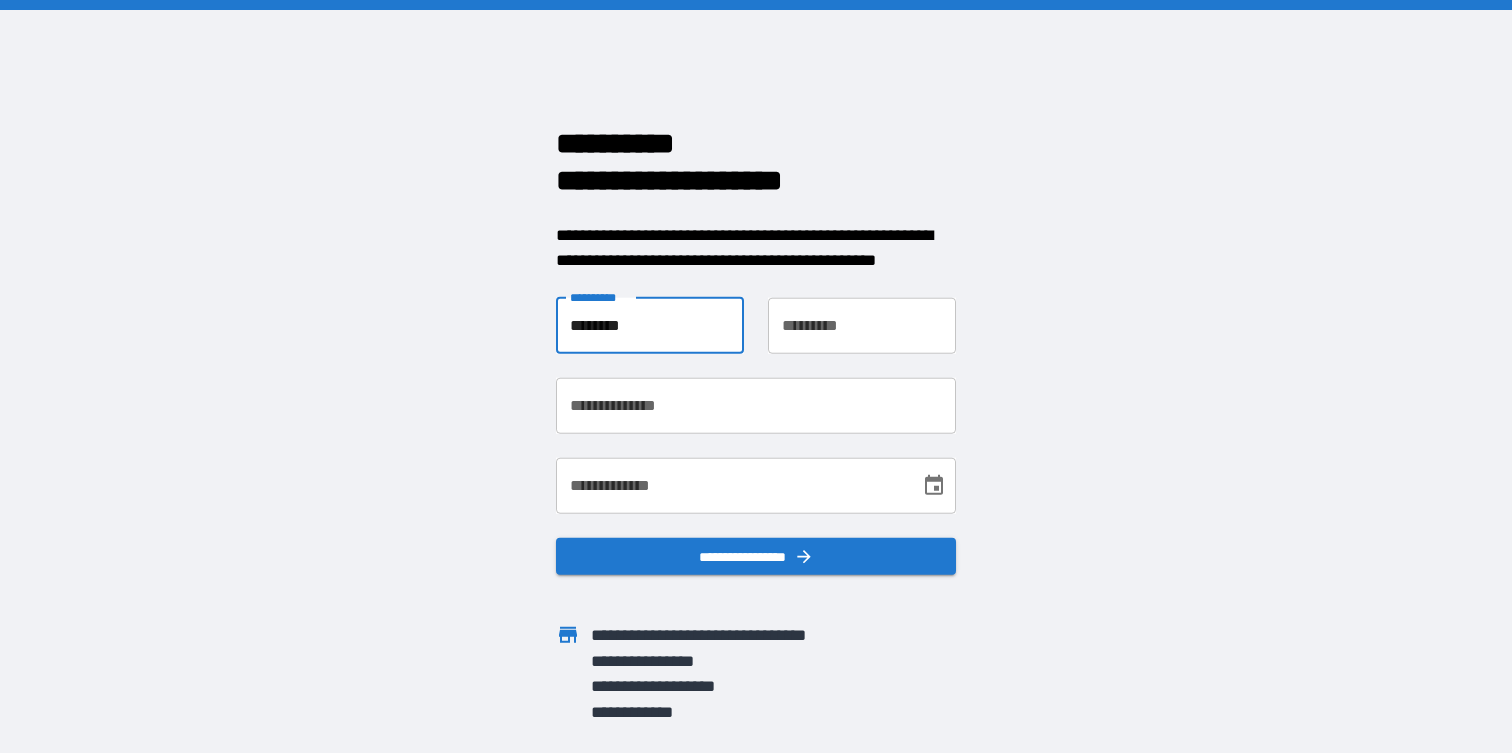 type on "********" 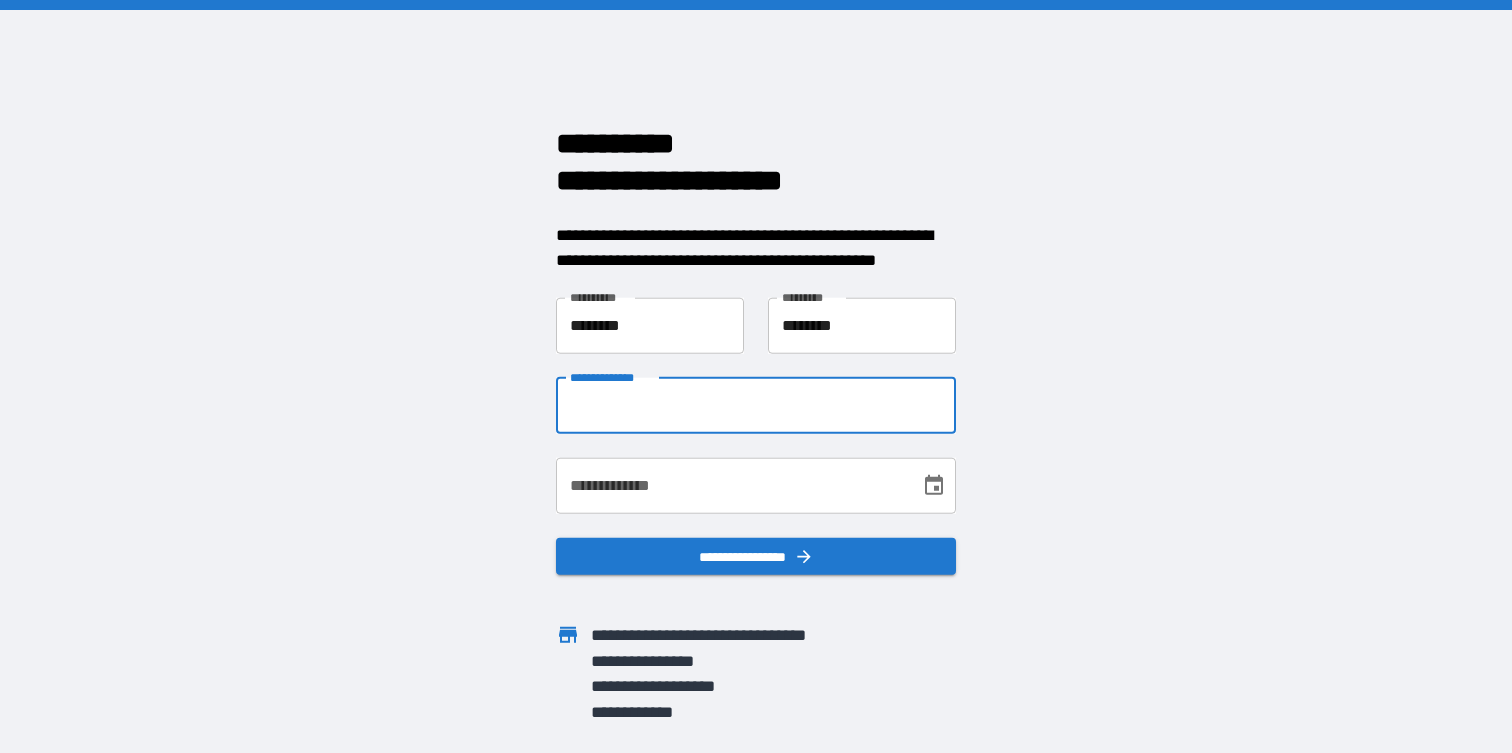 click on "**********" at bounding box center [756, 405] 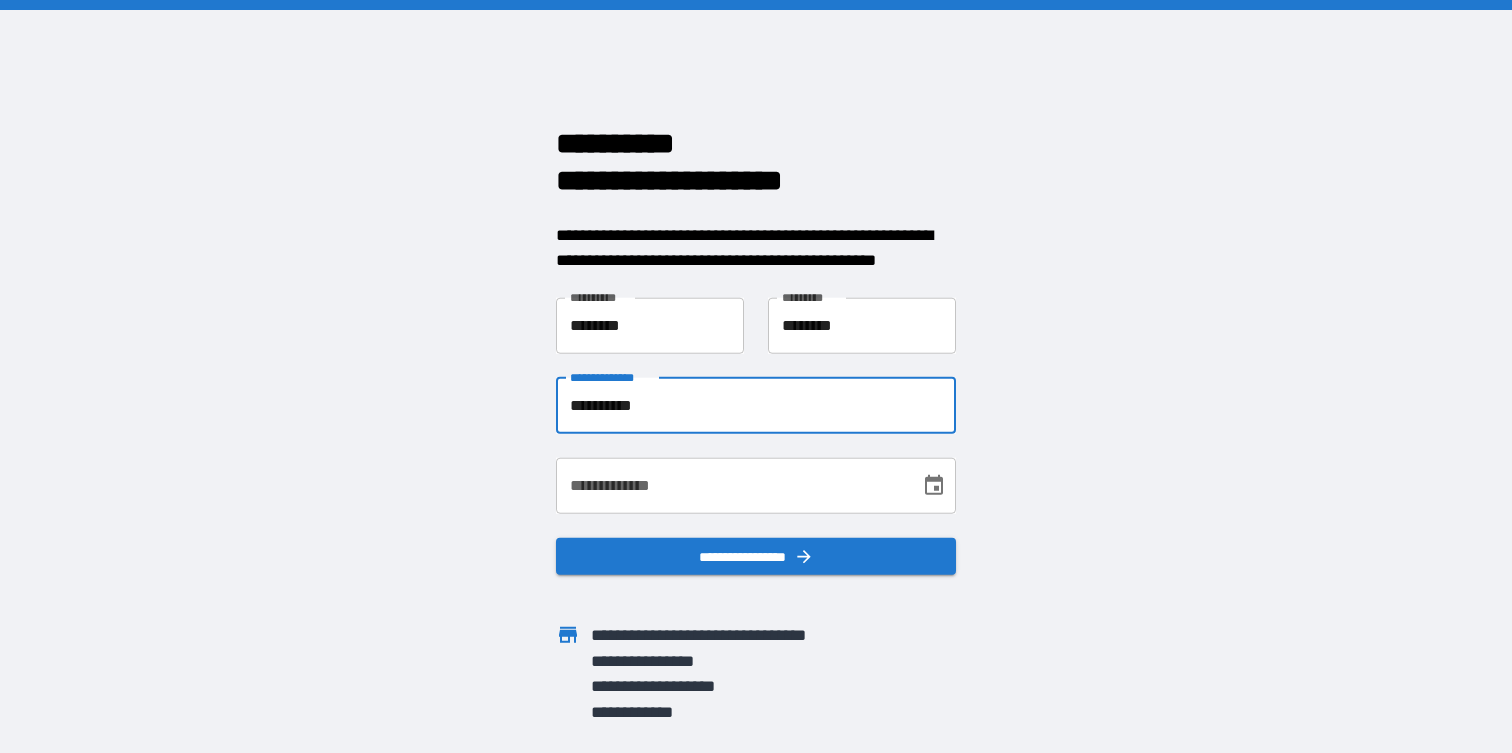 type on "**********" 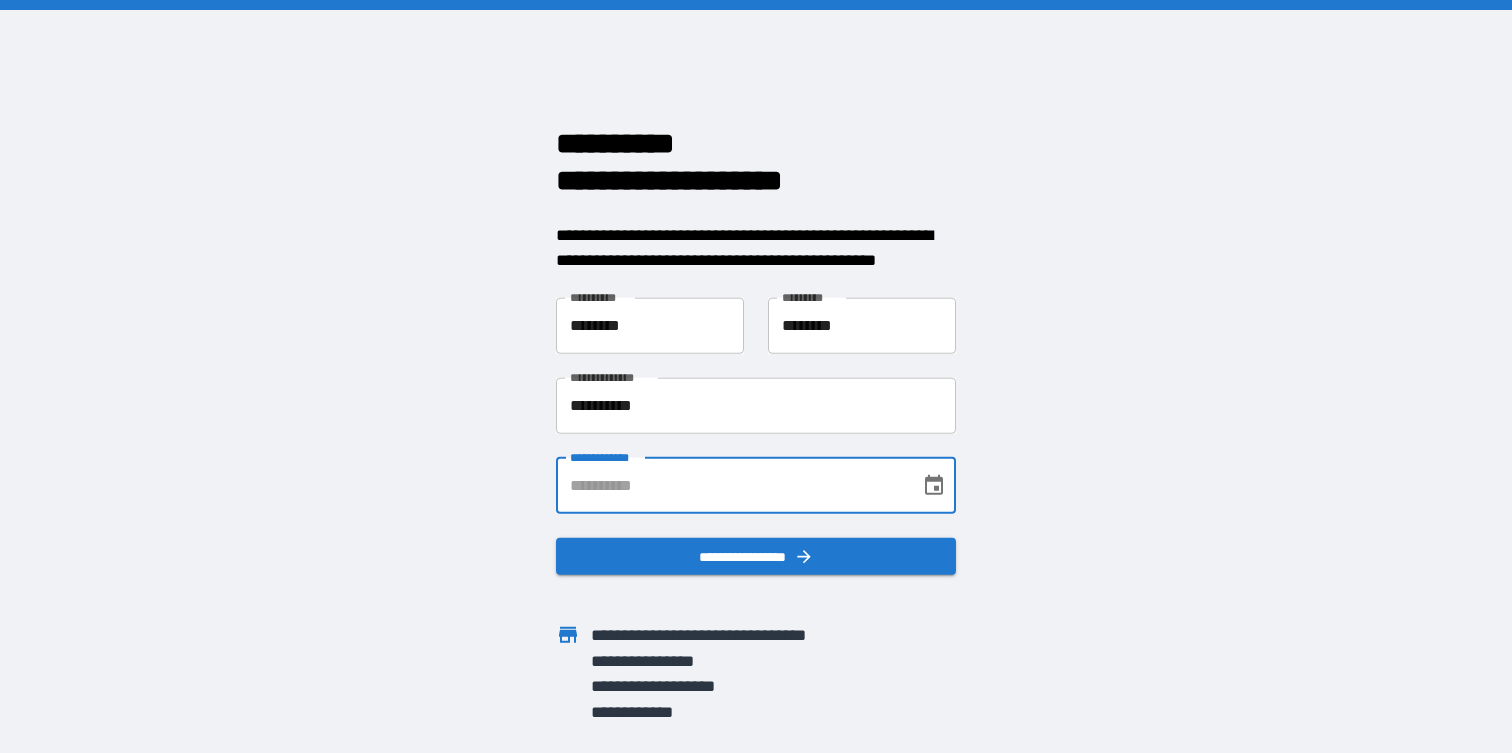 click on "**********" at bounding box center [731, 485] 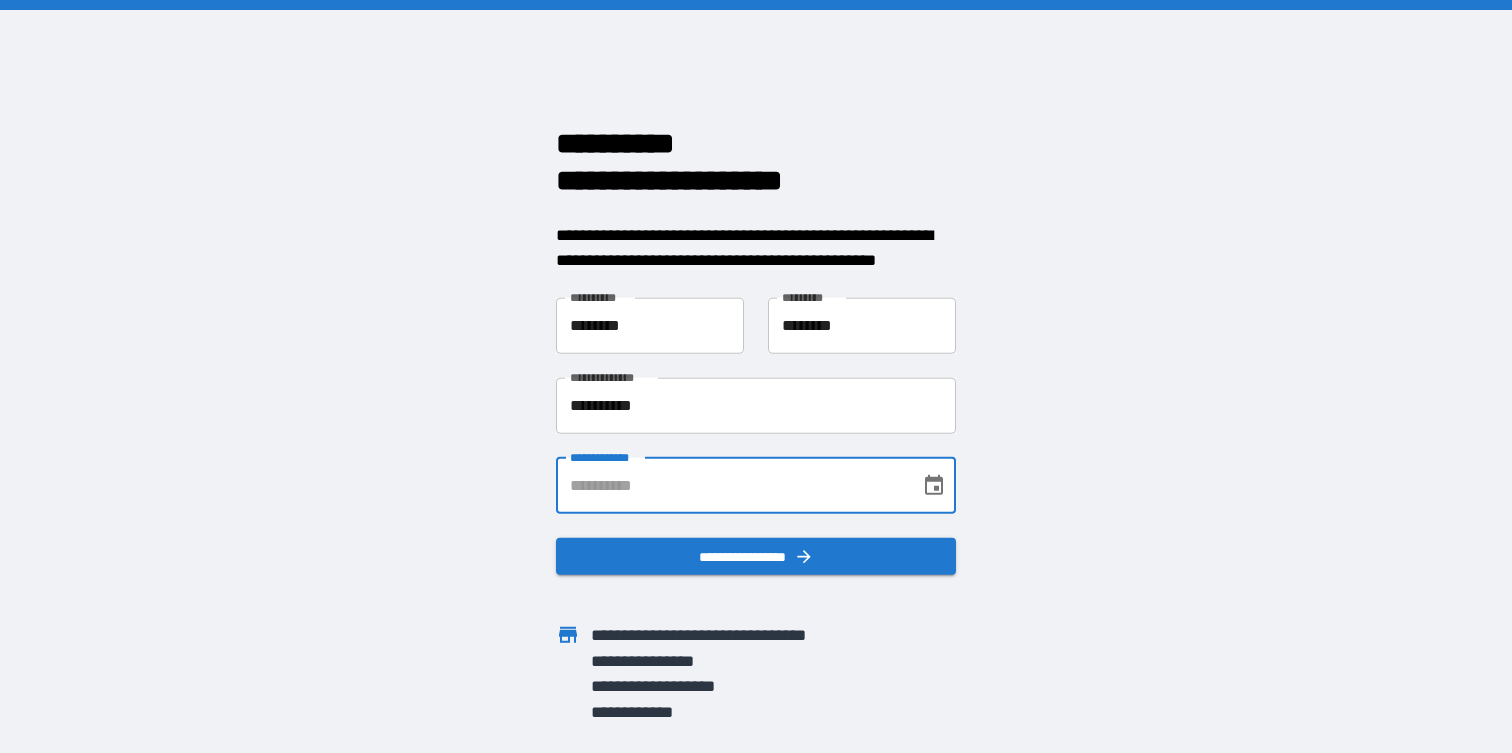 type on "**********" 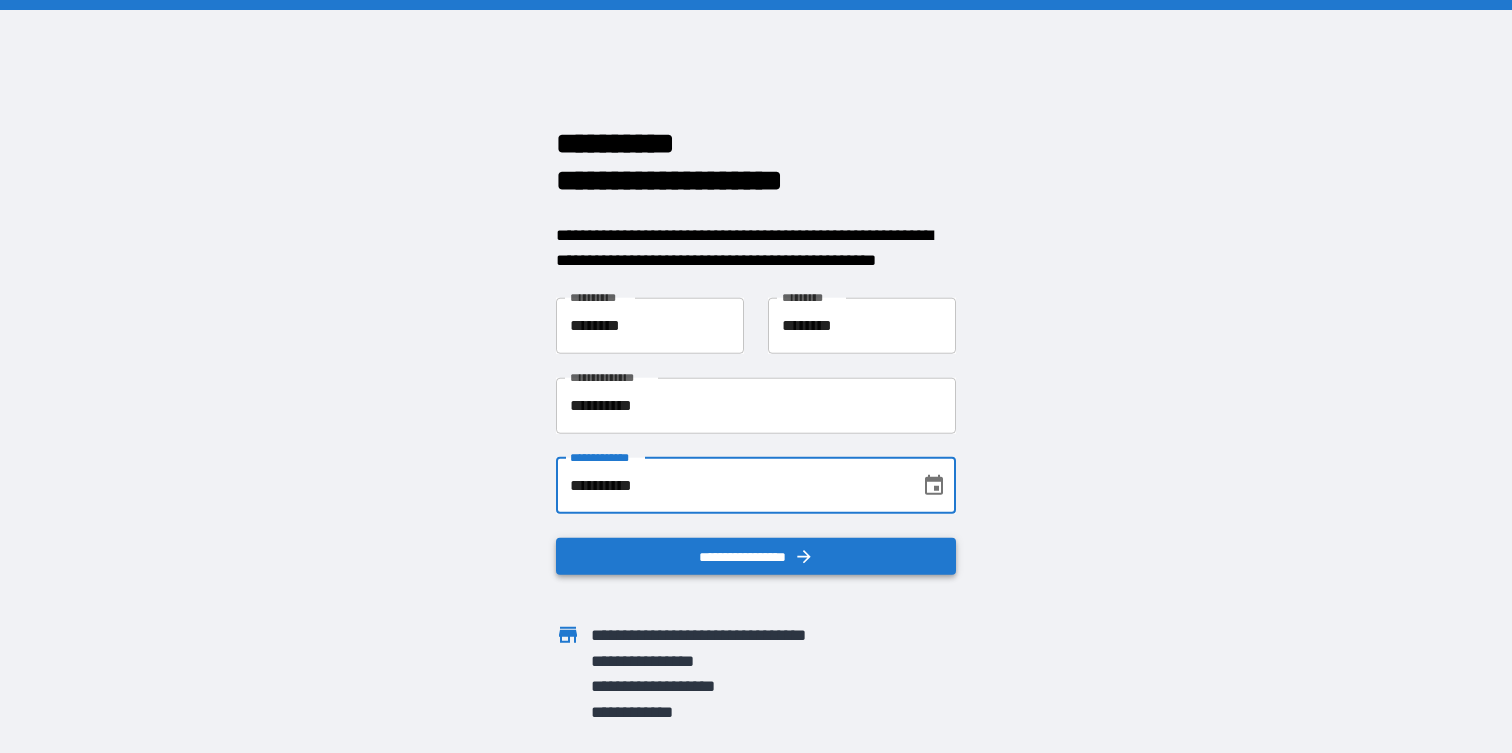 click on "**********" at bounding box center [756, 556] 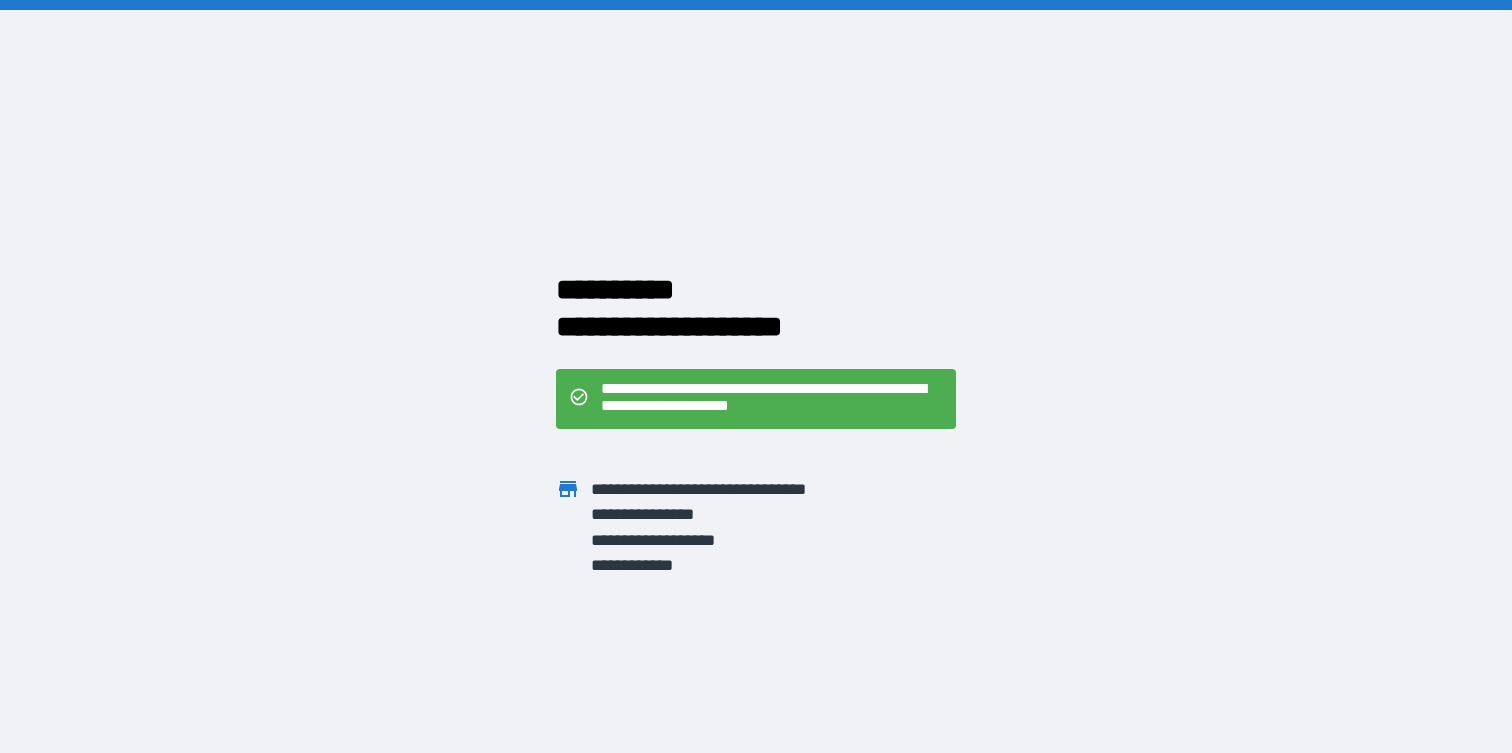 click on "**********" at bounding box center [772, 399] 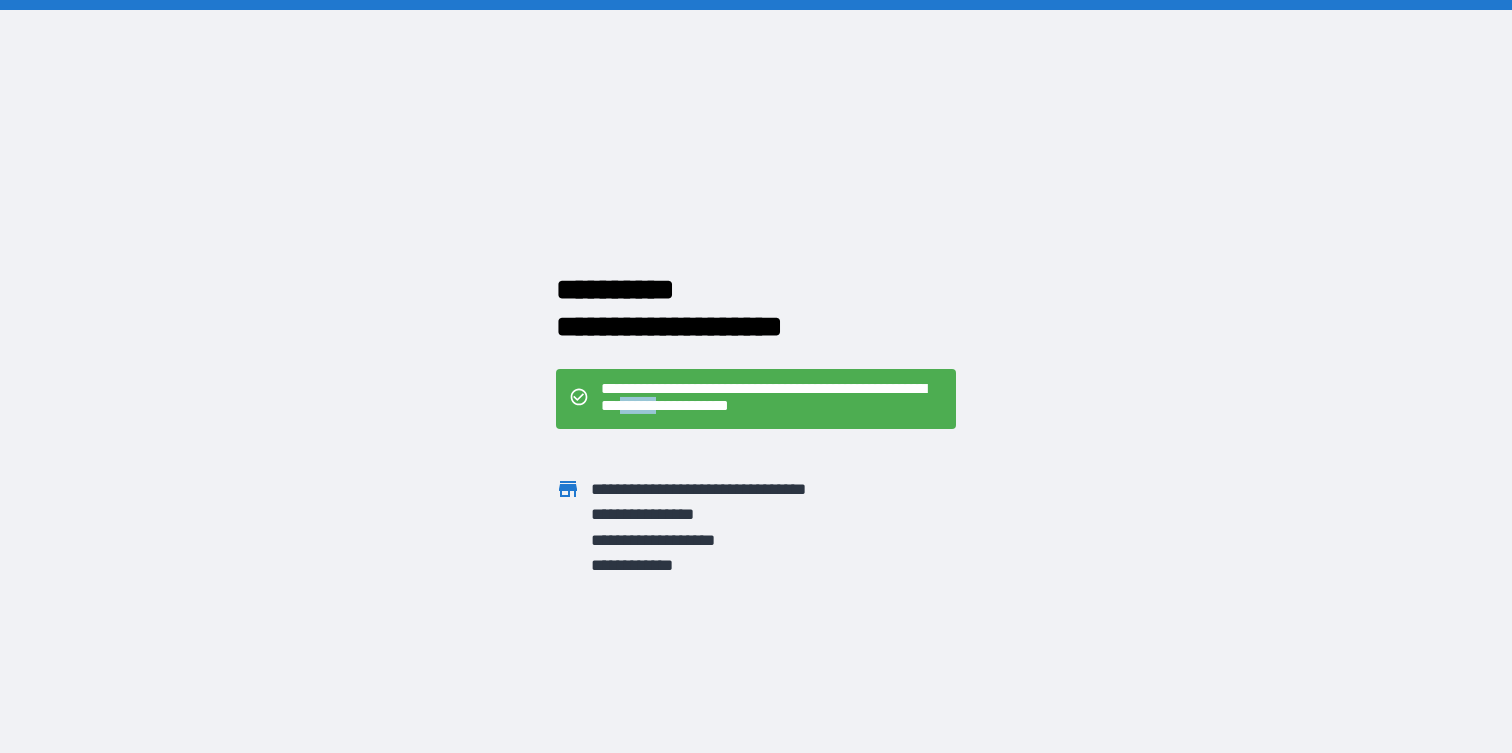 click on "**********" at bounding box center (772, 399) 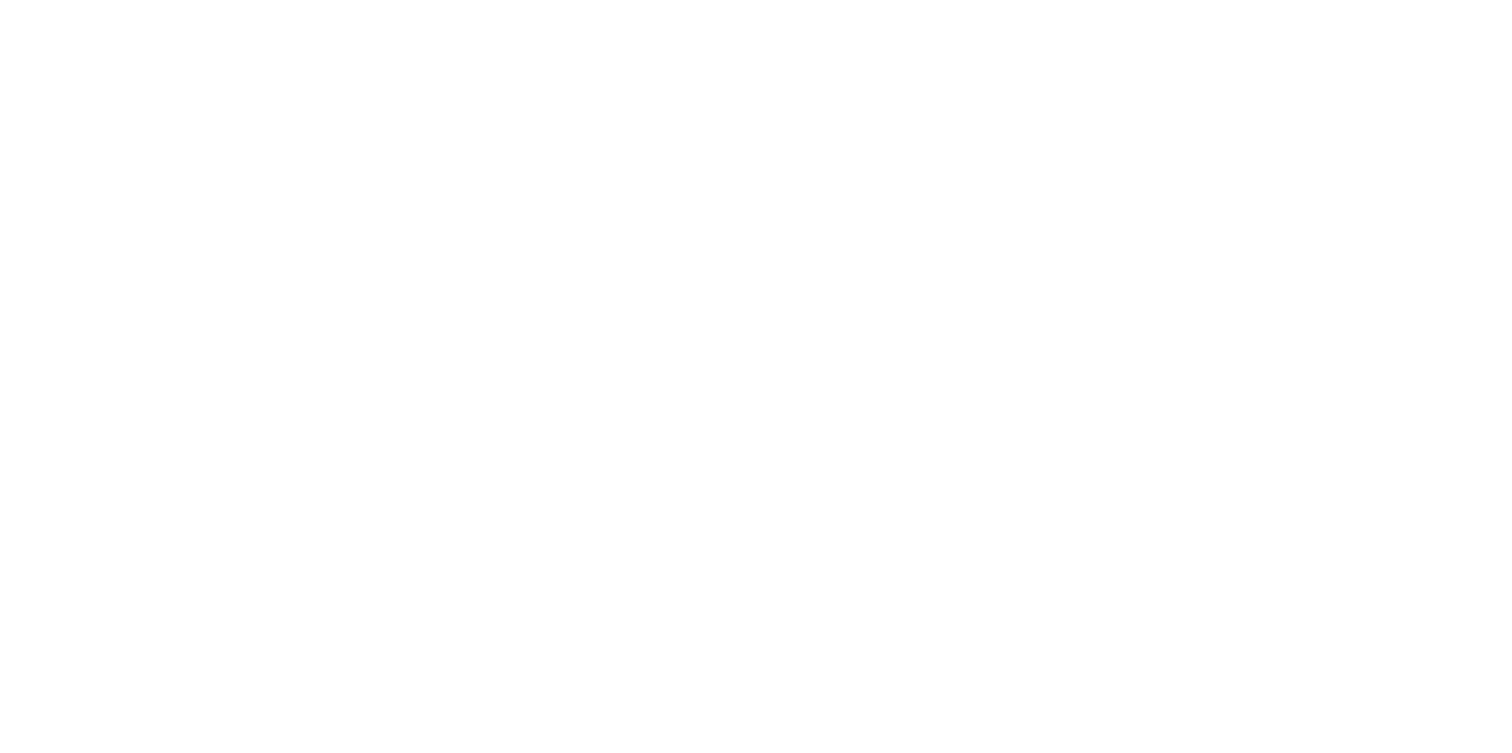 scroll, scrollTop: 0, scrollLeft: 0, axis: both 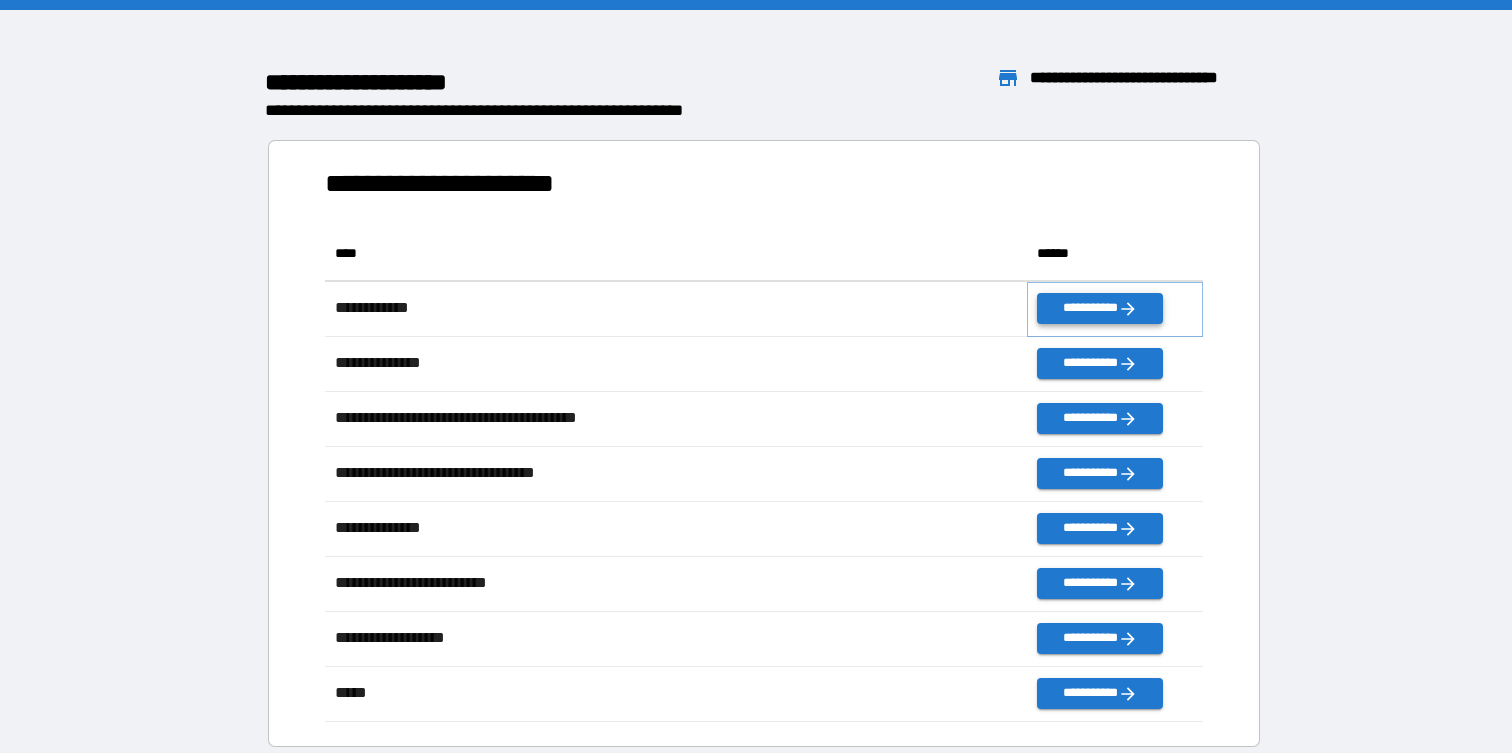 click on "**********" at bounding box center (1099, 308) 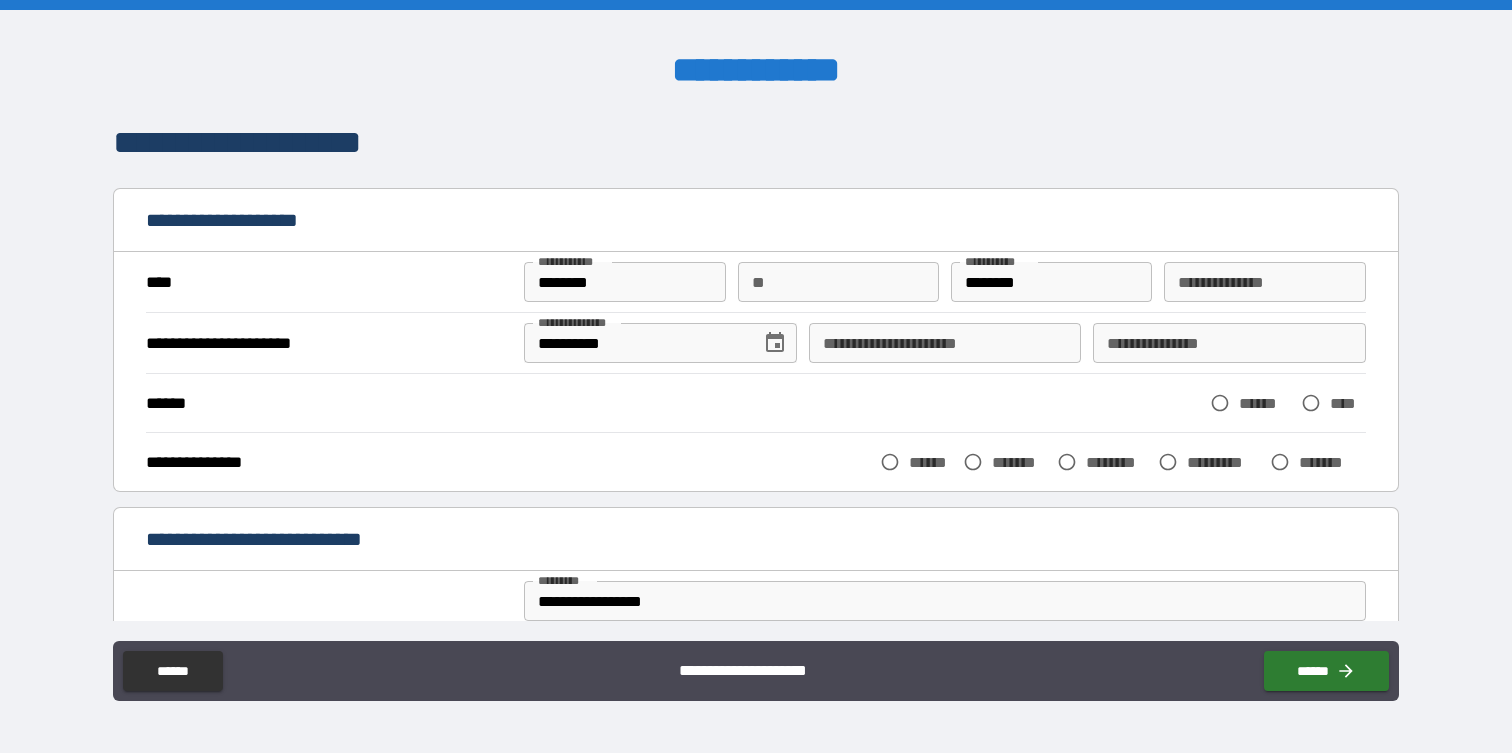 click on "**" at bounding box center [838, 282] 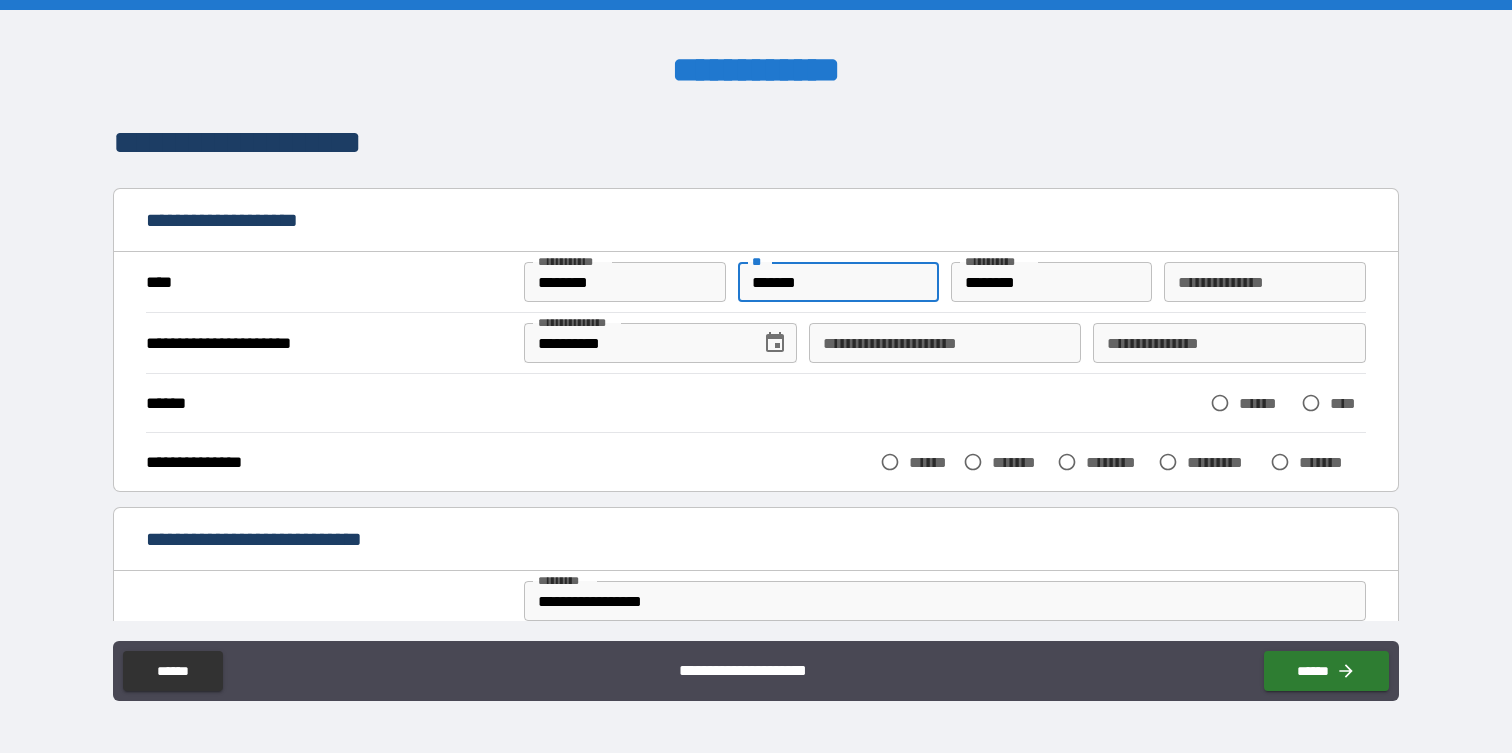 type on "*******" 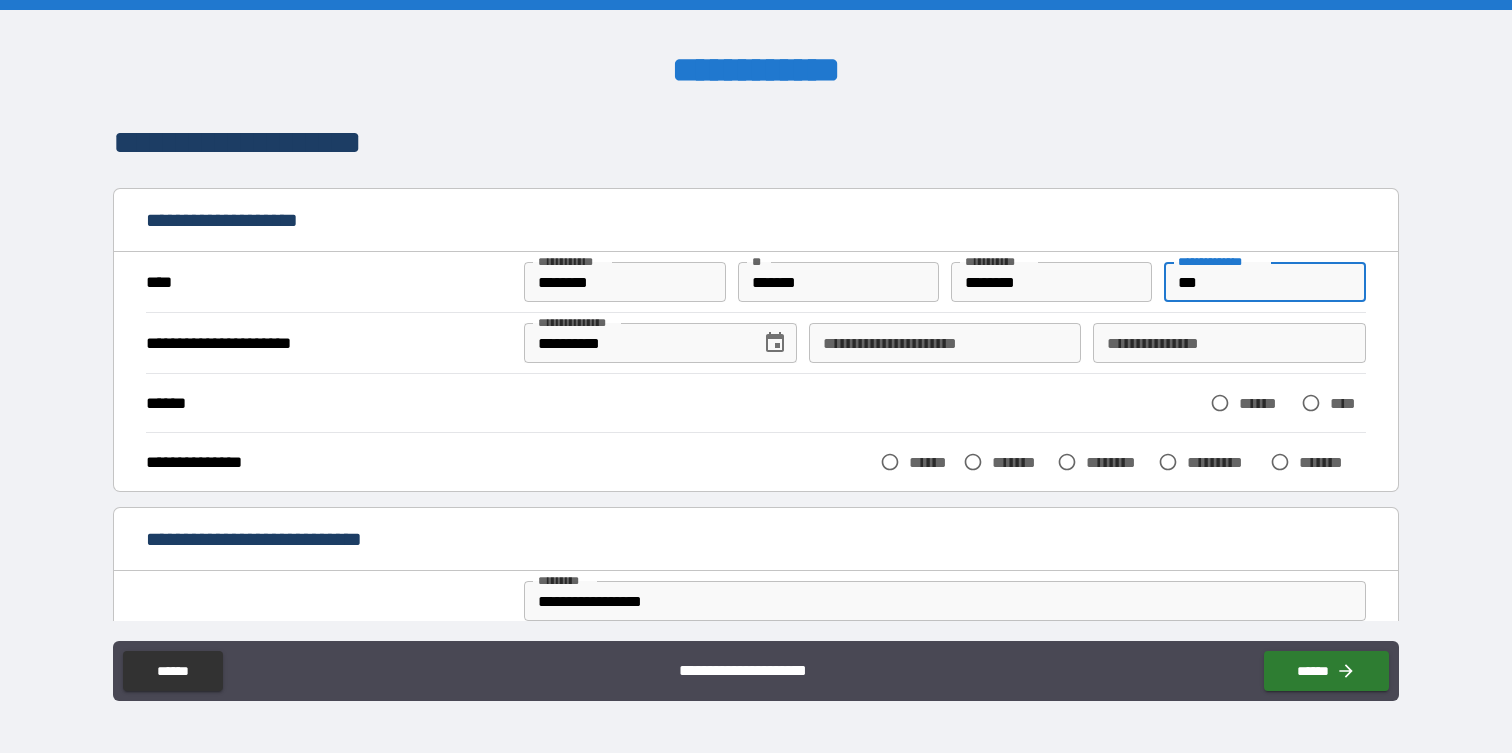 type on "***" 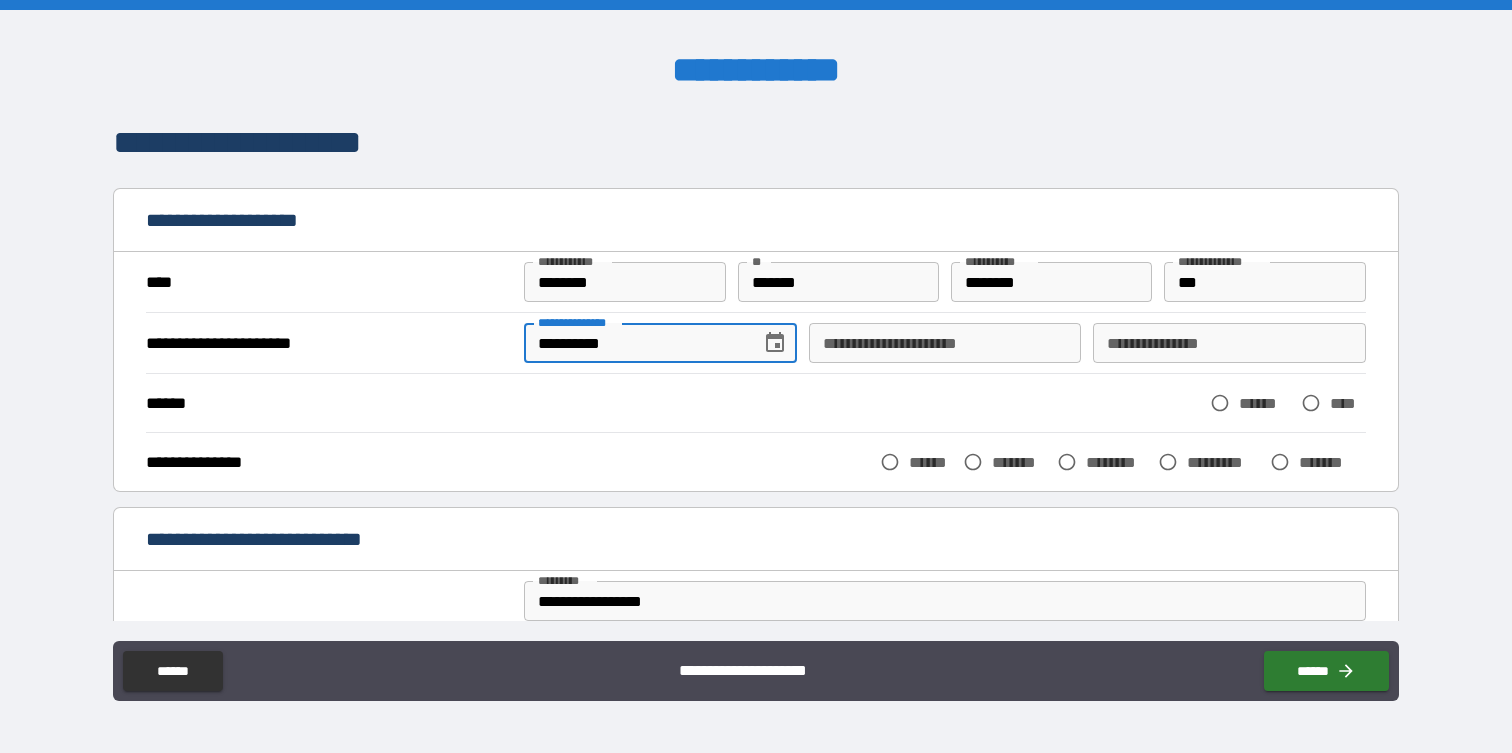 type 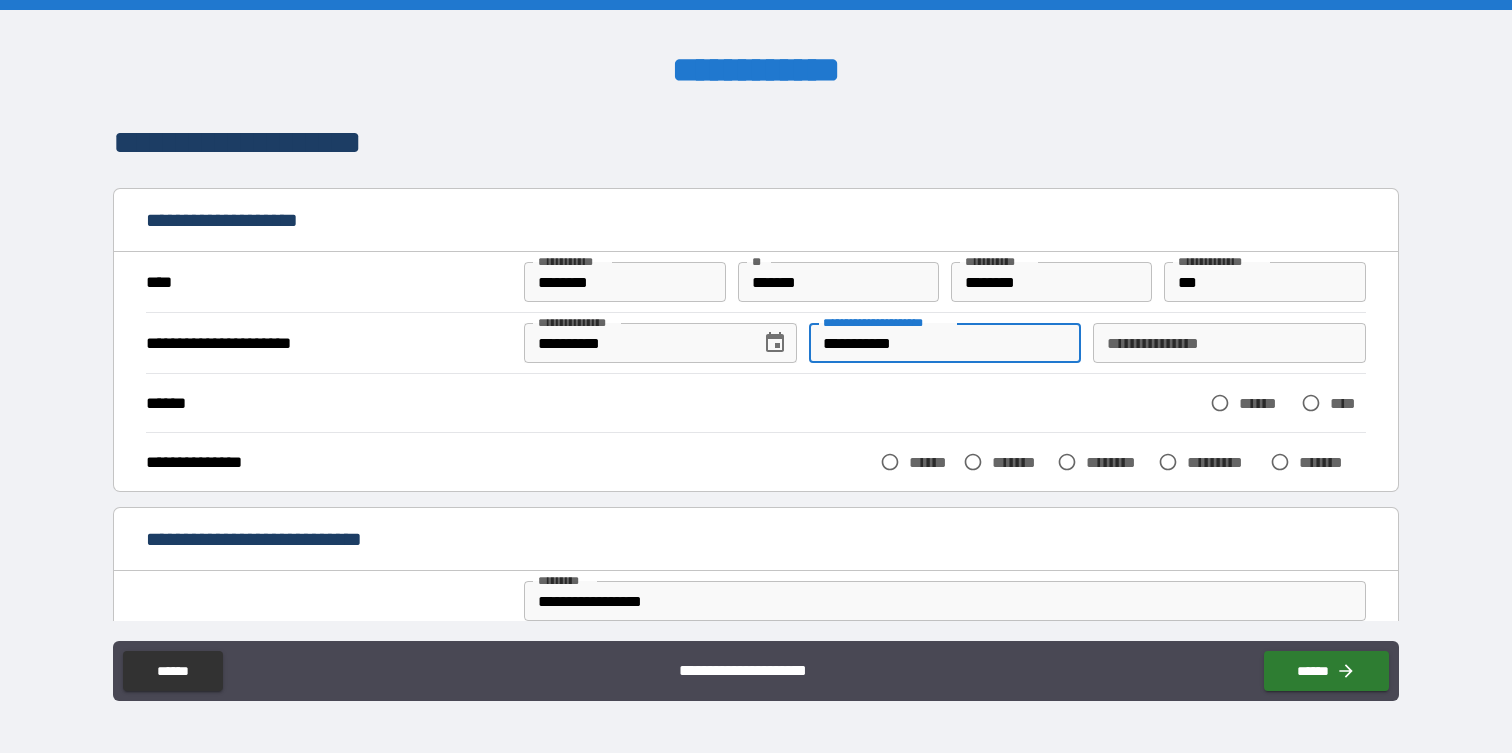 type on "**********" 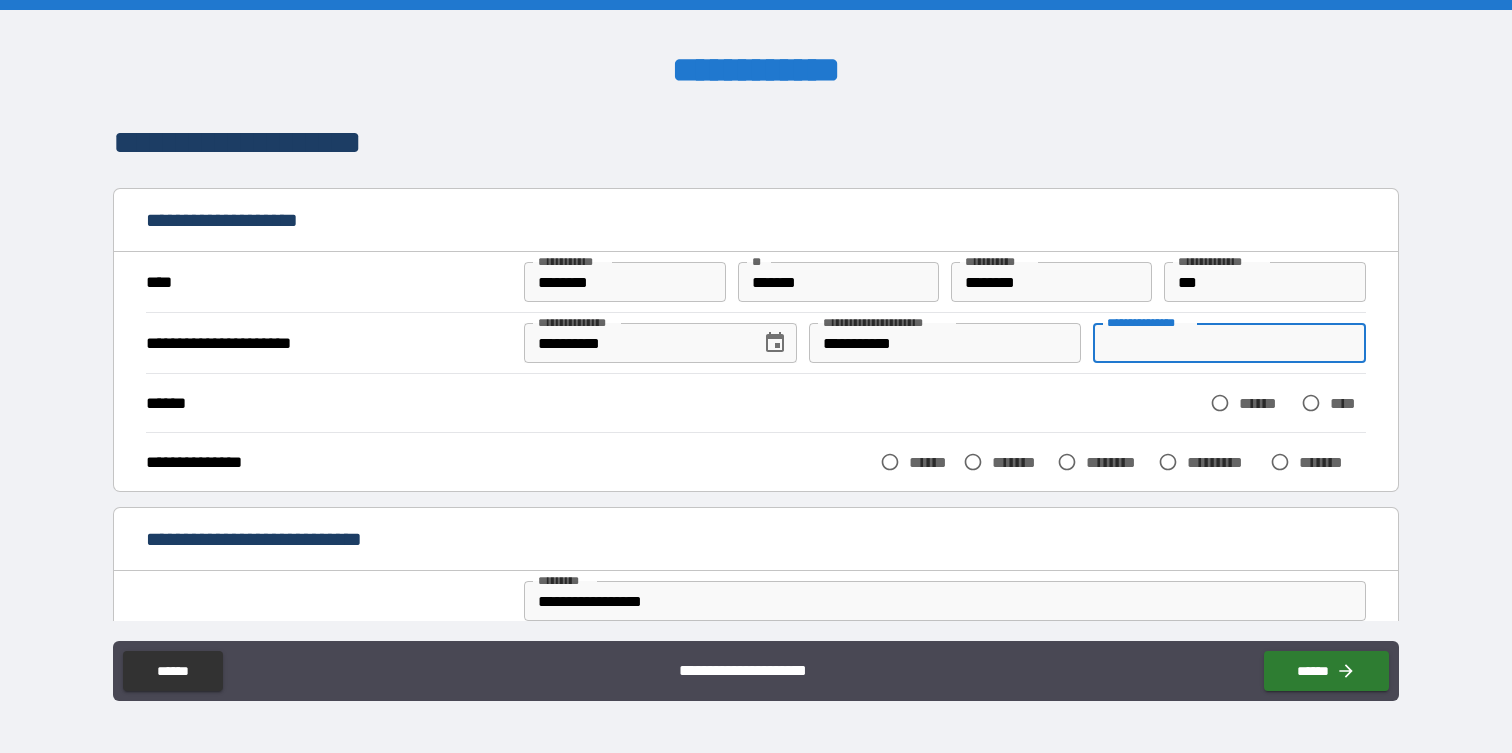 click on "****" at bounding box center (1348, 403) 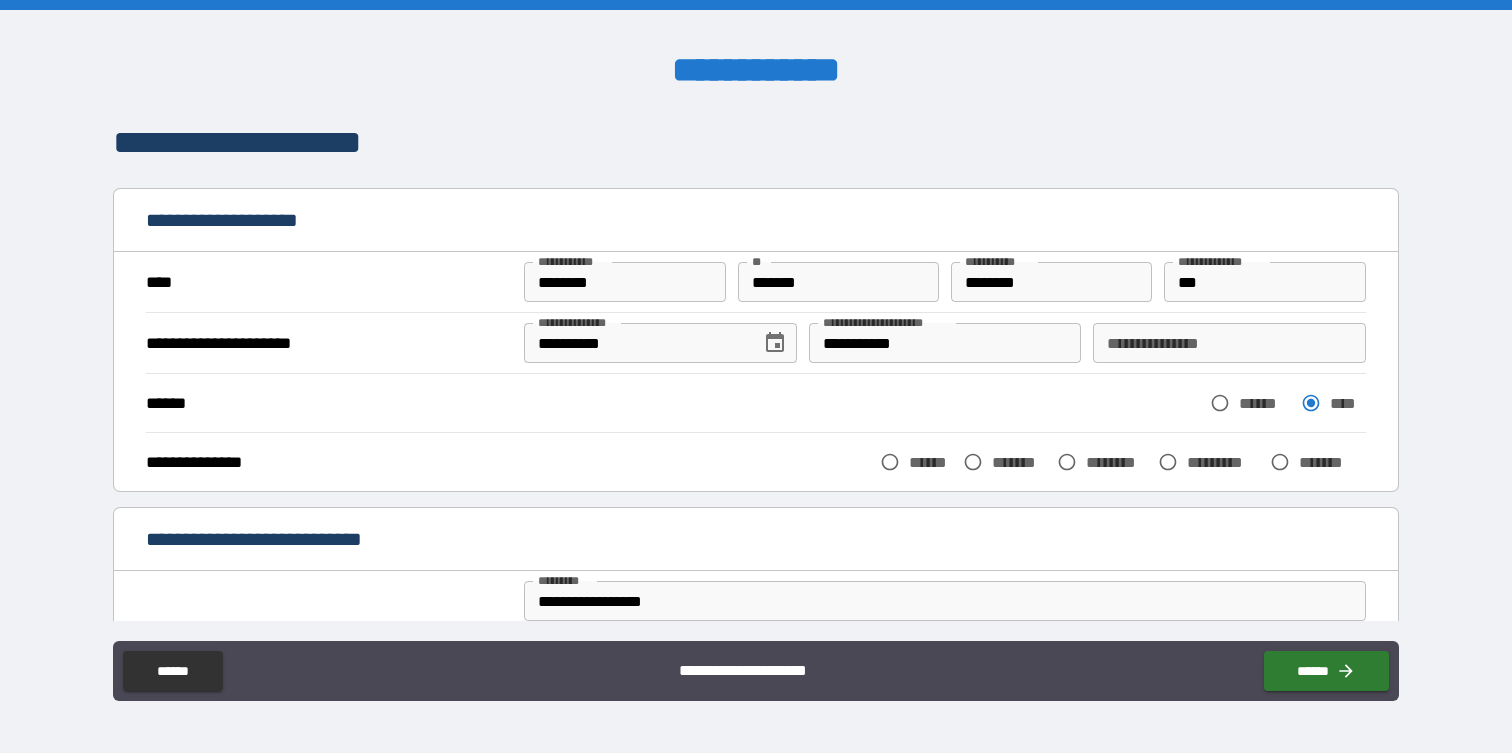click on "**********" at bounding box center (1229, 343) 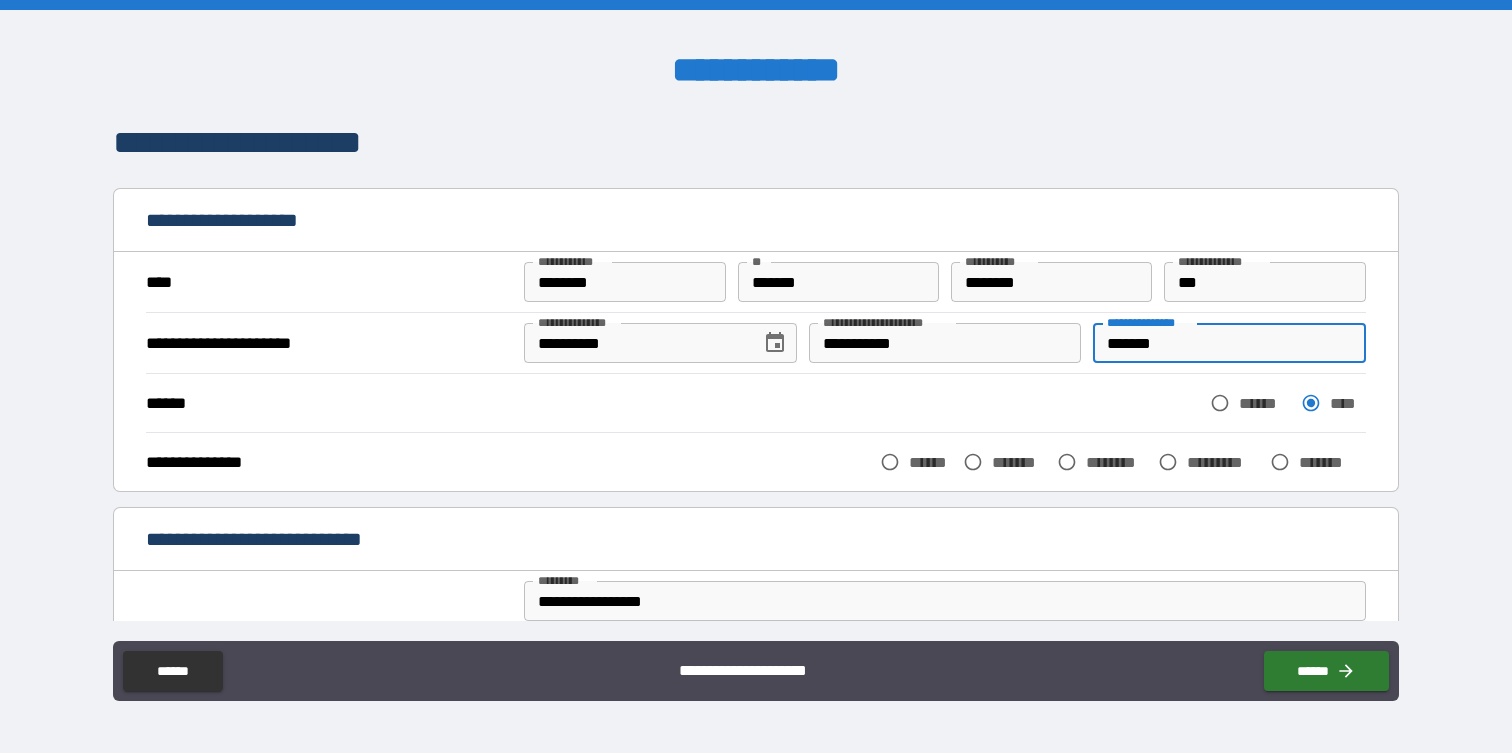 type on "*******" 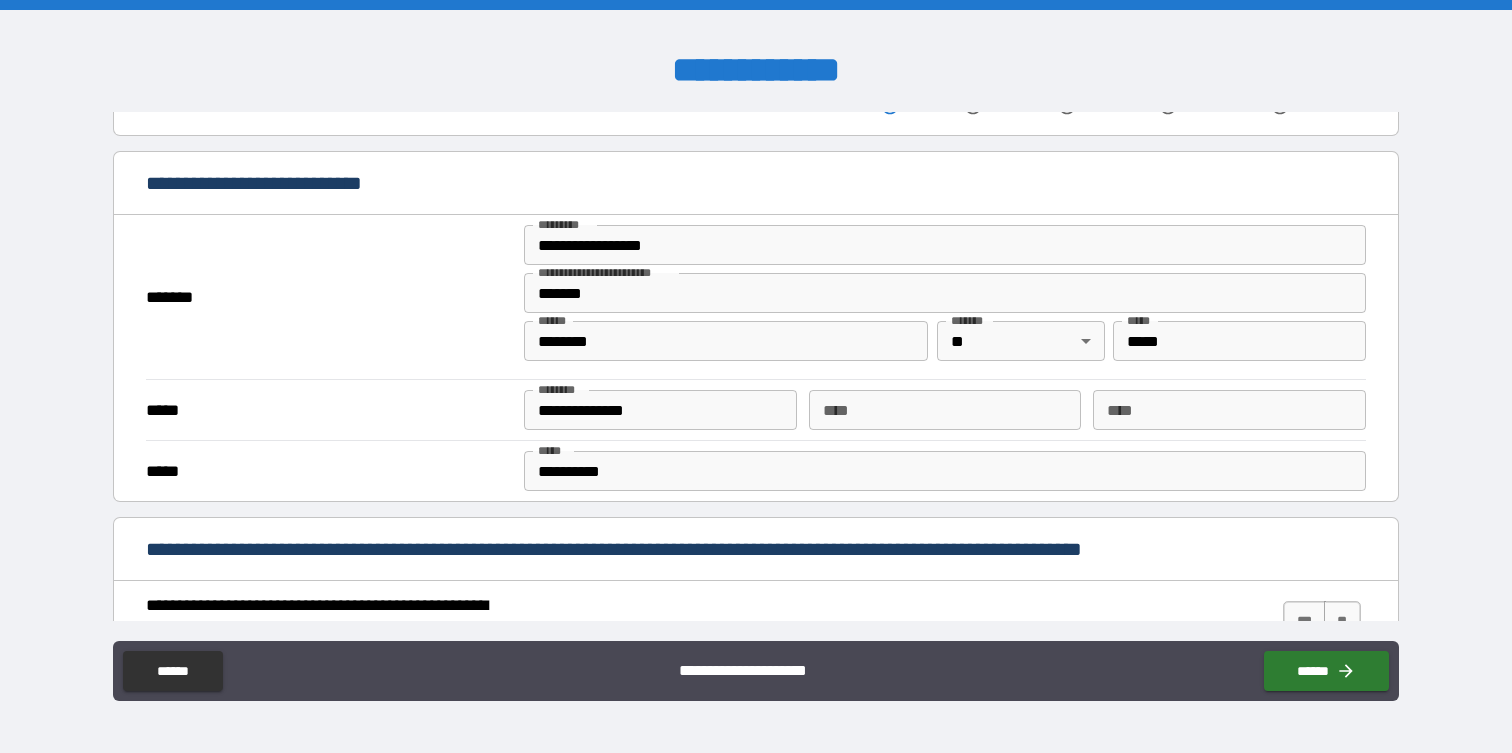 scroll, scrollTop: 360, scrollLeft: 0, axis: vertical 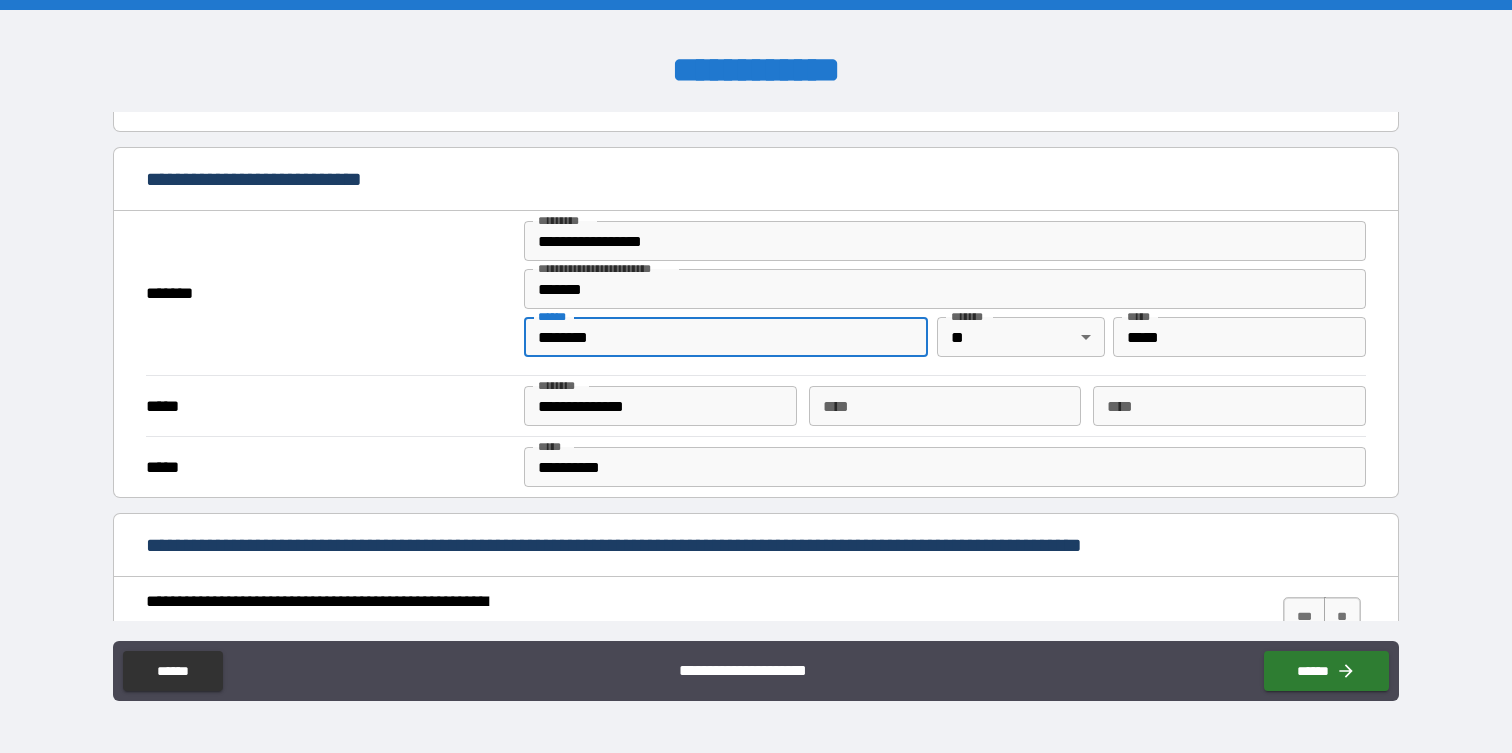 click on "********" at bounding box center (726, 337) 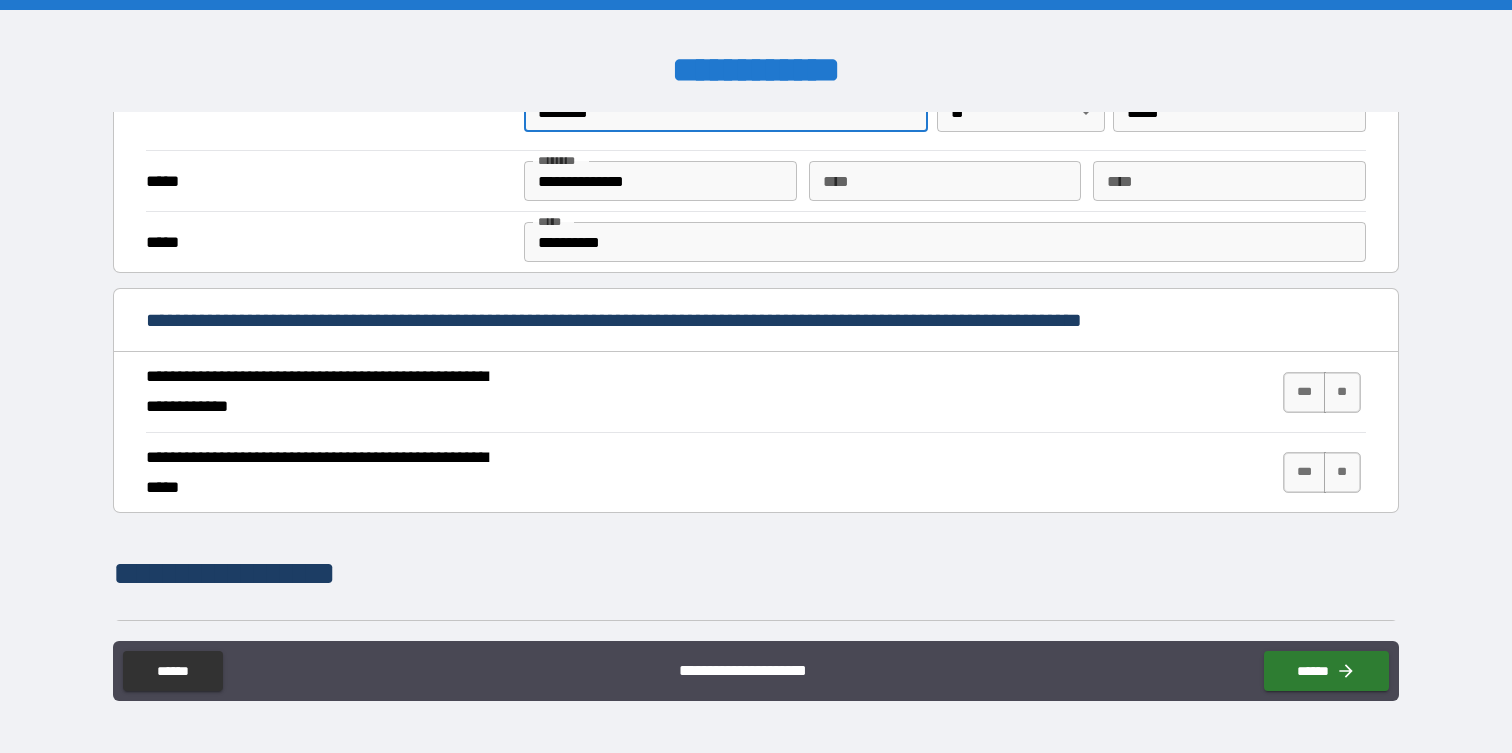 scroll, scrollTop: 597, scrollLeft: 0, axis: vertical 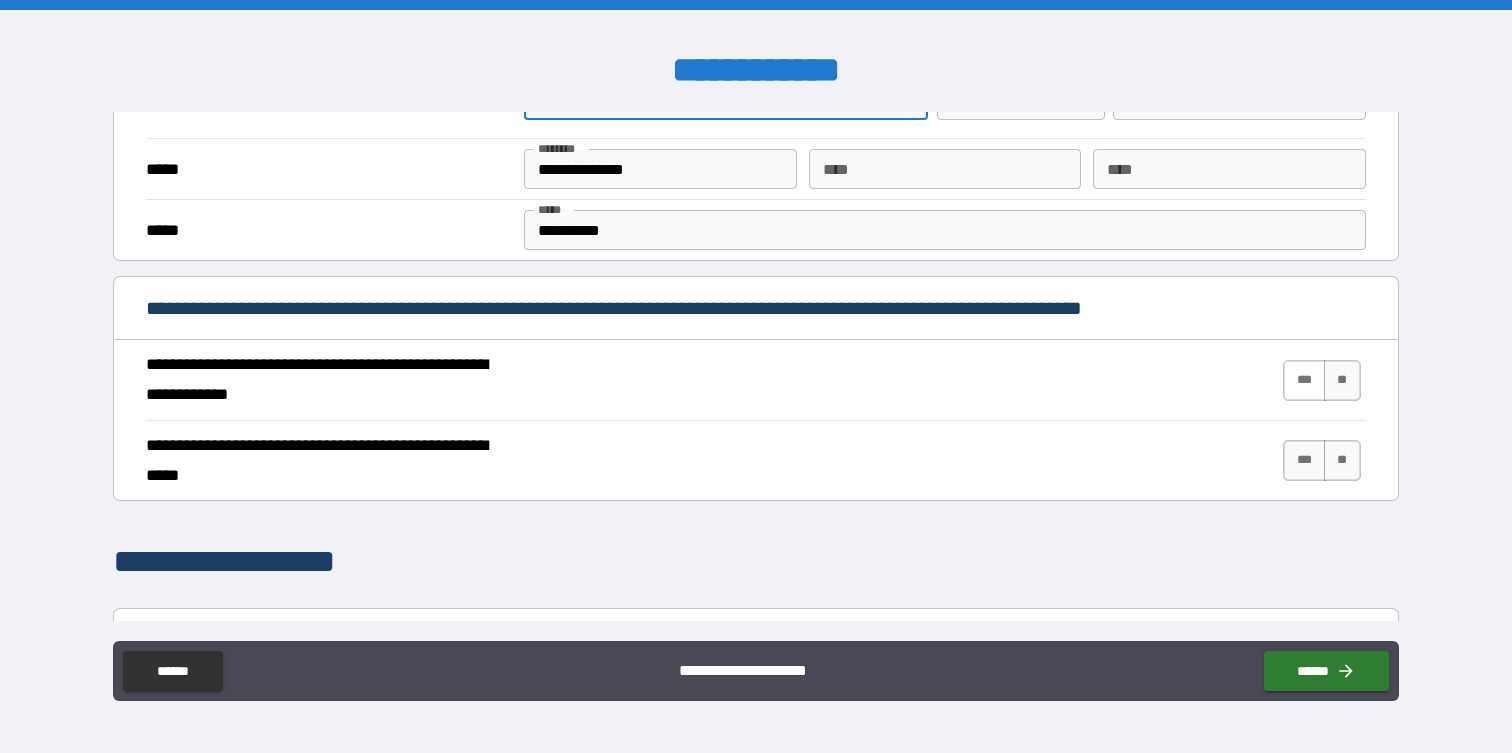 type on "********" 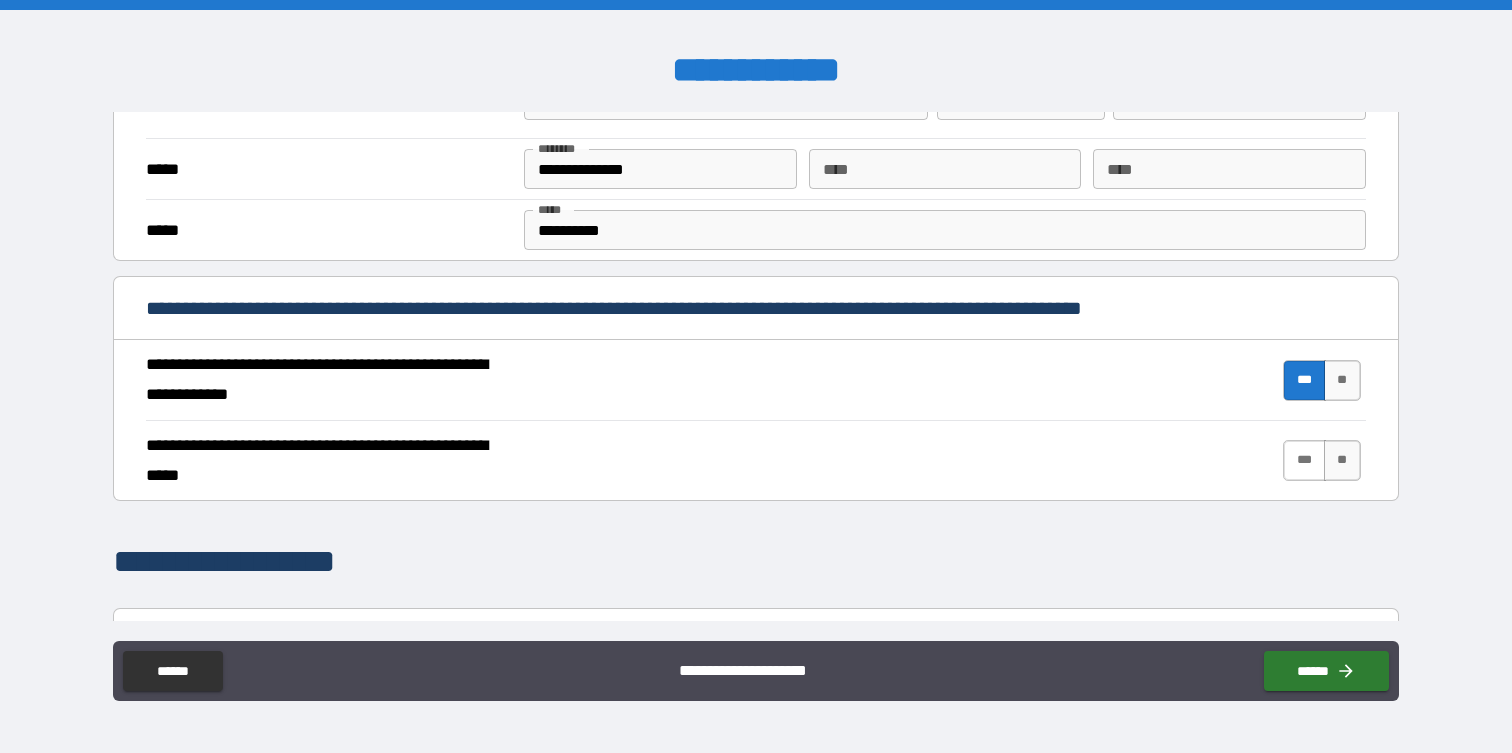 click on "***" at bounding box center [1304, 460] 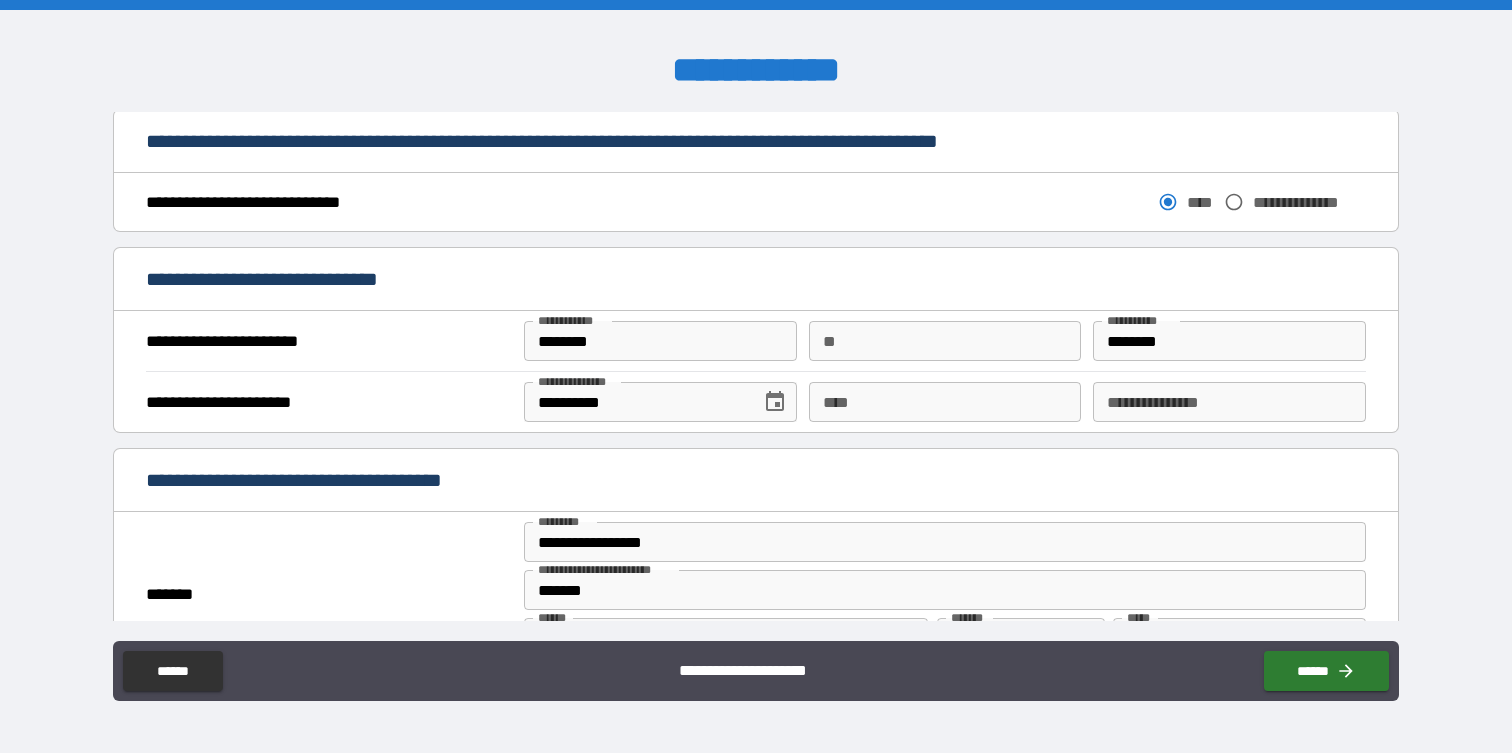 scroll, scrollTop: 1108, scrollLeft: 0, axis: vertical 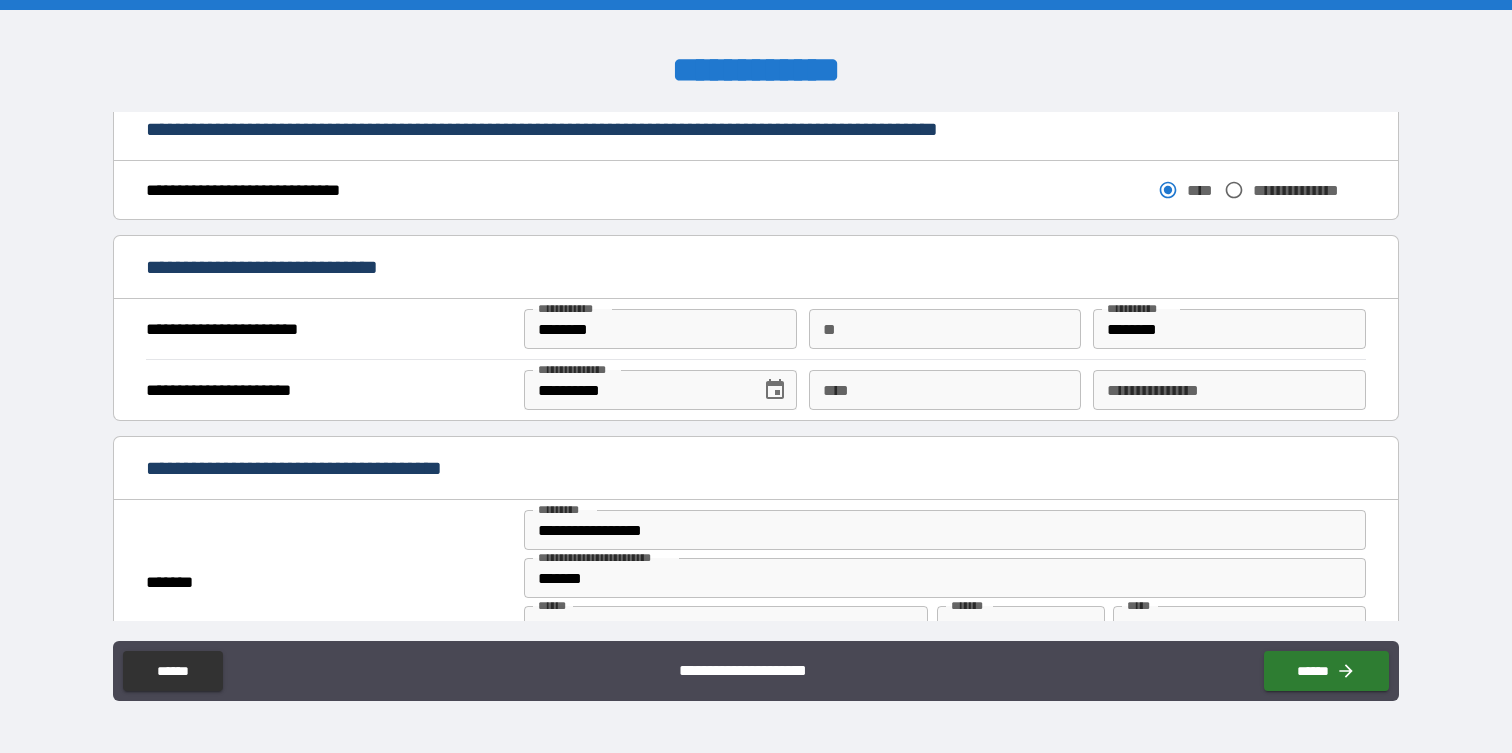 click on "**********" at bounding box center [755, 389] 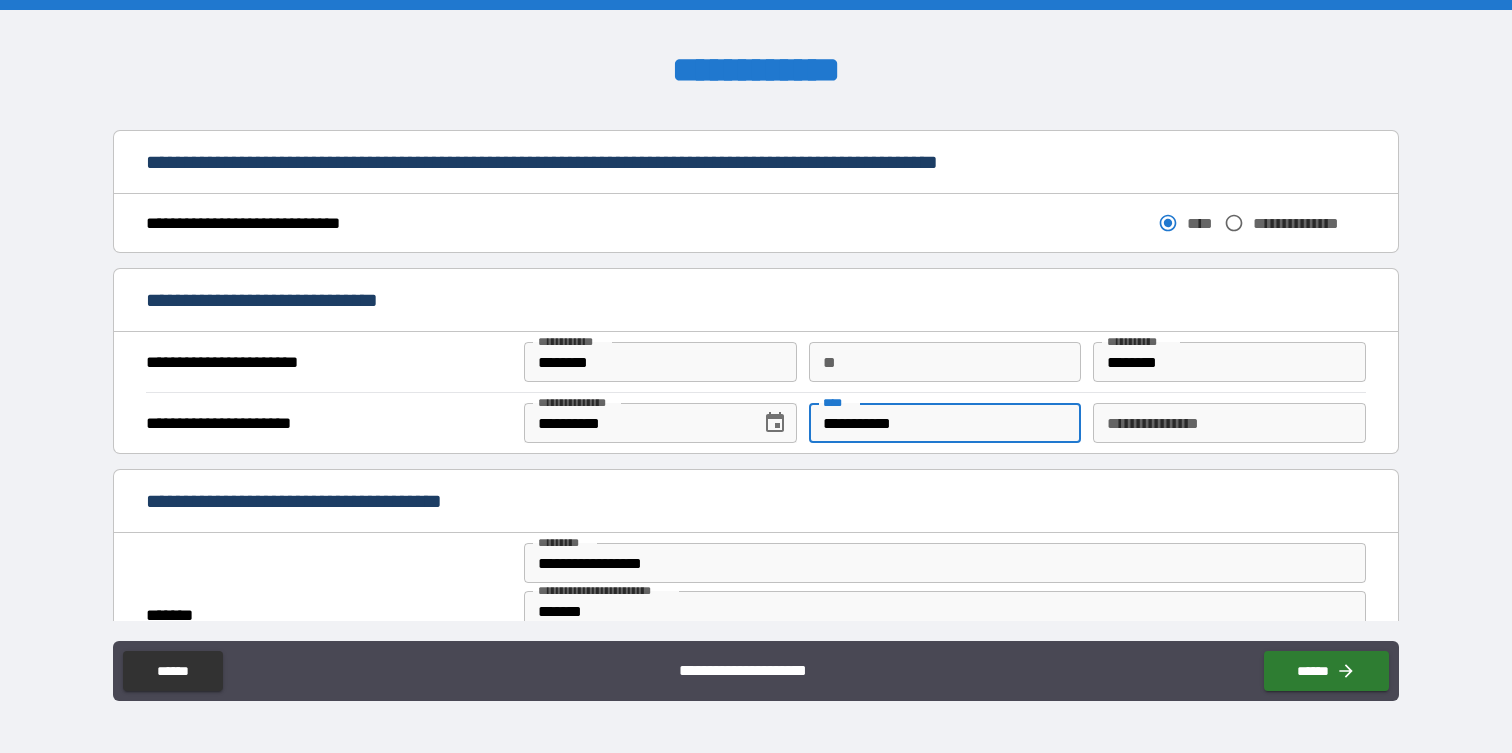 scroll, scrollTop: 1280, scrollLeft: 0, axis: vertical 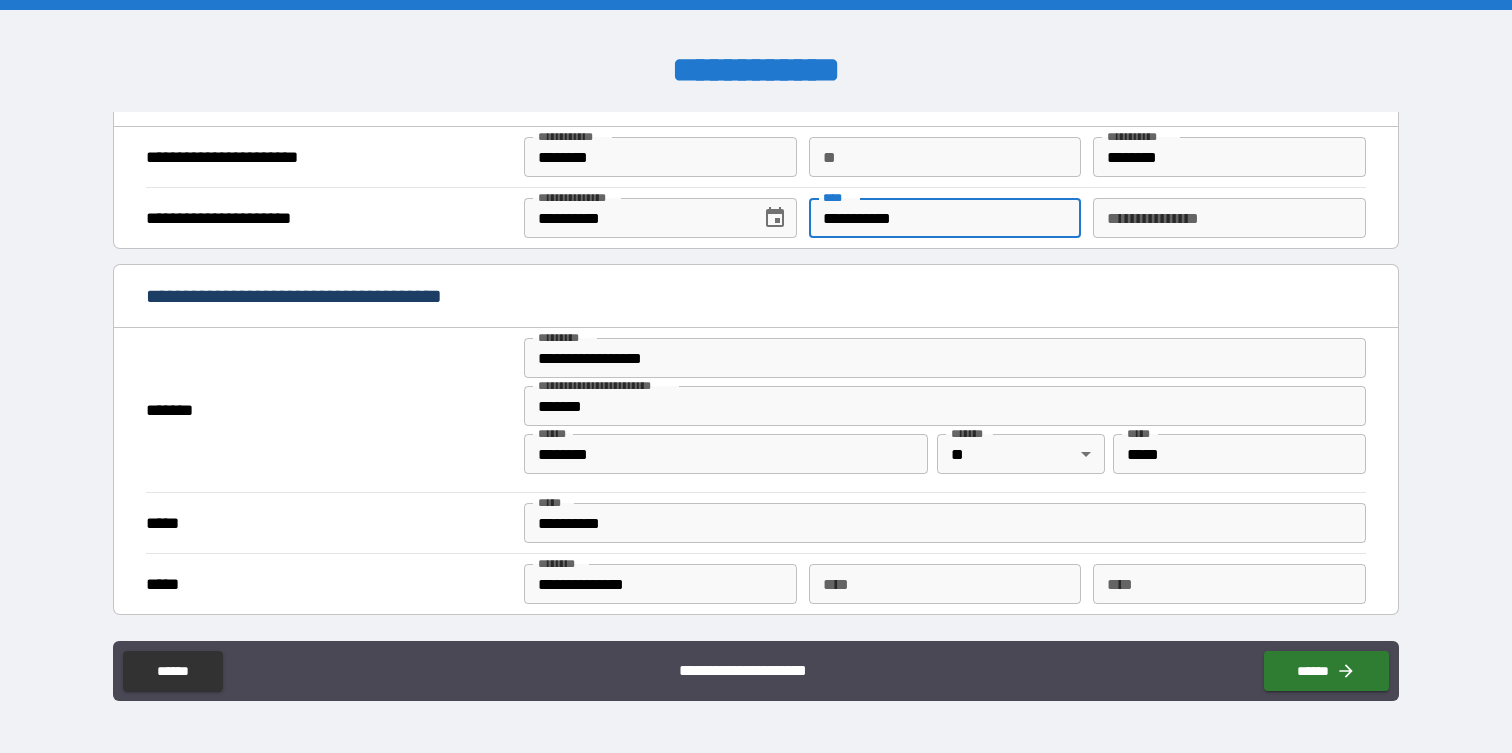 type on "**********" 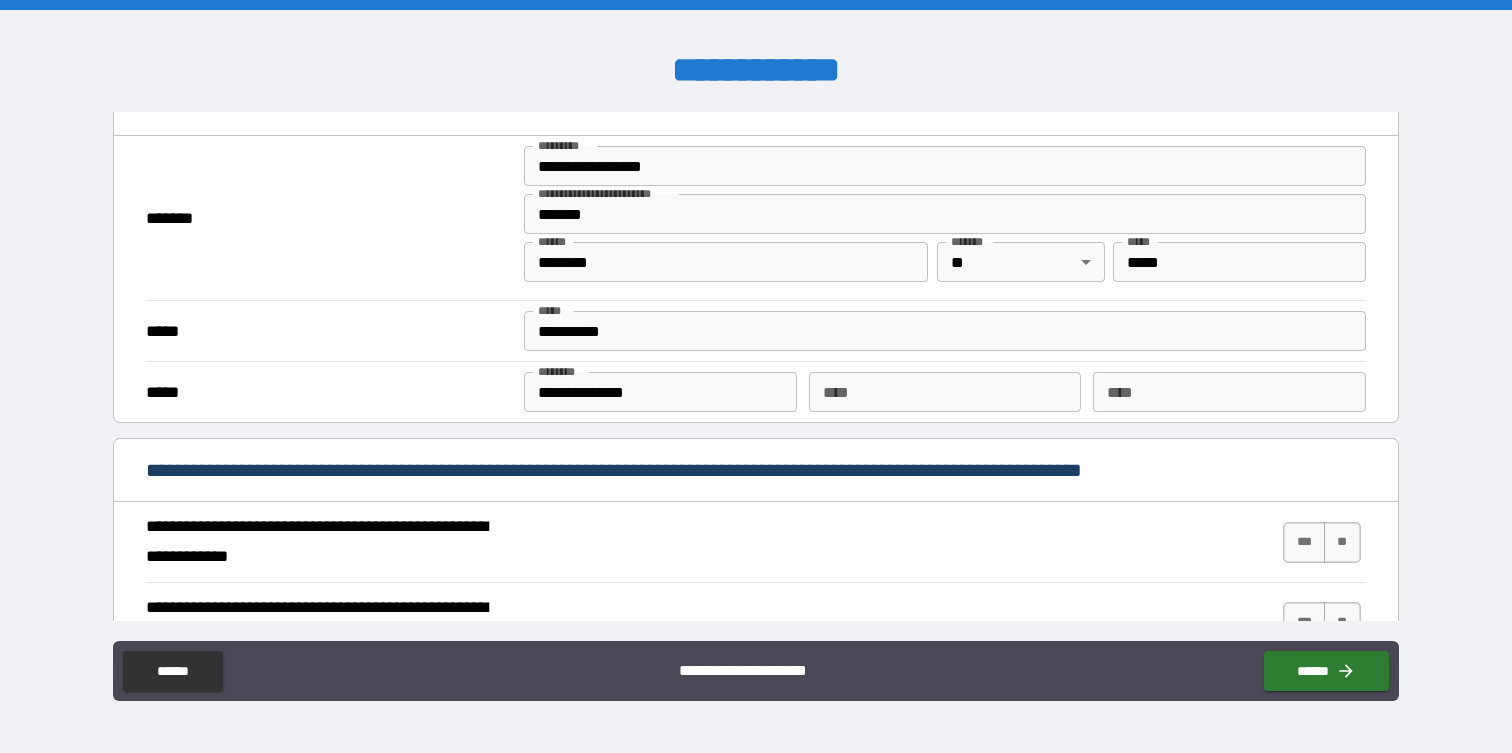 scroll, scrollTop: 1476, scrollLeft: 0, axis: vertical 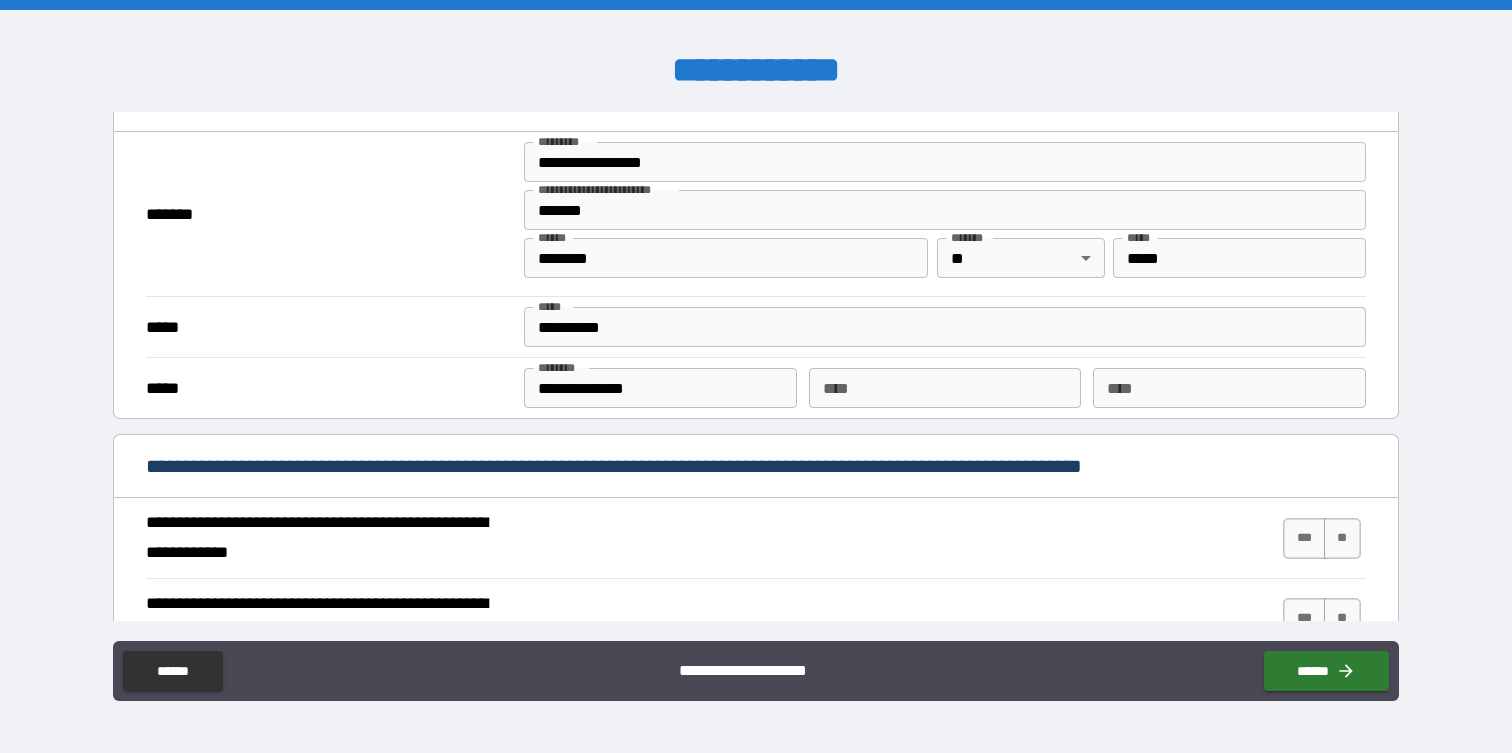 type on "*******" 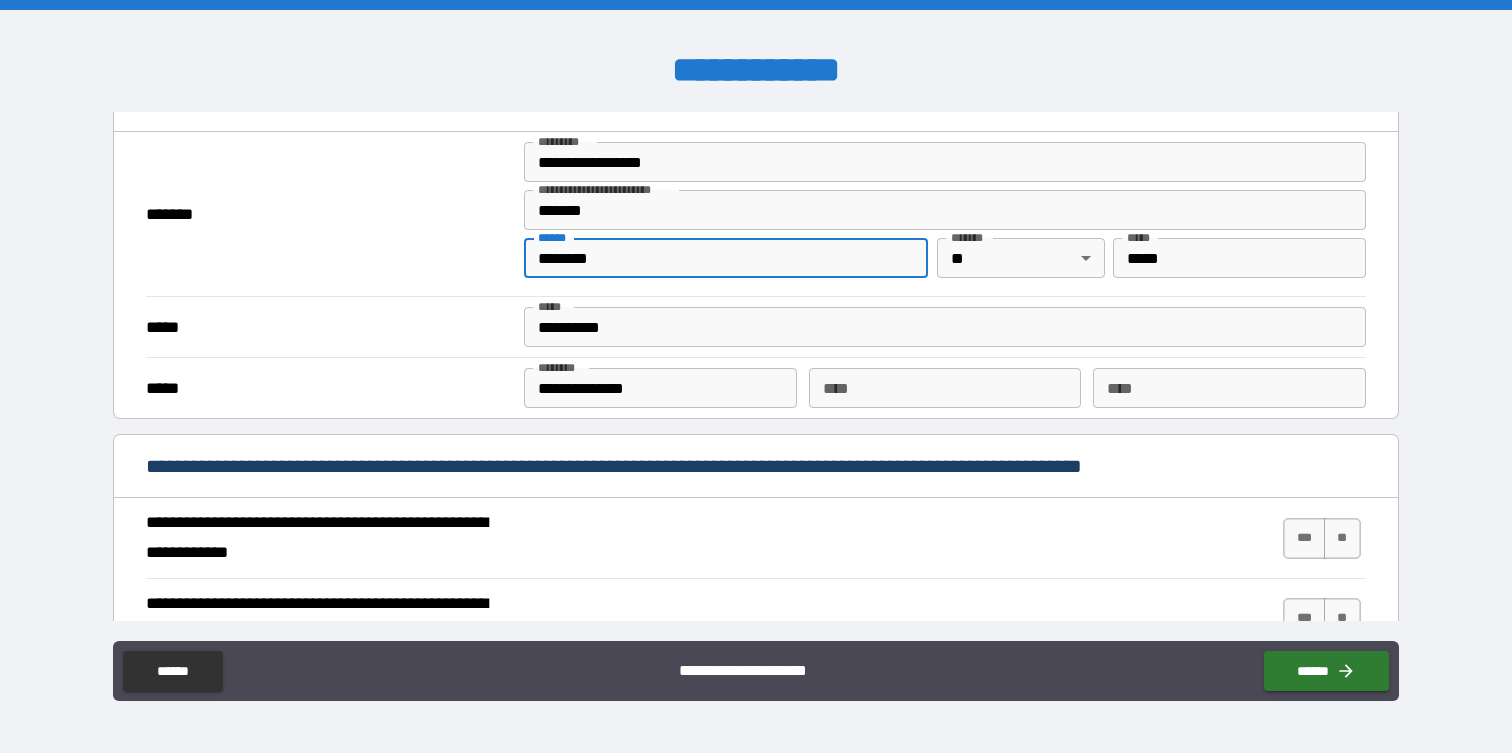 click on "********" at bounding box center [726, 258] 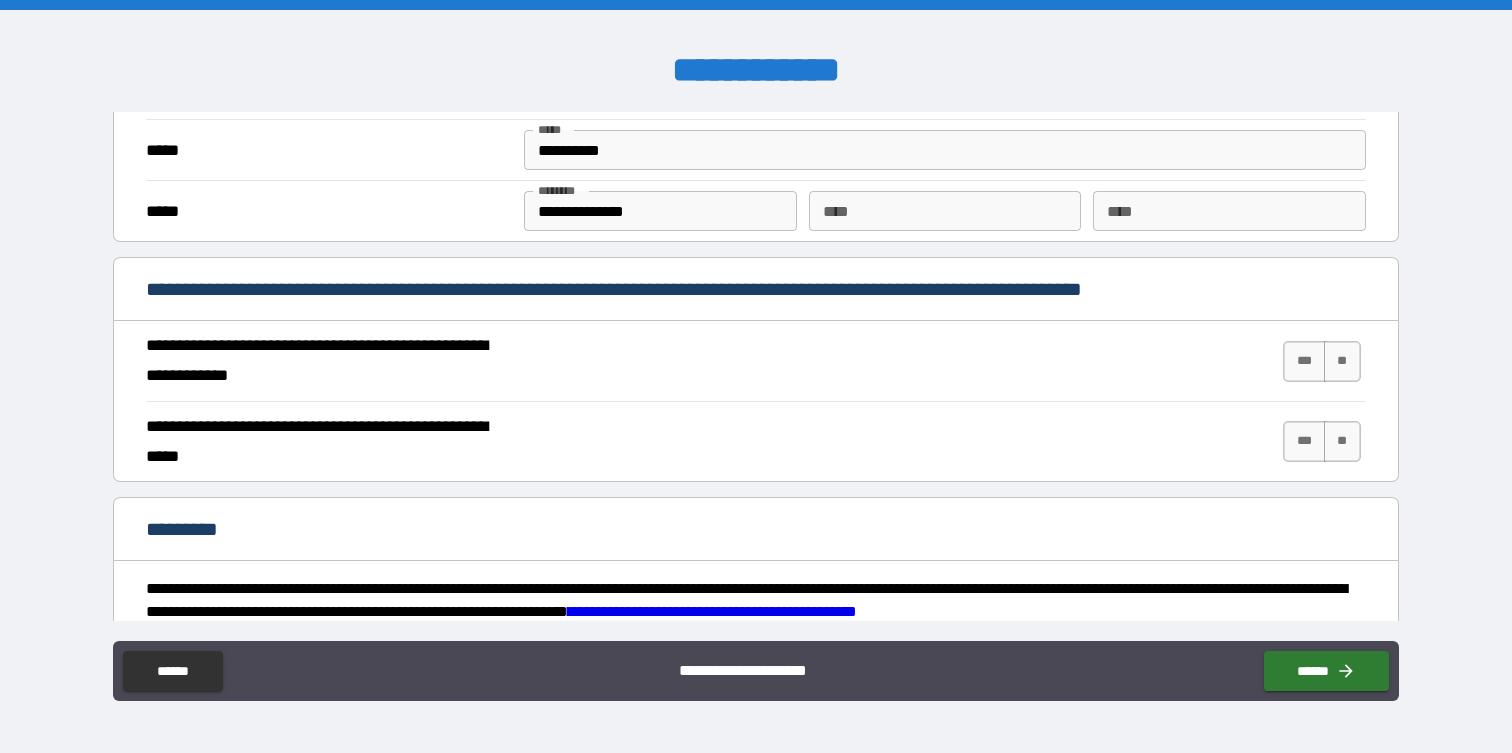 scroll, scrollTop: 1657, scrollLeft: 0, axis: vertical 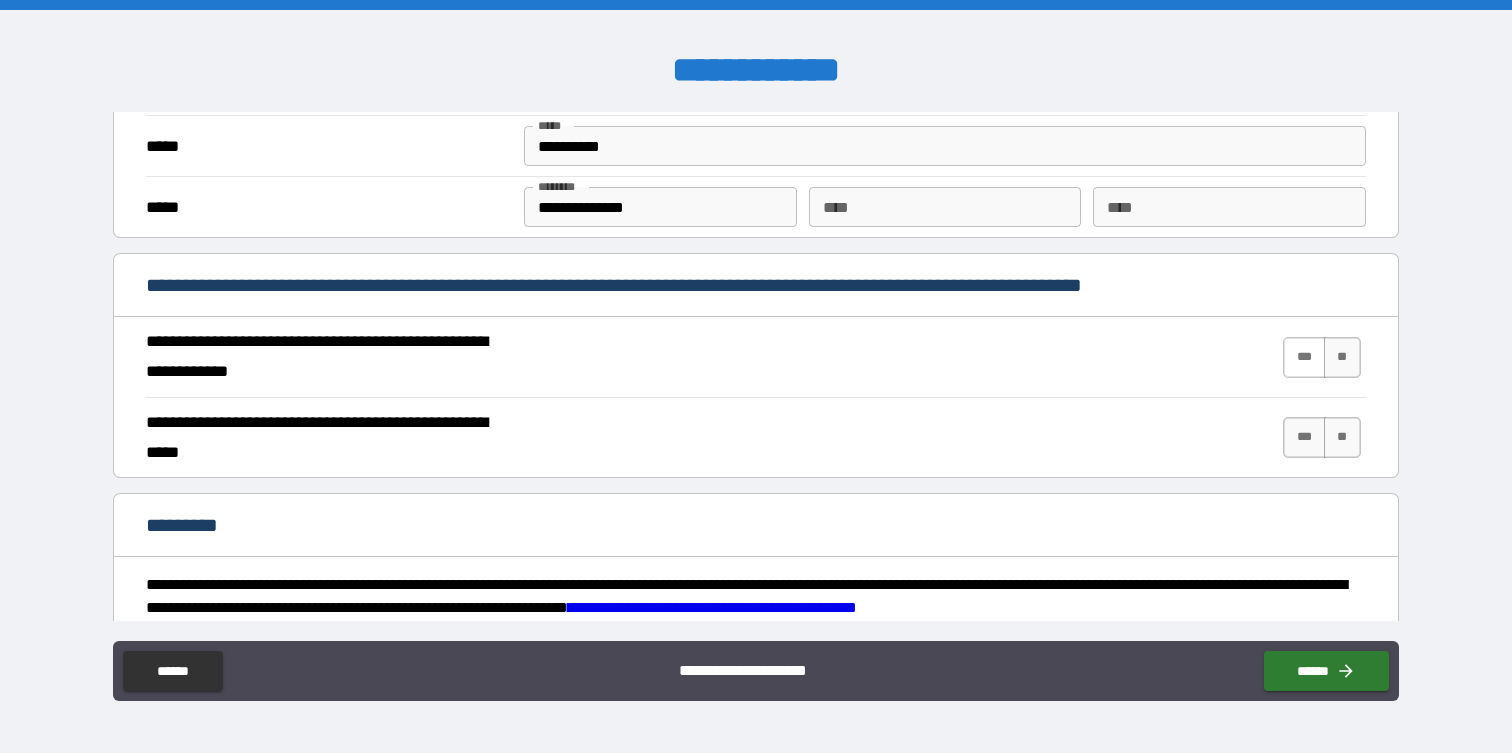 type on "********" 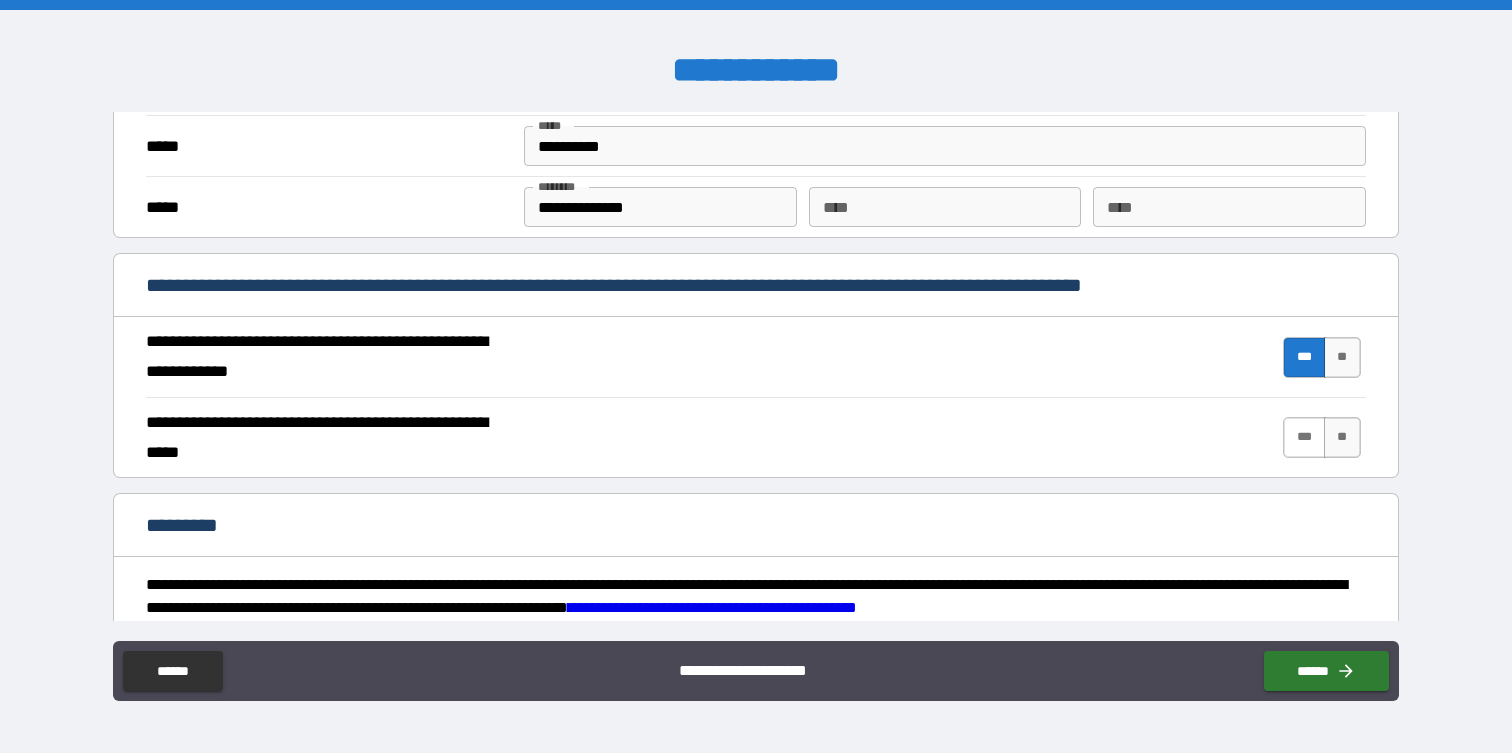 click on "***" at bounding box center [1304, 437] 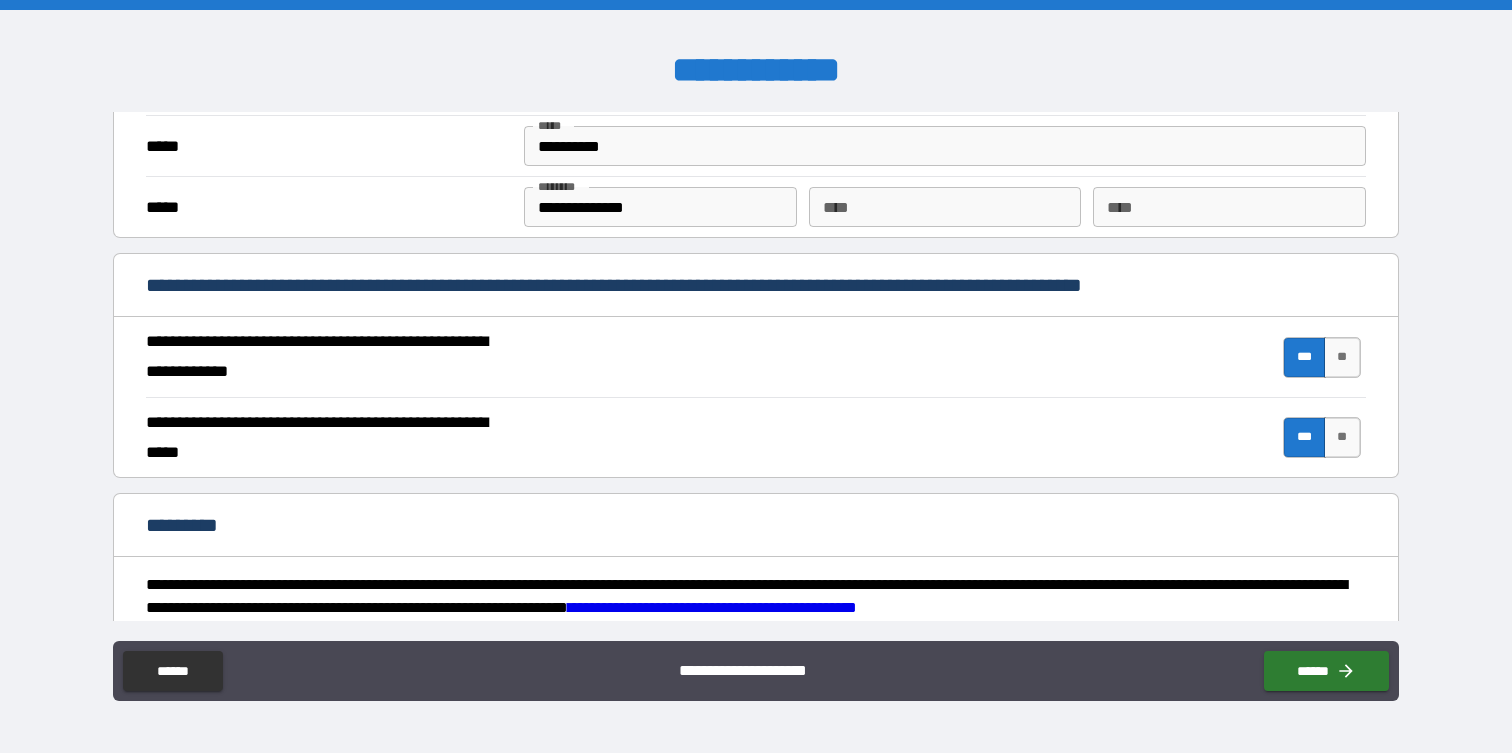 scroll, scrollTop: 1850, scrollLeft: 0, axis: vertical 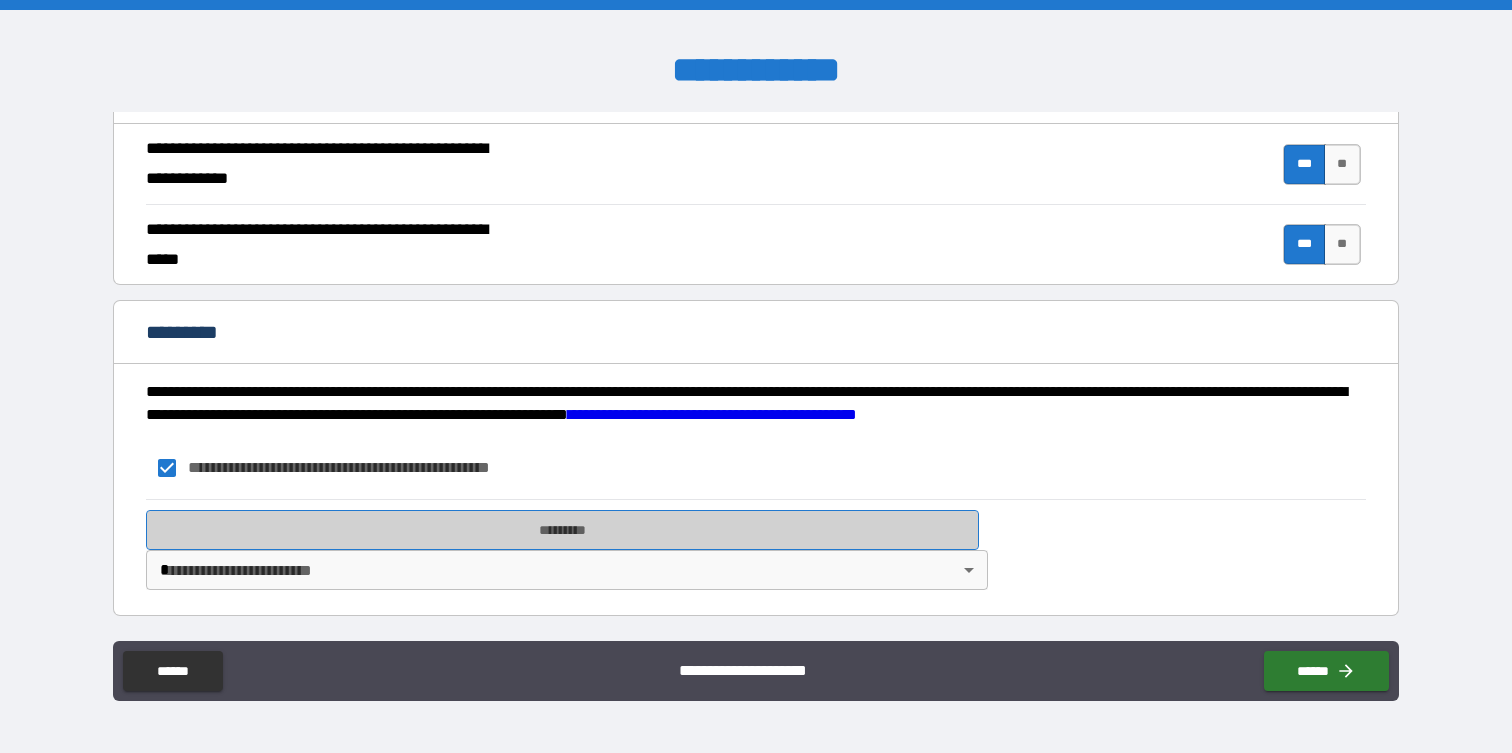 click on "*********" at bounding box center (562, 530) 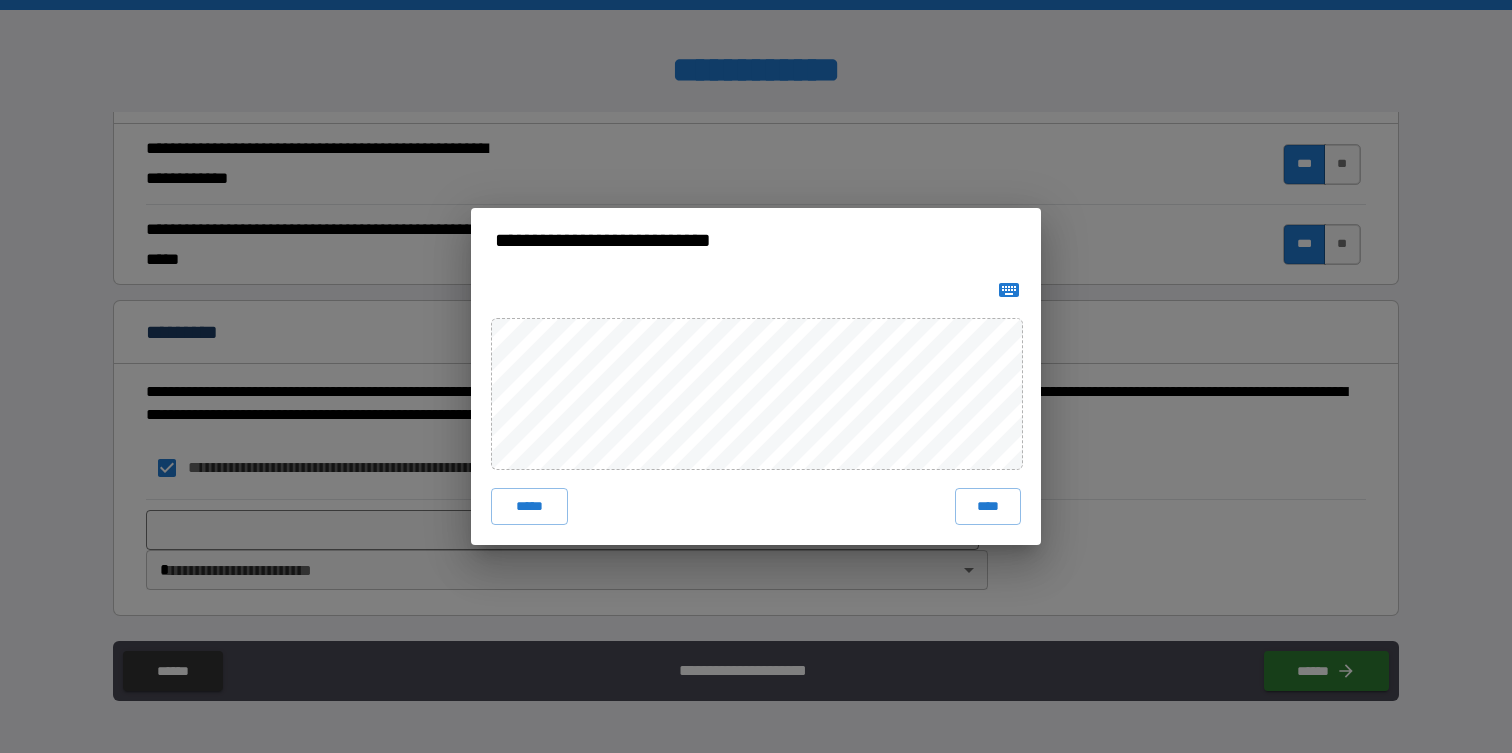 click on "**********" at bounding box center (756, 240) 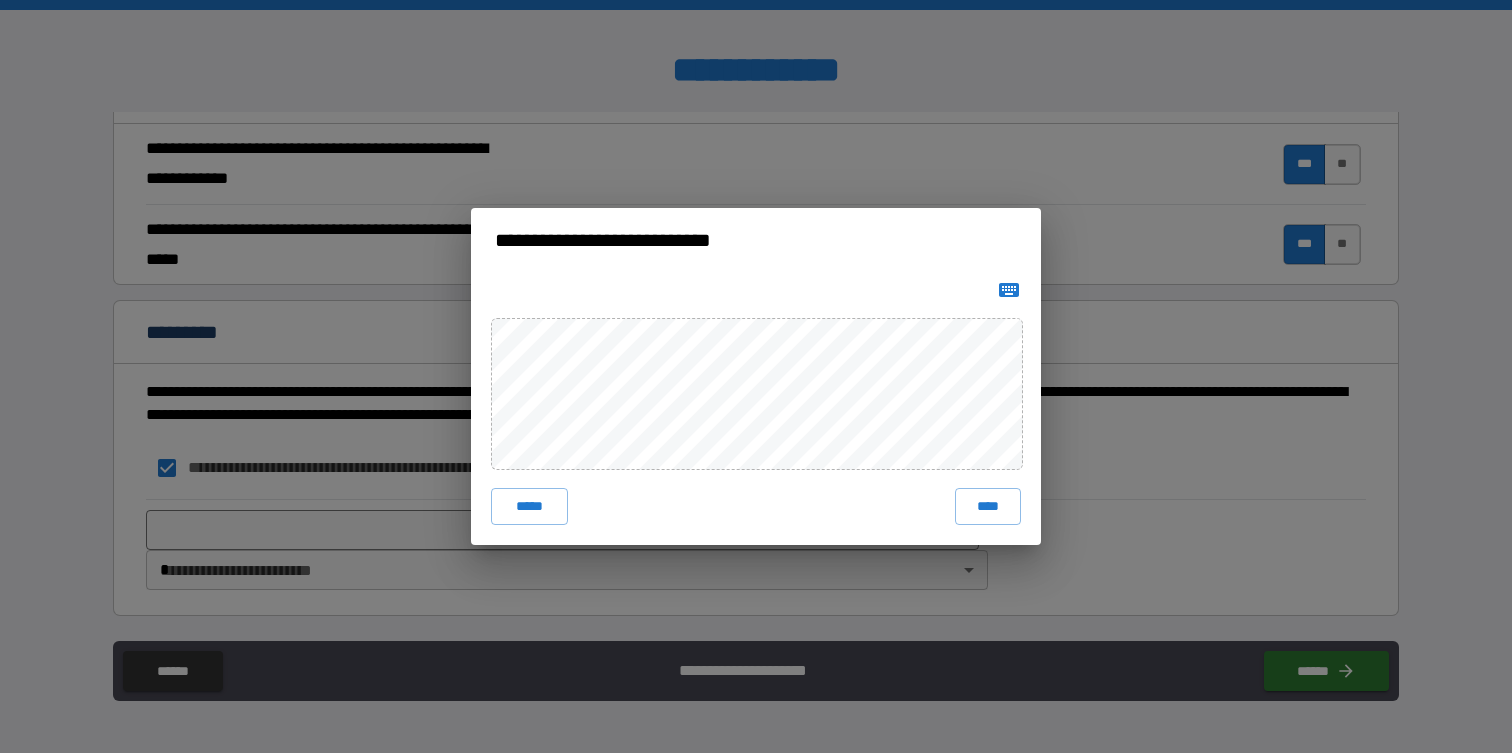 click 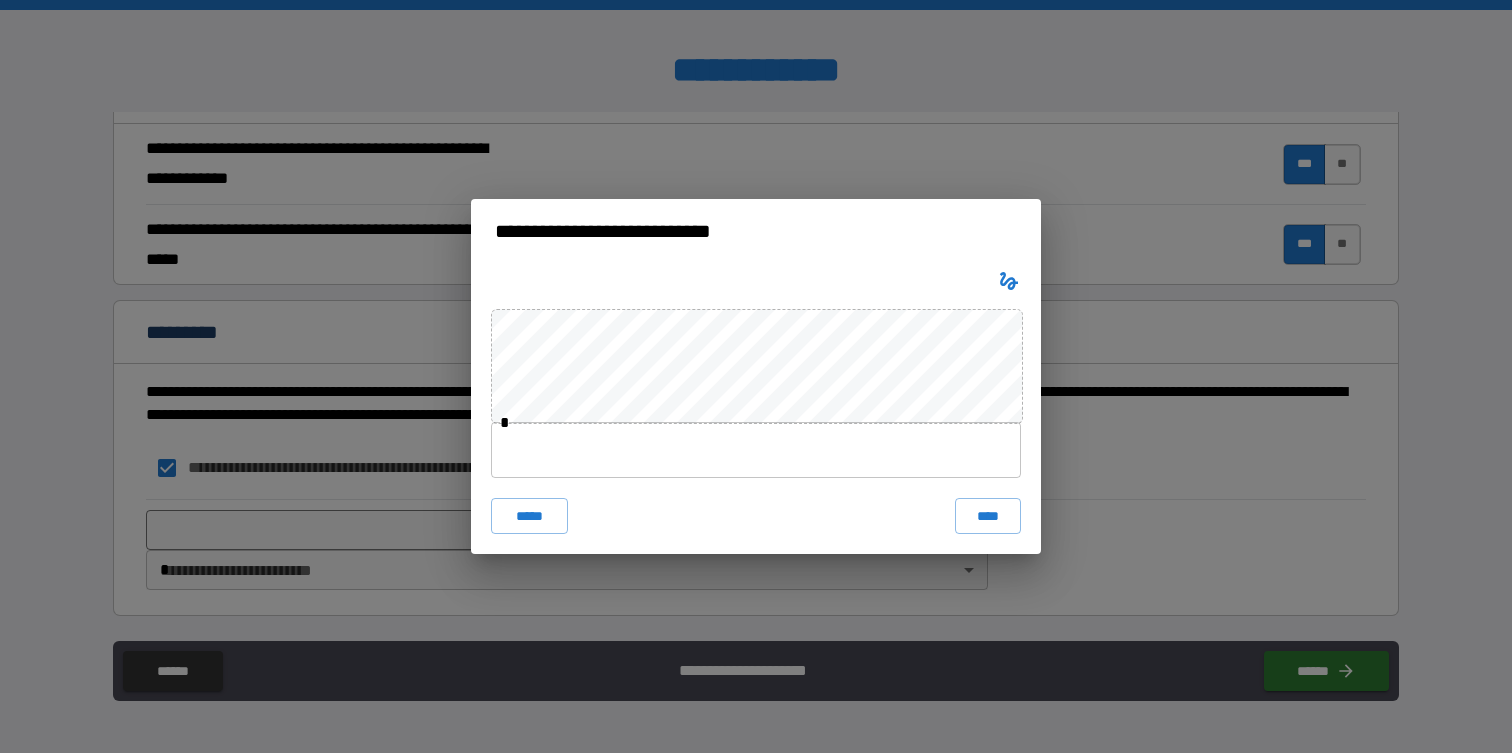 click at bounding box center (756, 450) 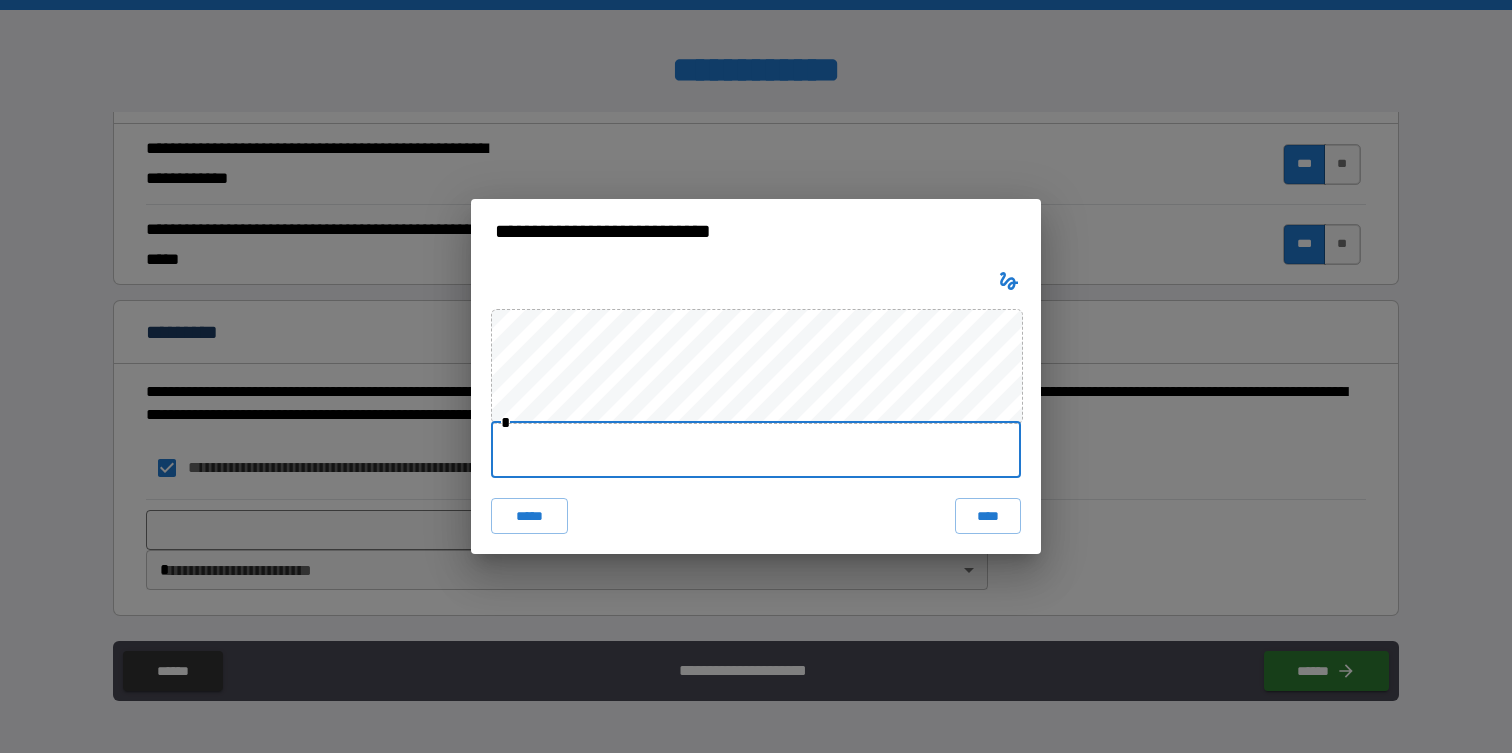 type on "**********" 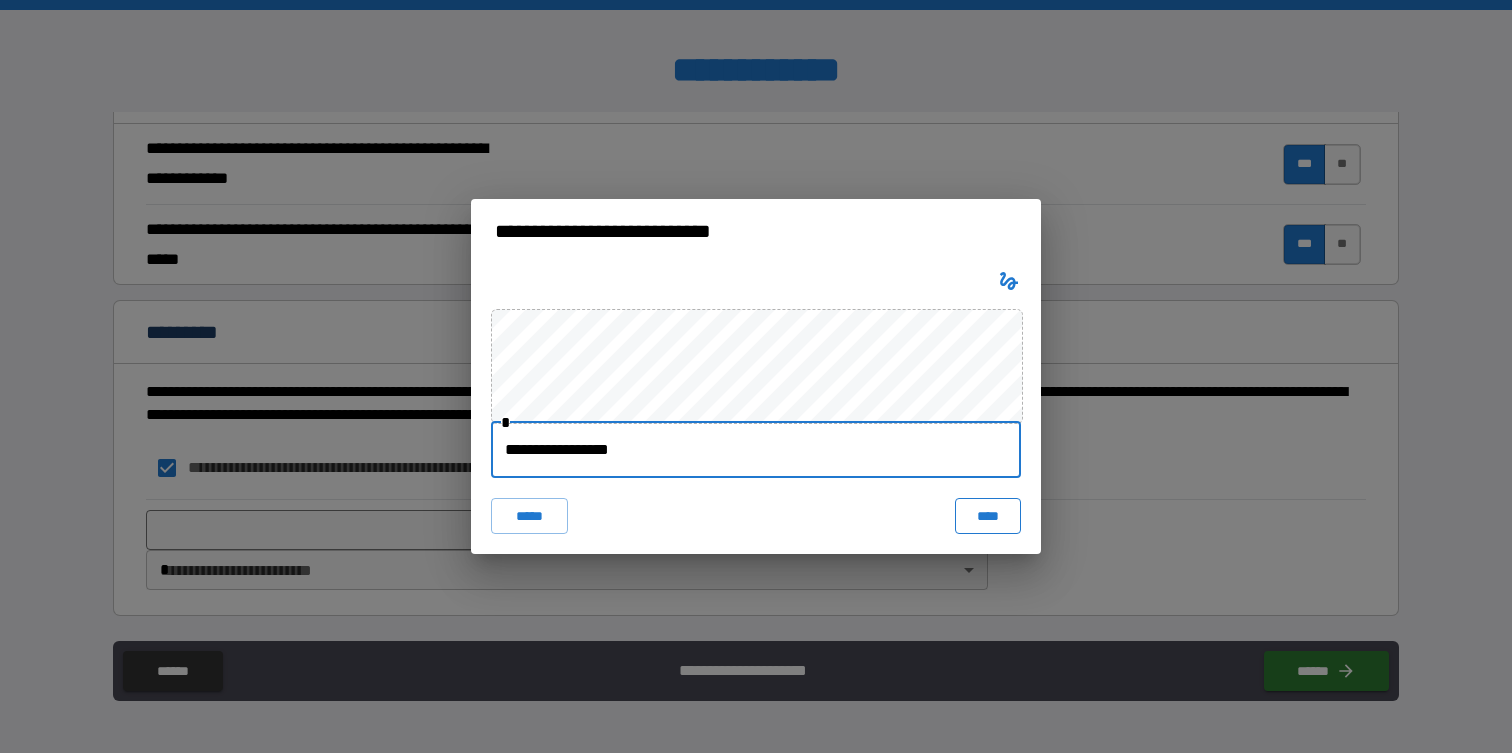 click on "****" at bounding box center [988, 516] 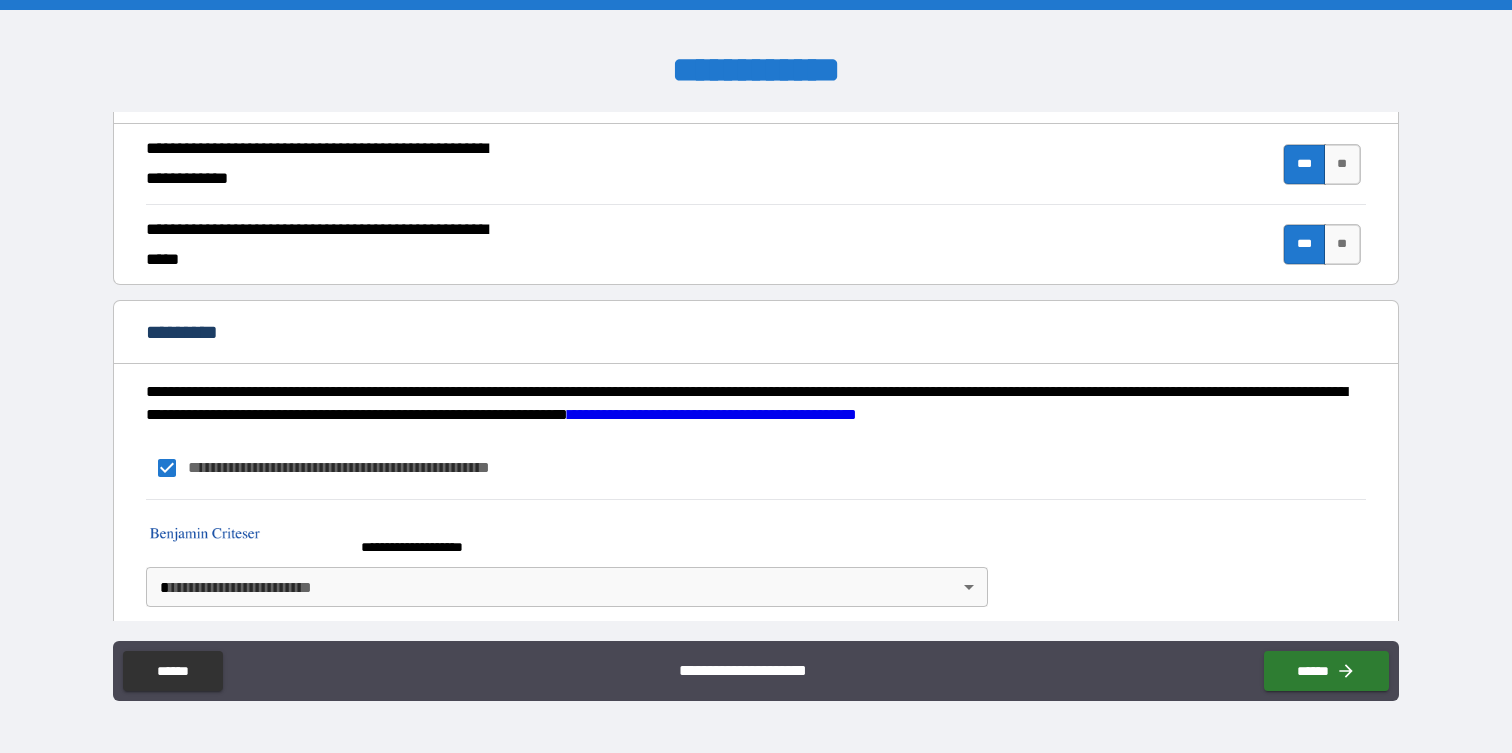 scroll, scrollTop: 1867, scrollLeft: 0, axis: vertical 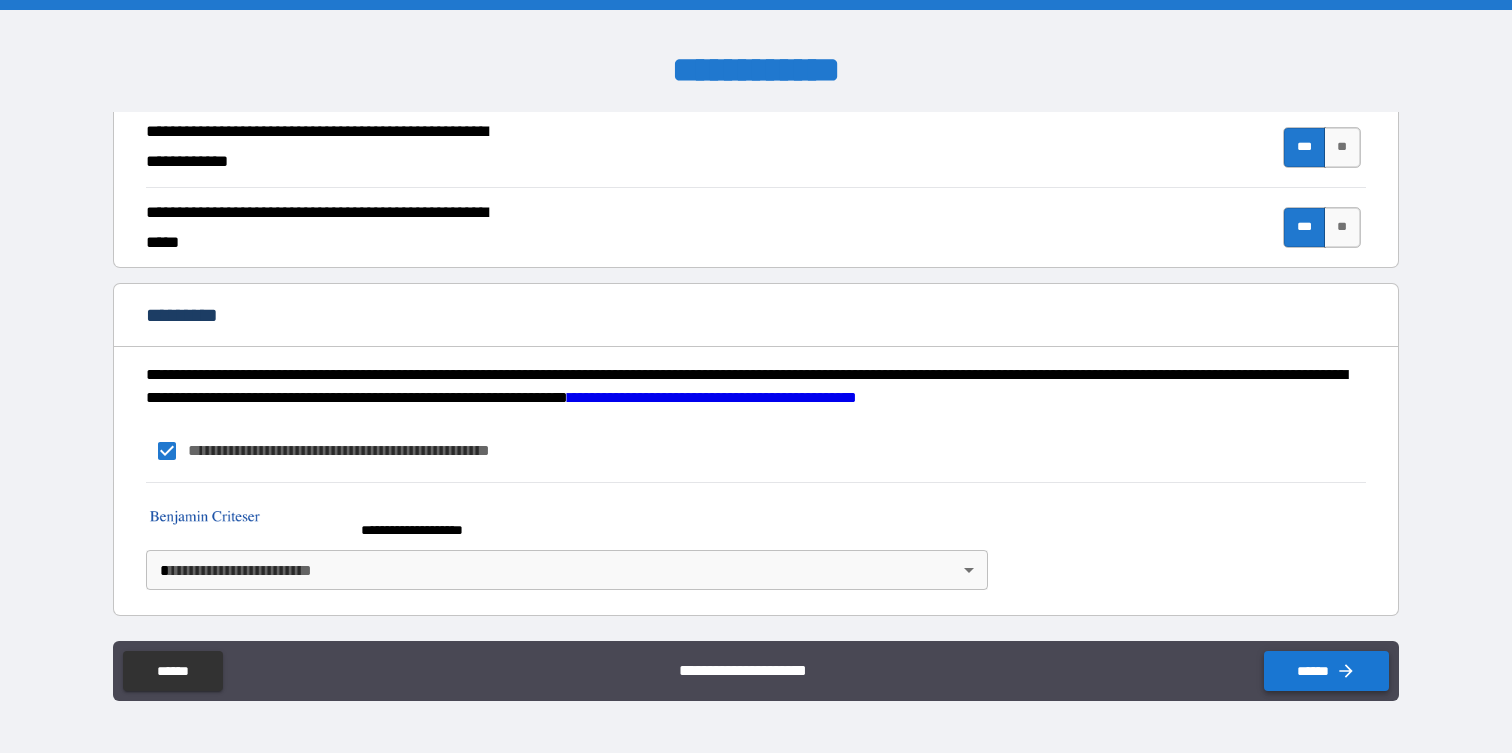 click on "******" at bounding box center [1326, 671] 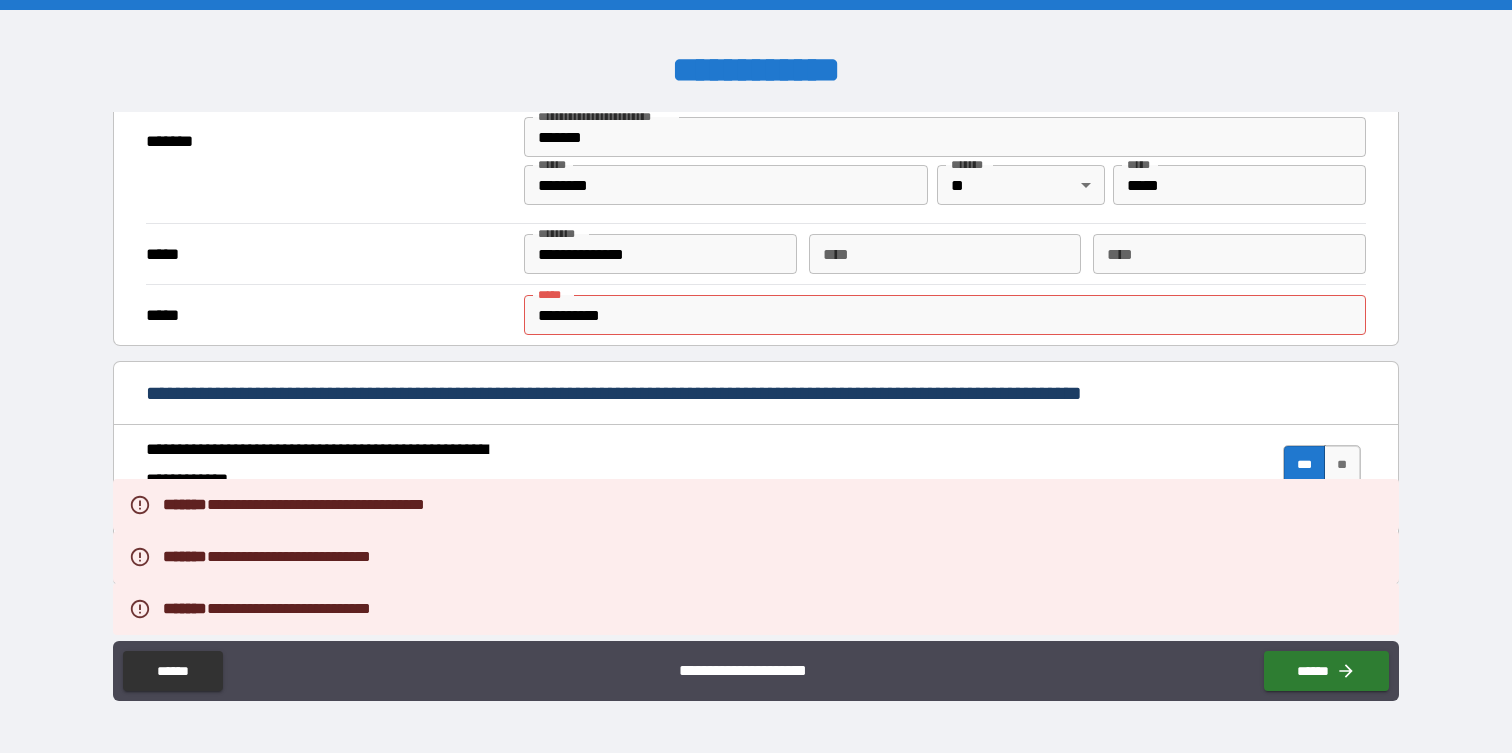 scroll, scrollTop: 505, scrollLeft: 0, axis: vertical 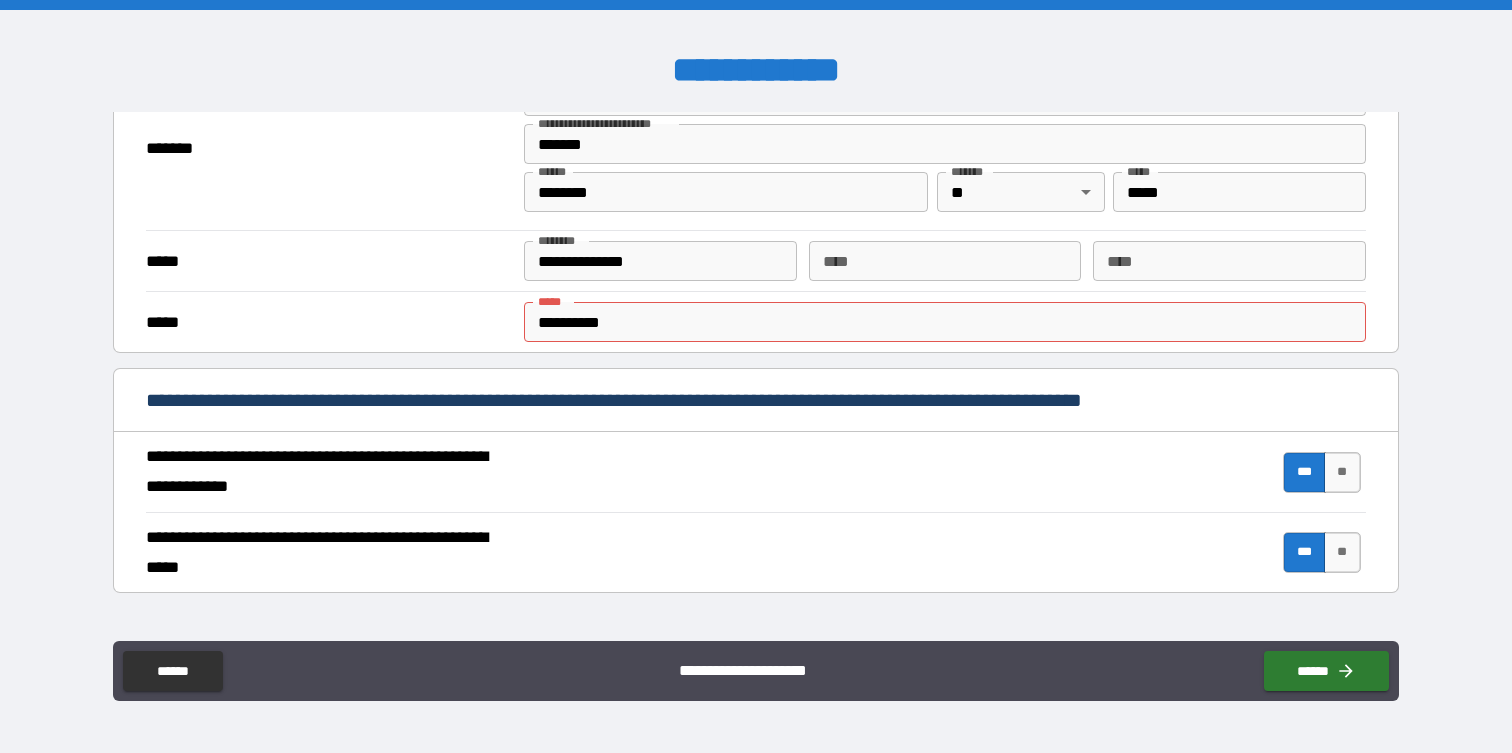 click on "**********" at bounding box center [944, 322] 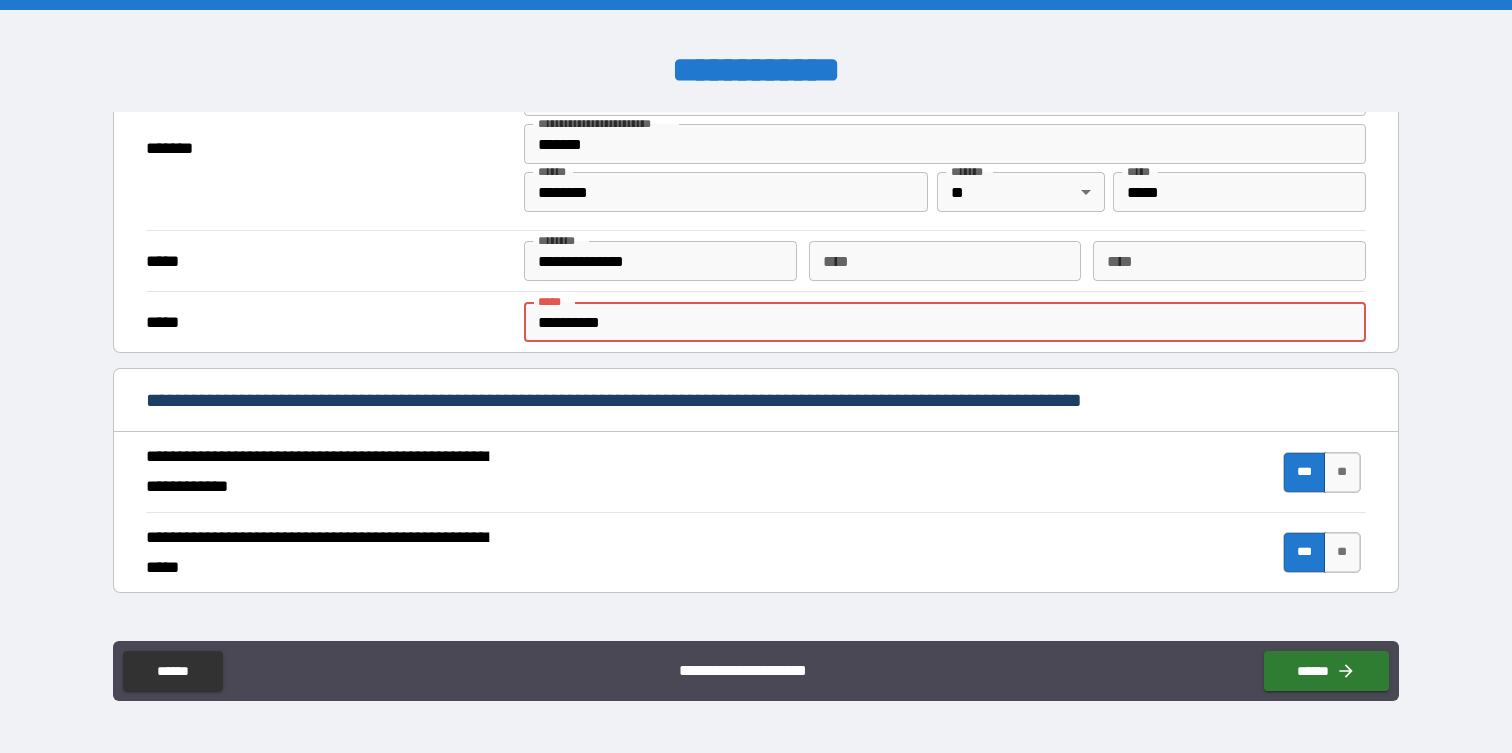 click on "**********" at bounding box center [944, 322] 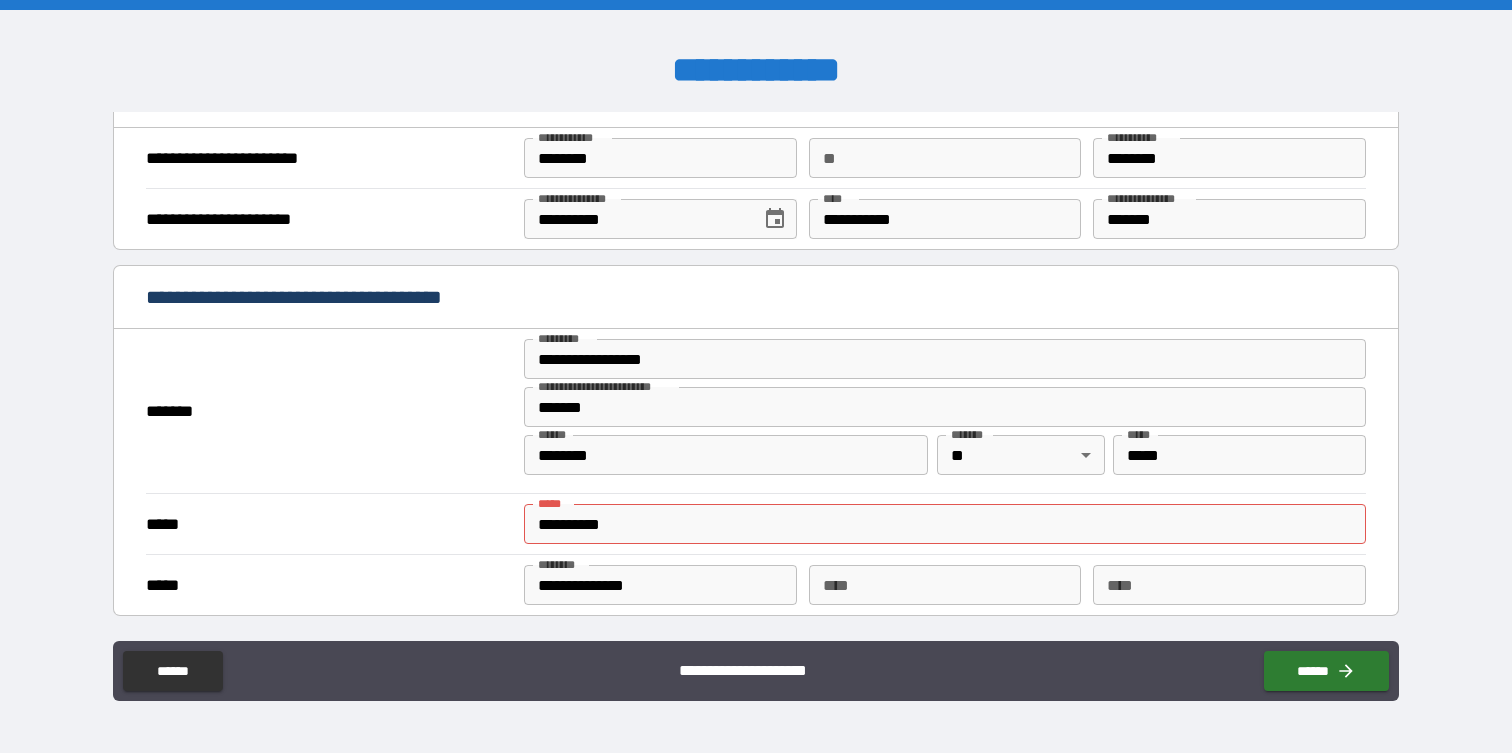 scroll, scrollTop: 1291, scrollLeft: 0, axis: vertical 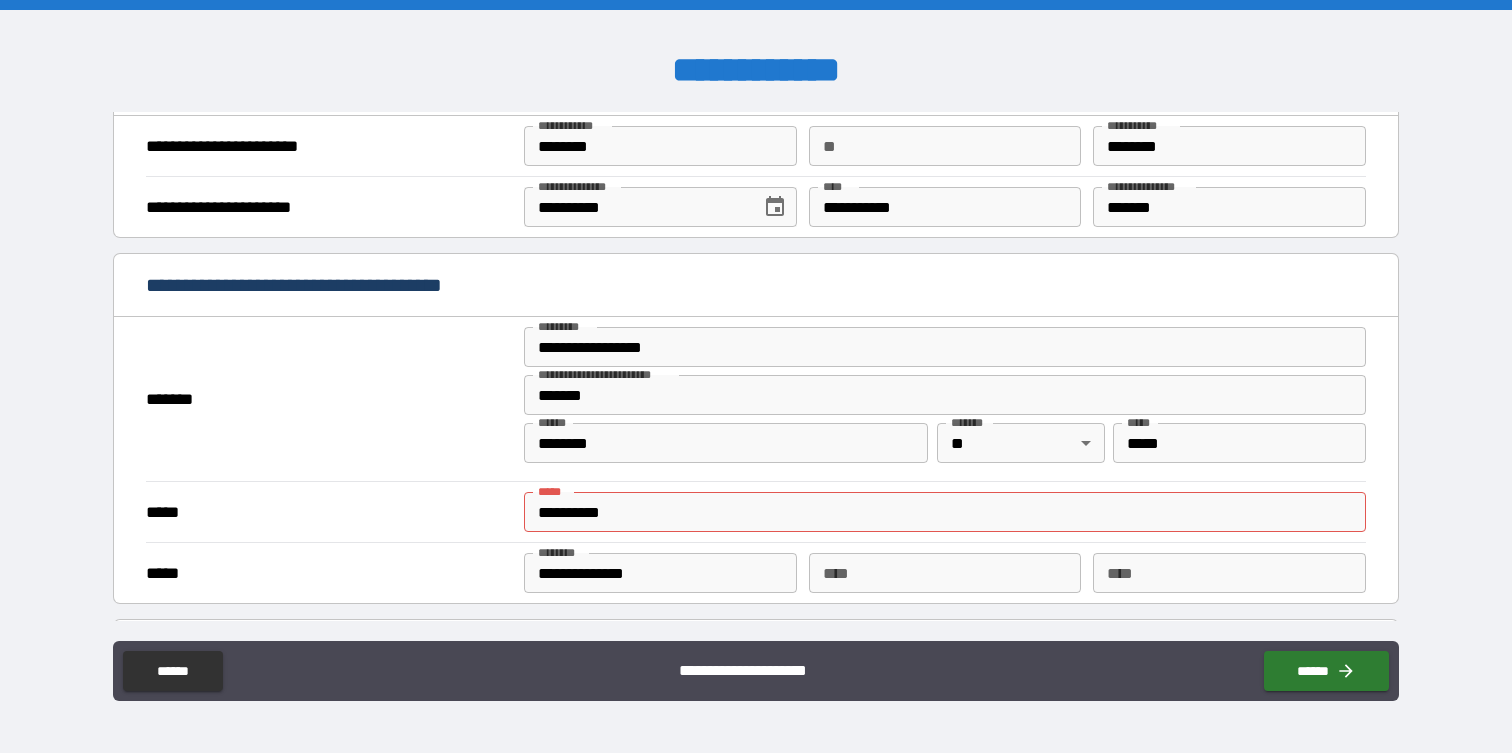 type on "**********" 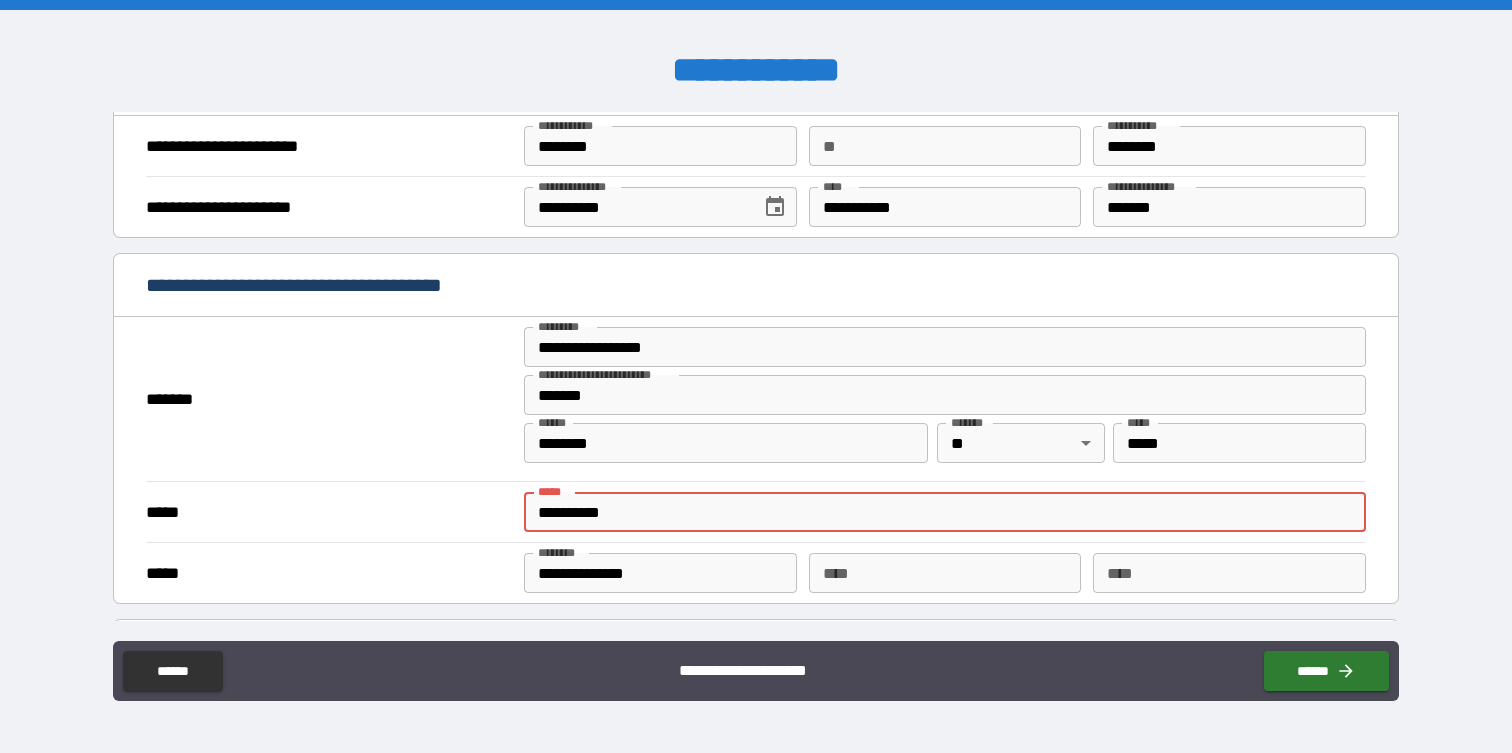 click on "**********" at bounding box center (944, 512) 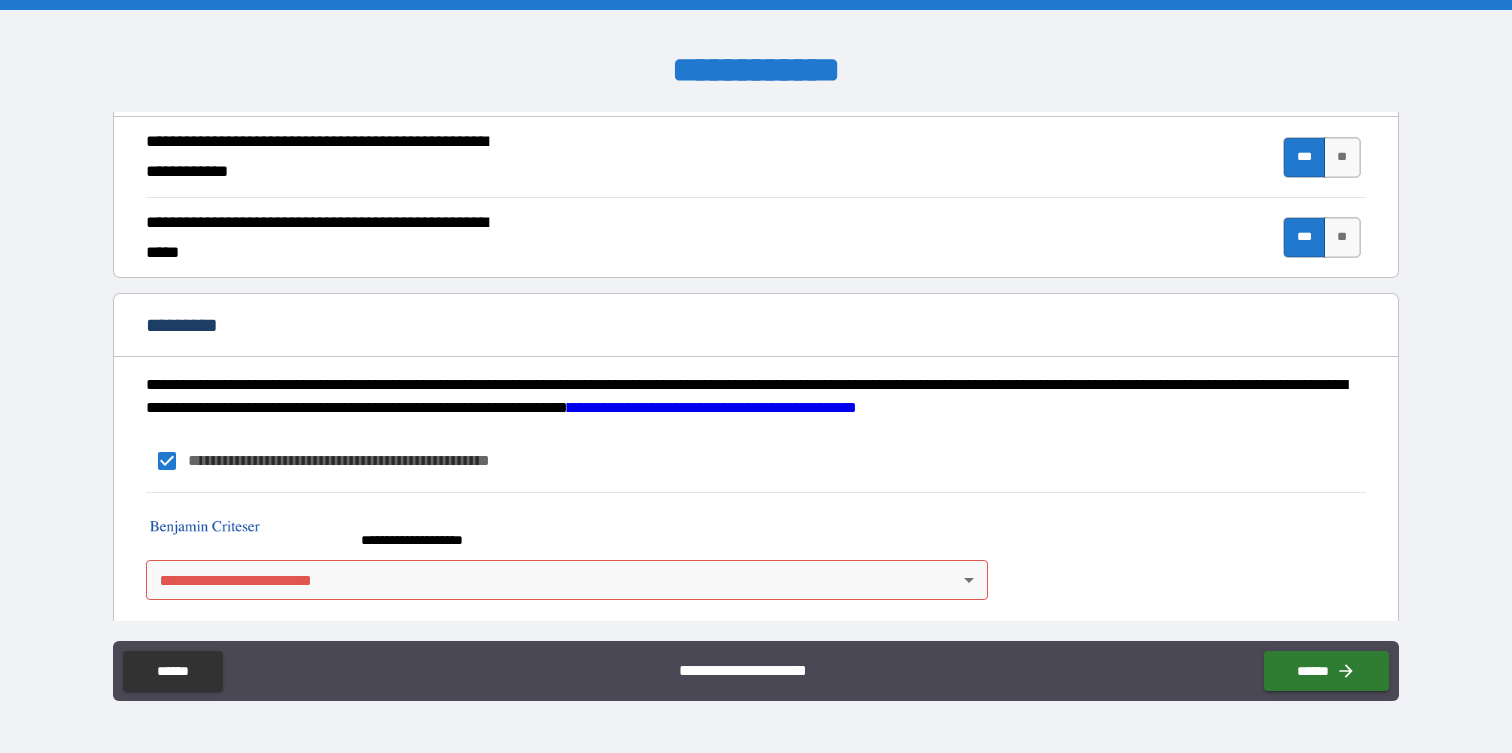 scroll, scrollTop: 1867, scrollLeft: 0, axis: vertical 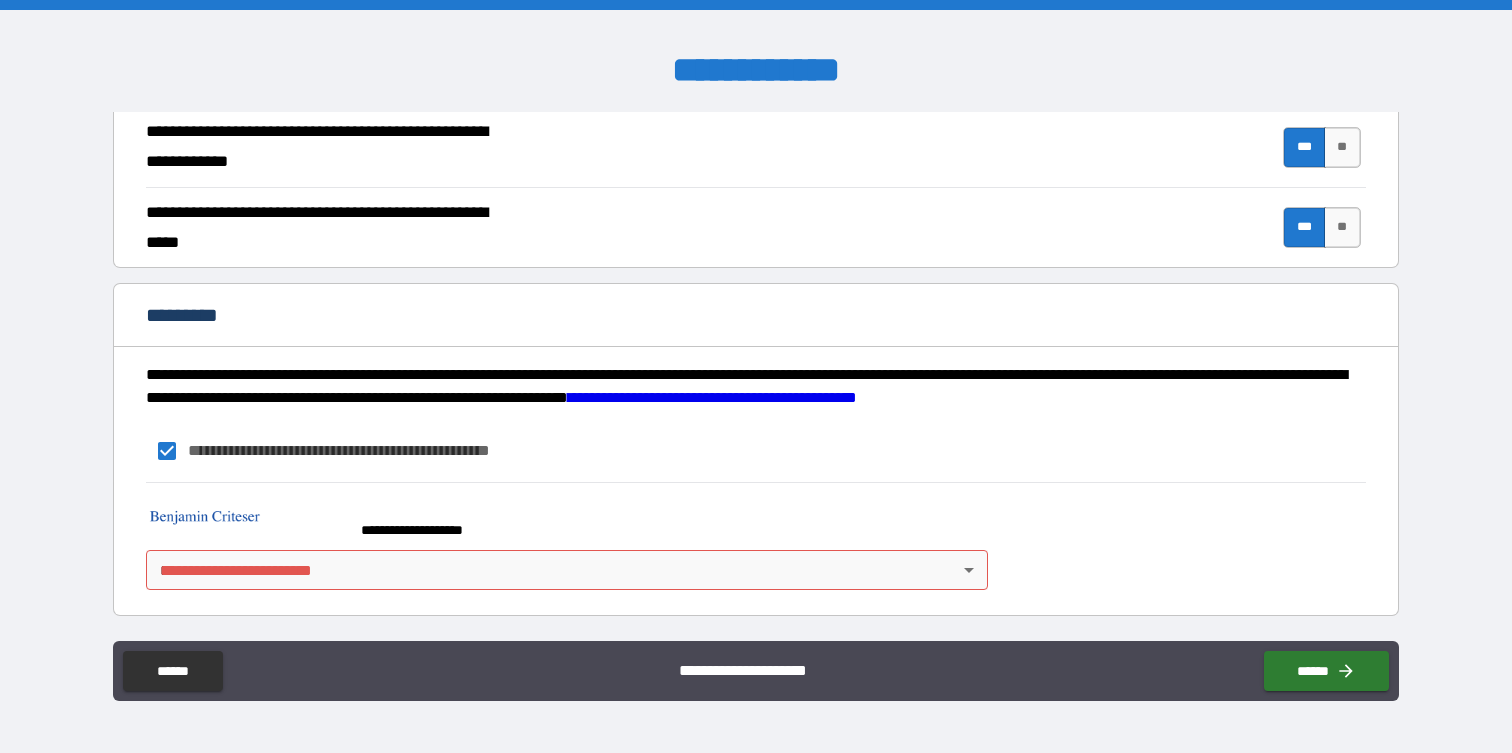 type on "**********" 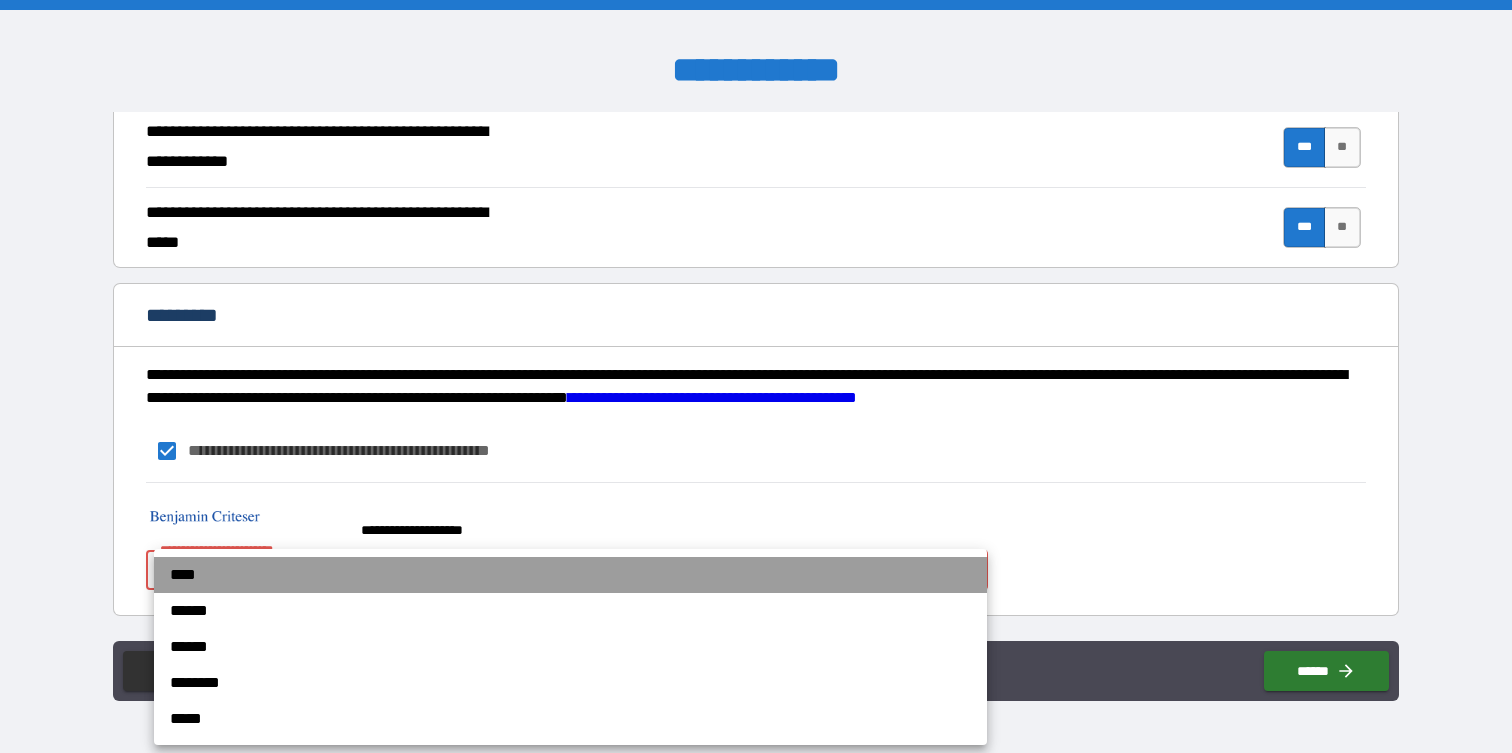 click on "****" at bounding box center [570, 575] 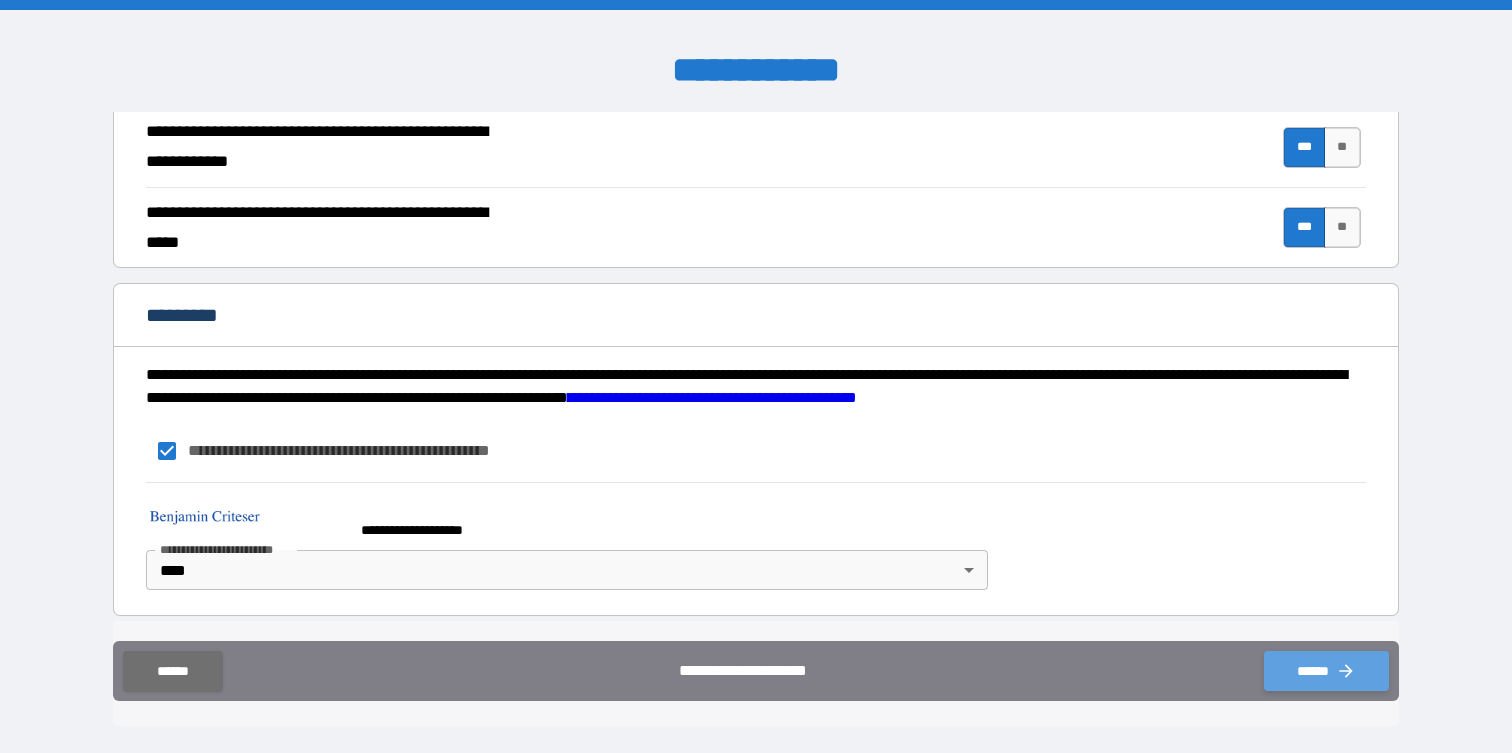 click on "******" at bounding box center (1326, 671) 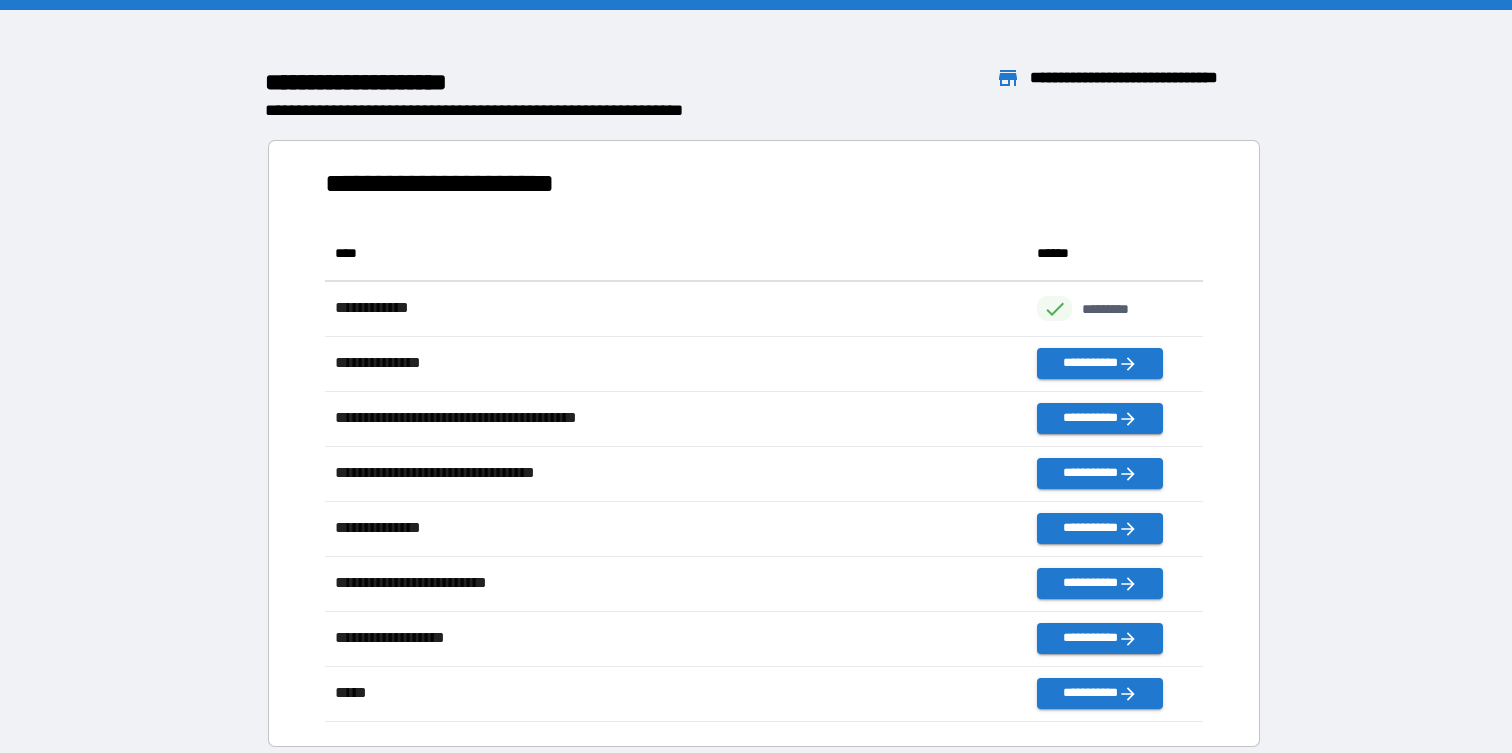 scroll, scrollTop: 1, scrollLeft: 1, axis: both 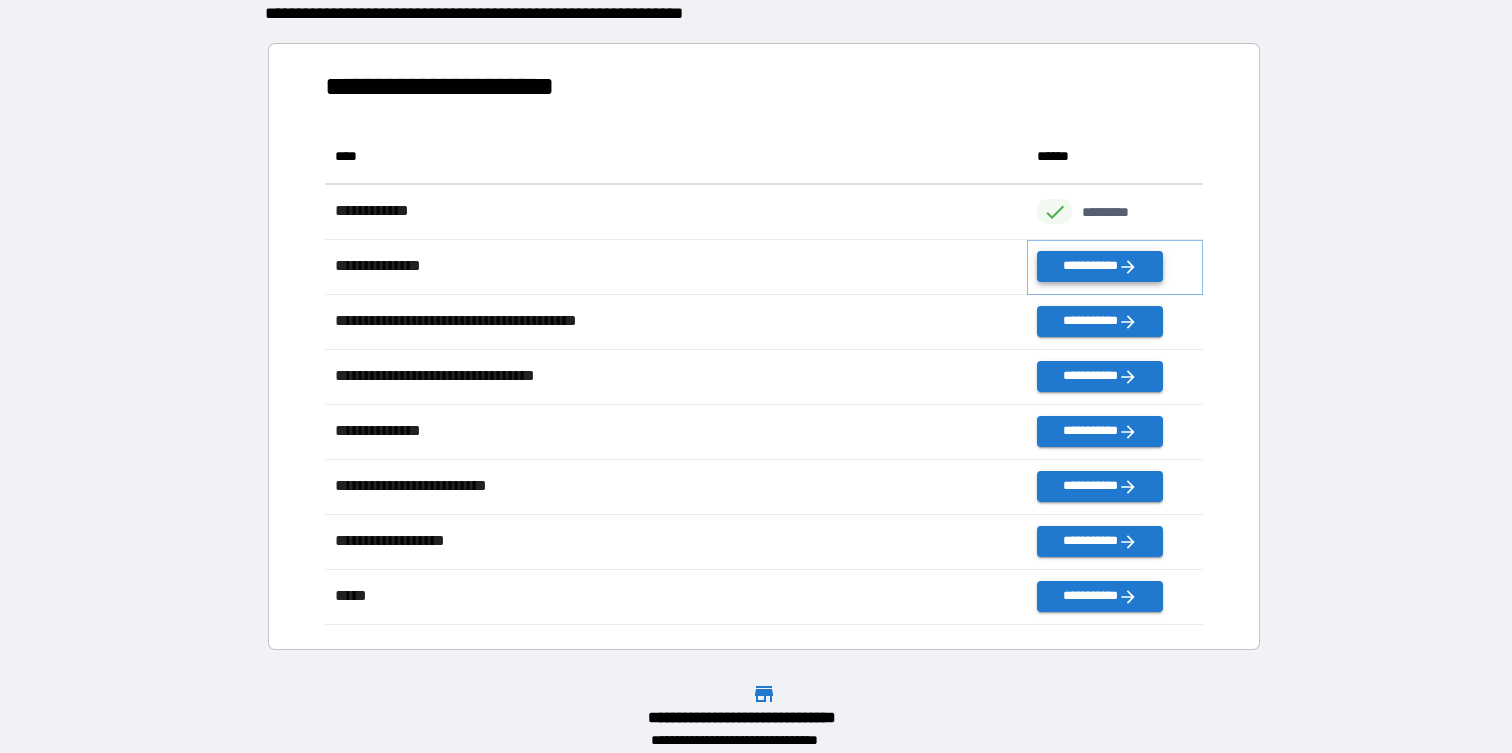 click on "**********" at bounding box center [1099, 266] 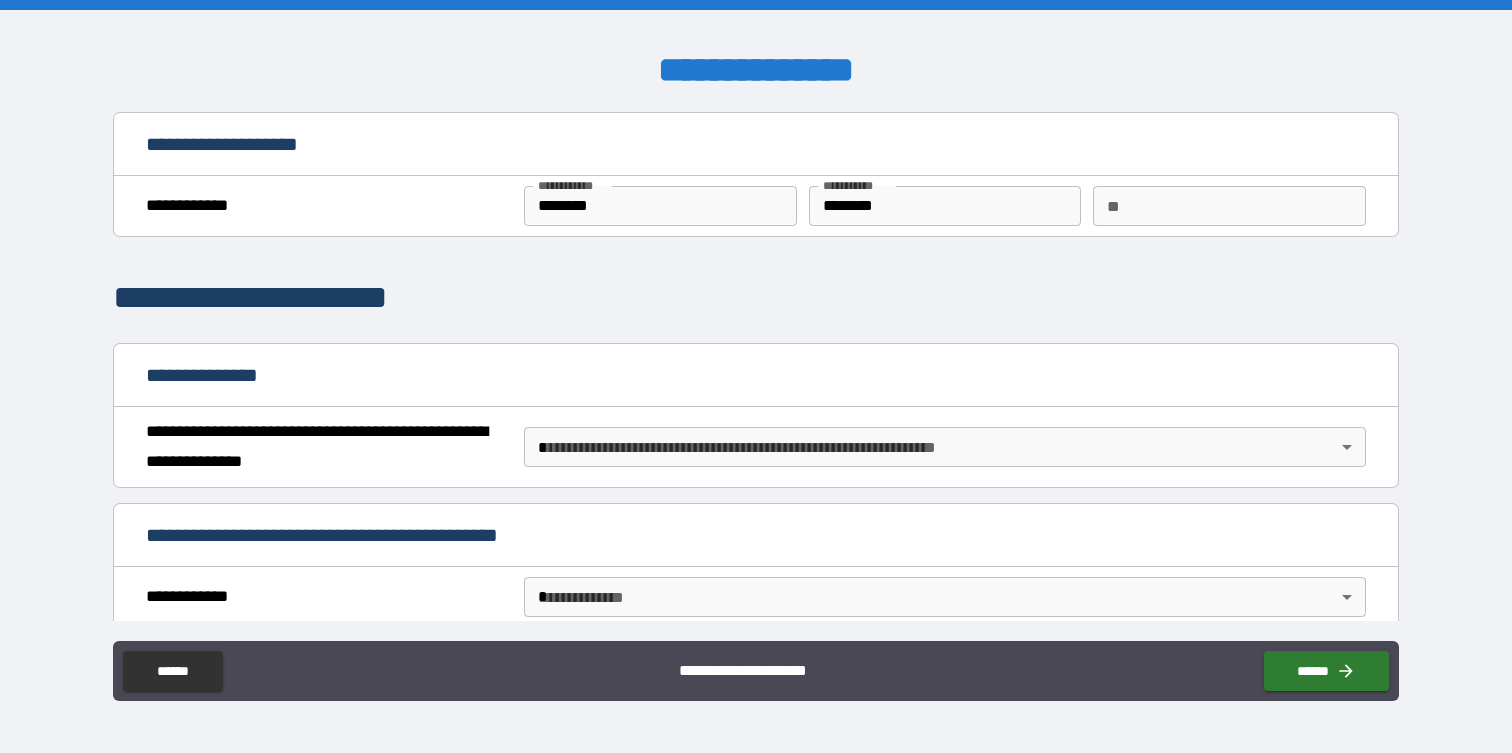 click on "**********" at bounding box center [756, 376] 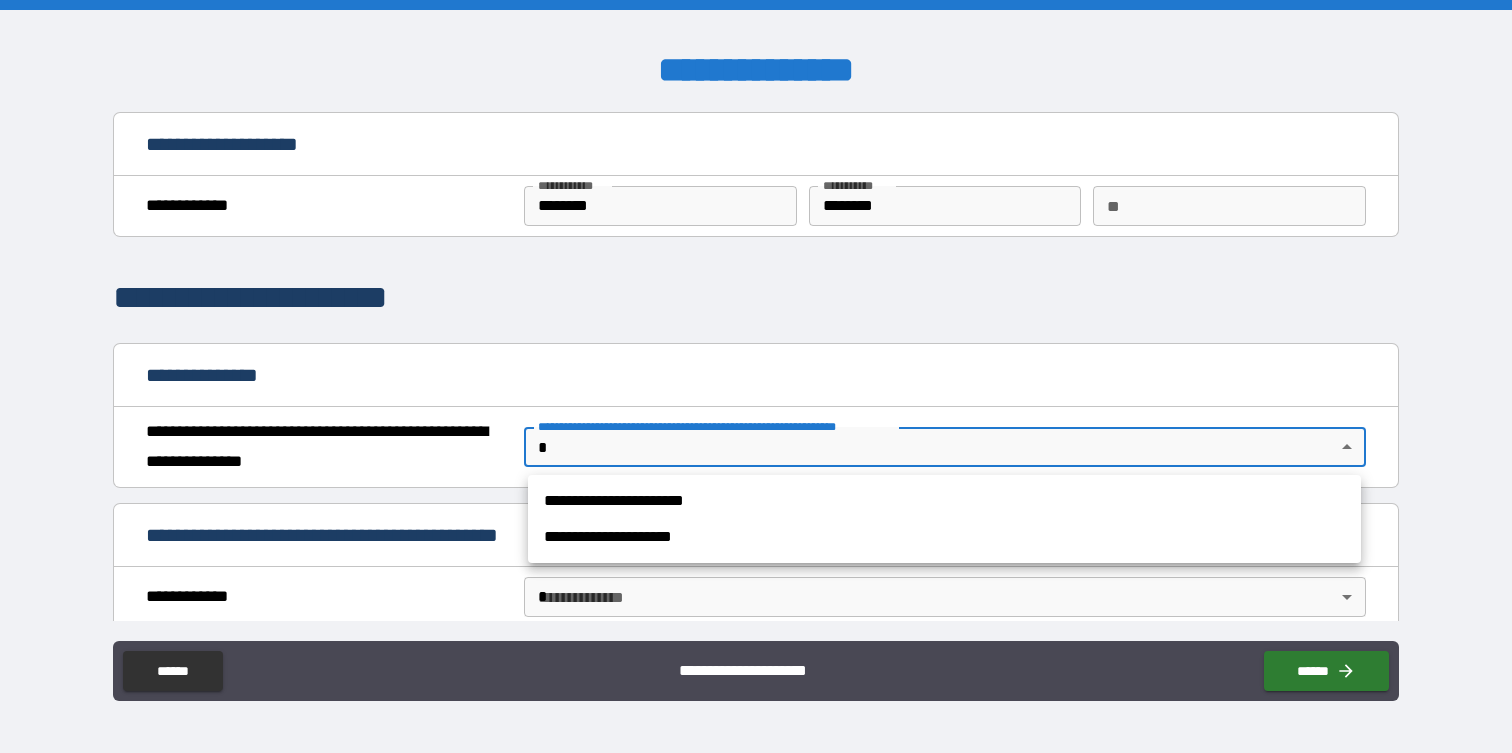 click on "**********" at bounding box center (944, 501) 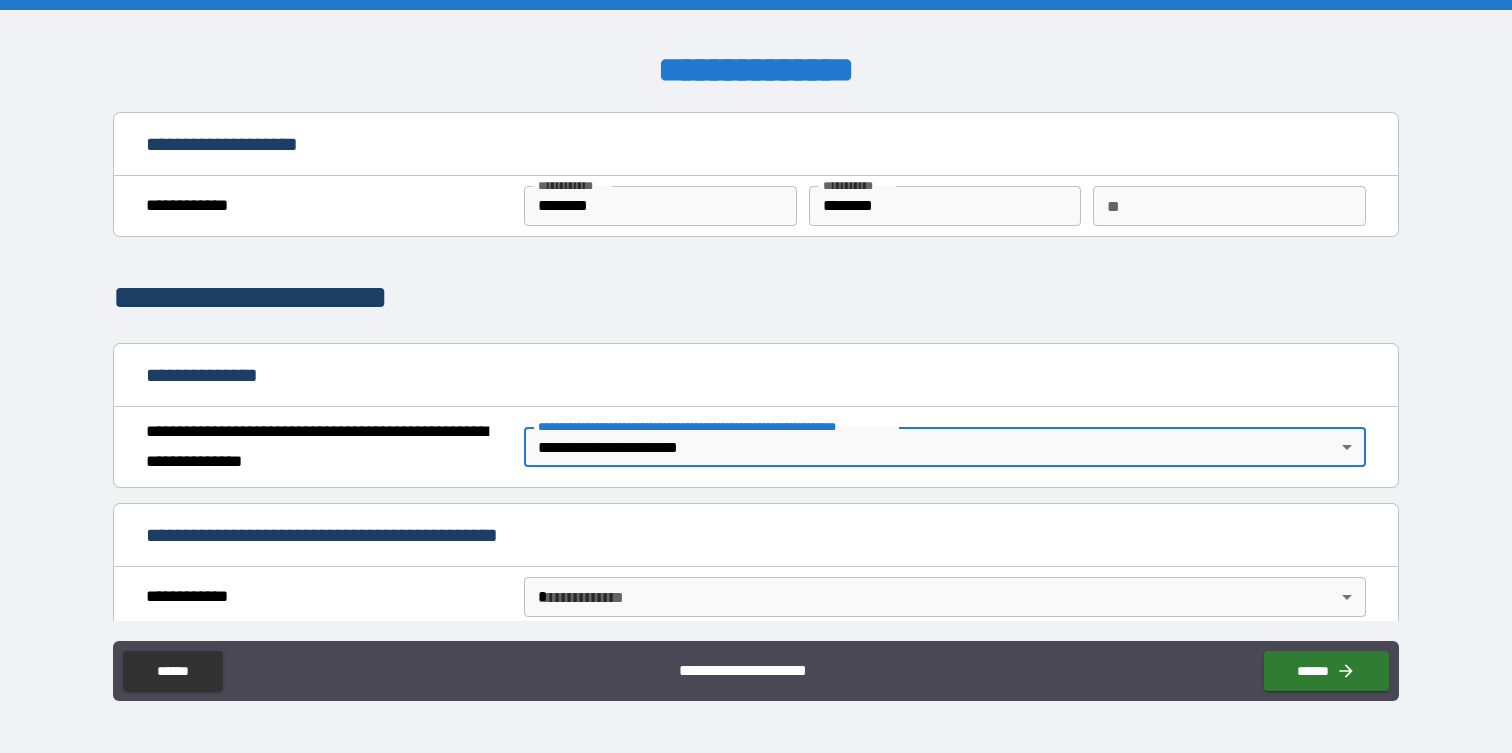 scroll, scrollTop: 28, scrollLeft: 0, axis: vertical 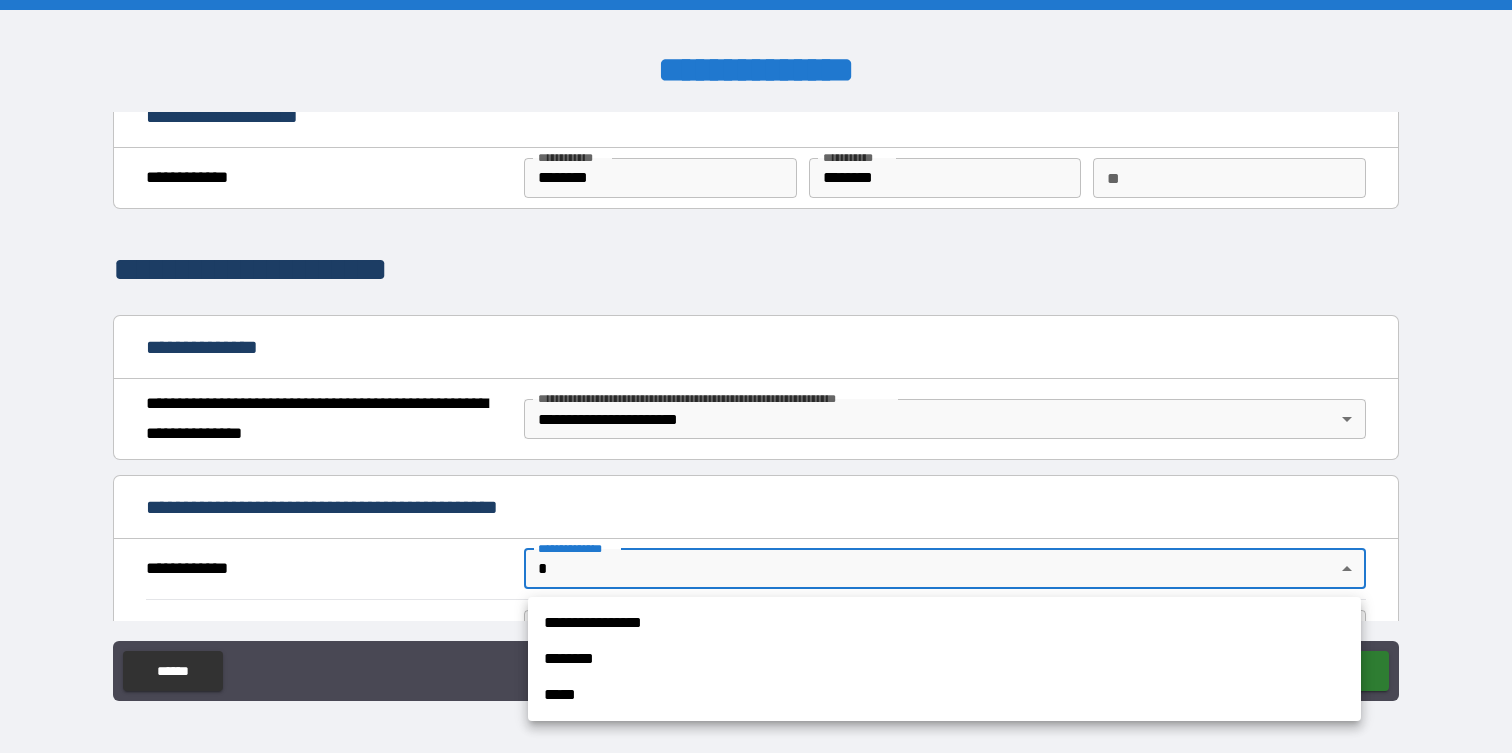 click on "**********" at bounding box center [756, 376] 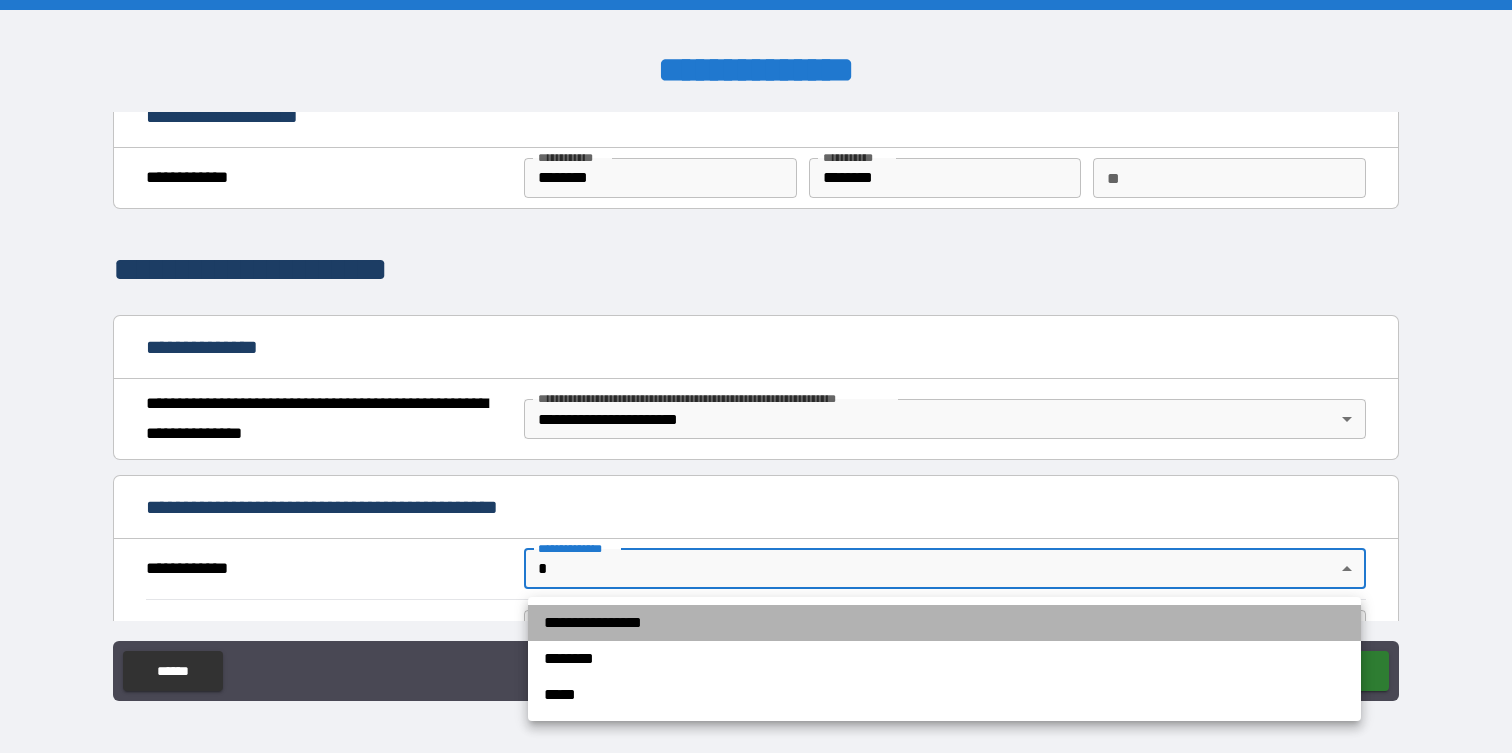 click on "**********" at bounding box center (944, 623) 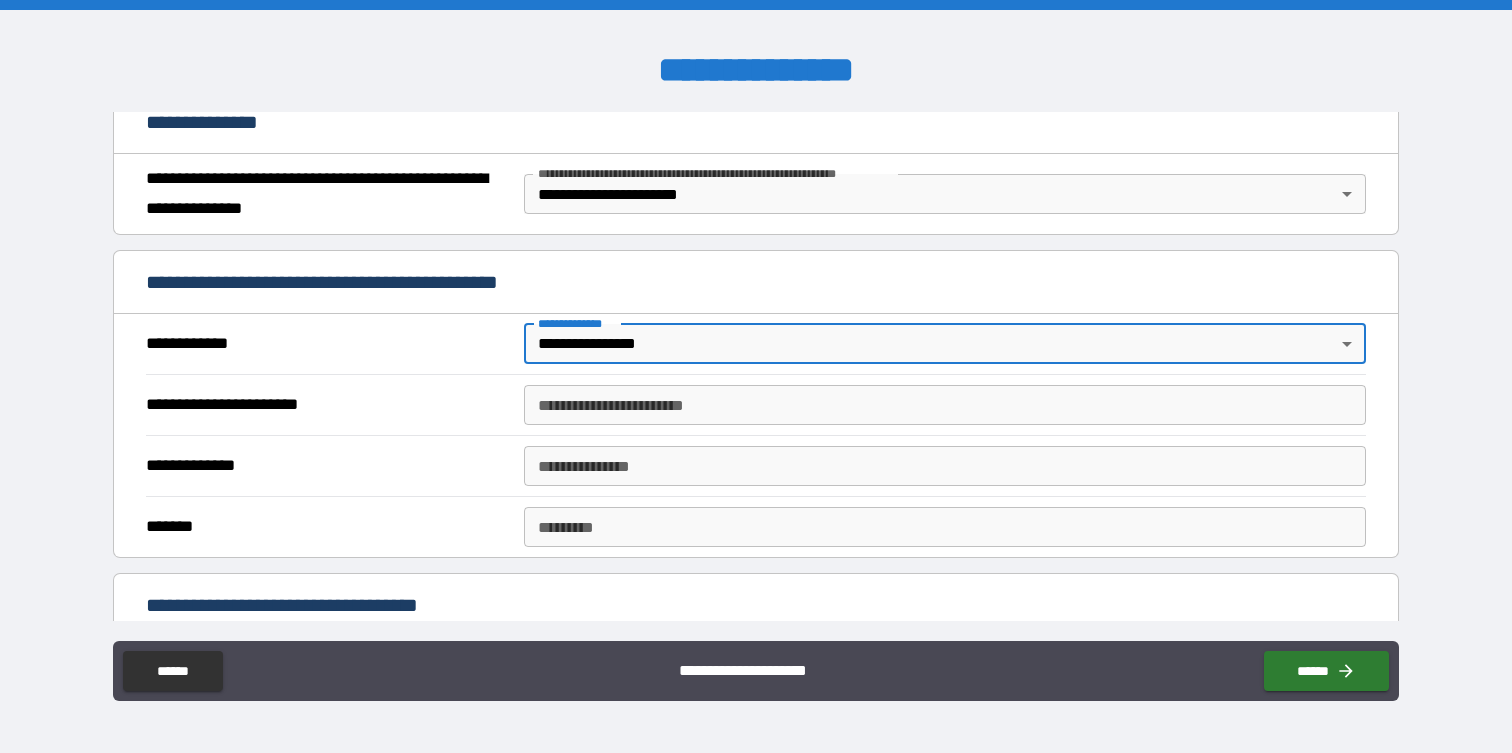 scroll, scrollTop: 324, scrollLeft: 0, axis: vertical 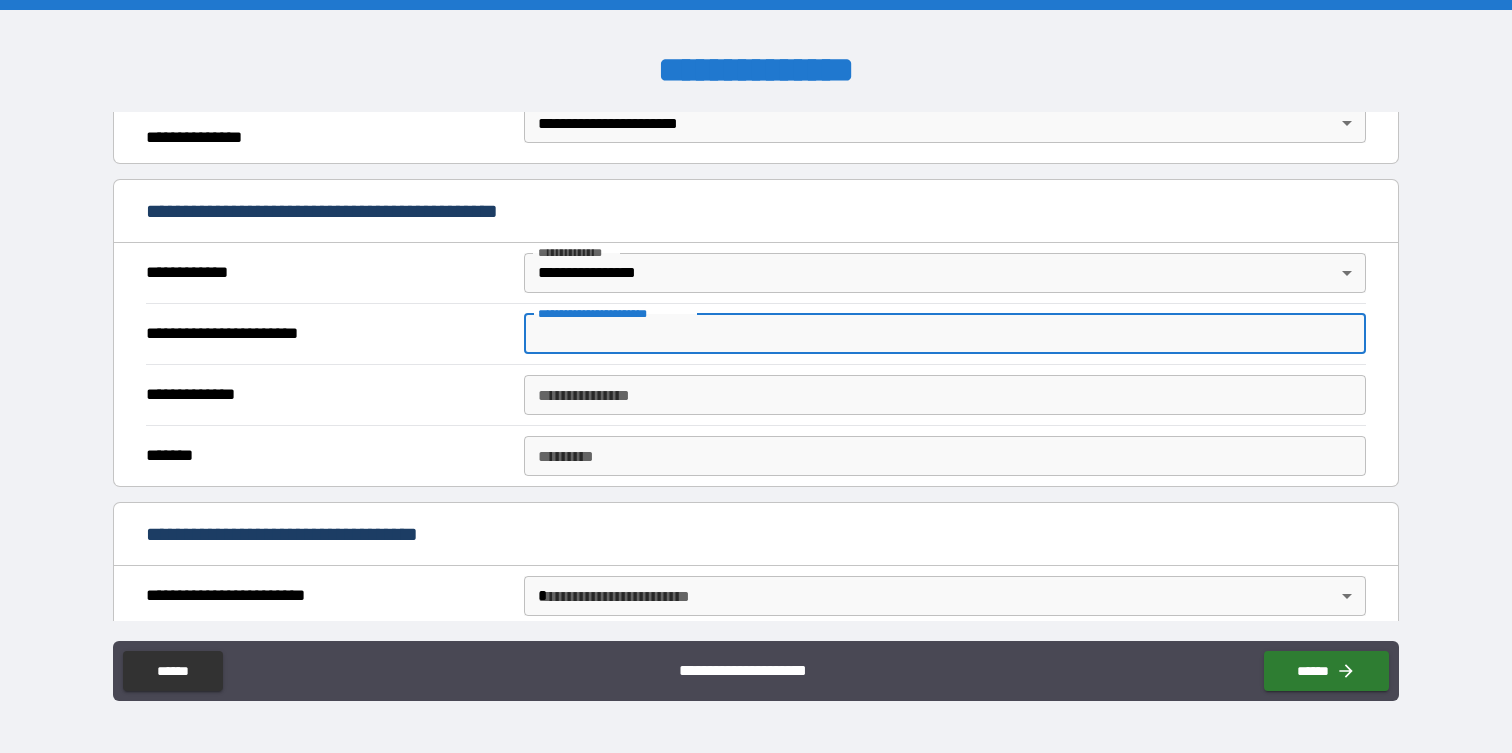 click on "**********" at bounding box center (944, 334) 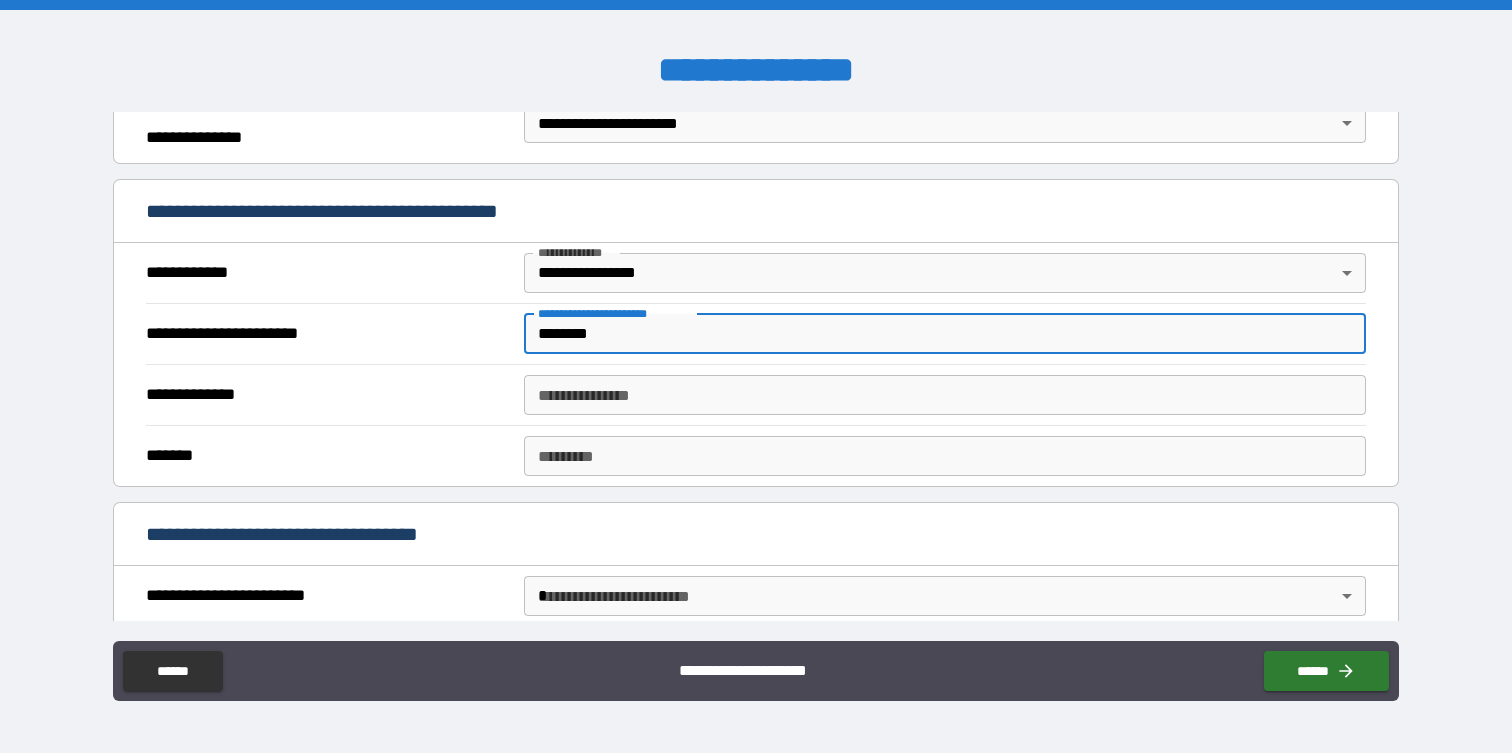 type on "********" 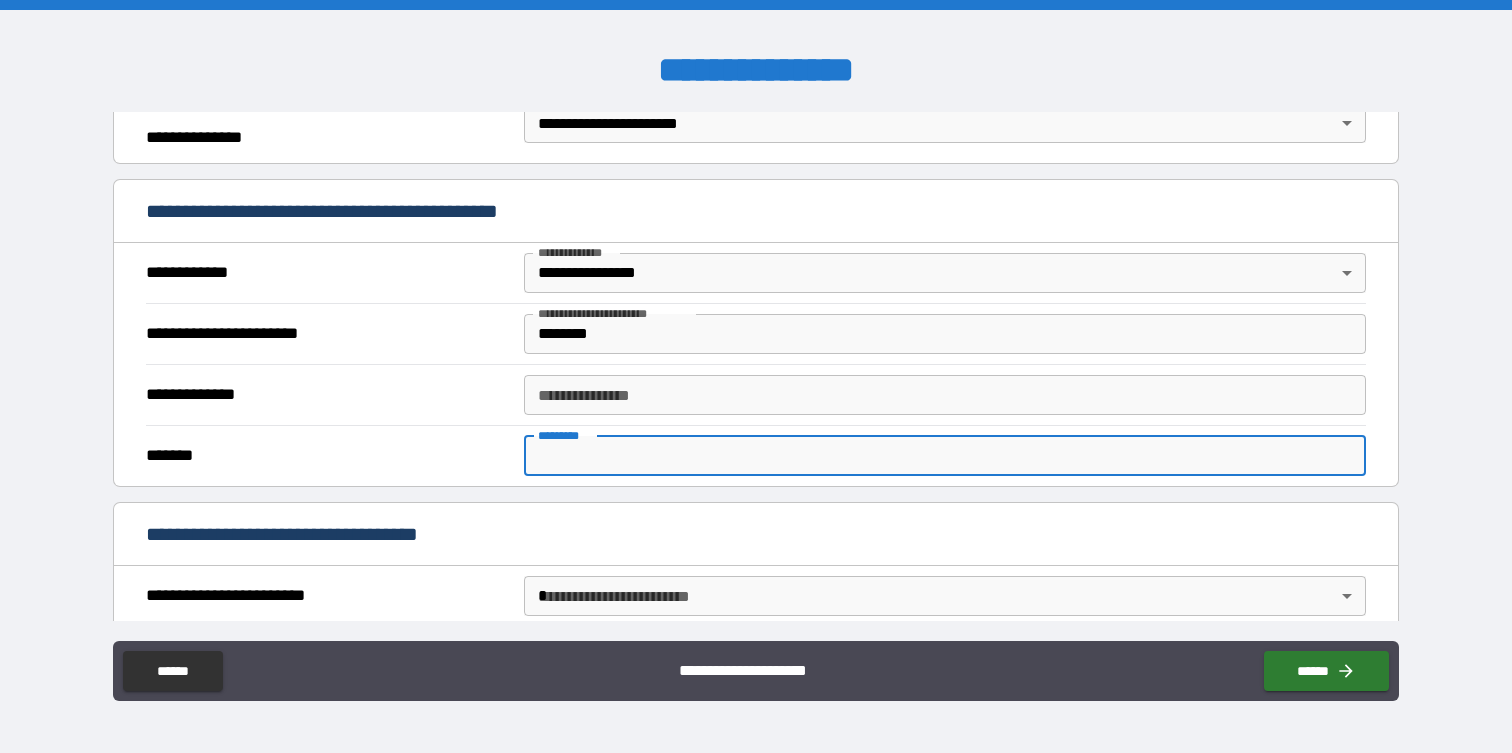 click on "*******   *" at bounding box center [944, 456] 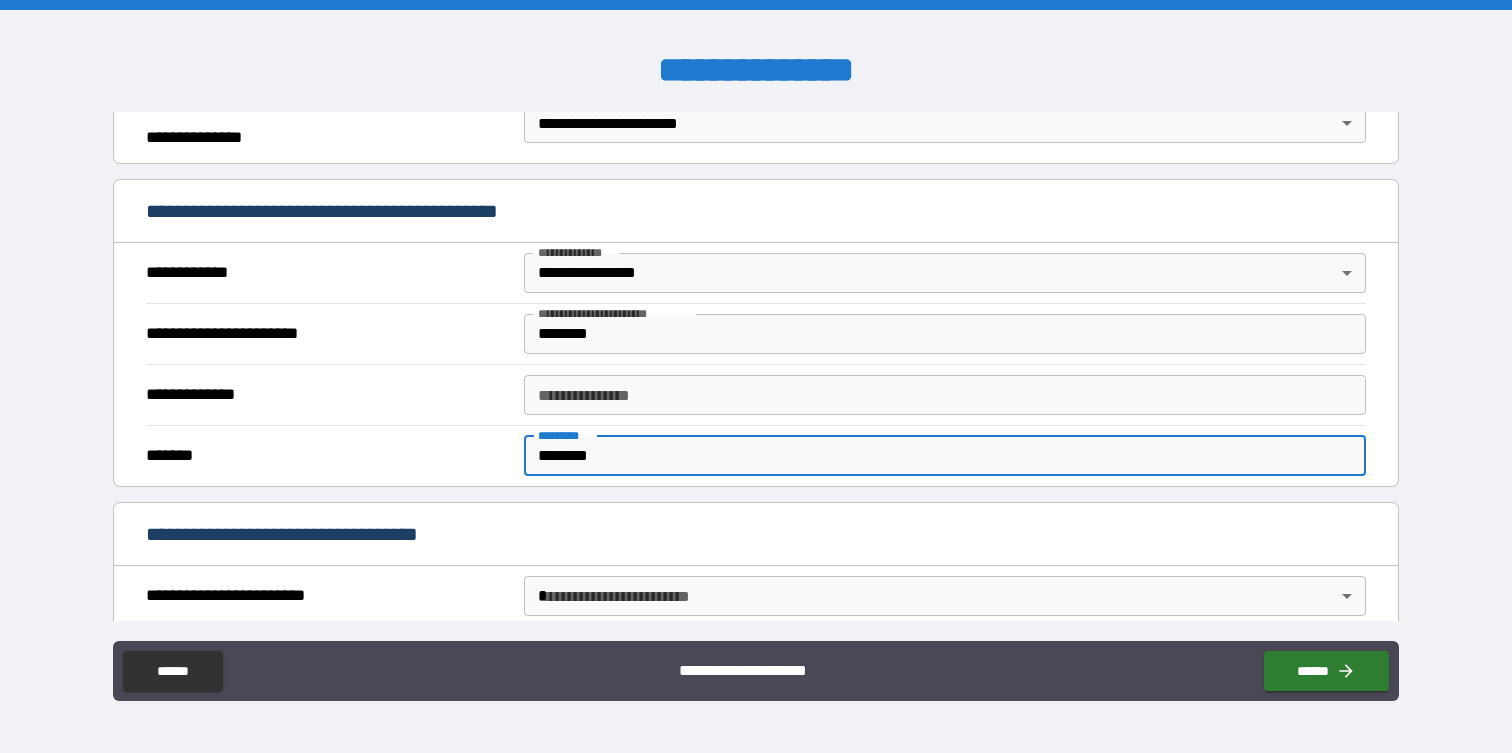 type on "********" 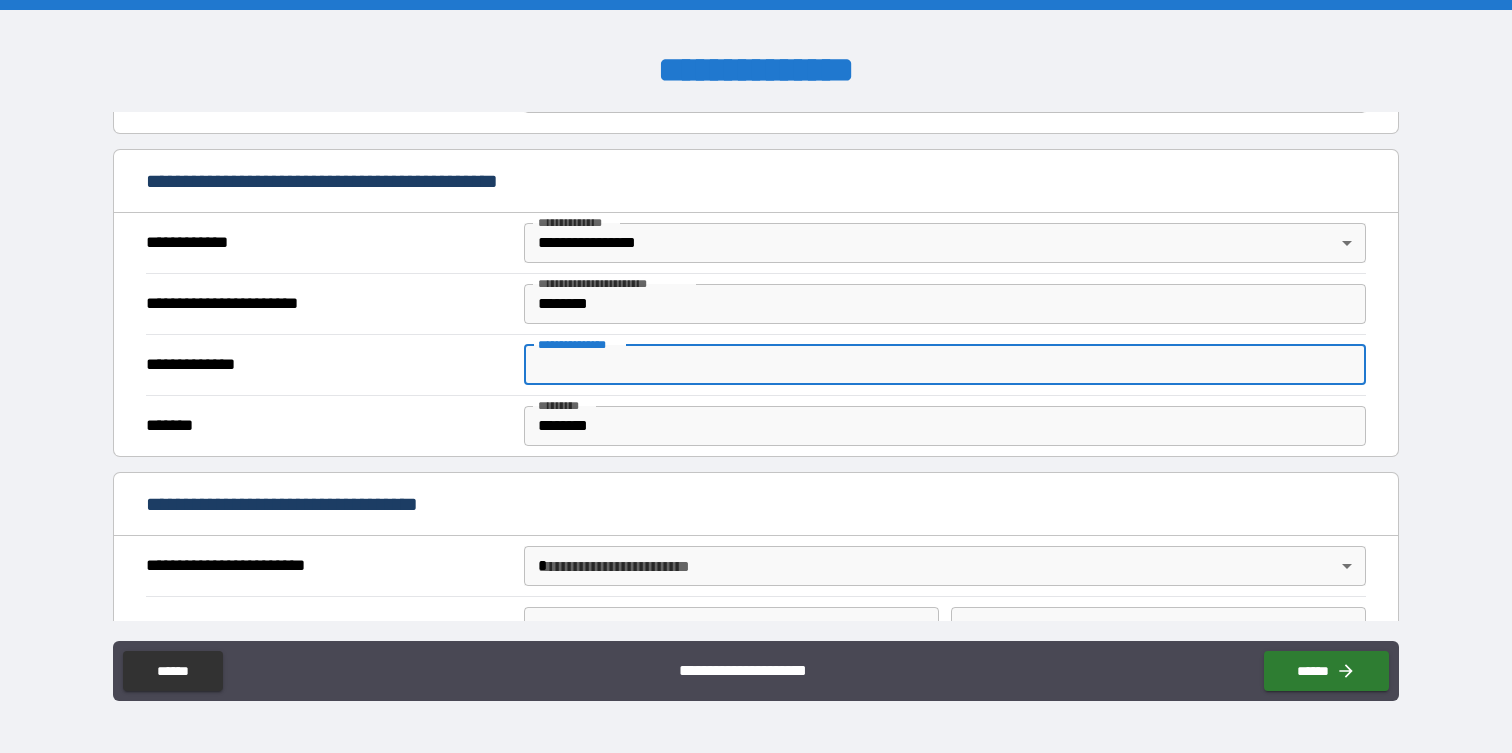 click on "**********" at bounding box center (944, 365) 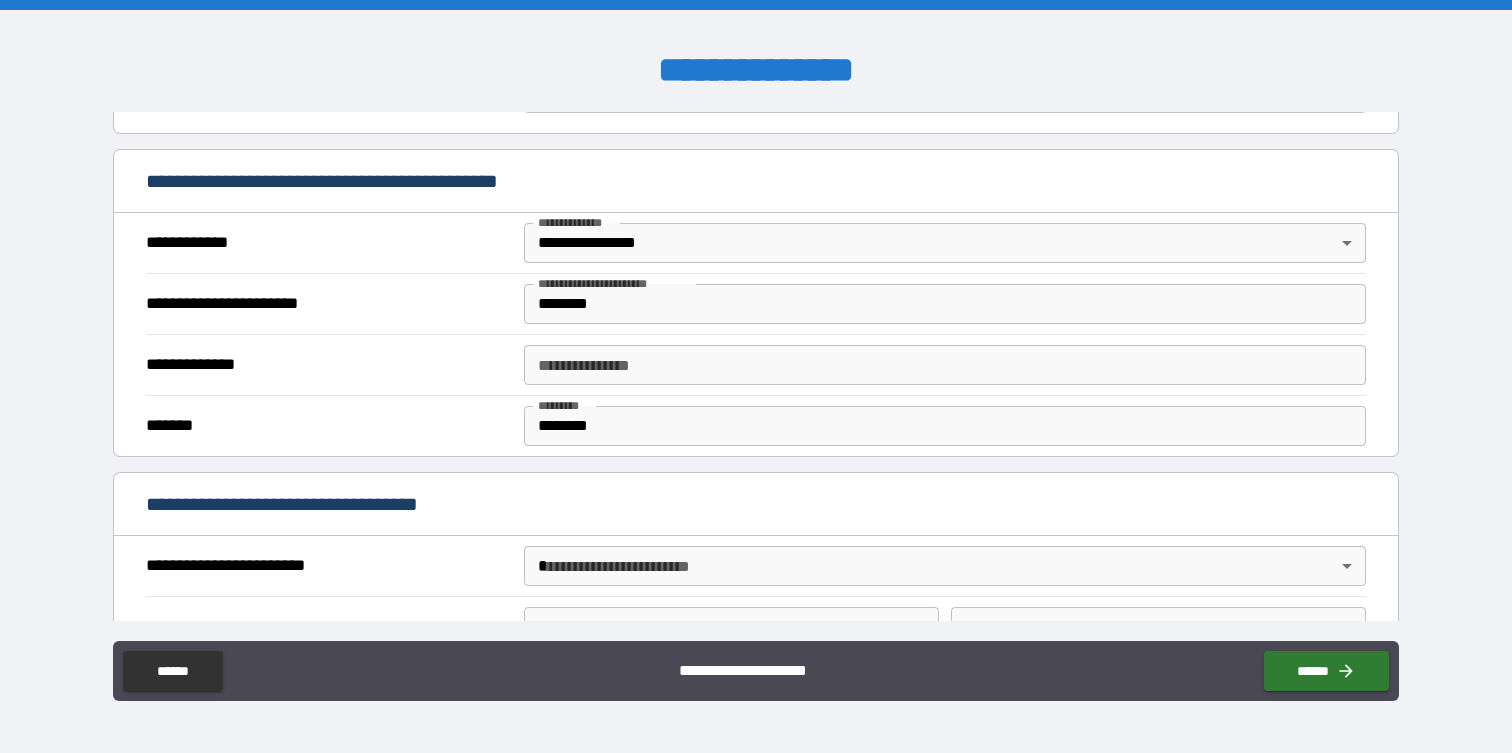 click on "**********" at bounding box center [327, 365] 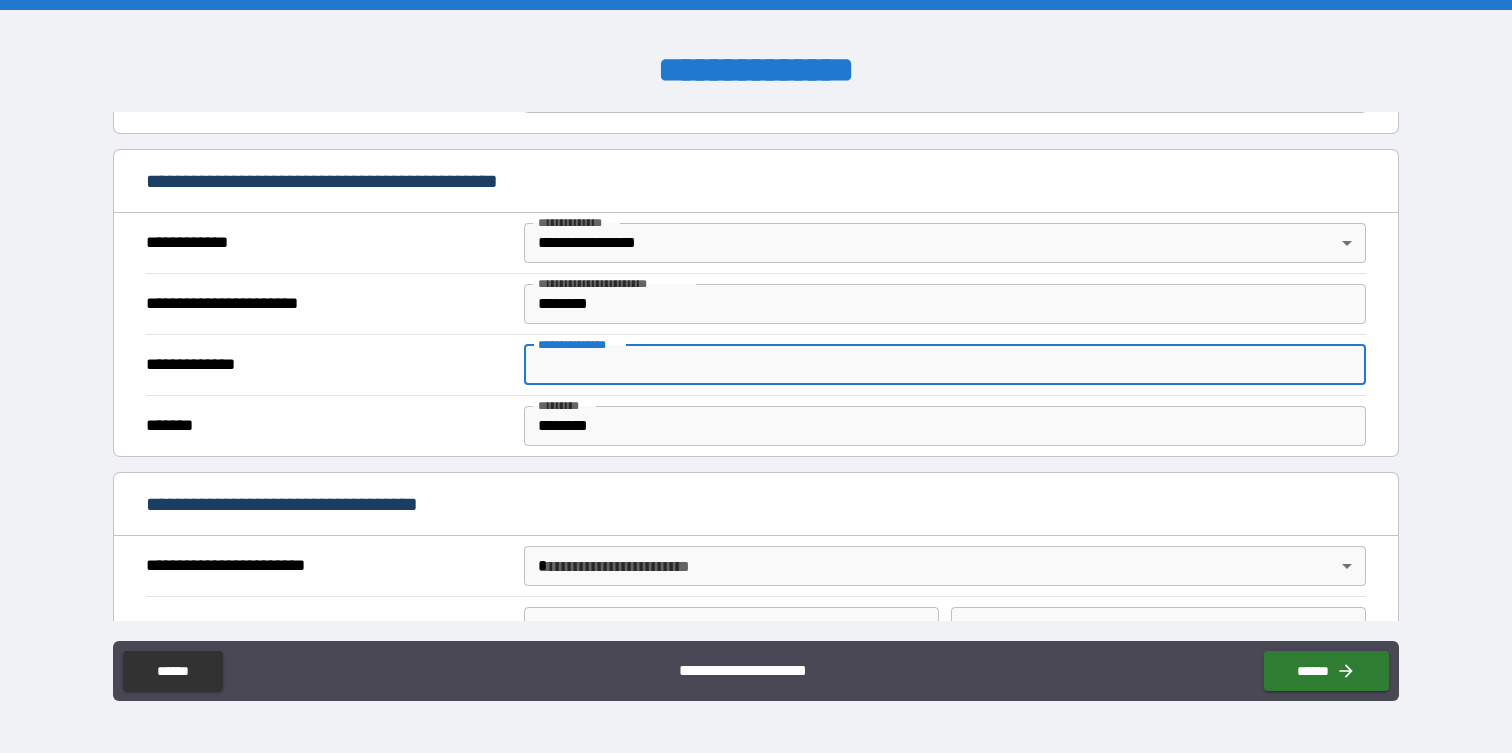 click on "**********" at bounding box center (944, 365) 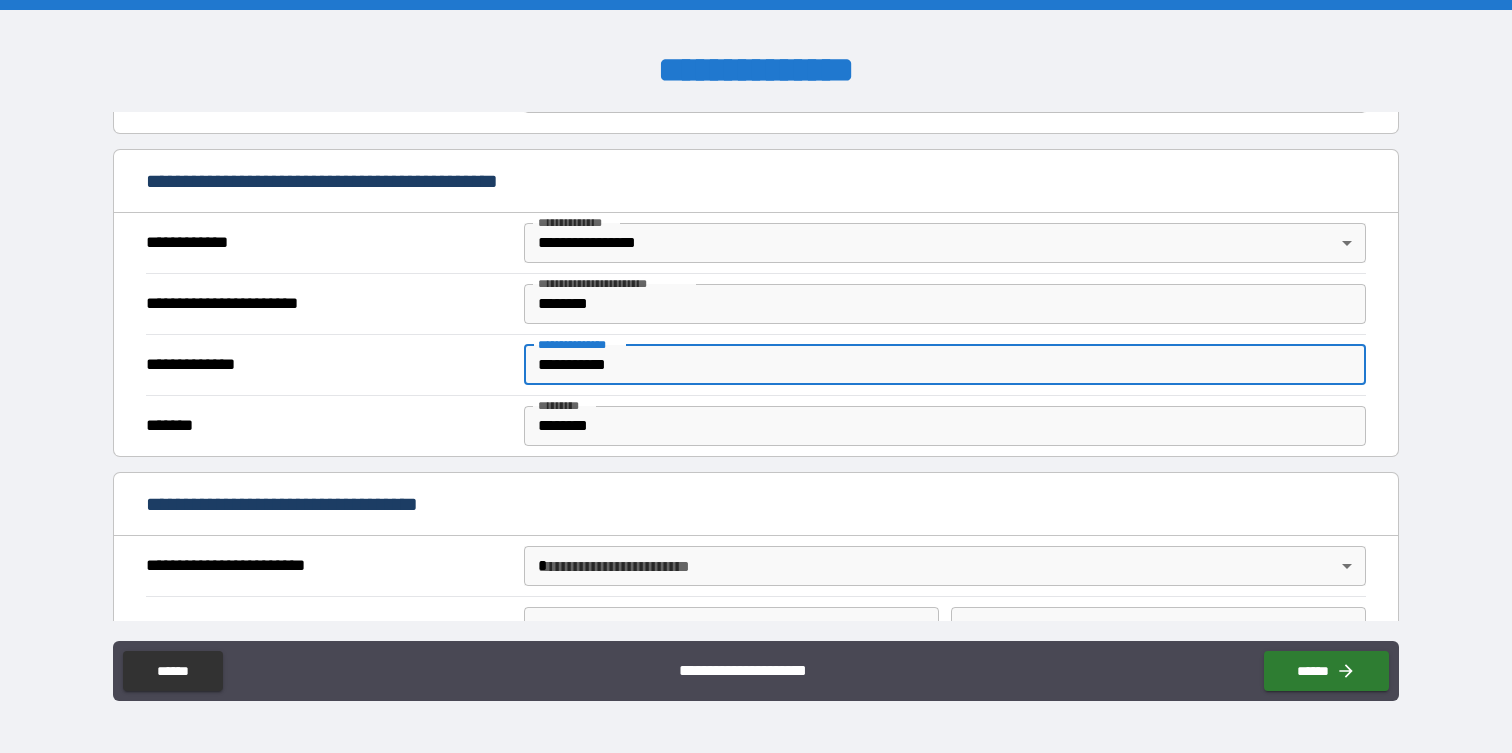 type on "**********" 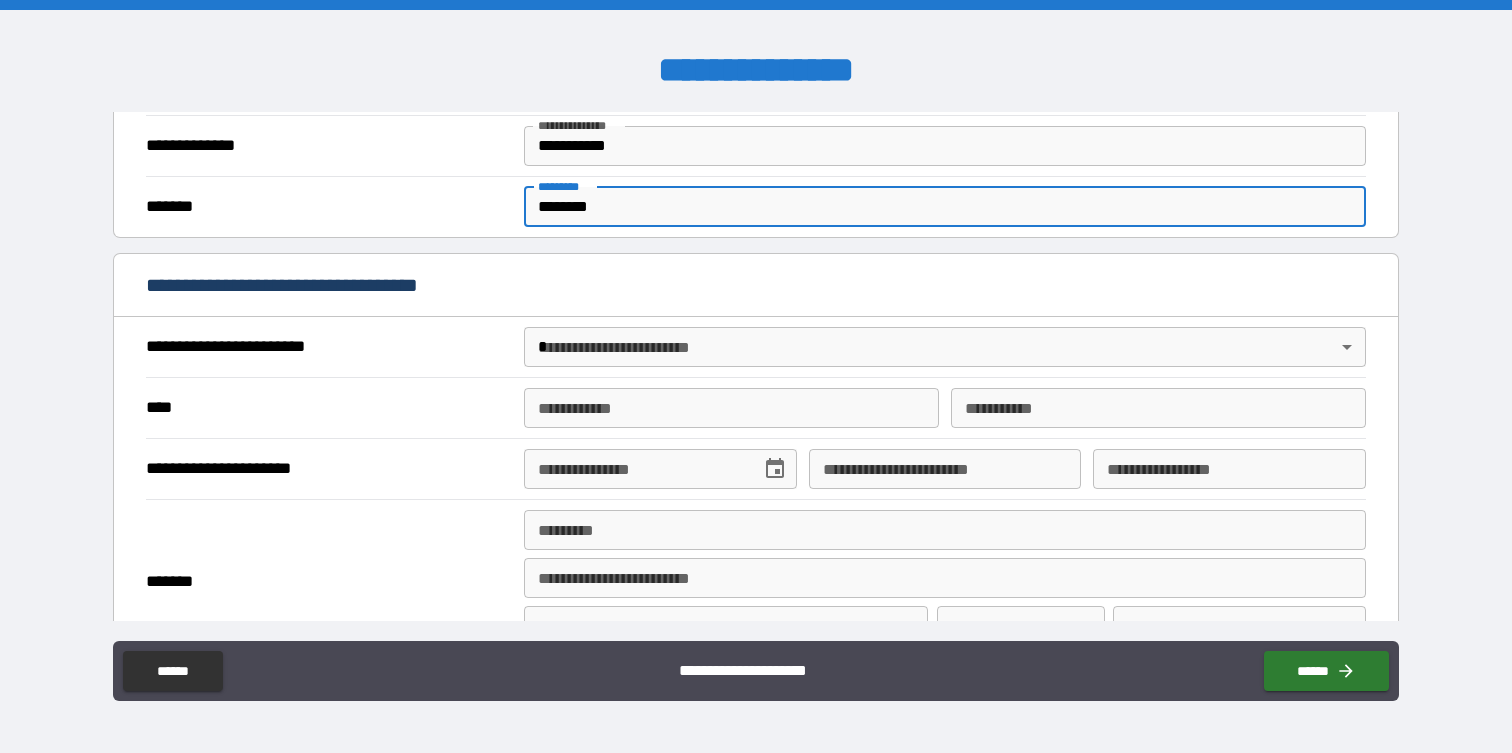 scroll, scrollTop: 574, scrollLeft: 0, axis: vertical 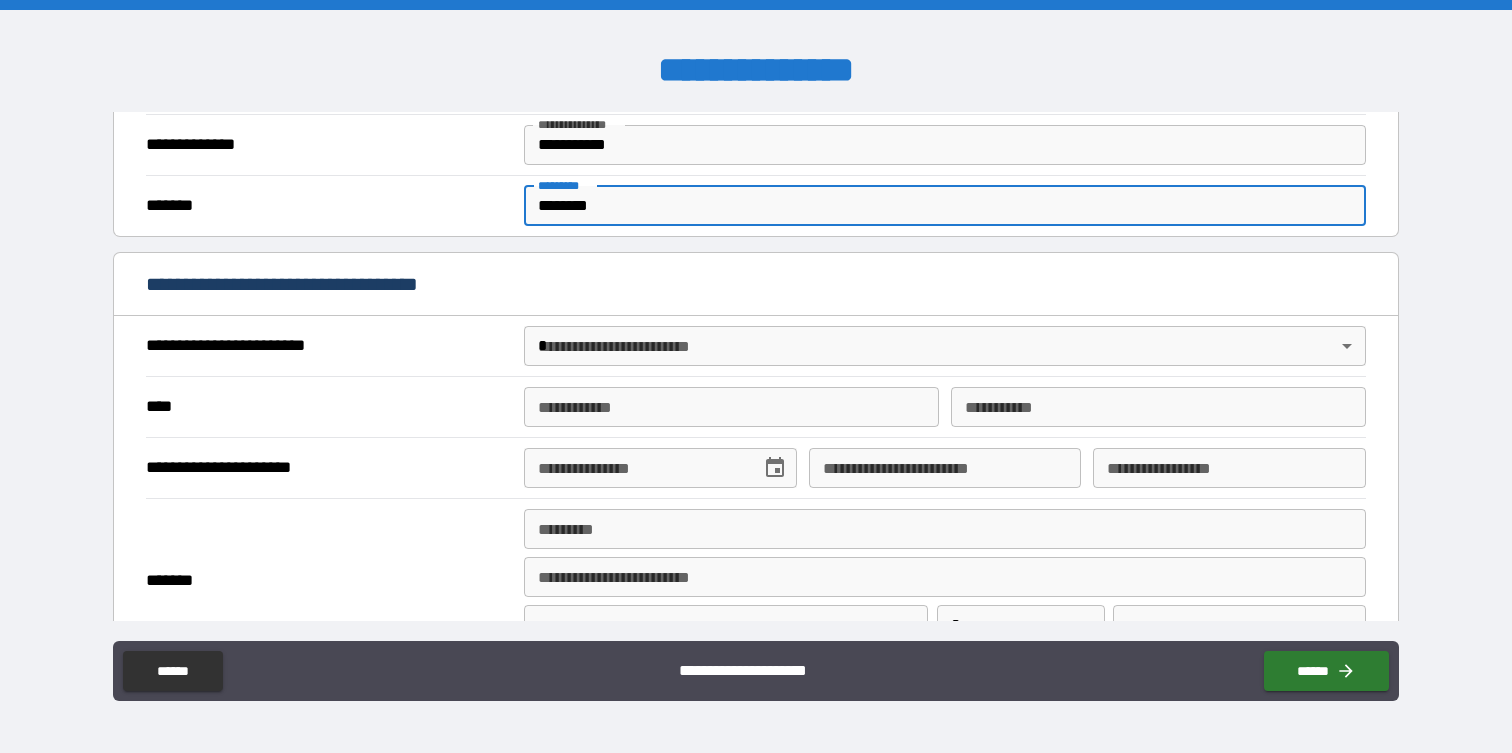 click on "**********" at bounding box center [756, 376] 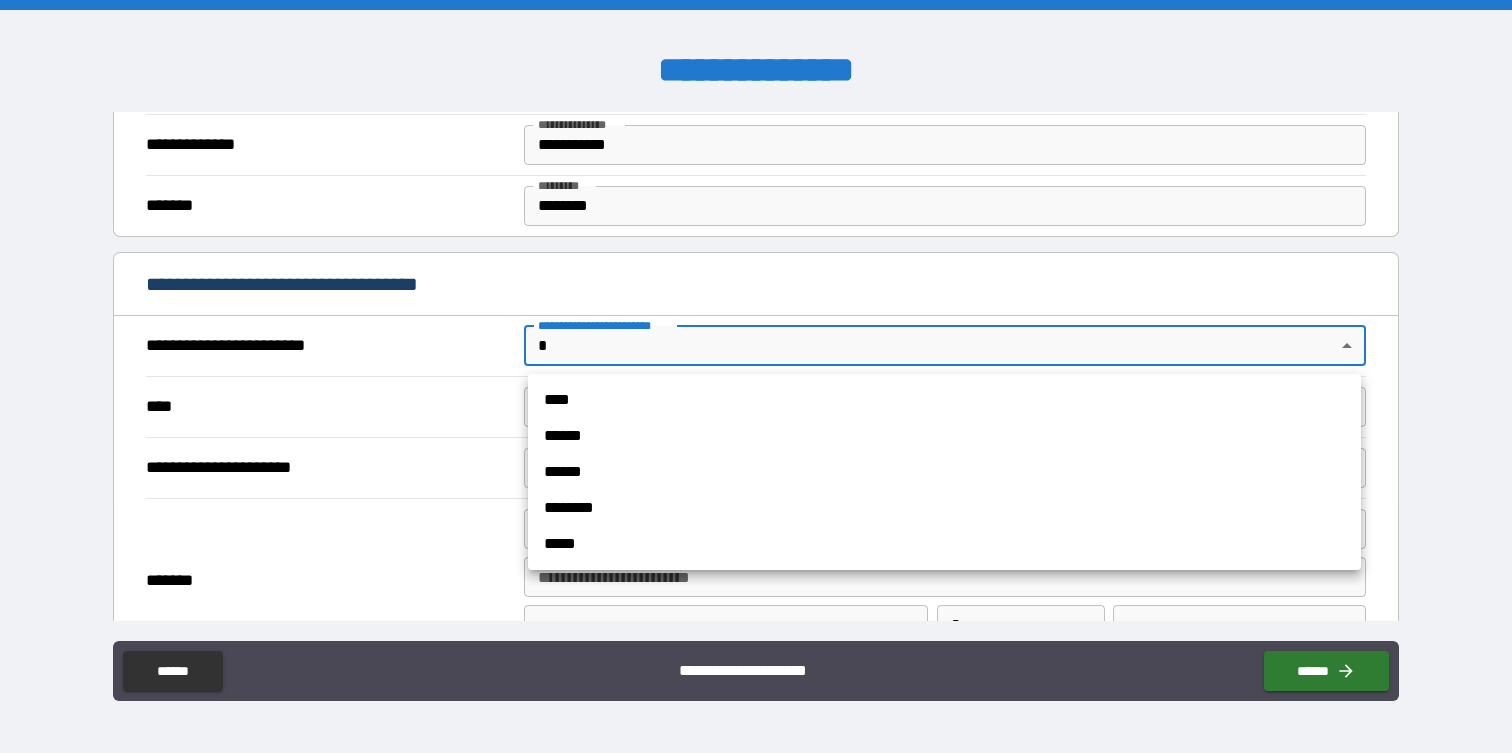 click on "****" at bounding box center [944, 400] 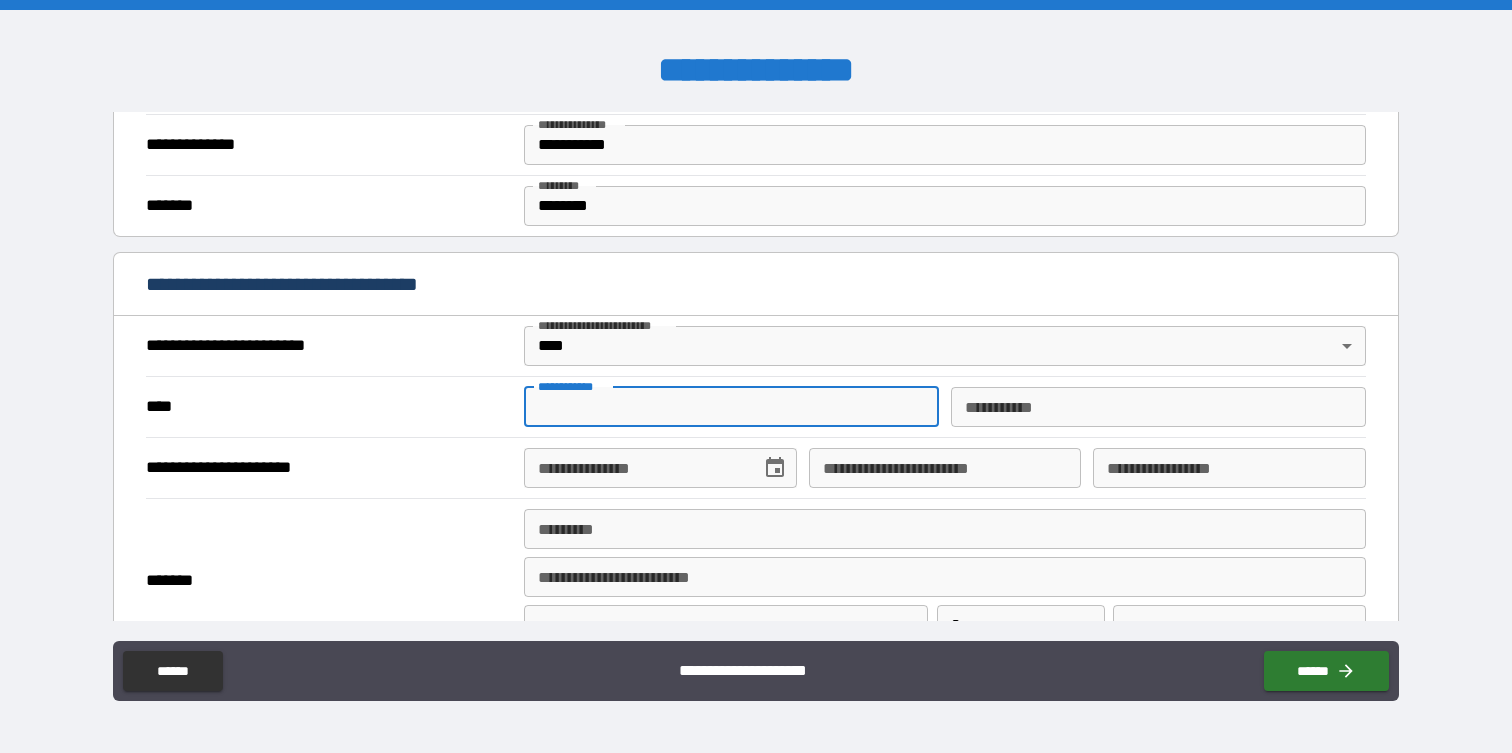 click on "**********" at bounding box center [731, 407] 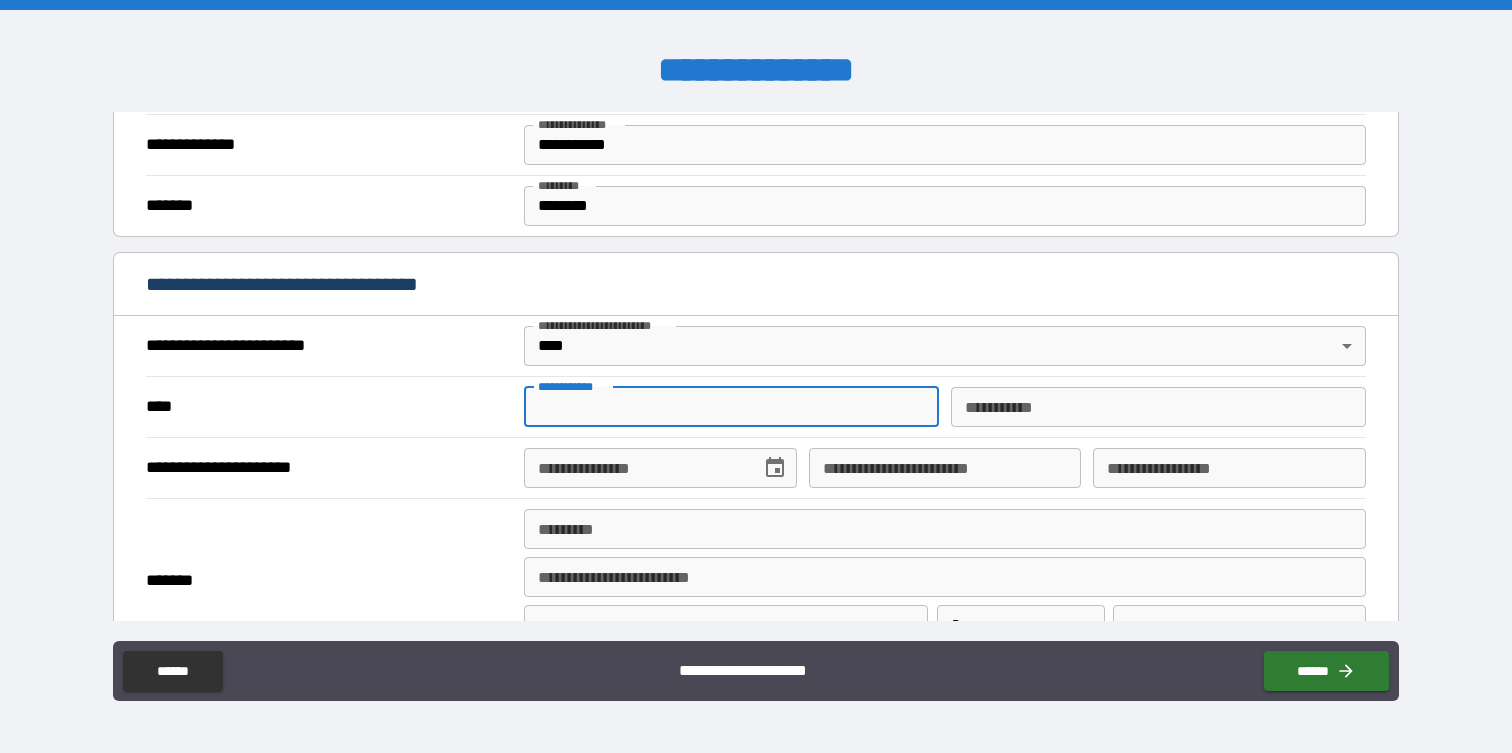 type on "********" 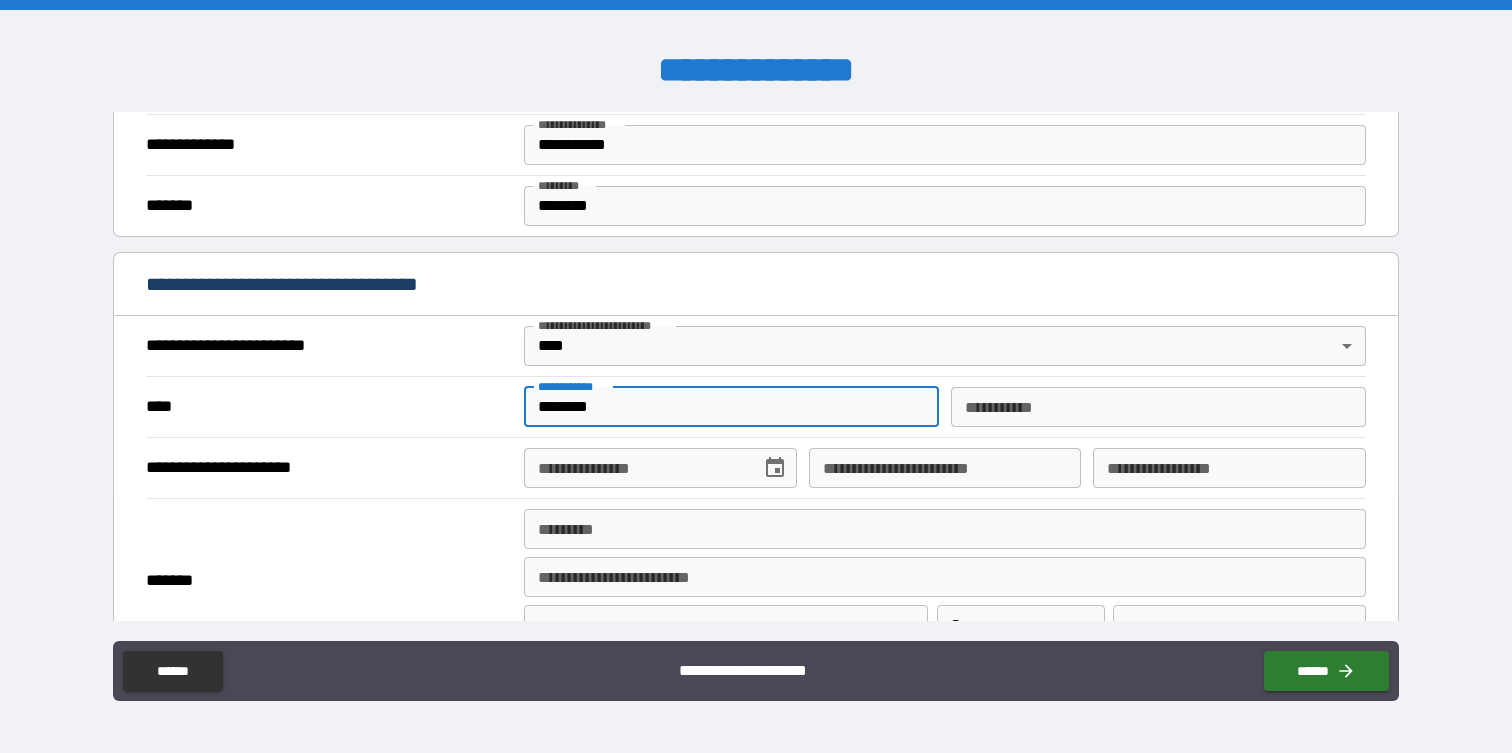 type on "********" 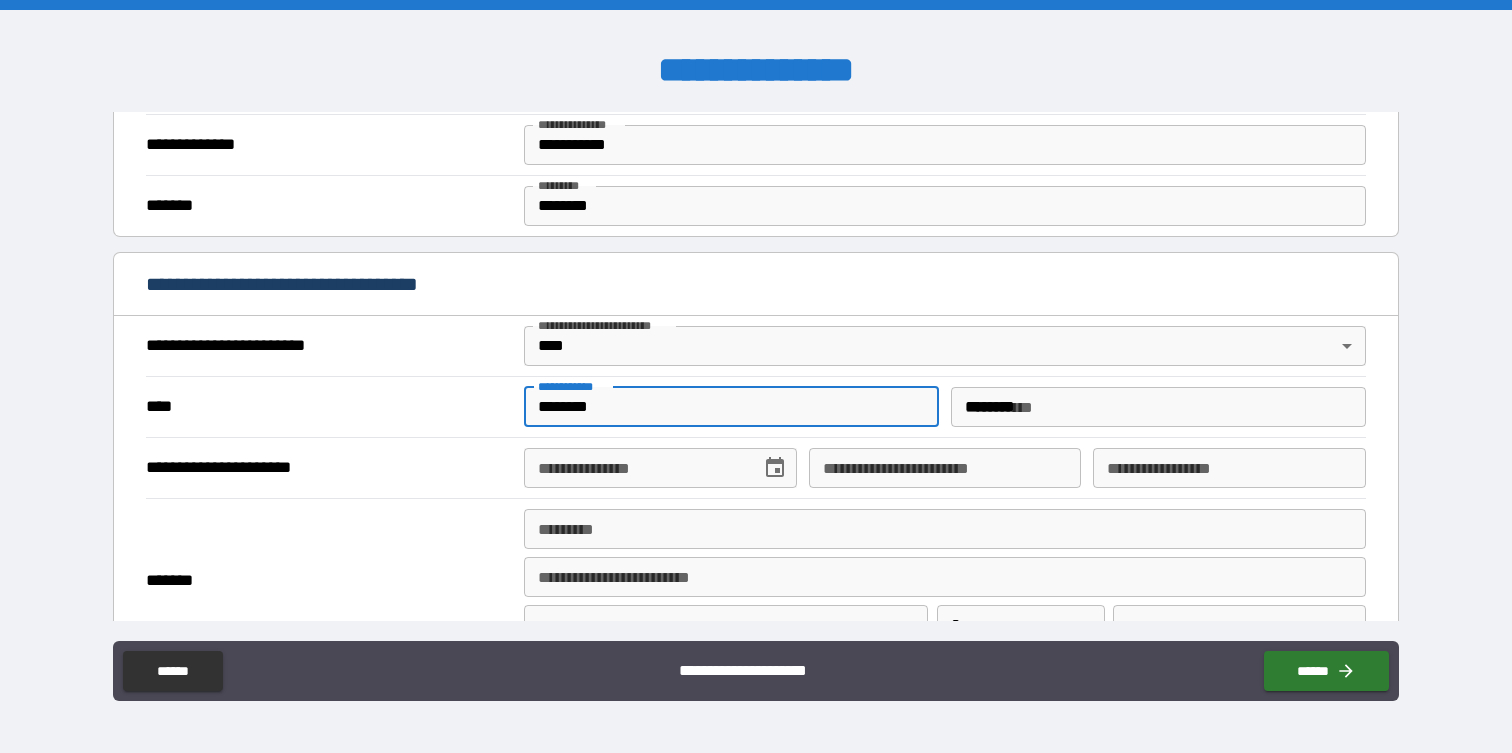 type on "**********" 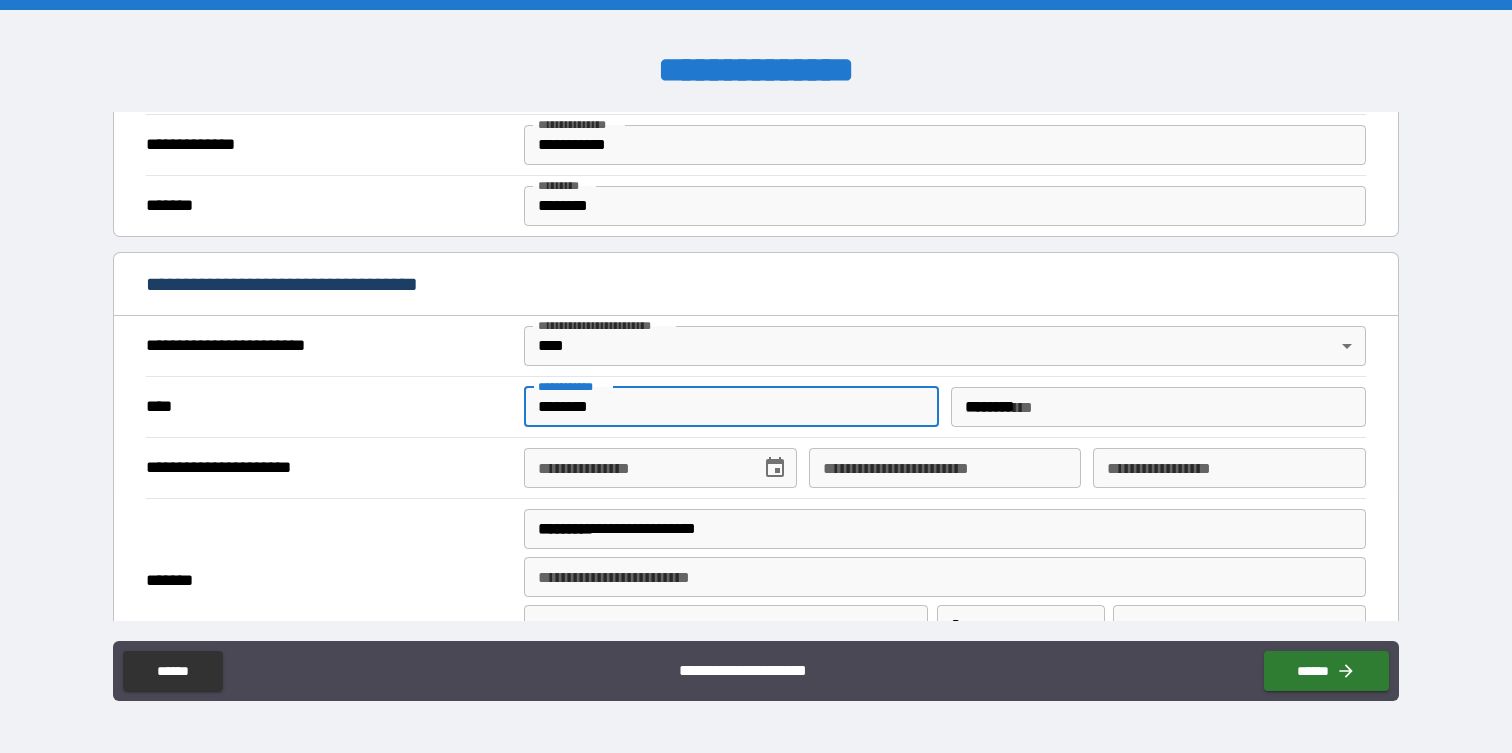 type on "********" 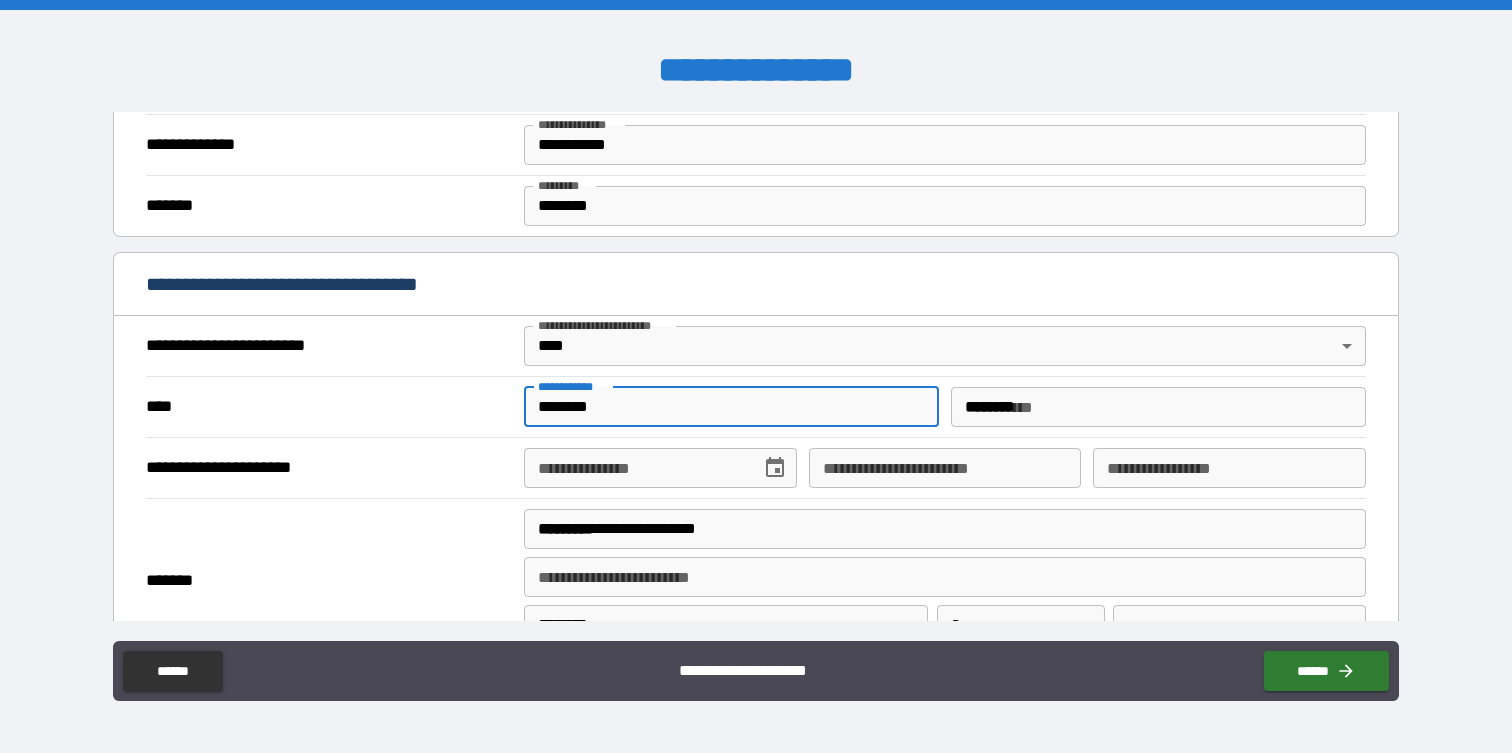 type on "**" 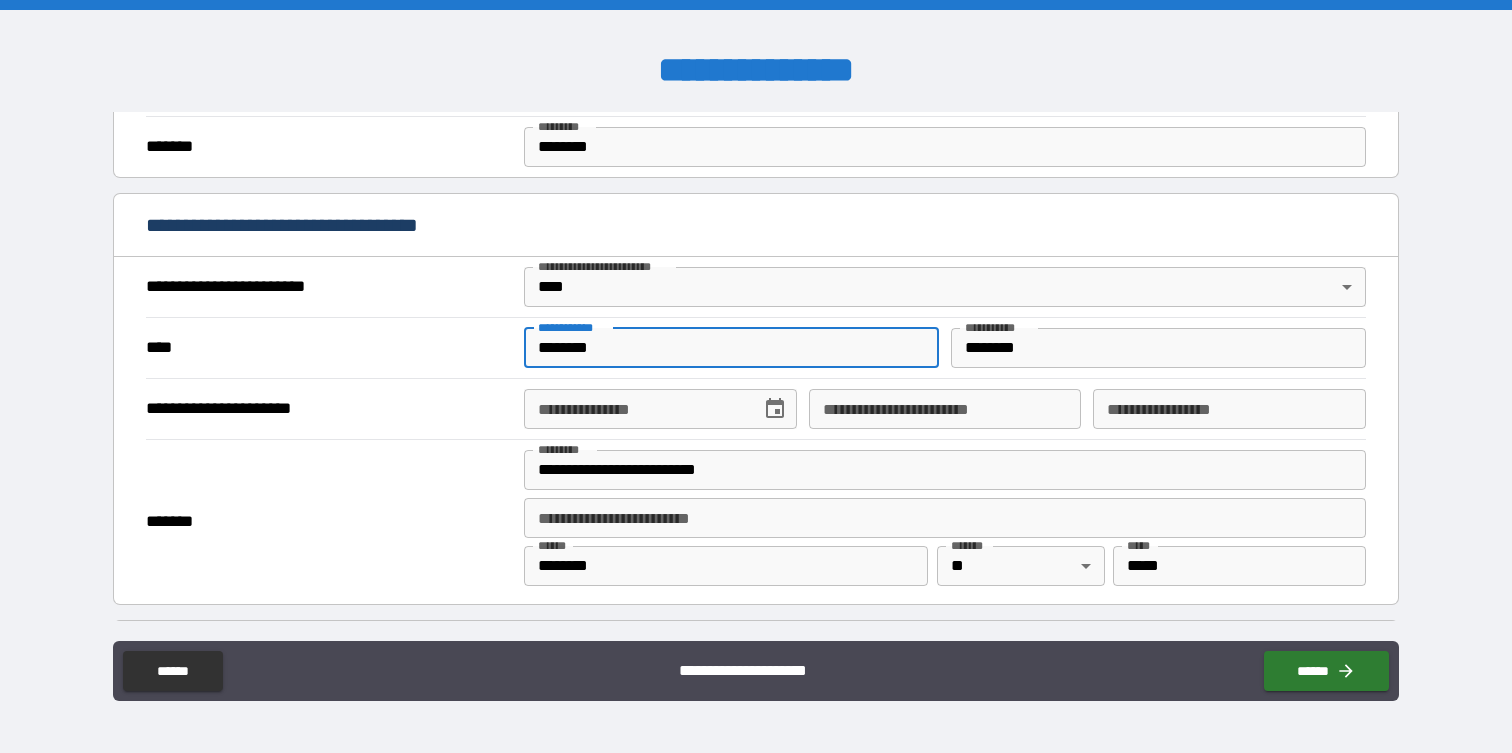 scroll, scrollTop: 645, scrollLeft: 0, axis: vertical 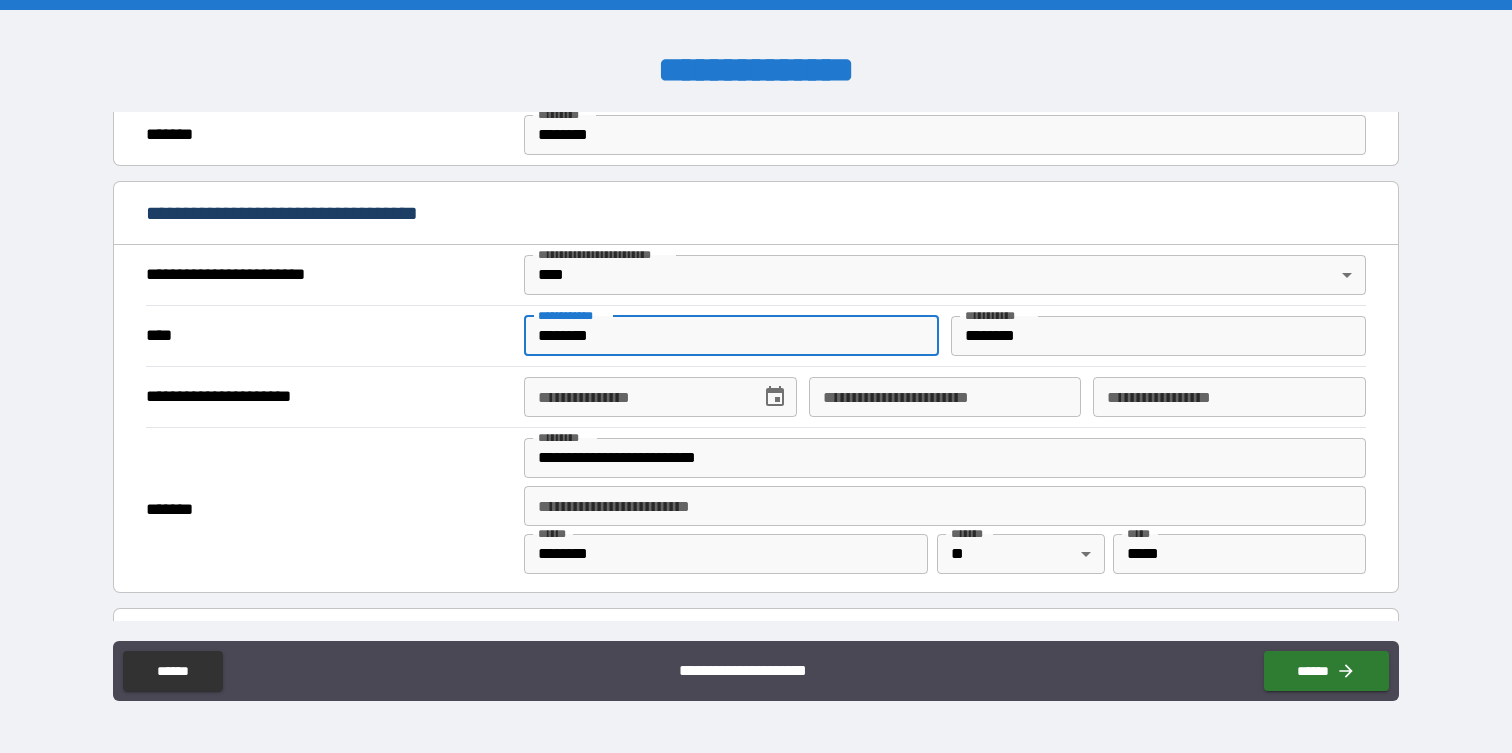 click on "**********" at bounding box center [660, 397] 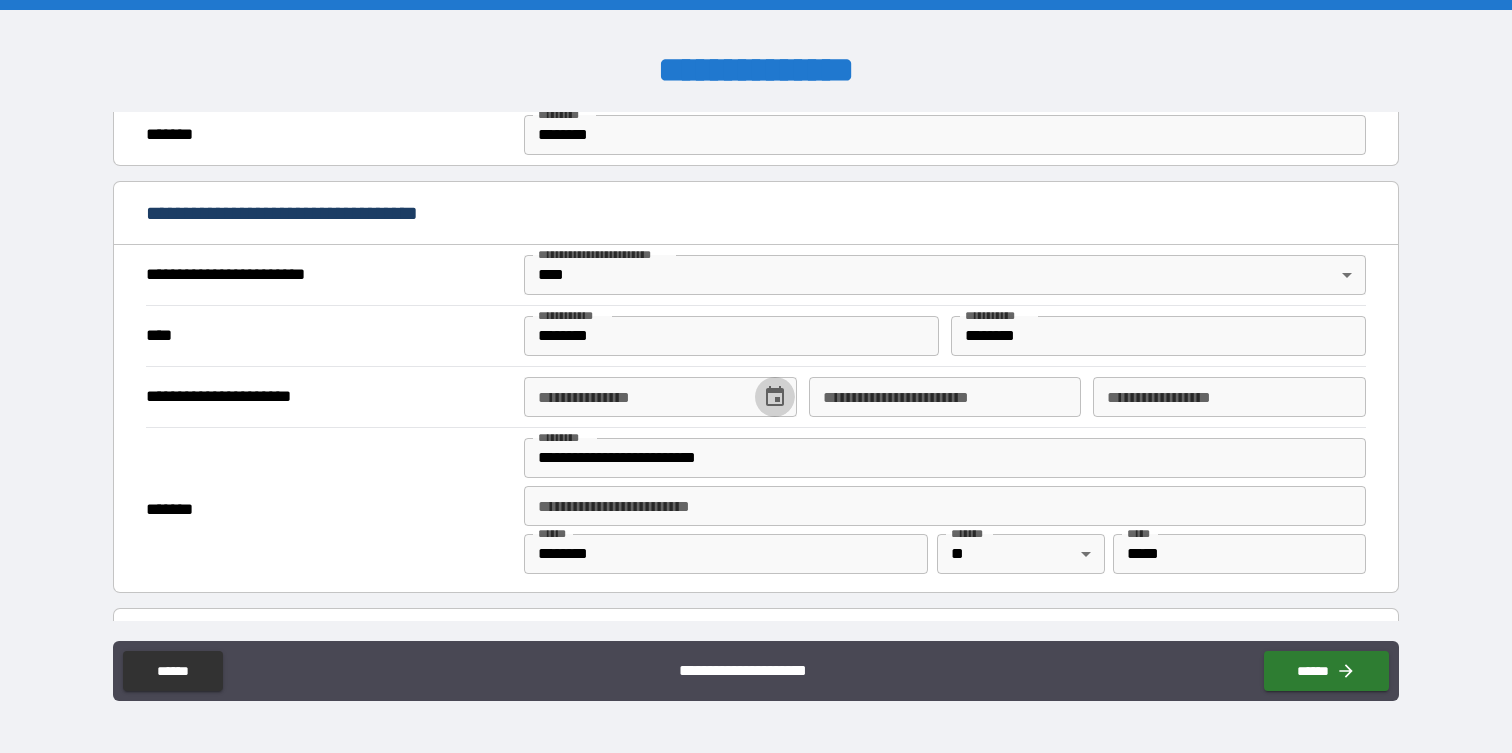 click 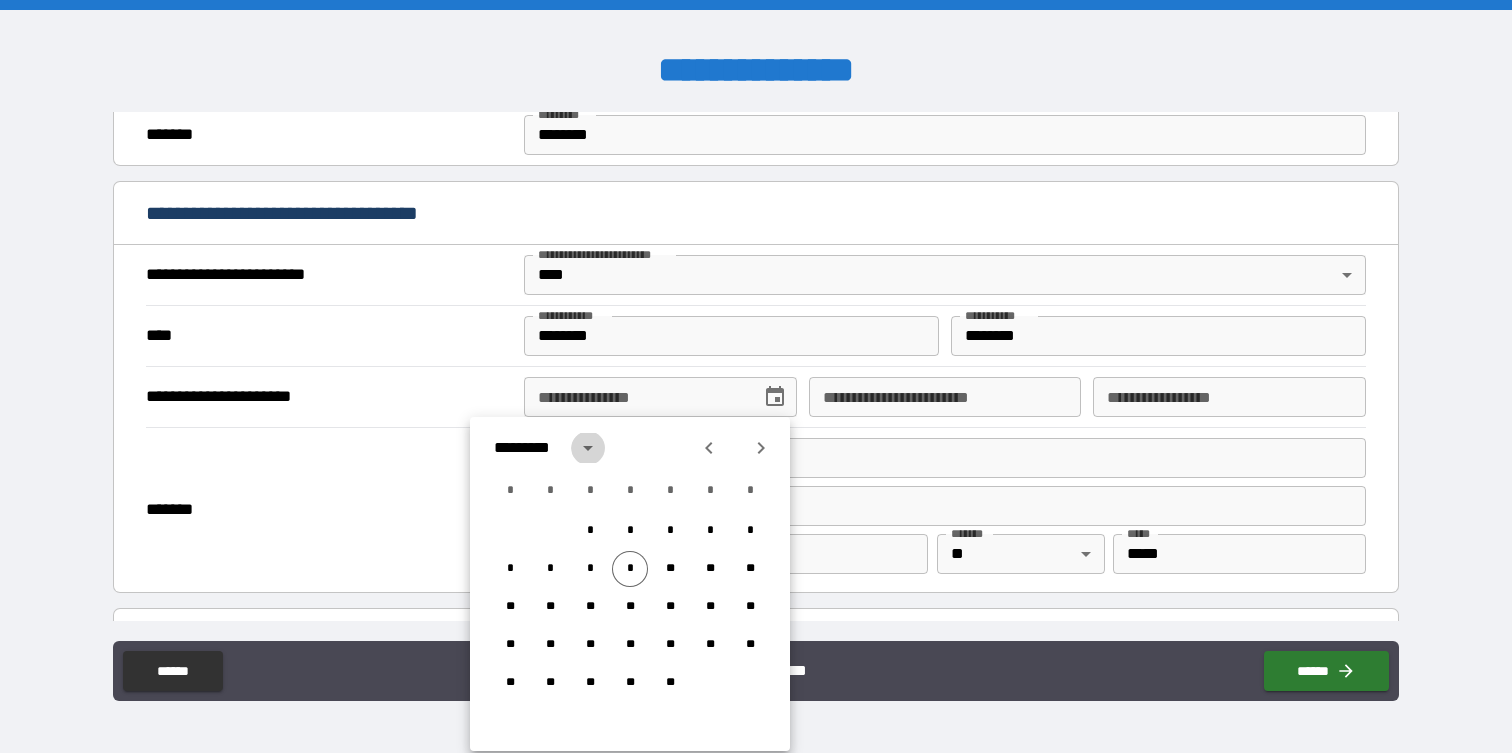 click at bounding box center [588, 448] 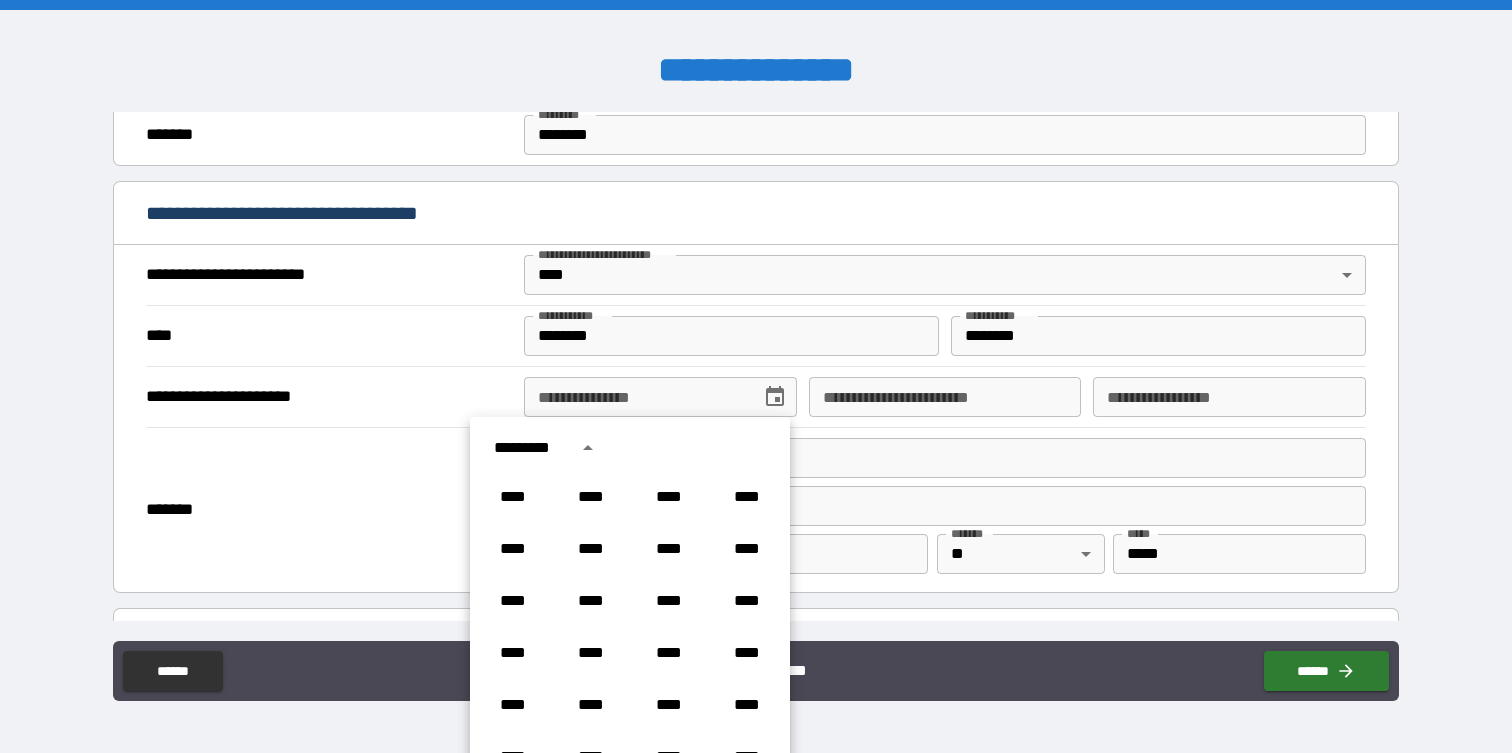 scroll, scrollTop: 1486, scrollLeft: 0, axis: vertical 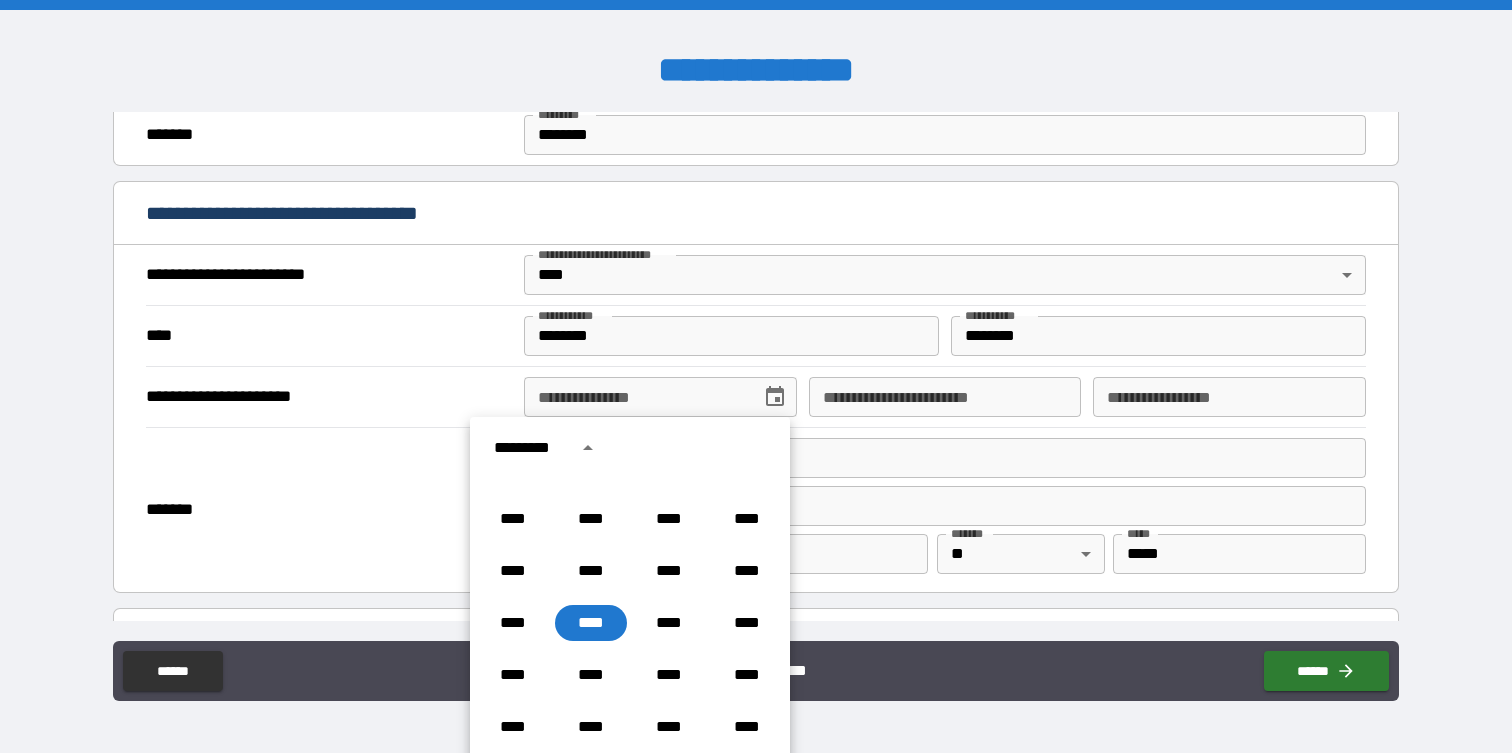 click on "**********" at bounding box center (756, 376) 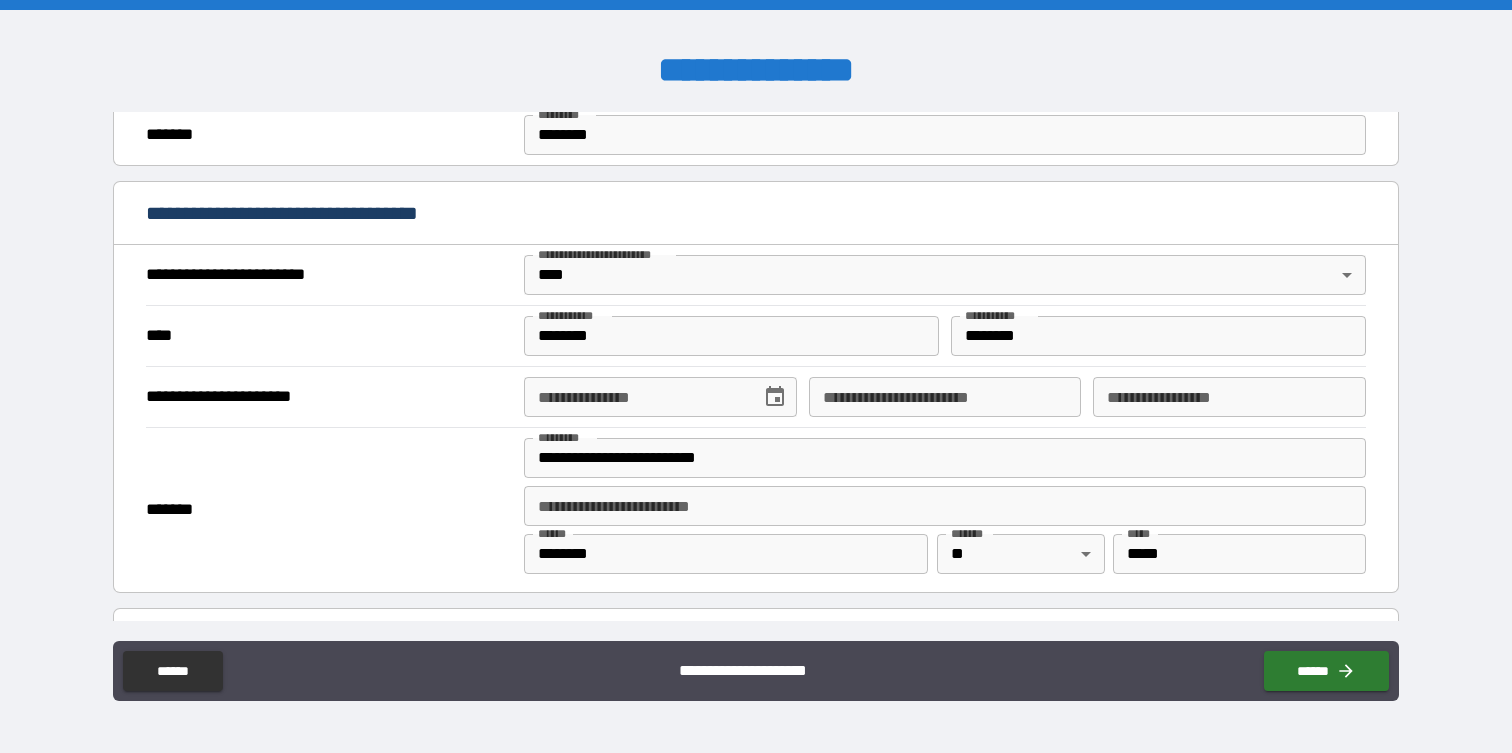 scroll, scrollTop: 0, scrollLeft: 0, axis: both 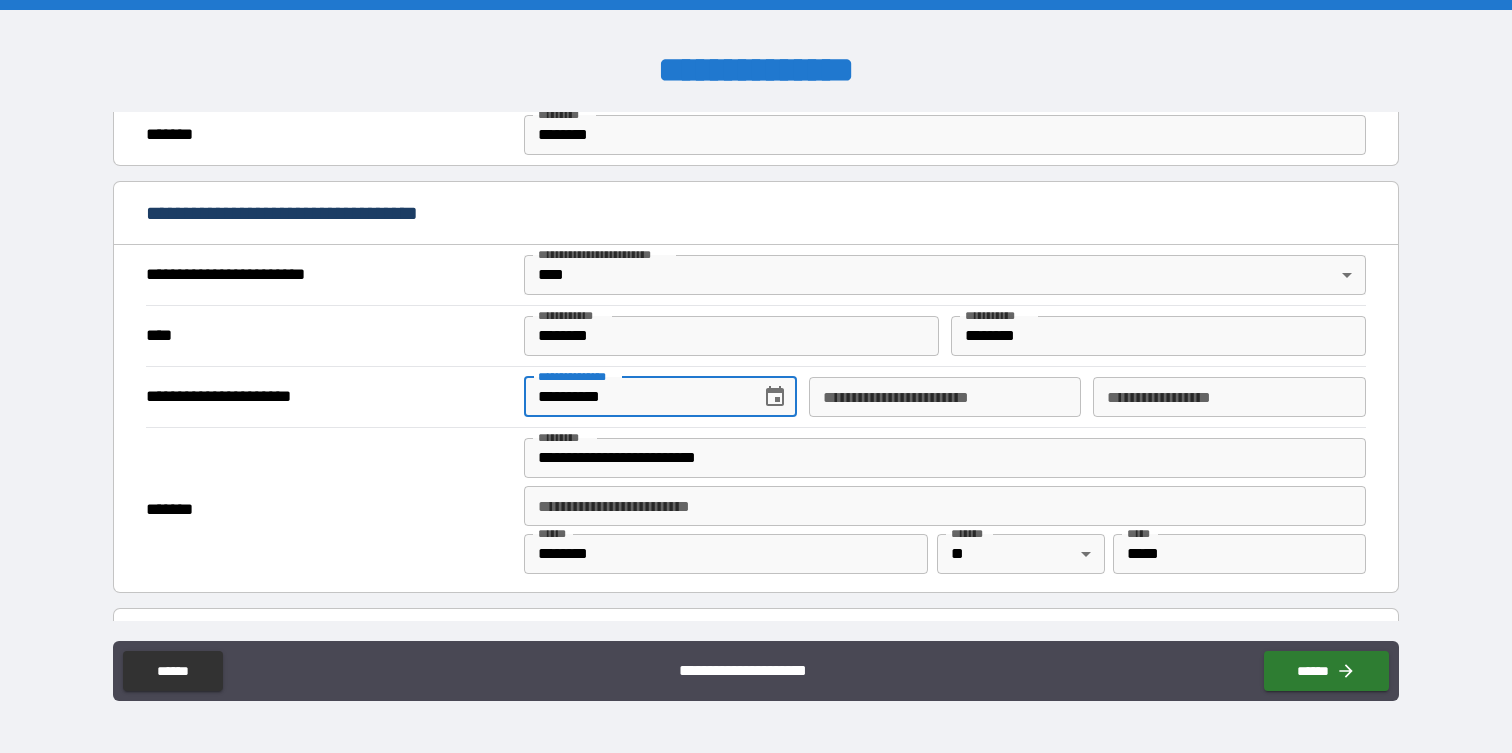 type on "**********" 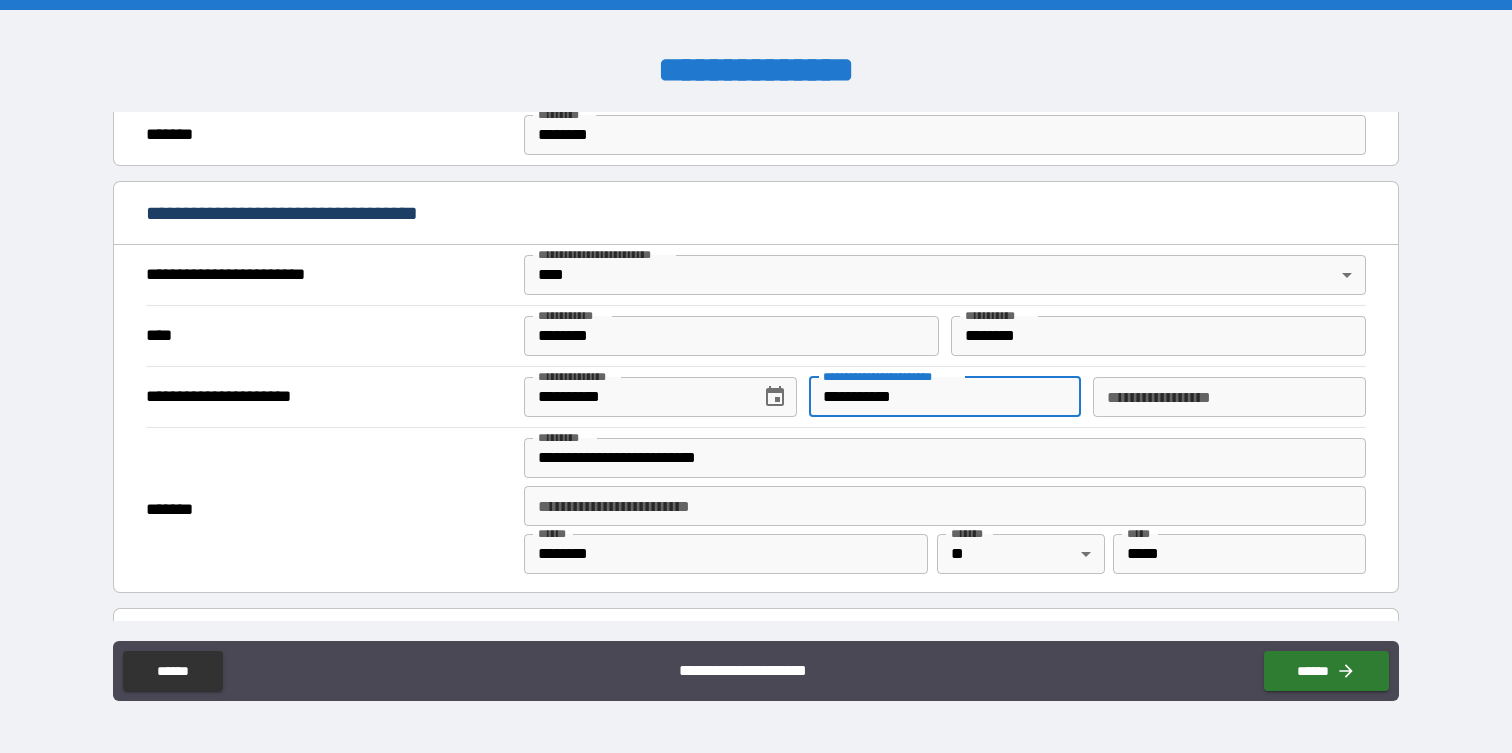 type on "**********" 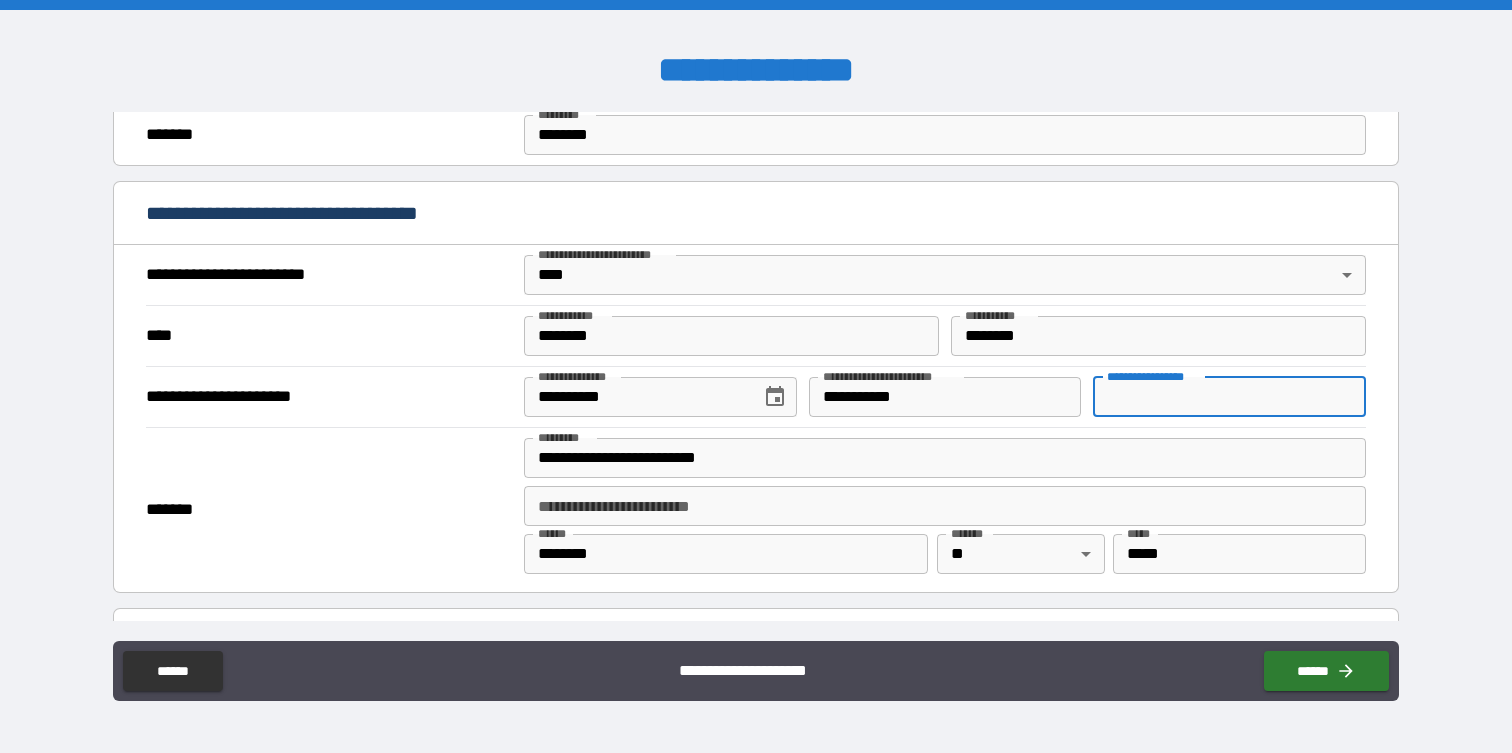 click on "**********" at bounding box center (1229, 397) 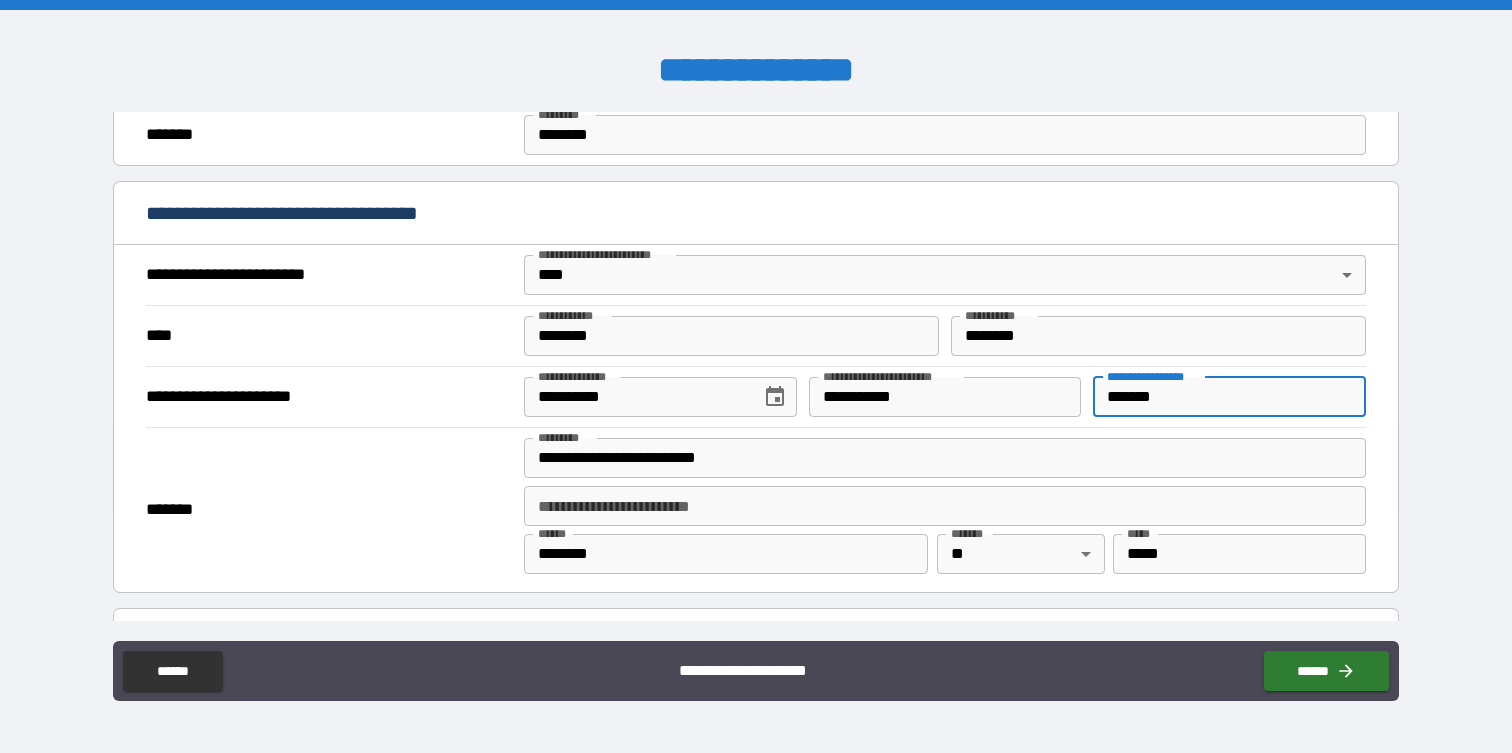scroll, scrollTop: 647, scrollLeft: 0, axis: vertical 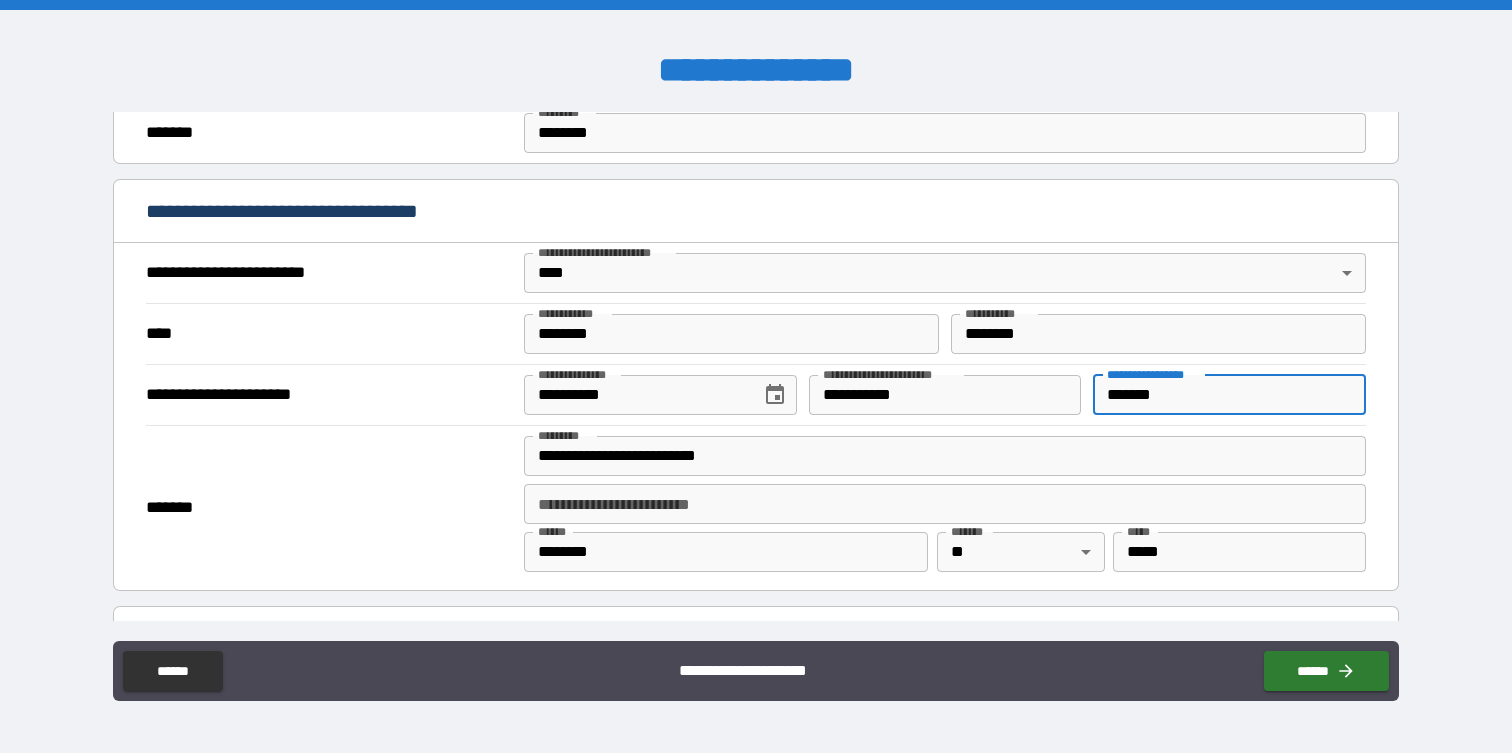 type on "*******" 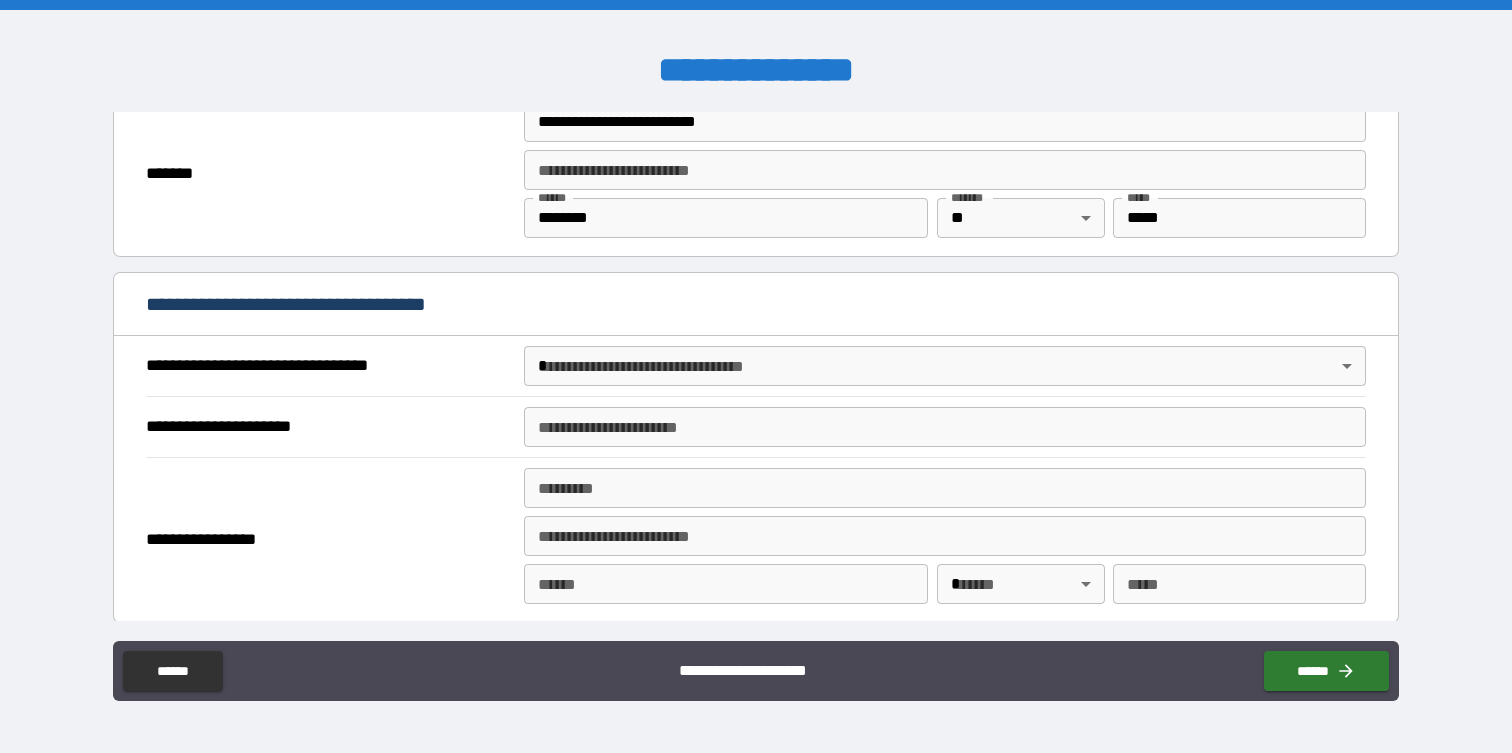 scroll, scrollTop: 1031, scrollLeft: 0, axis: vertical 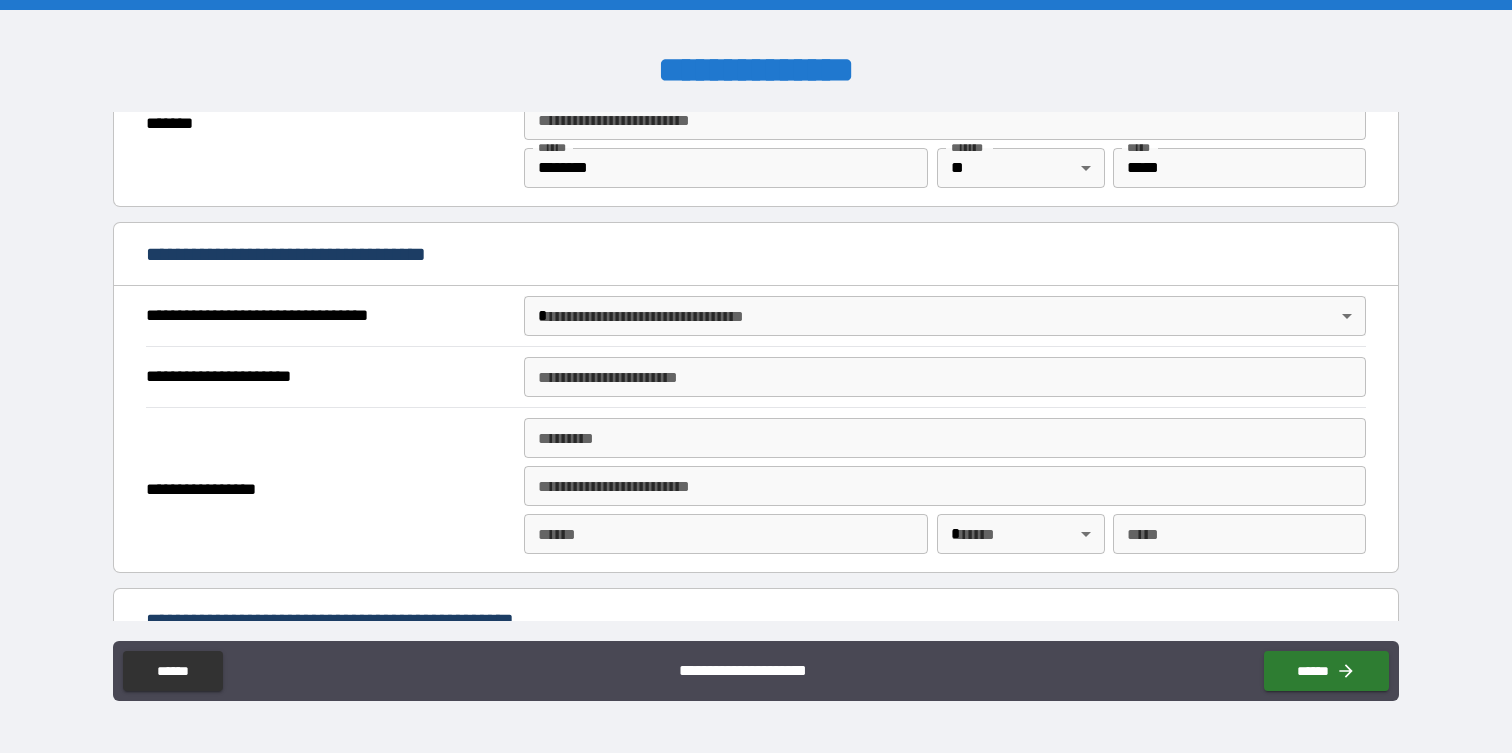 click on "**********" at bounding box center (756, 376) 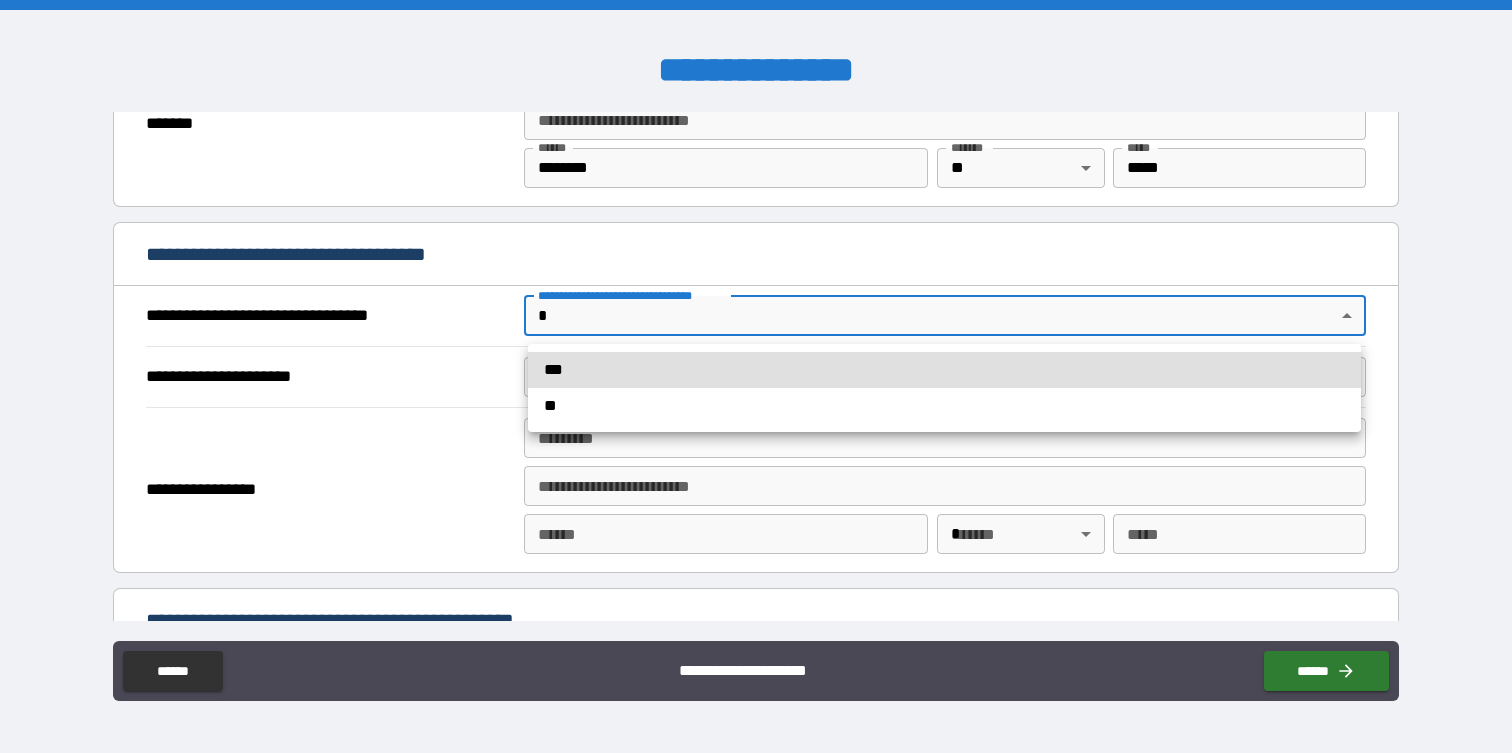 click on "***" at bounding box center (944, 370) 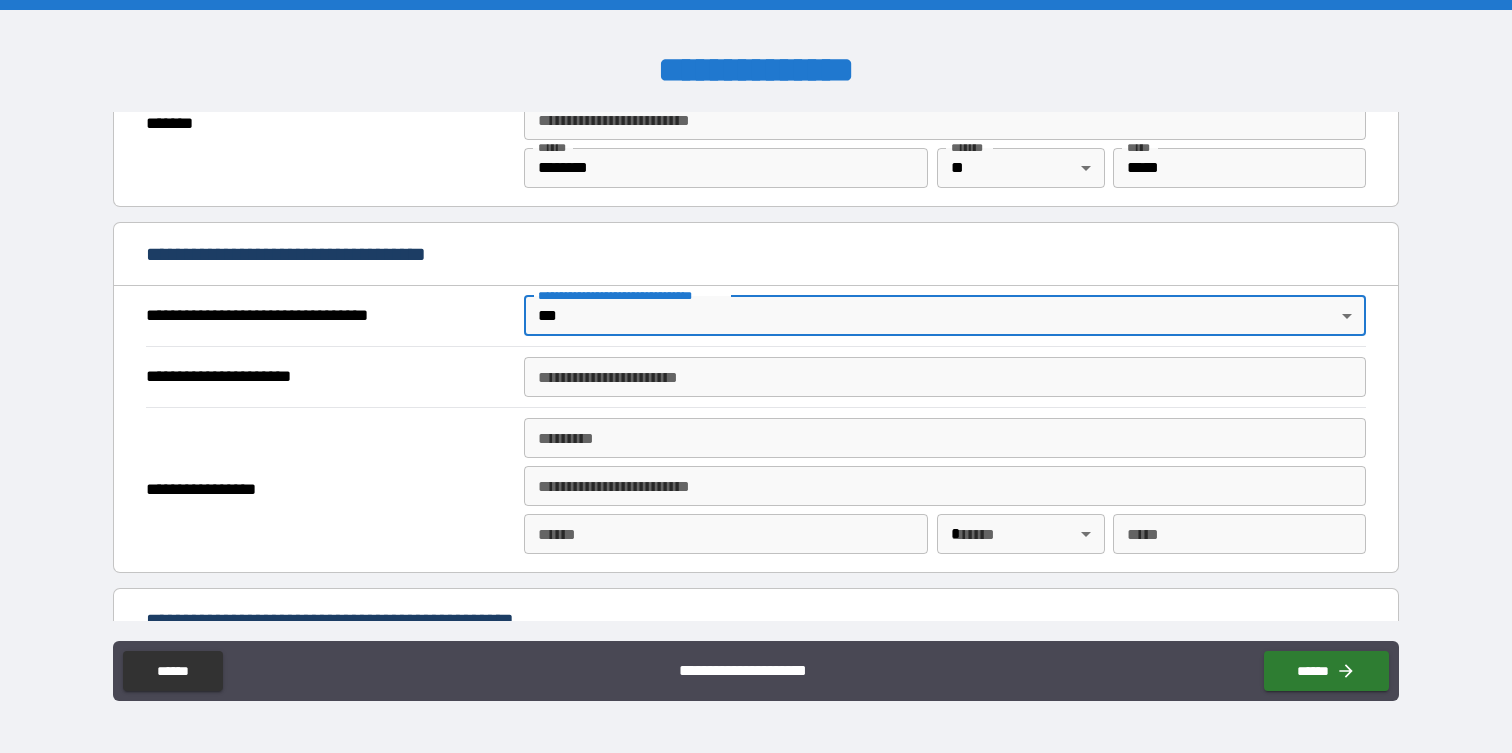 click on "**********" at bounding box center (944, 377) 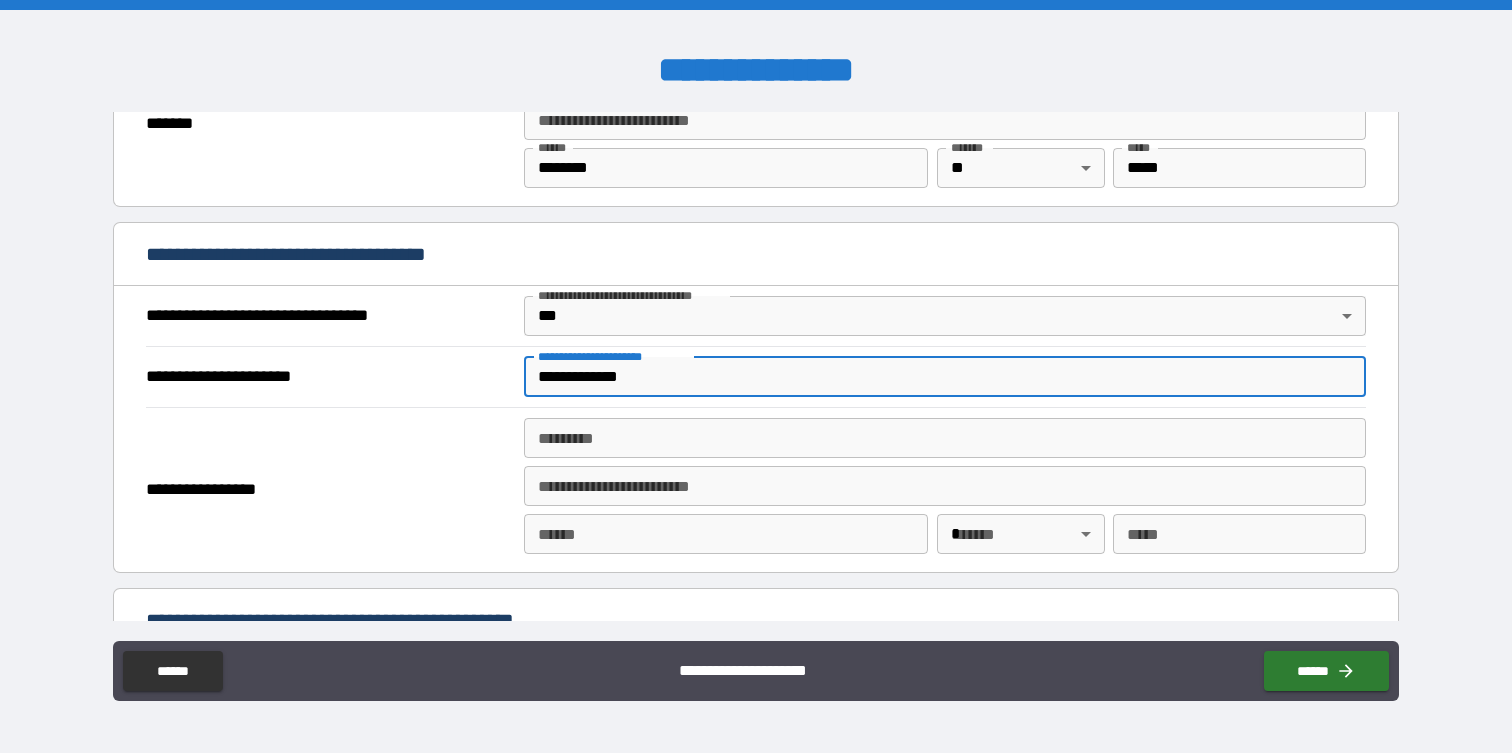 type on "**********" 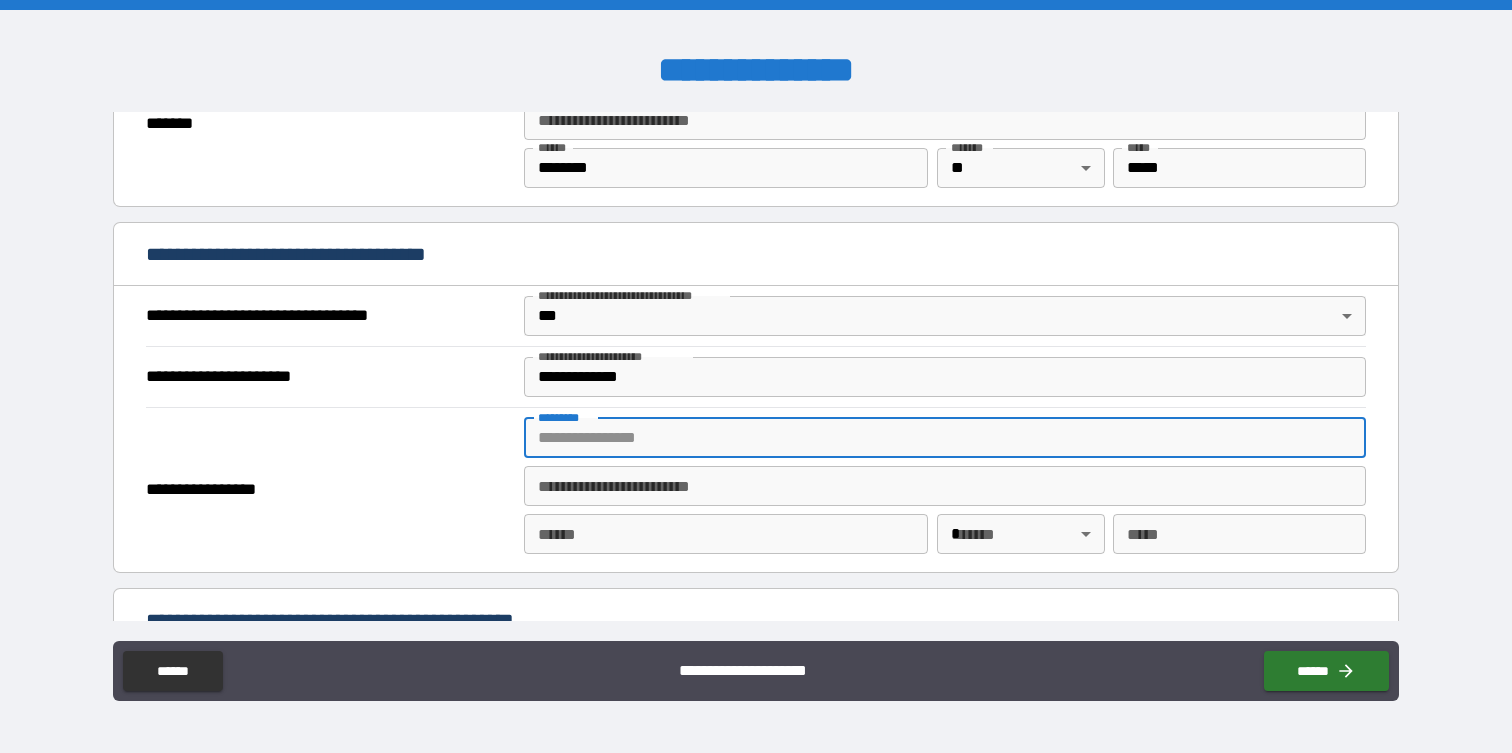 click on "*******   *" at bounding box center [944, 438] 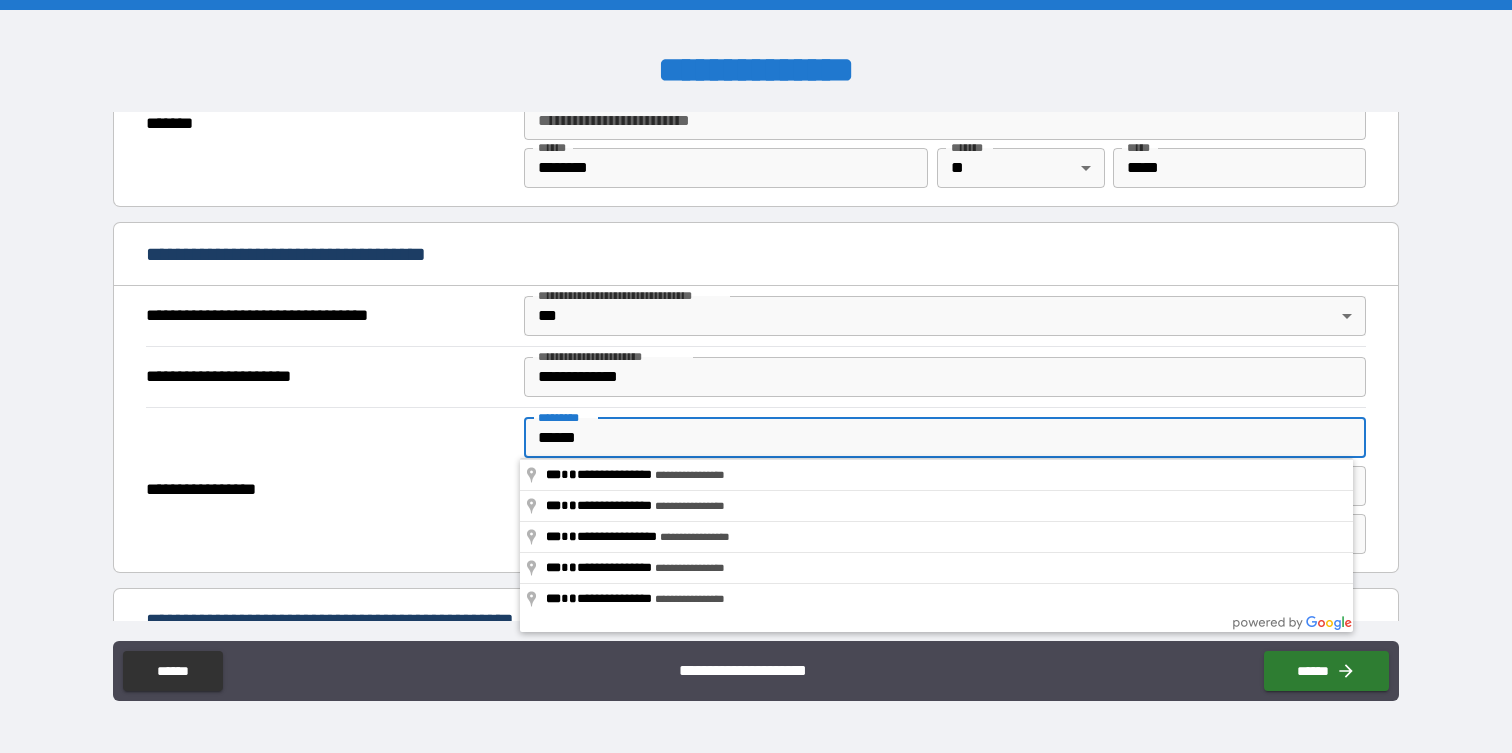 type on "**********" 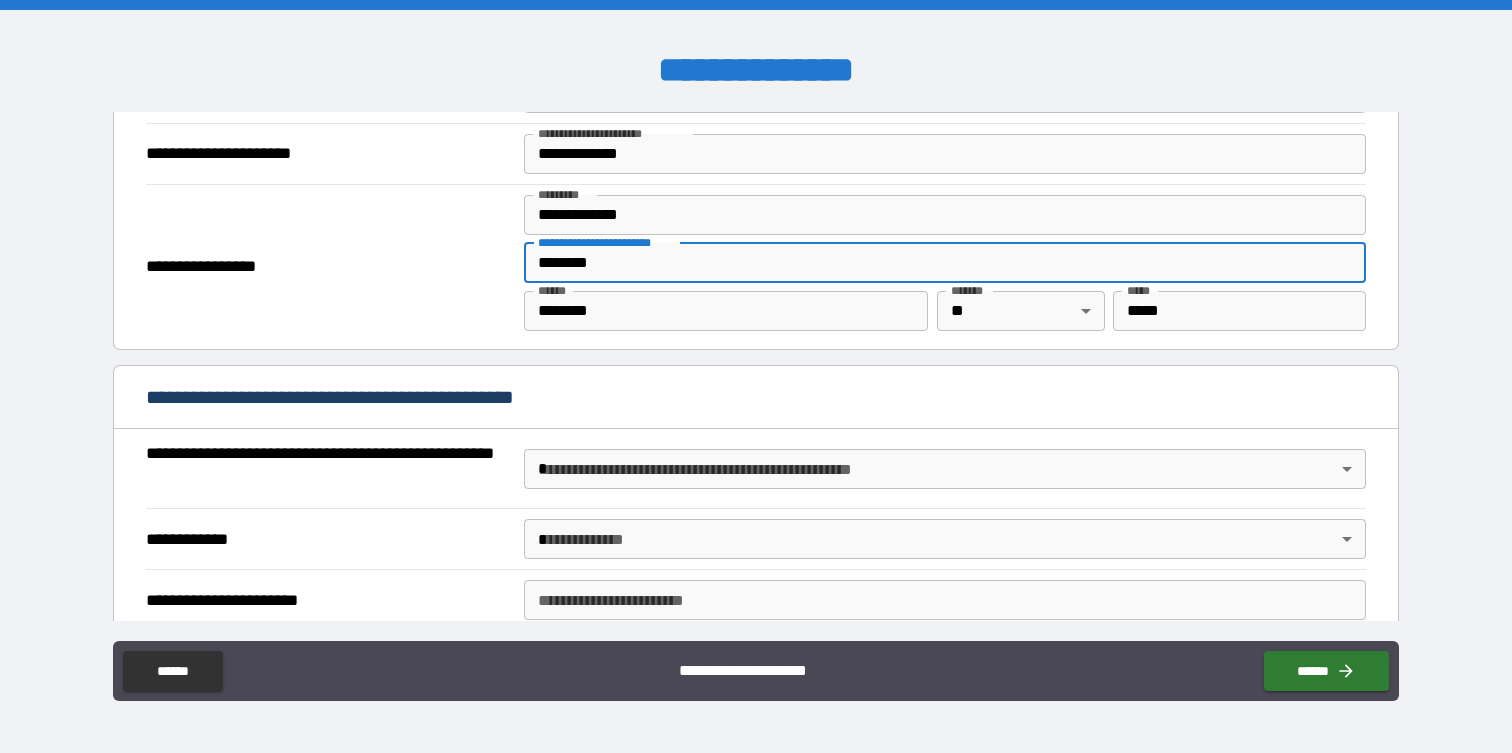 scroll, scrollTop: 1257, scrollLeft: 0, axis: vertical 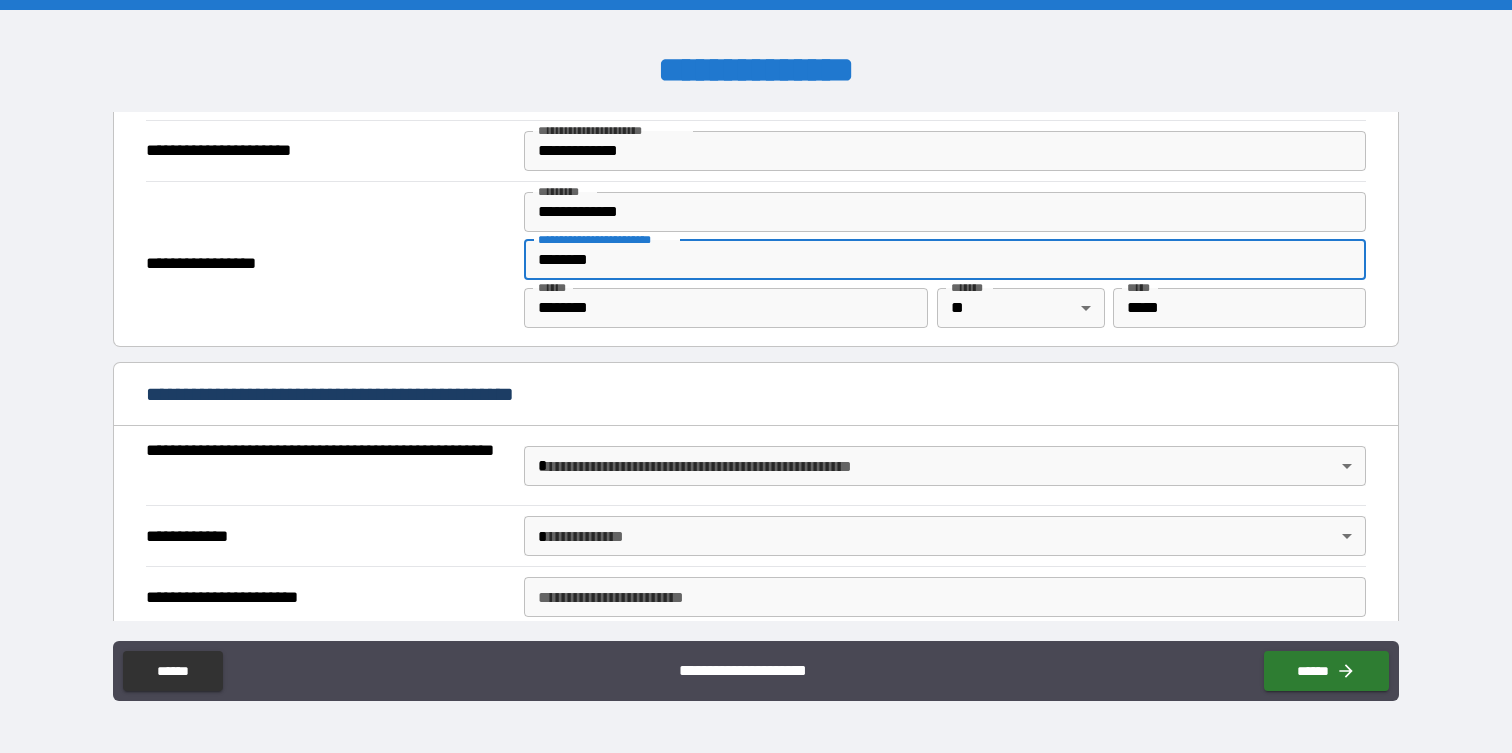 type on "********" 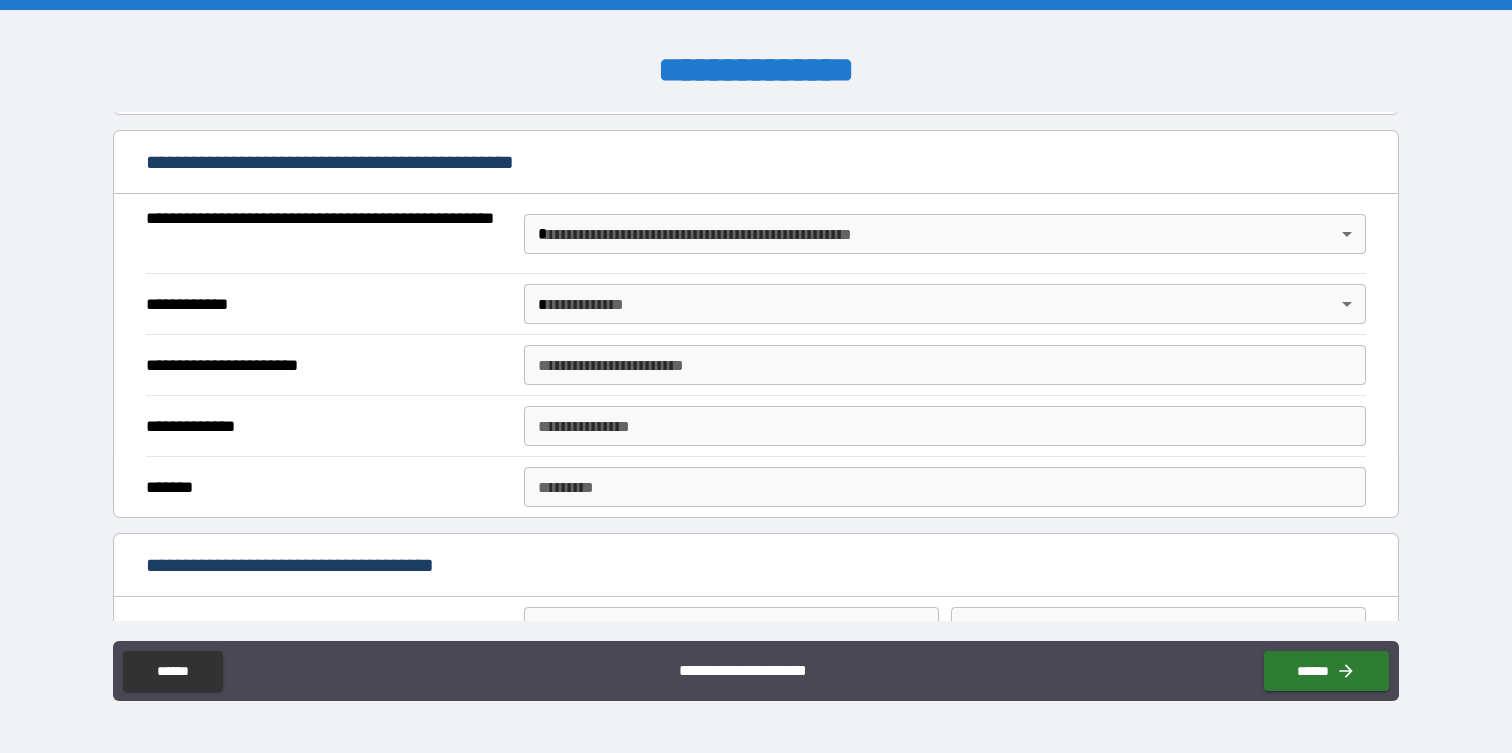 scroll, scrollTop: 1491, scrollLeft: 0, axis: vertical 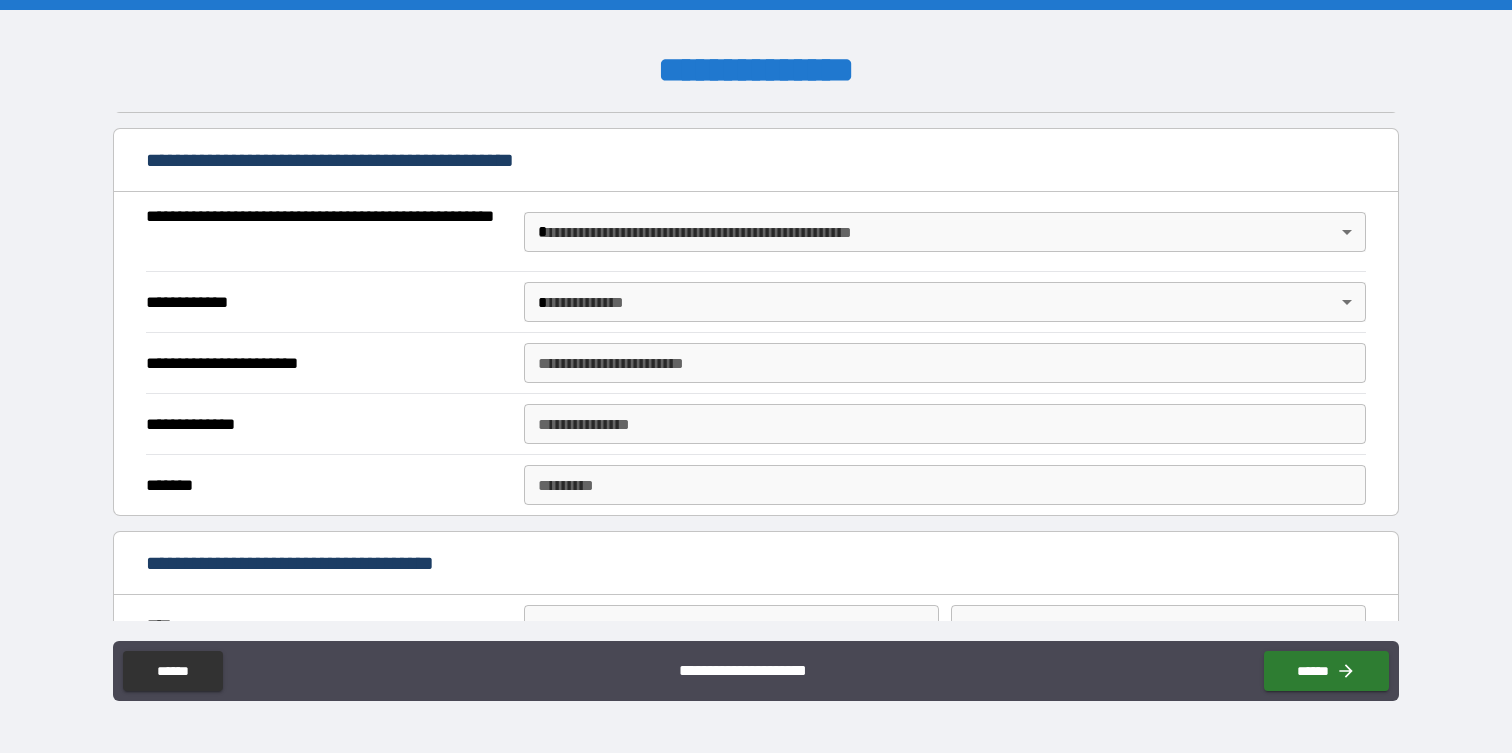 click on "**********" at bounding box center [756, 376] 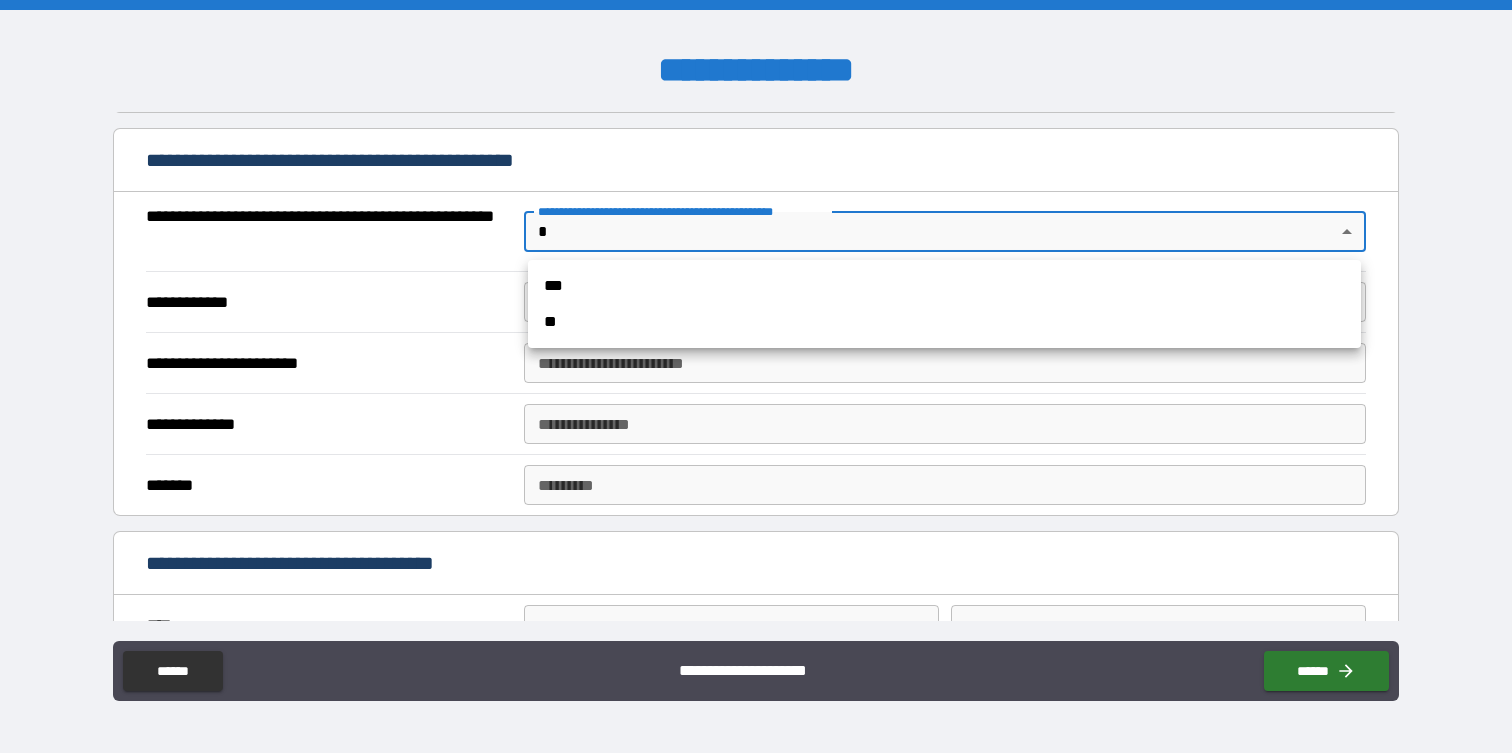 click on "**" at bounding box center [944, 322] 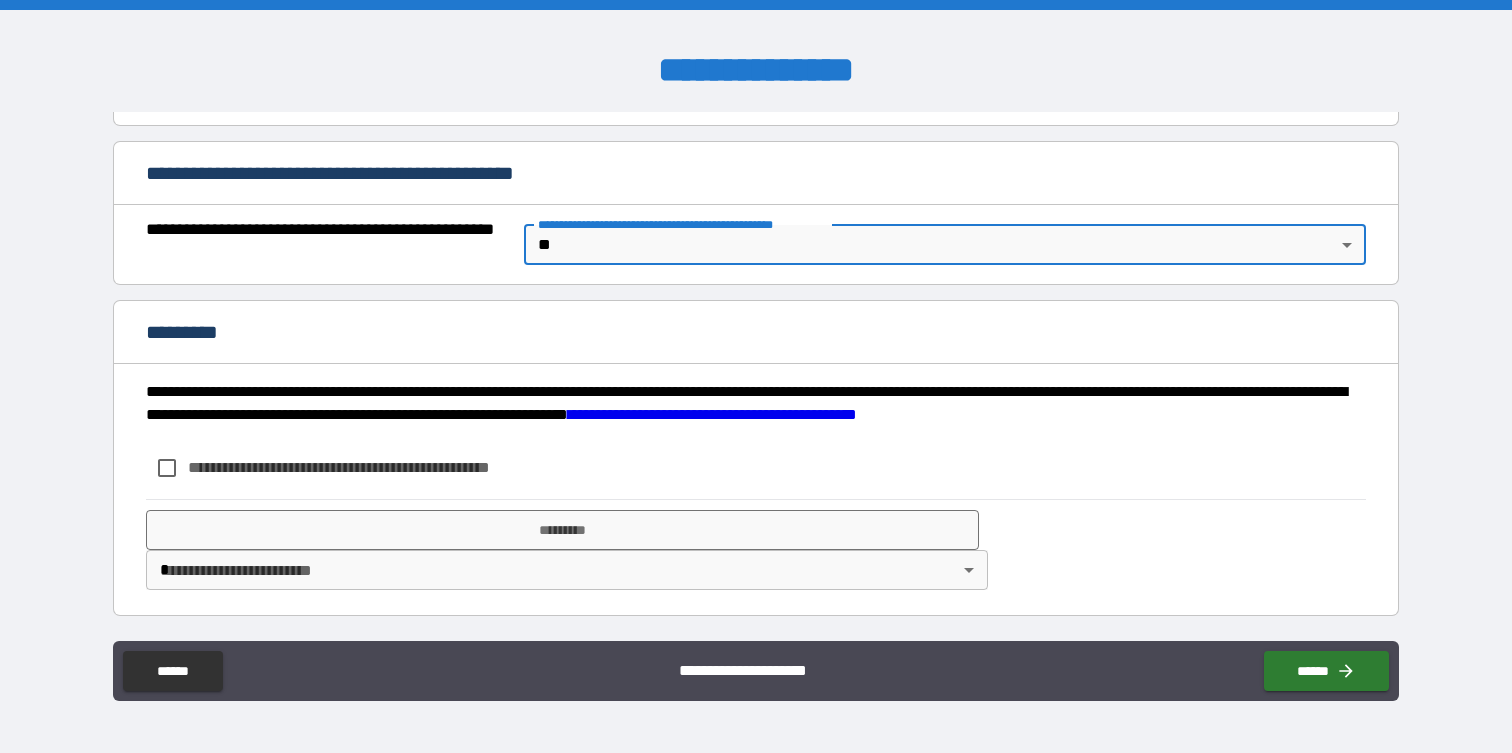 scroll, scrollTop: 1478, scrollLeft: 0, axis: vertical 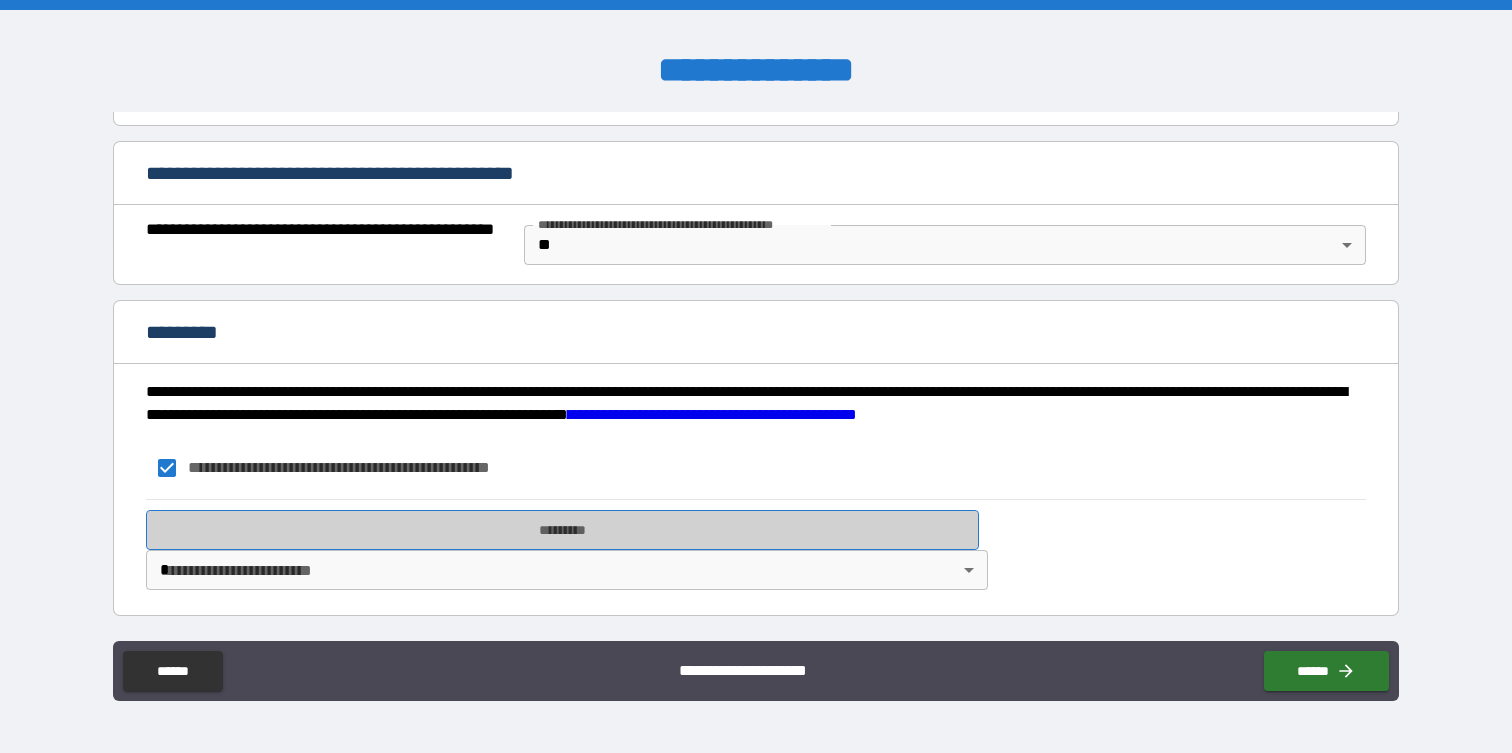 click on "*********" at bounding box center [562, 530] 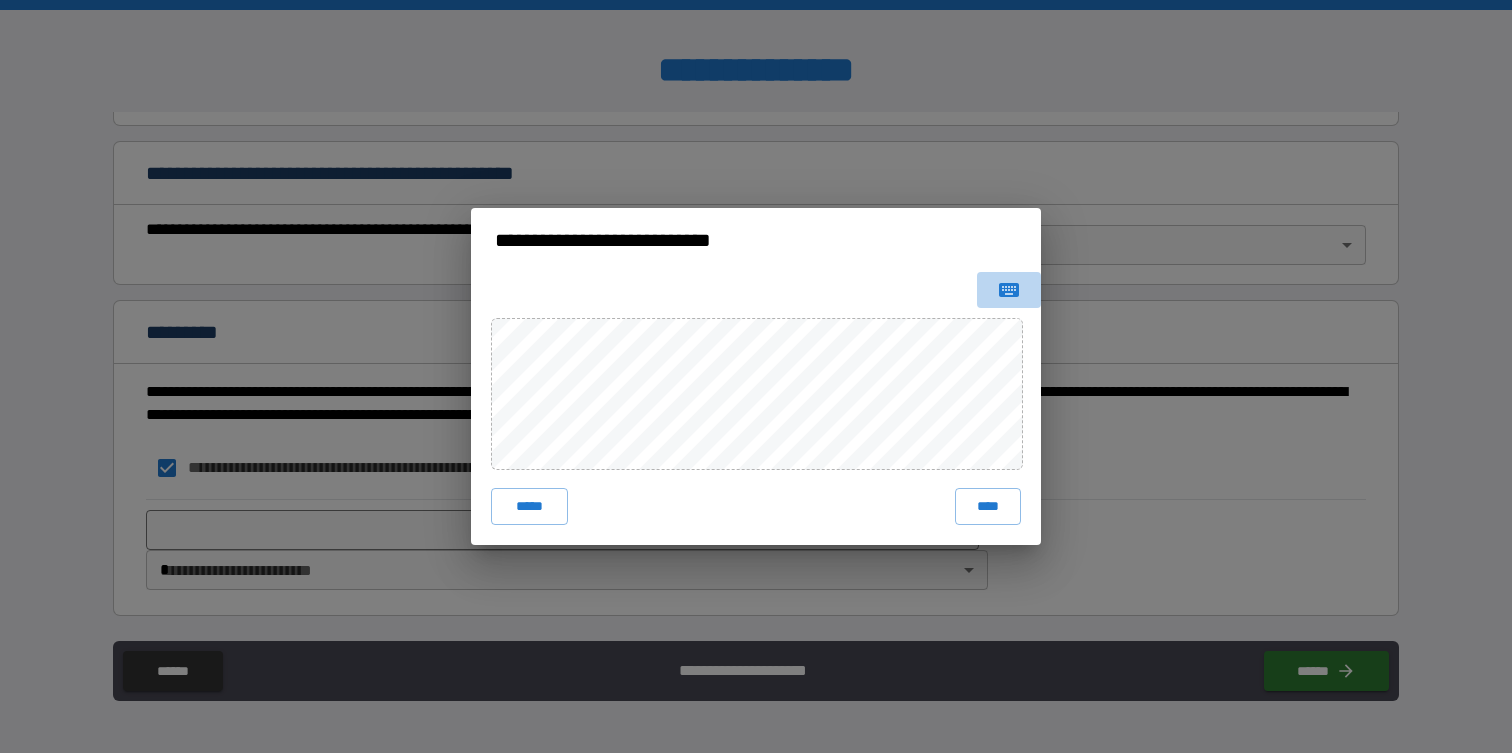 click 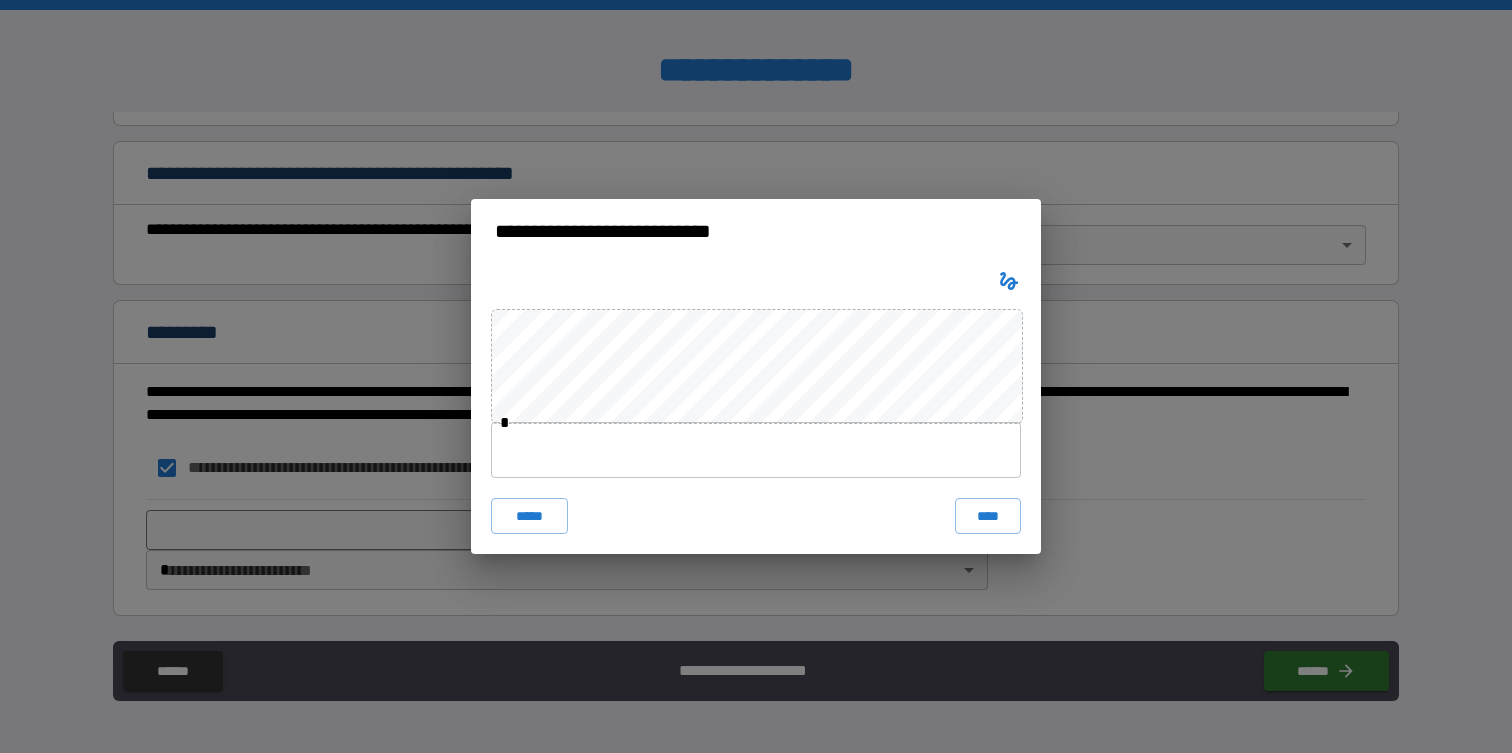 click at bounding box center (756, 450) 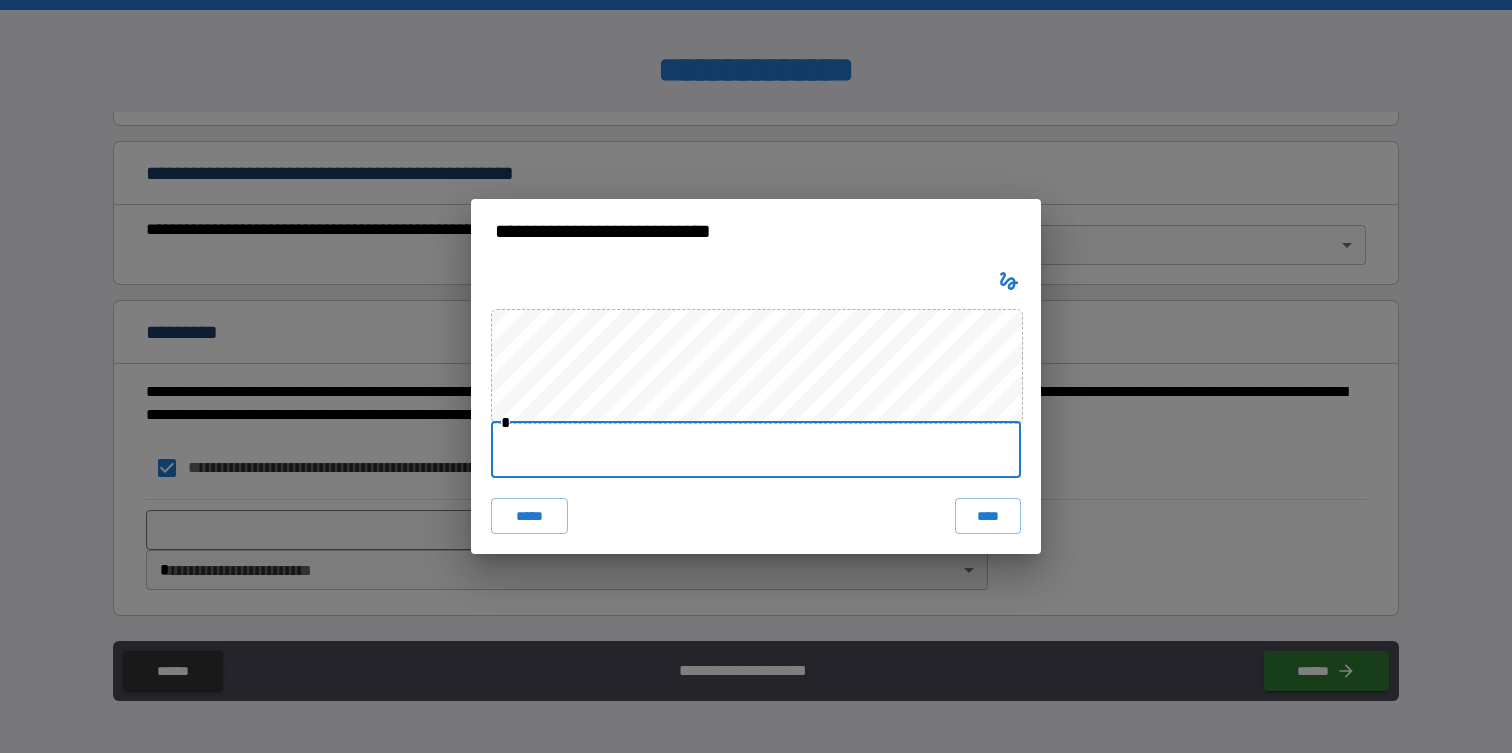 type on "**********" 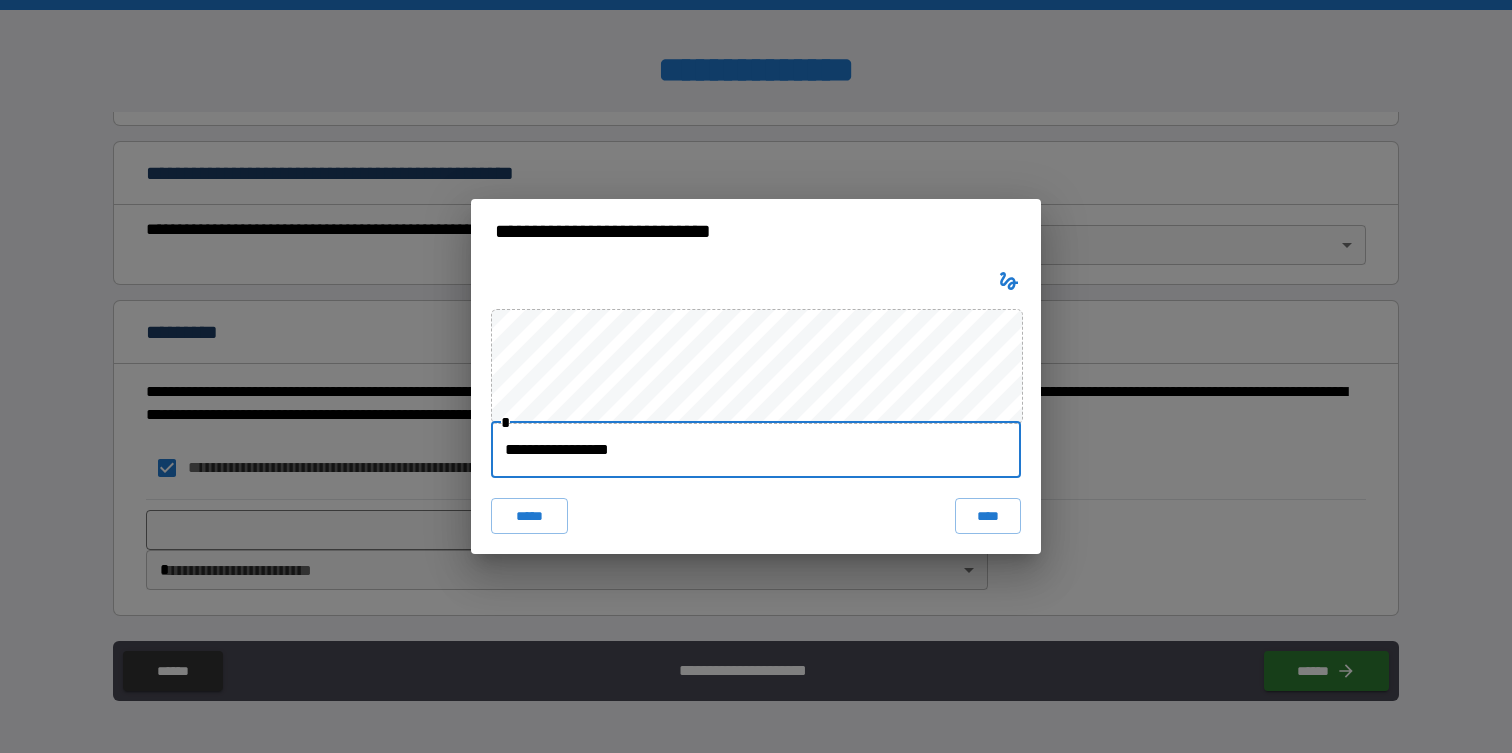 type on "********" 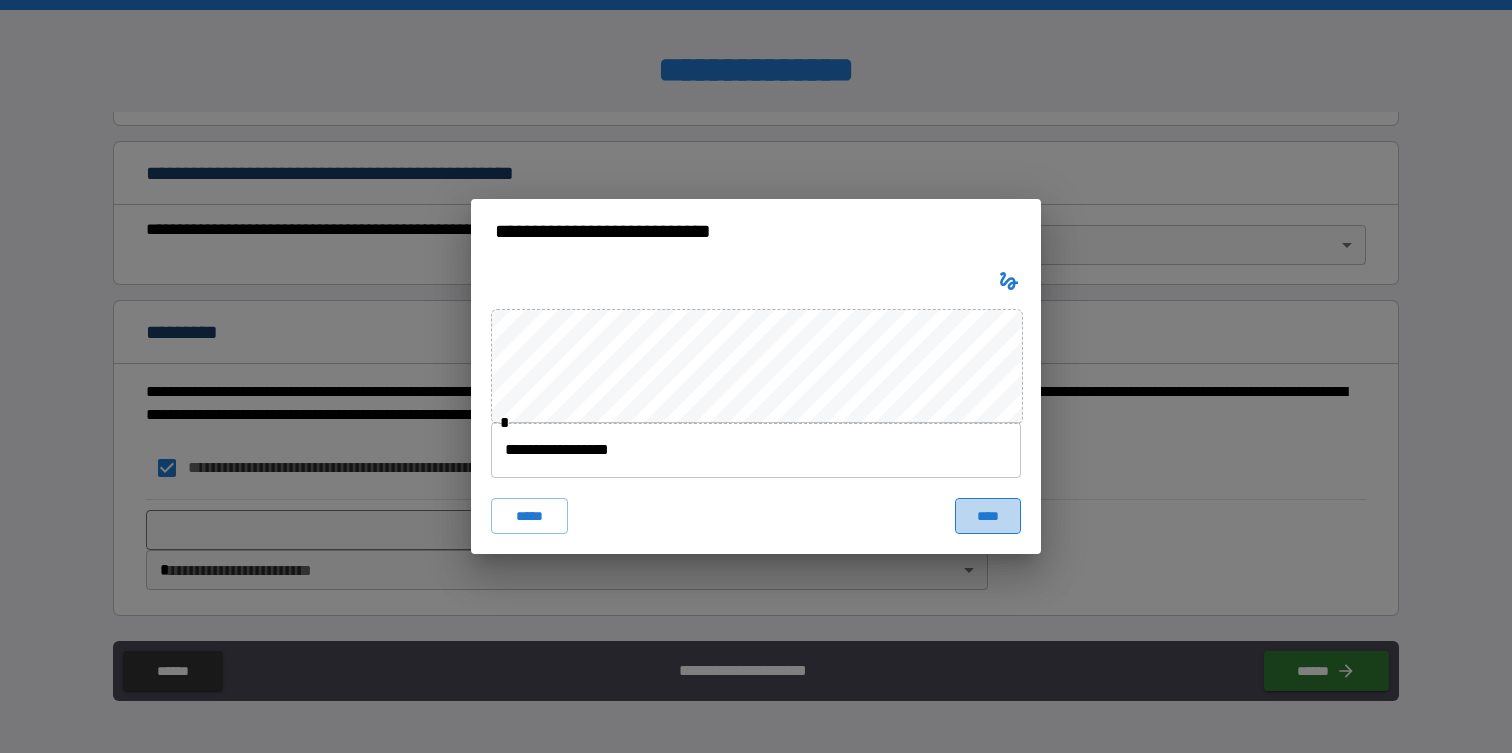 click on "****" at bounding box center [988, 516] 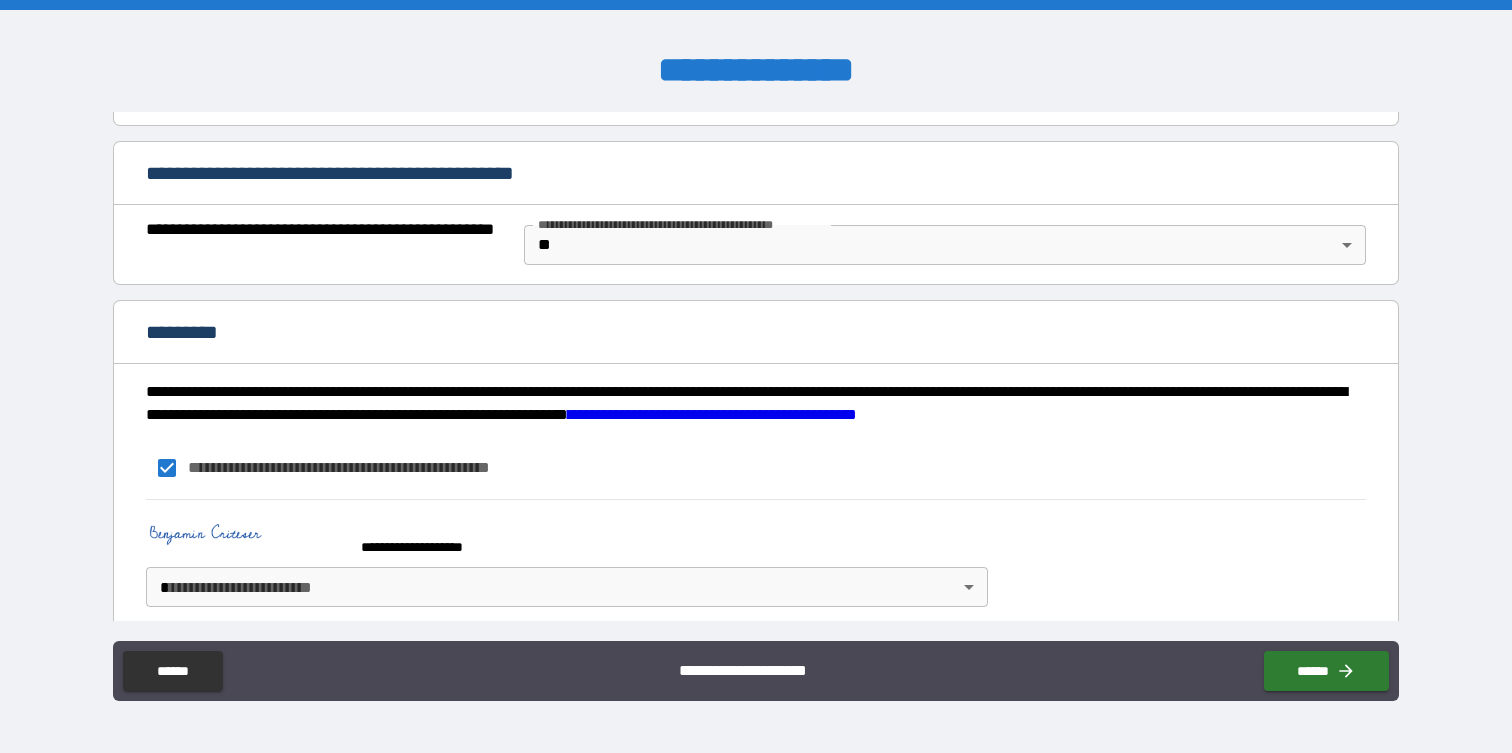 click on "**********" at bounding box center [756, 376] 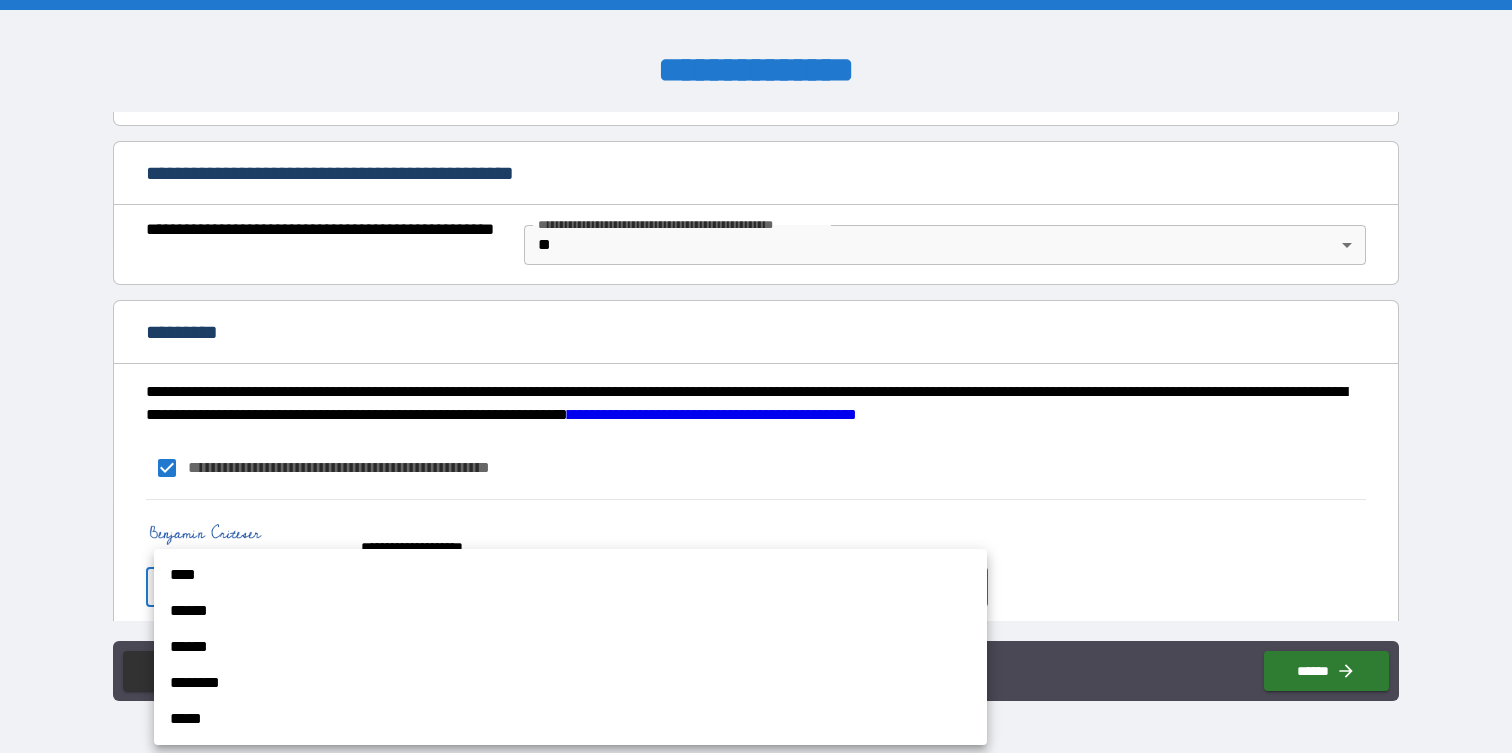 click on "****" at bounding box center [570, 575] 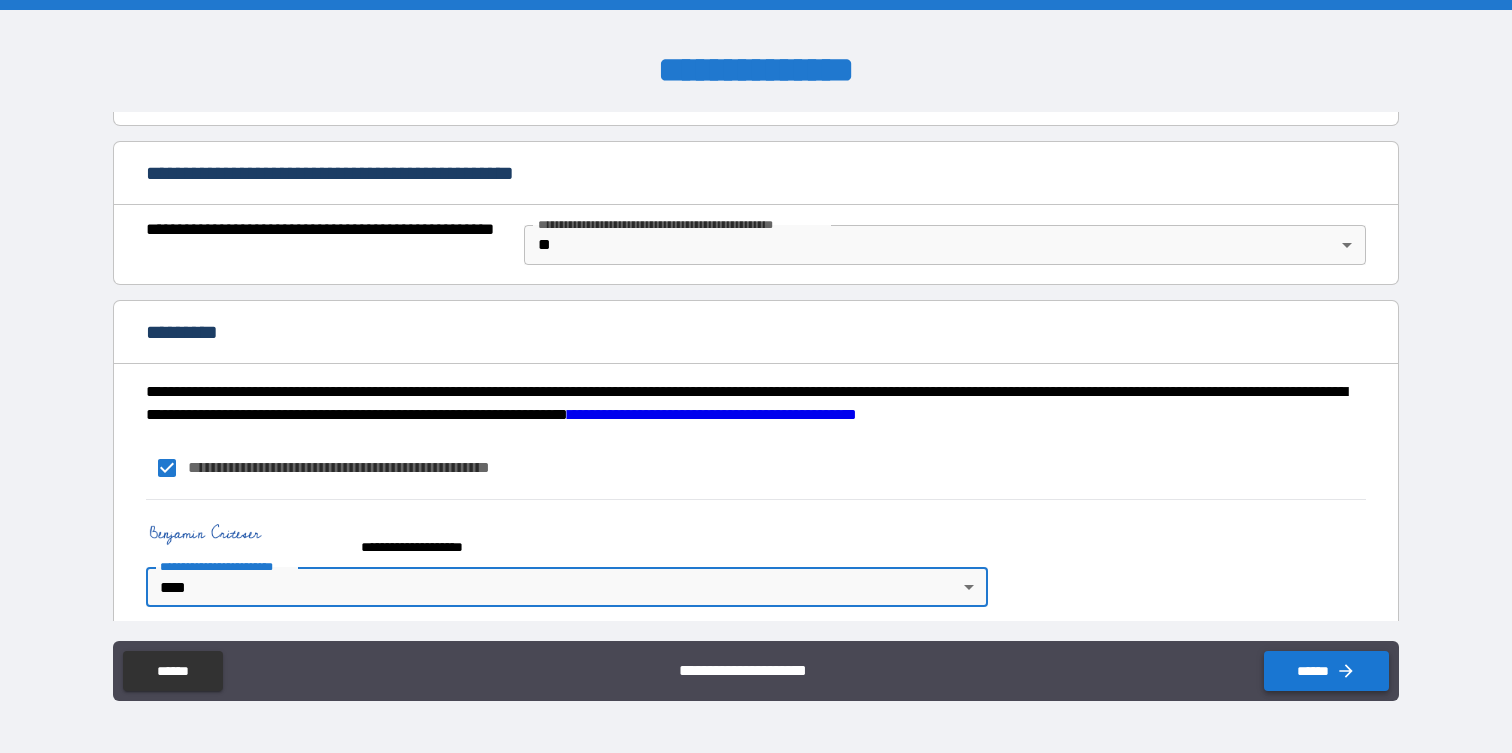 click on "******" at bounding box center [1326, 671] 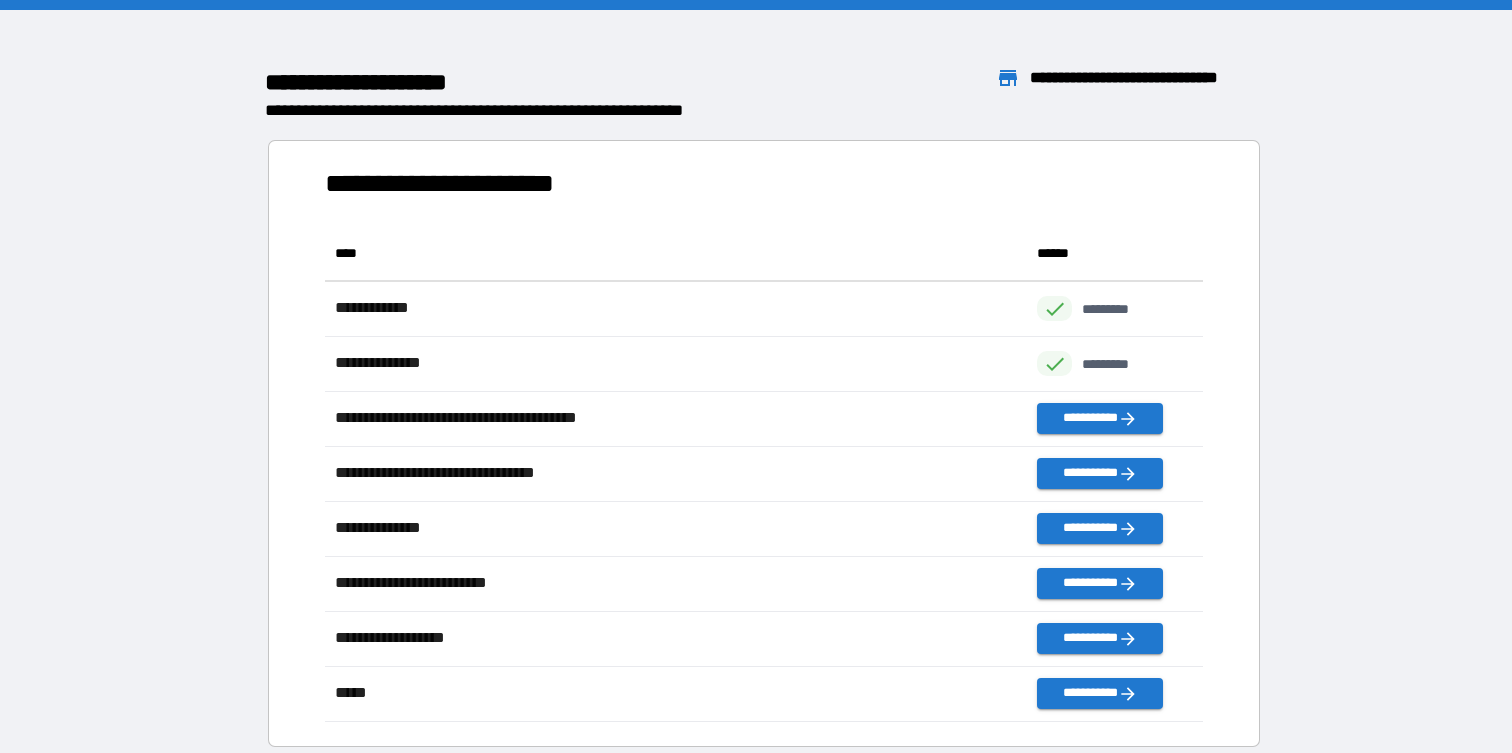 scroll, scrollTop: 1, scrollLeft: 1, axis: both 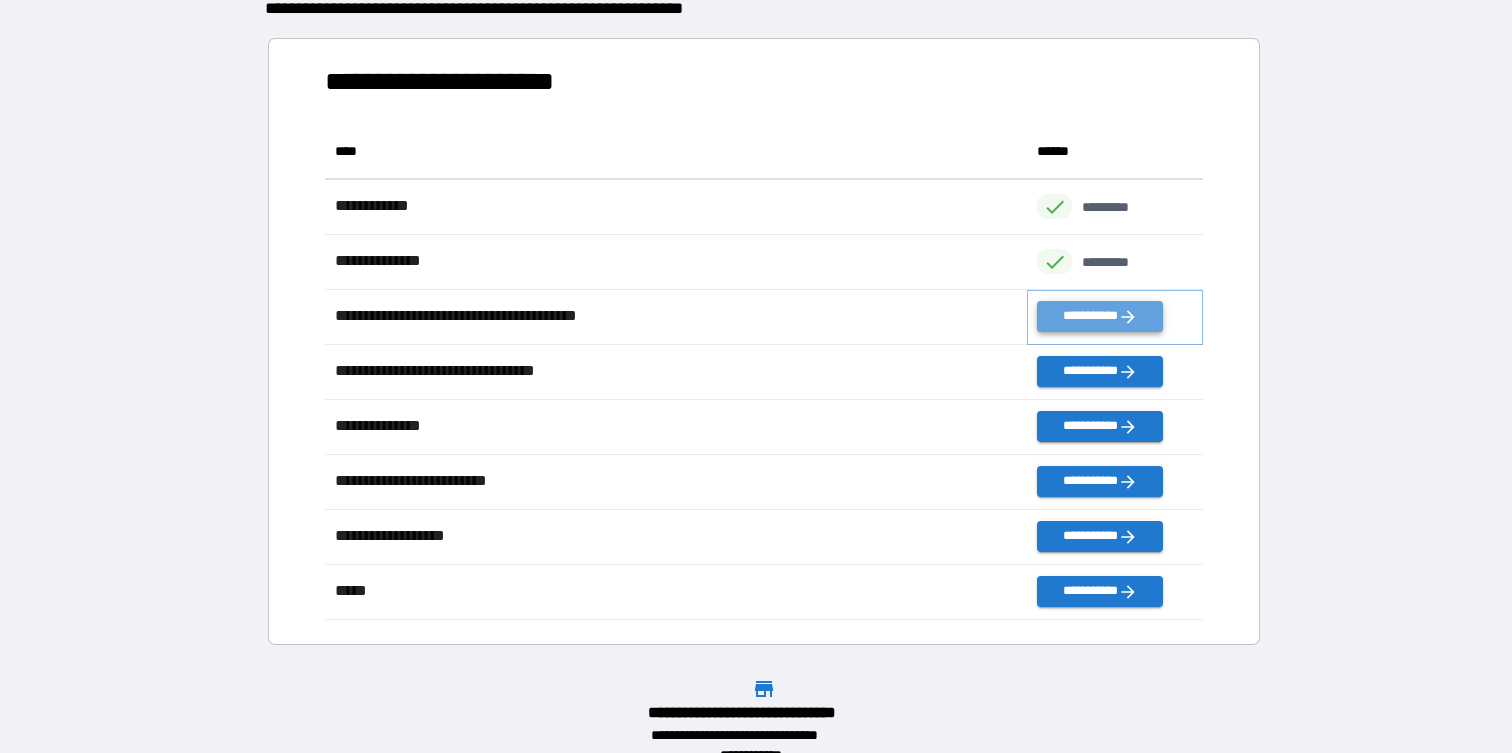 click on "**********" at bounding box center (1099, 316) 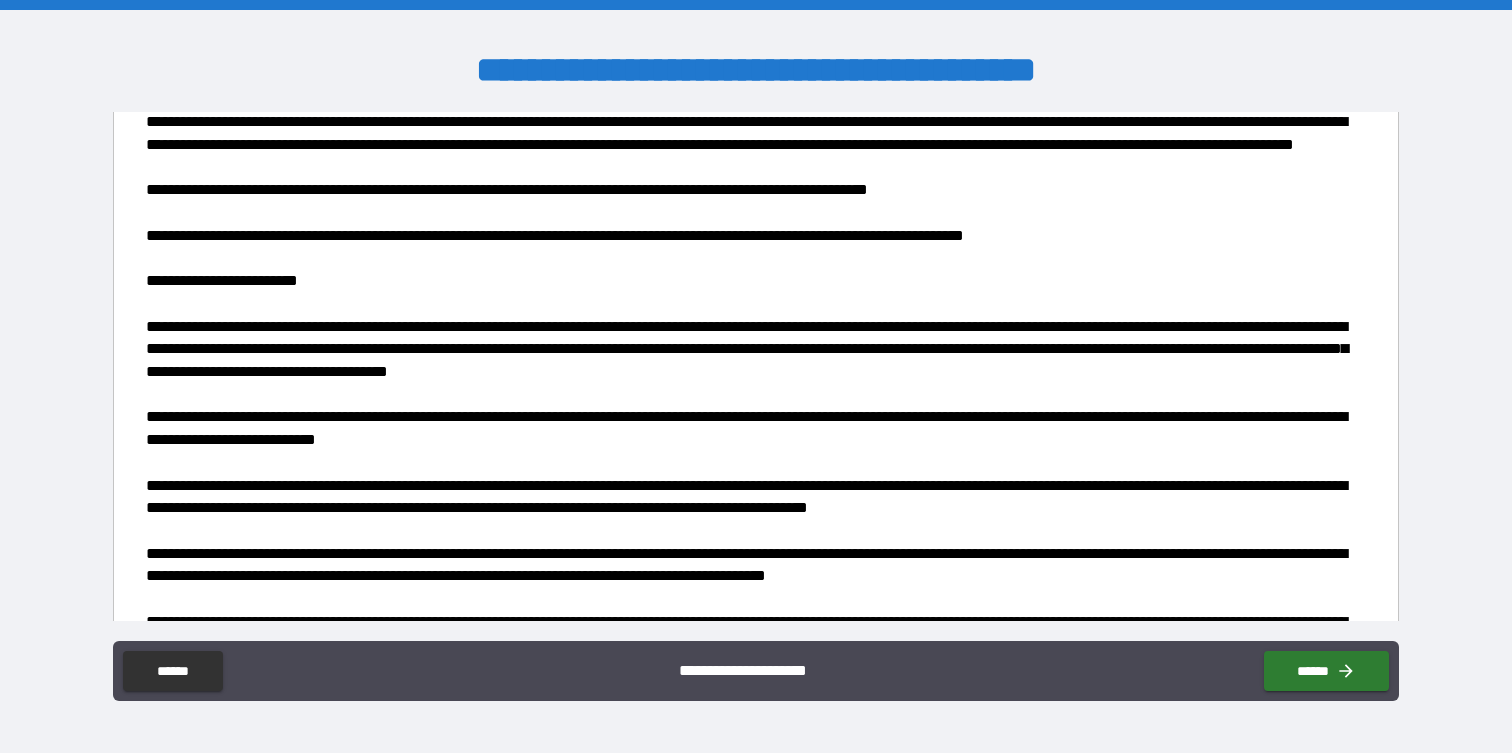 scroll, scrollTop: 828, scrollLeft: 0, axis: vertical 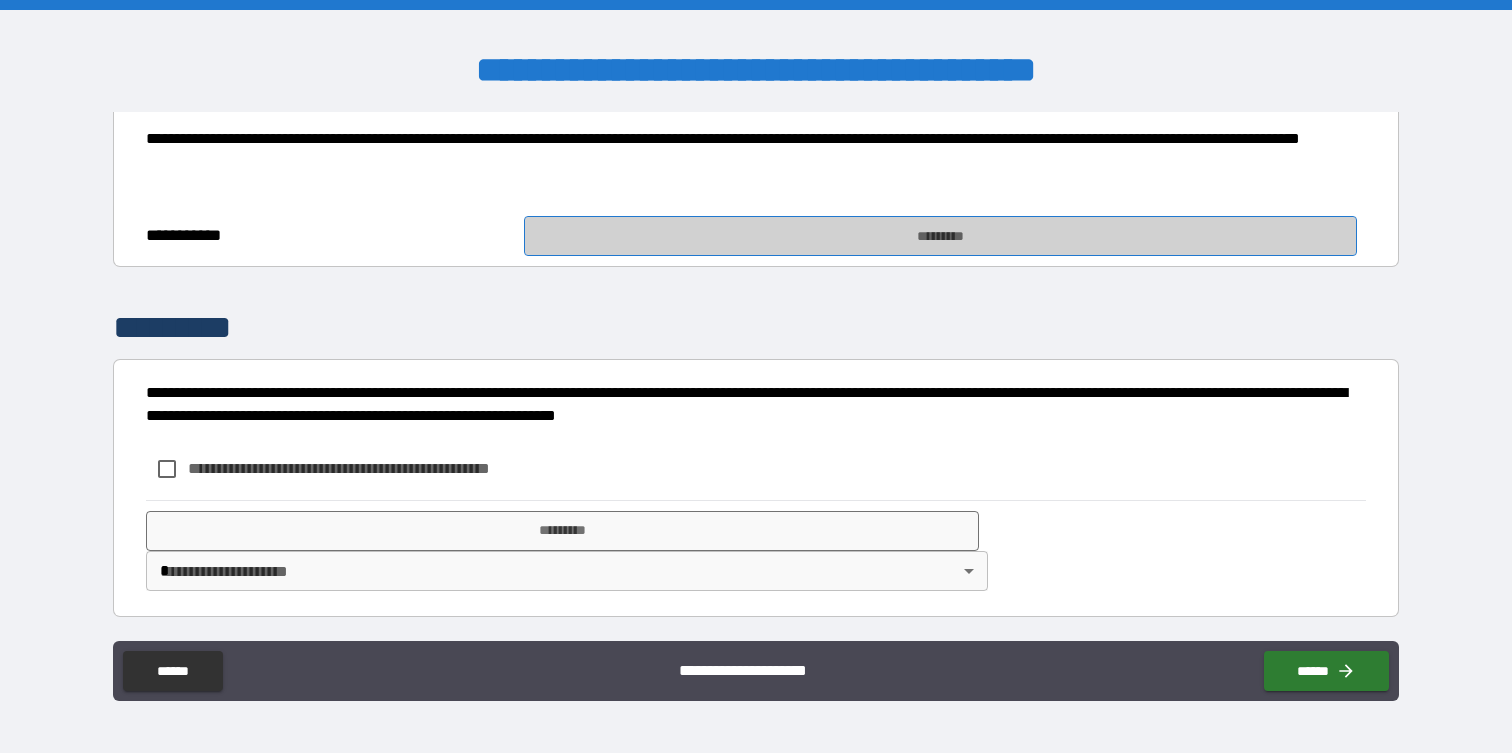 click on "*********" at bounding box center (940, 236) 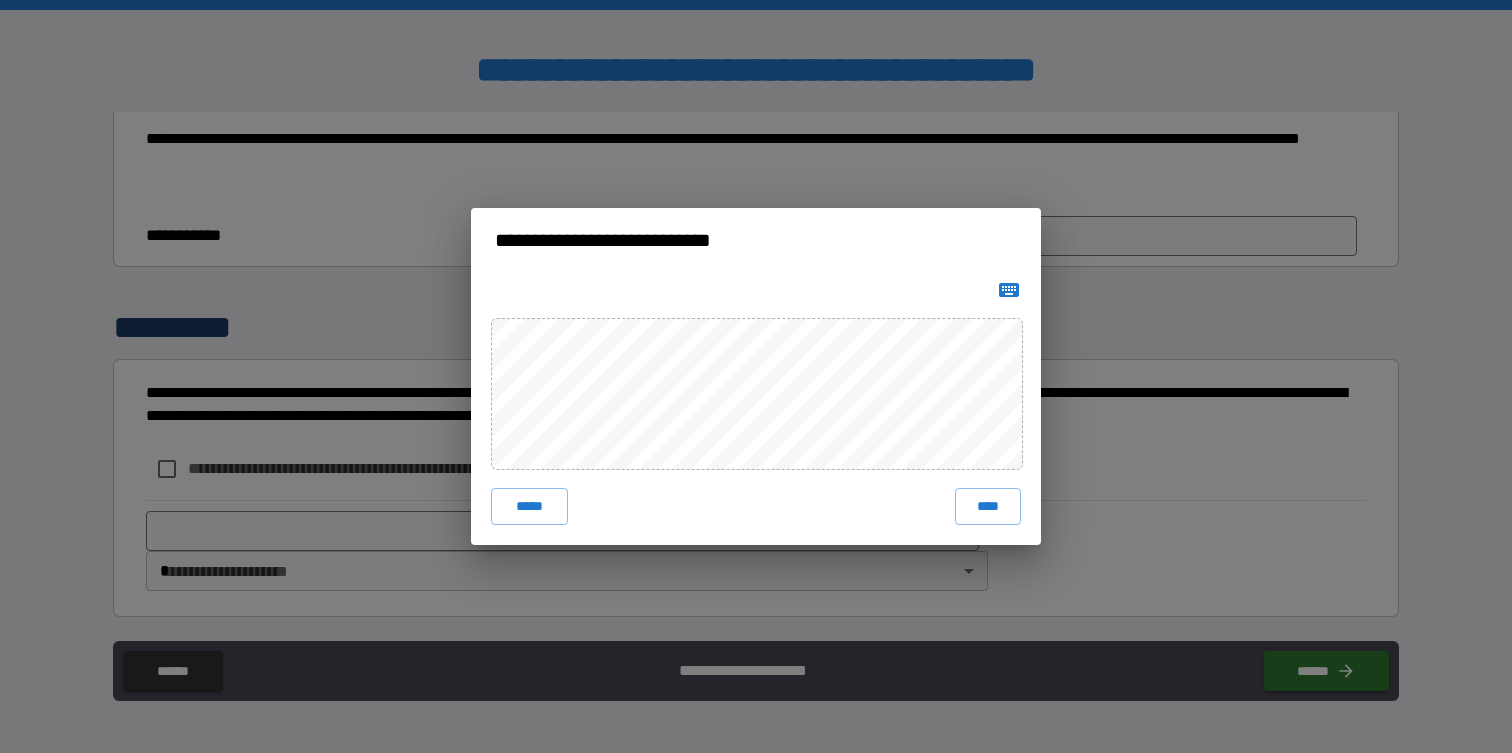 click 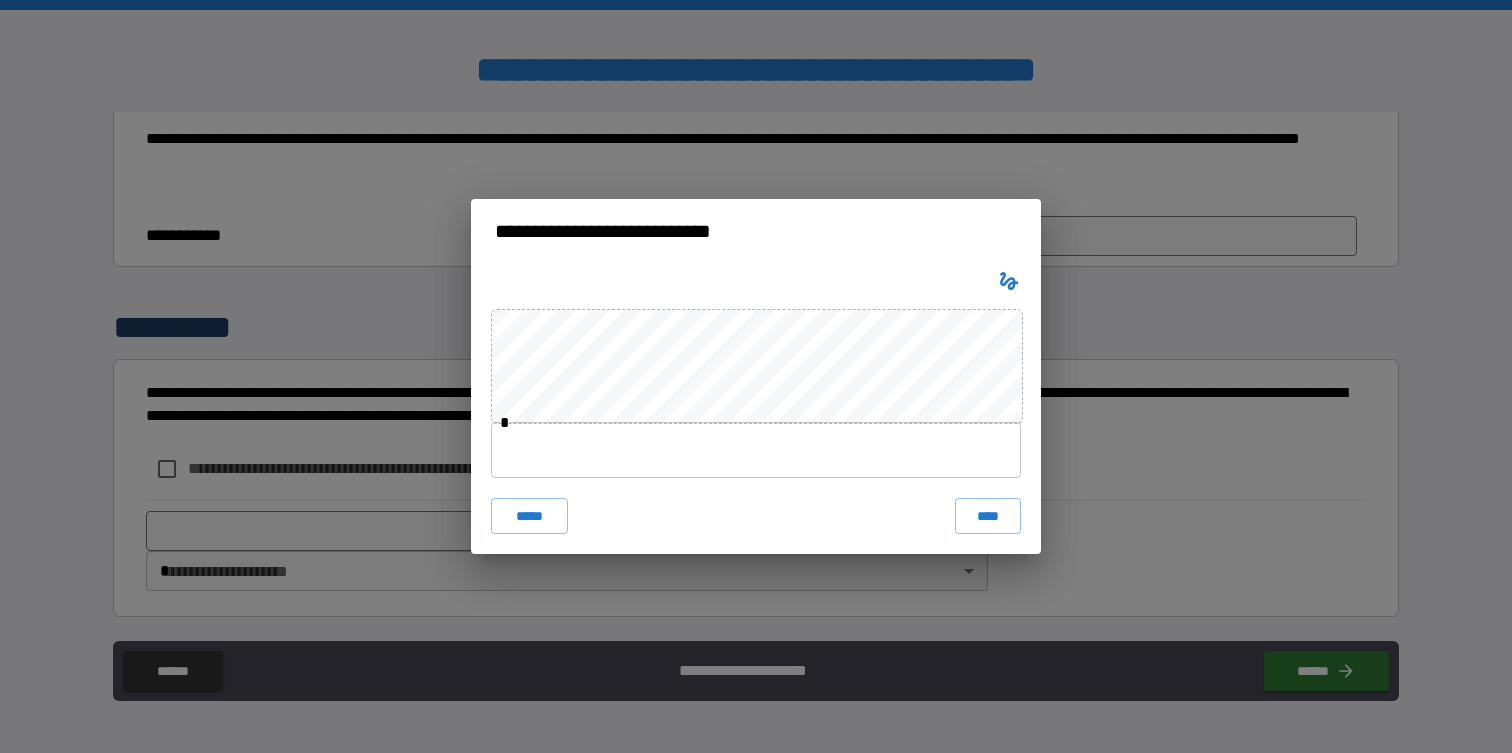 click at bounding box center (756, 450) 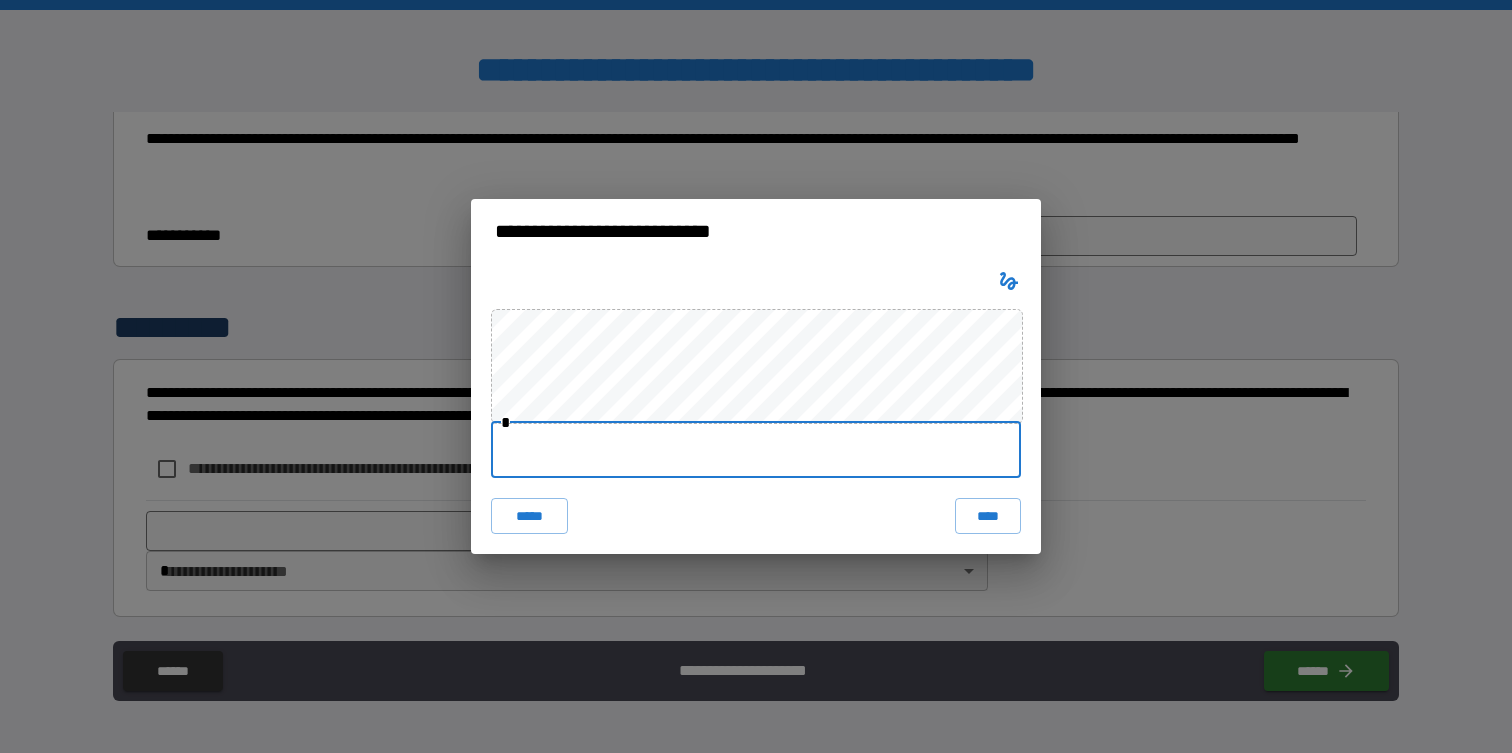 type on "**********" 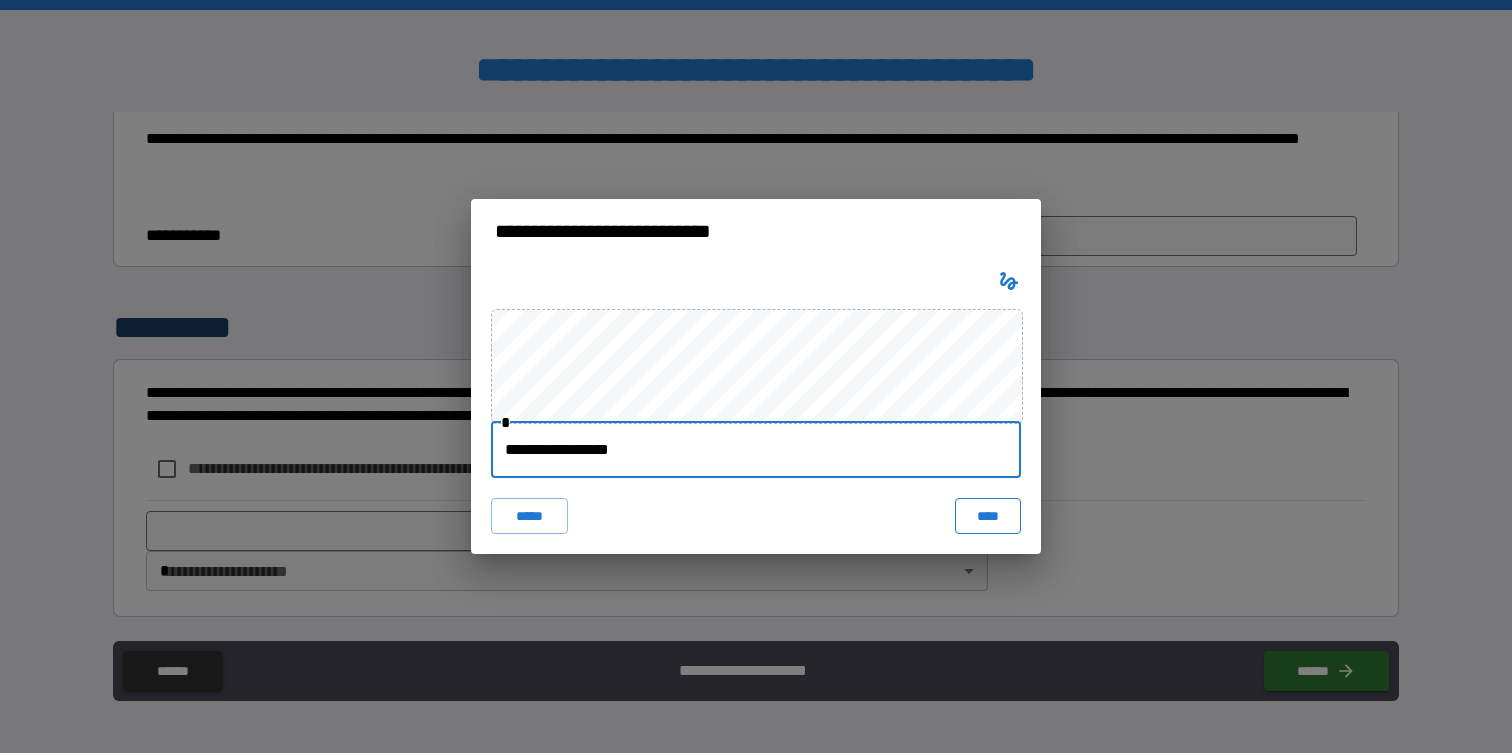 click on "****" at bounding box center (988, 516) 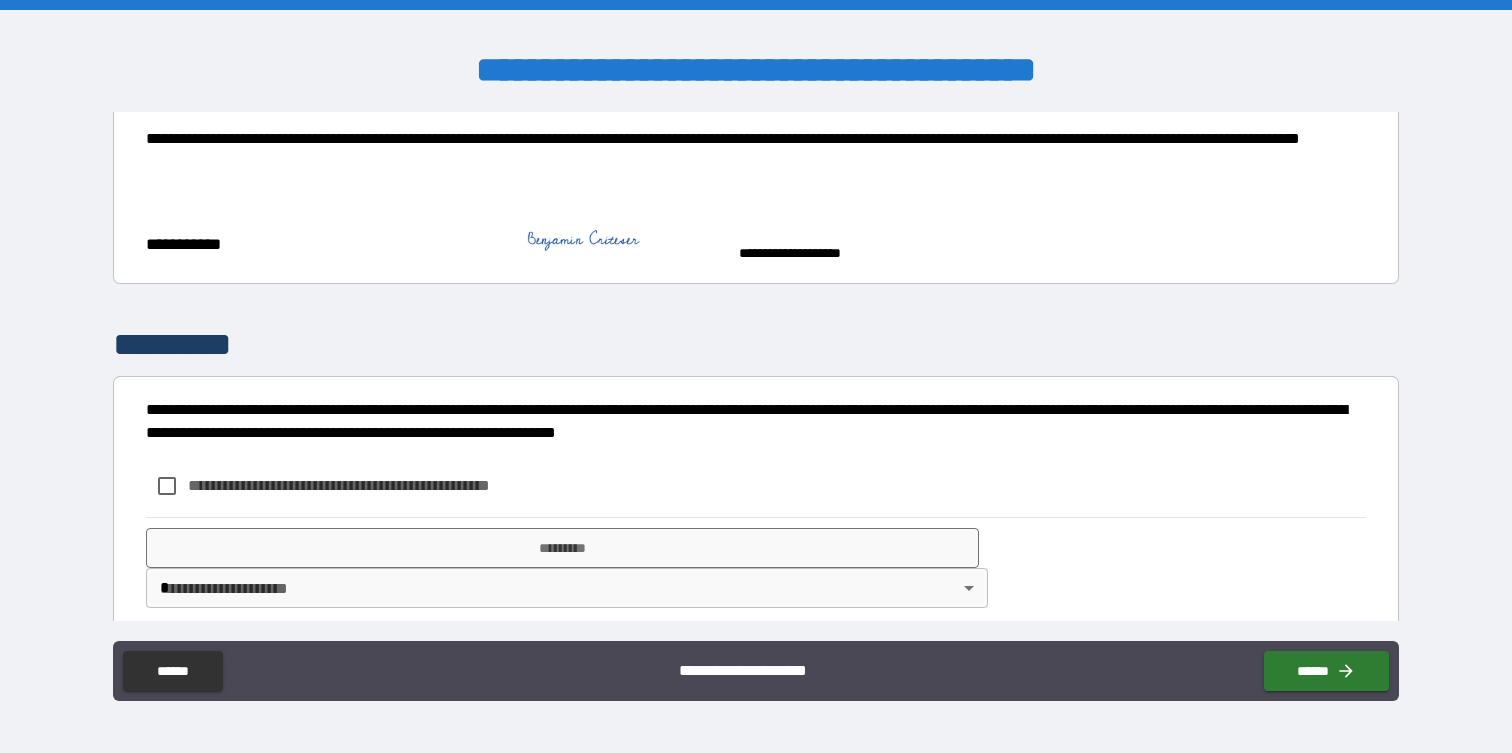 click on "**********" at bounding box center [351, 486] 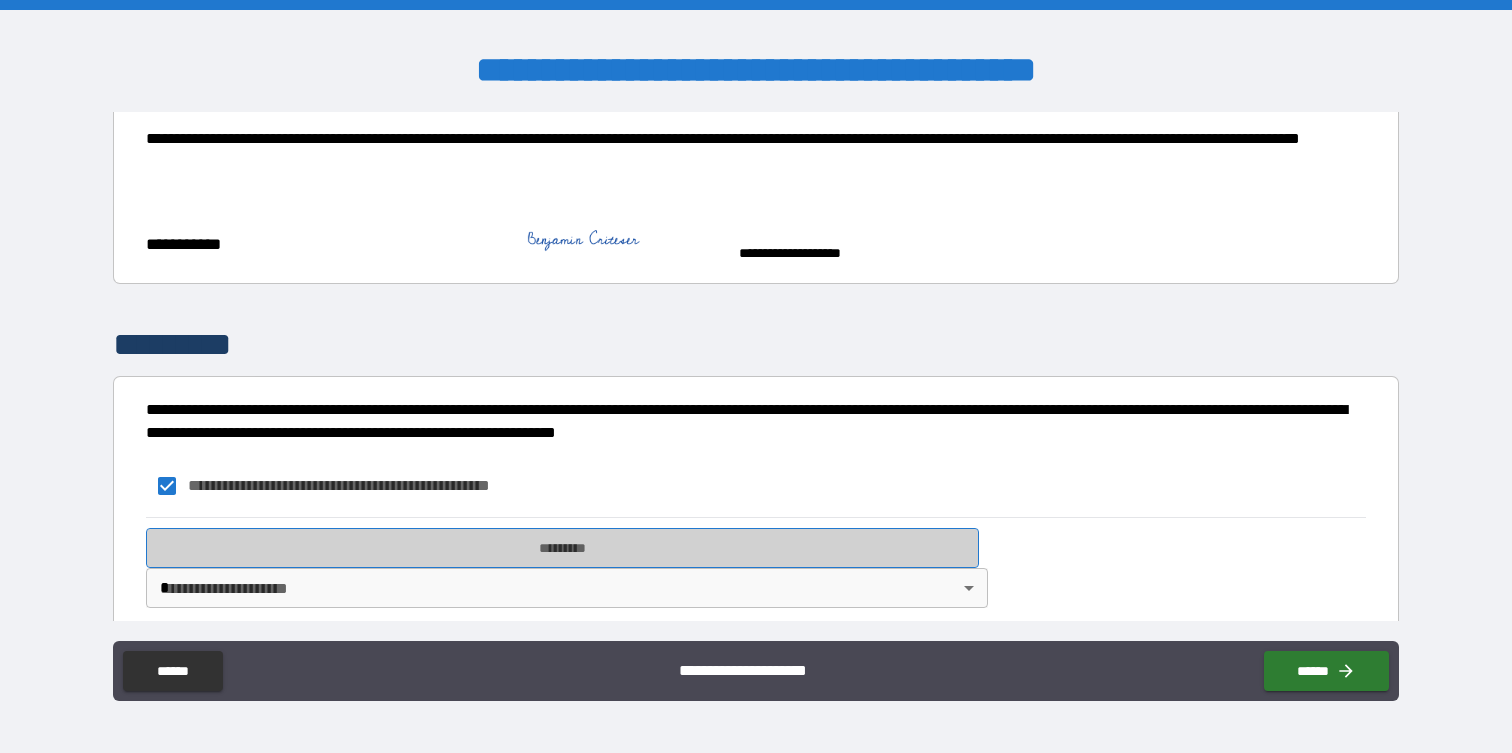 click on "*********" at bounding box center [562, 548] 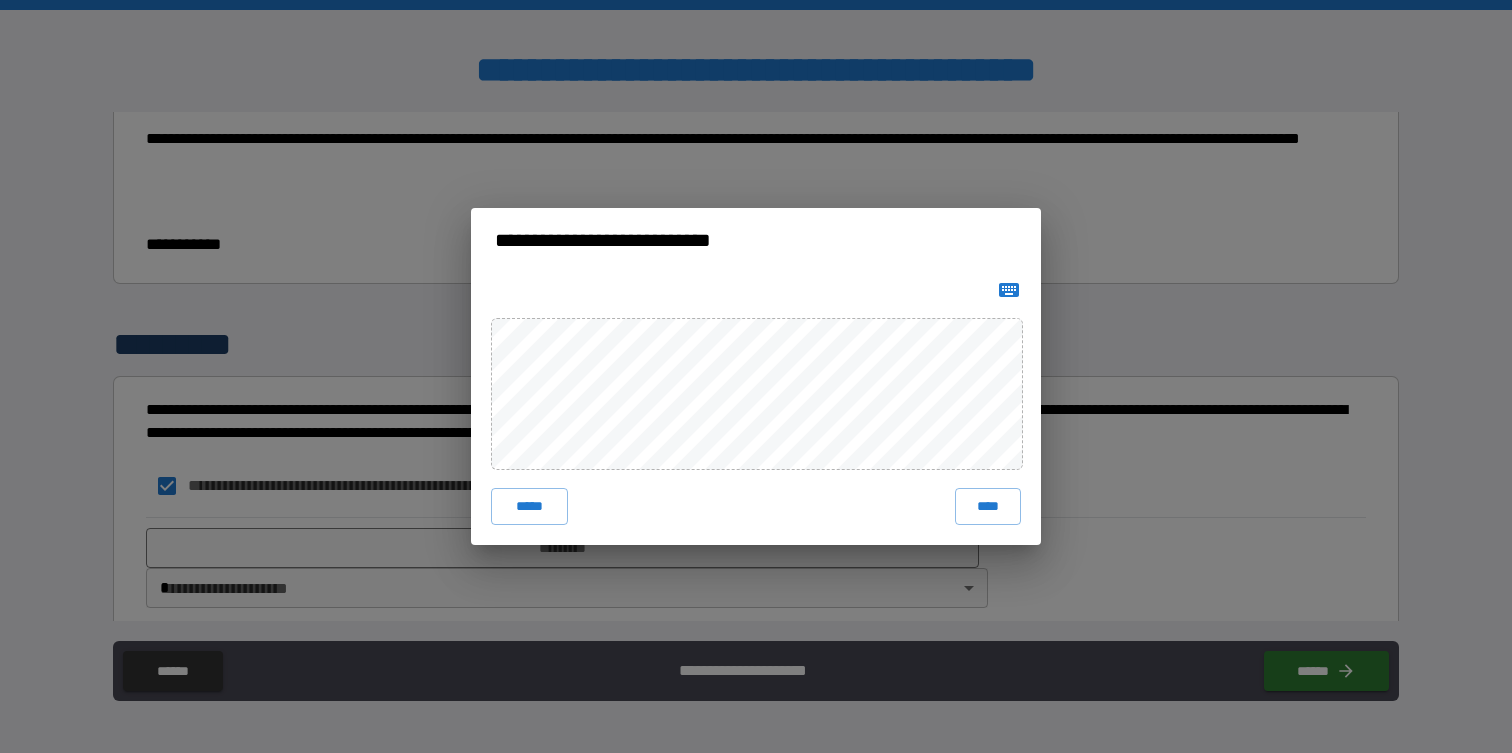 click at bounding box center (1009, 290) 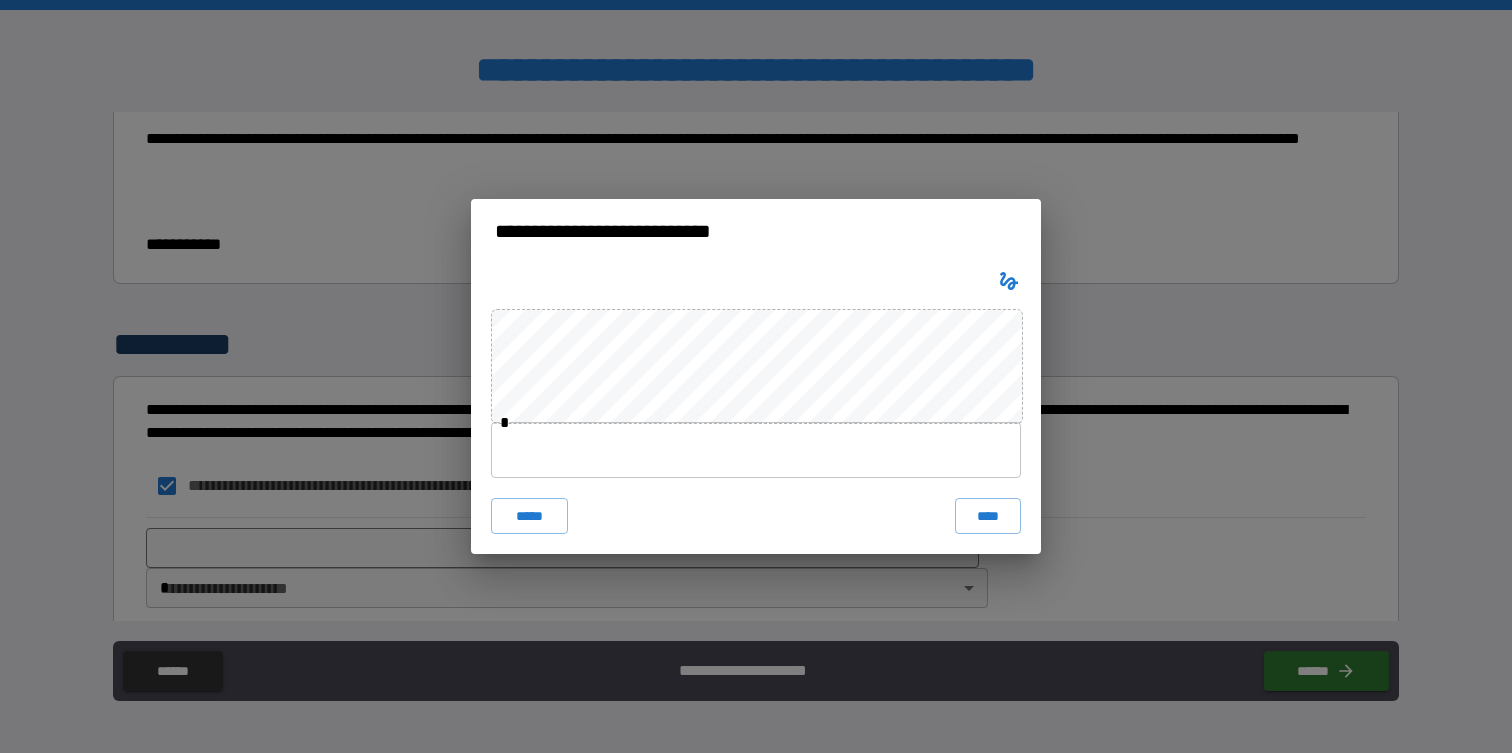 click at bounding box center [756, 450] 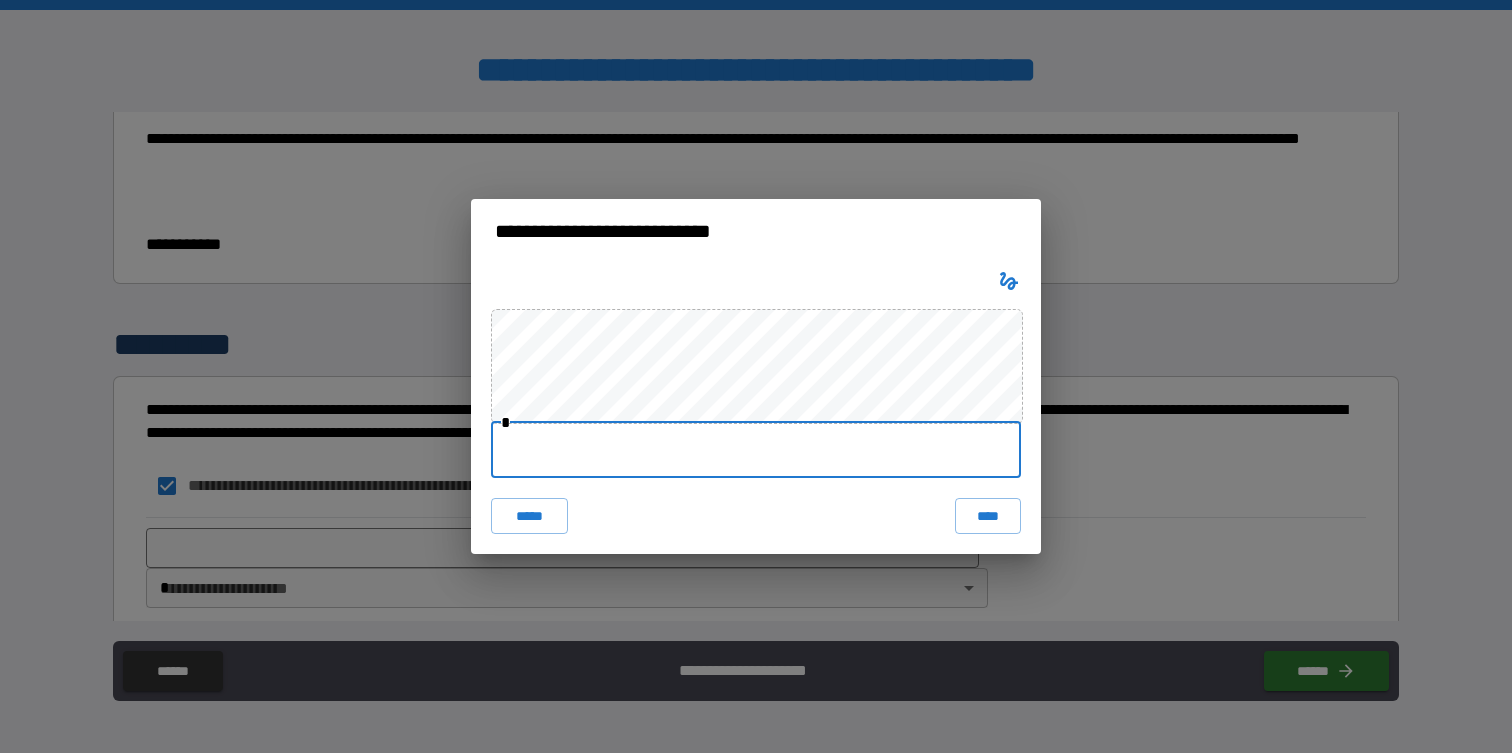 type on "**********" 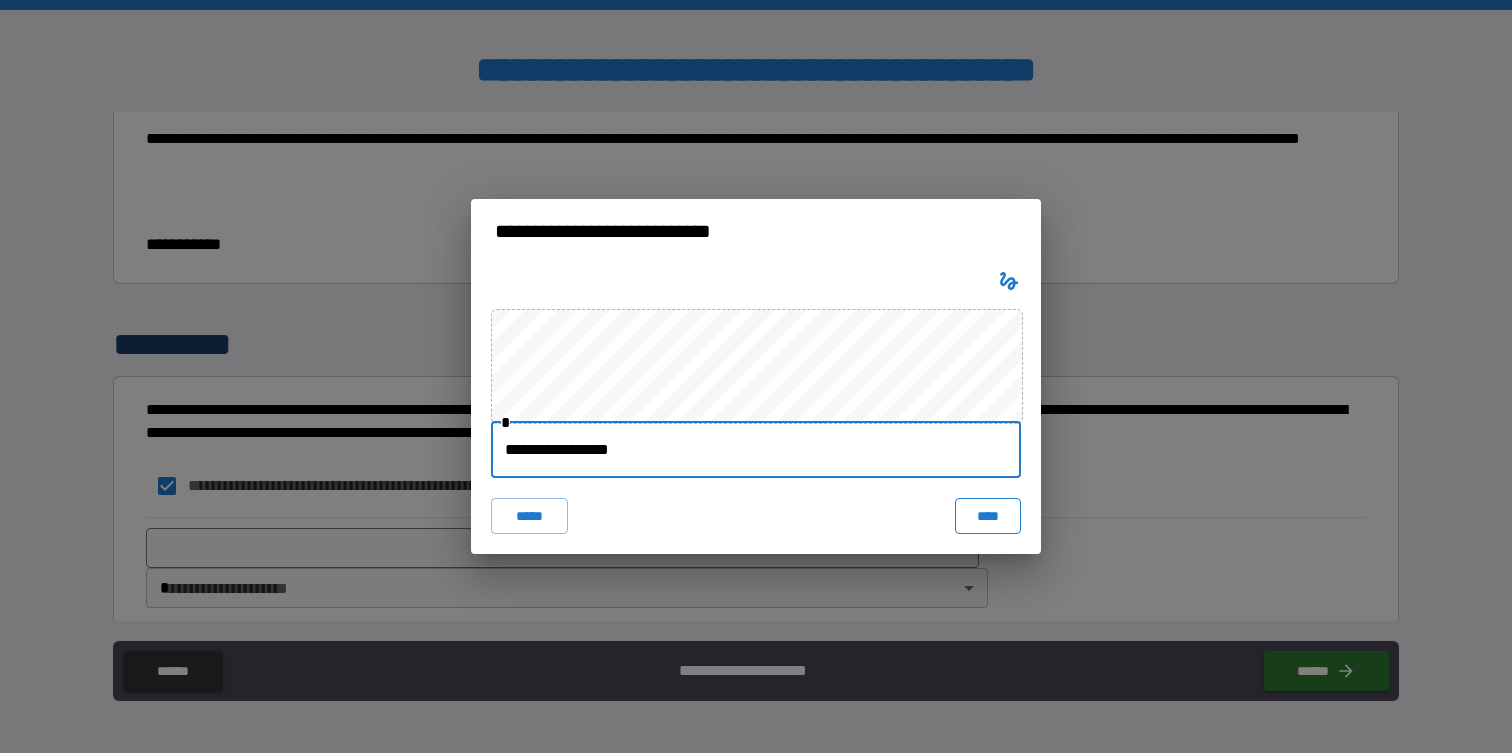 click on "****" at bounding box center (988, 516) 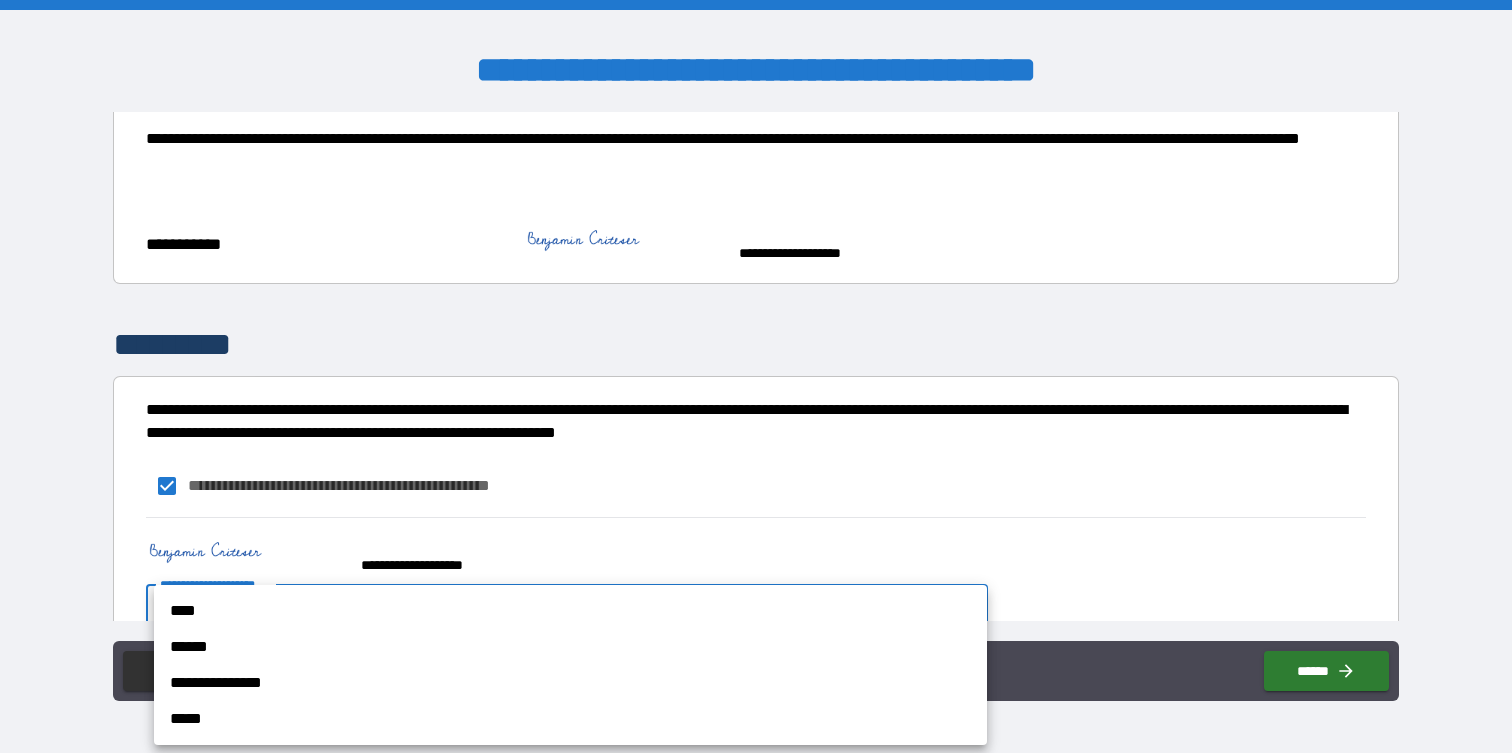 click on "**********" at bounding box center [756, 376] 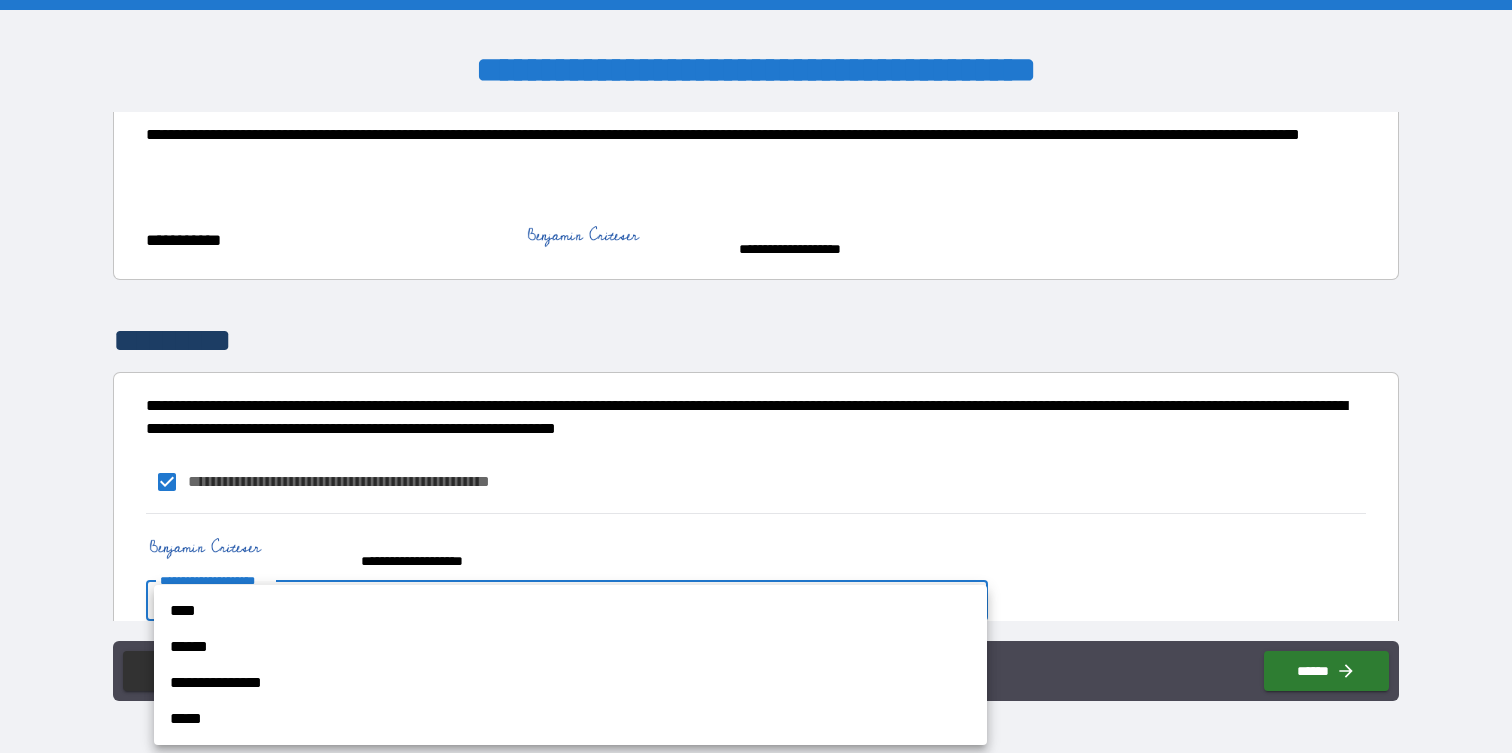 click on "****" at bounding box center [570, 611] 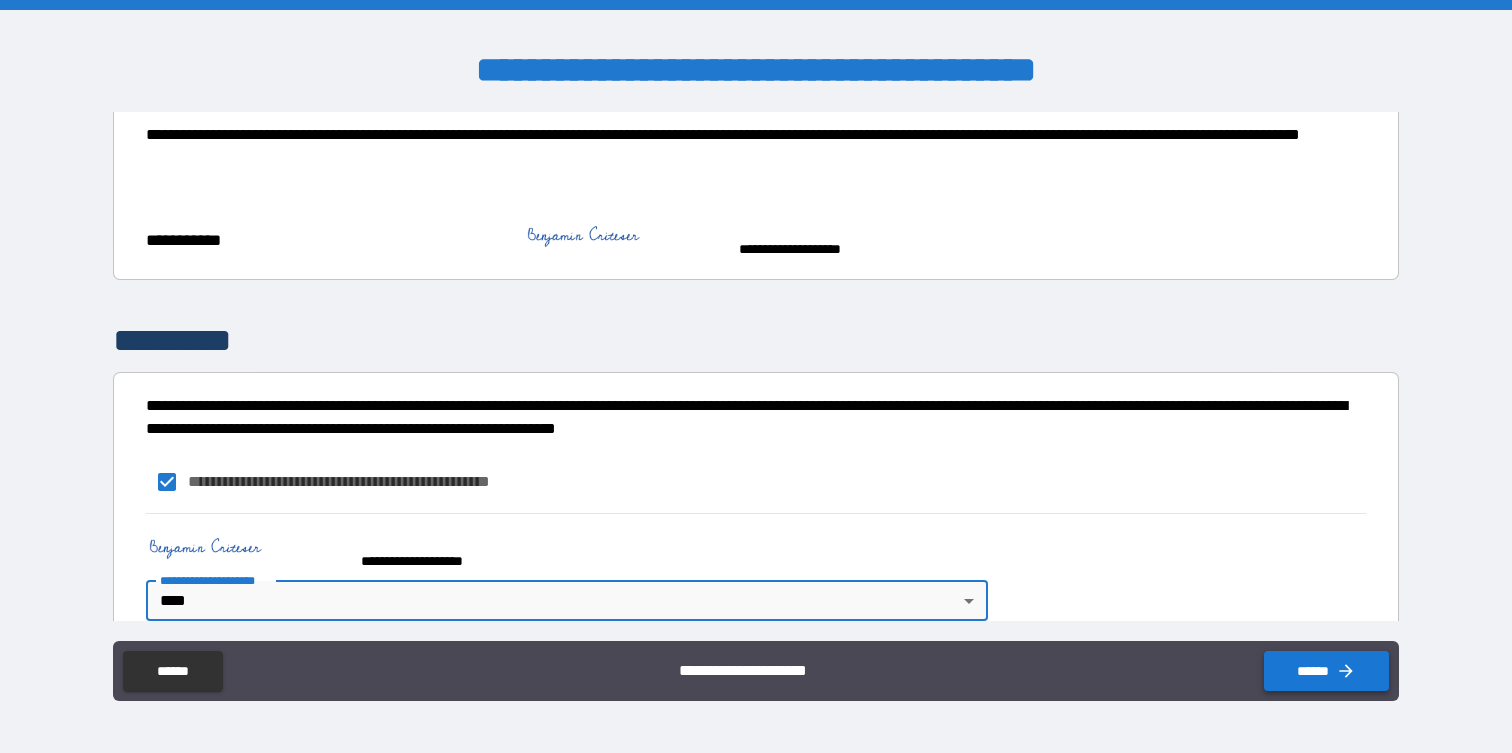 click on "******" at bounding box center [1326, 671] 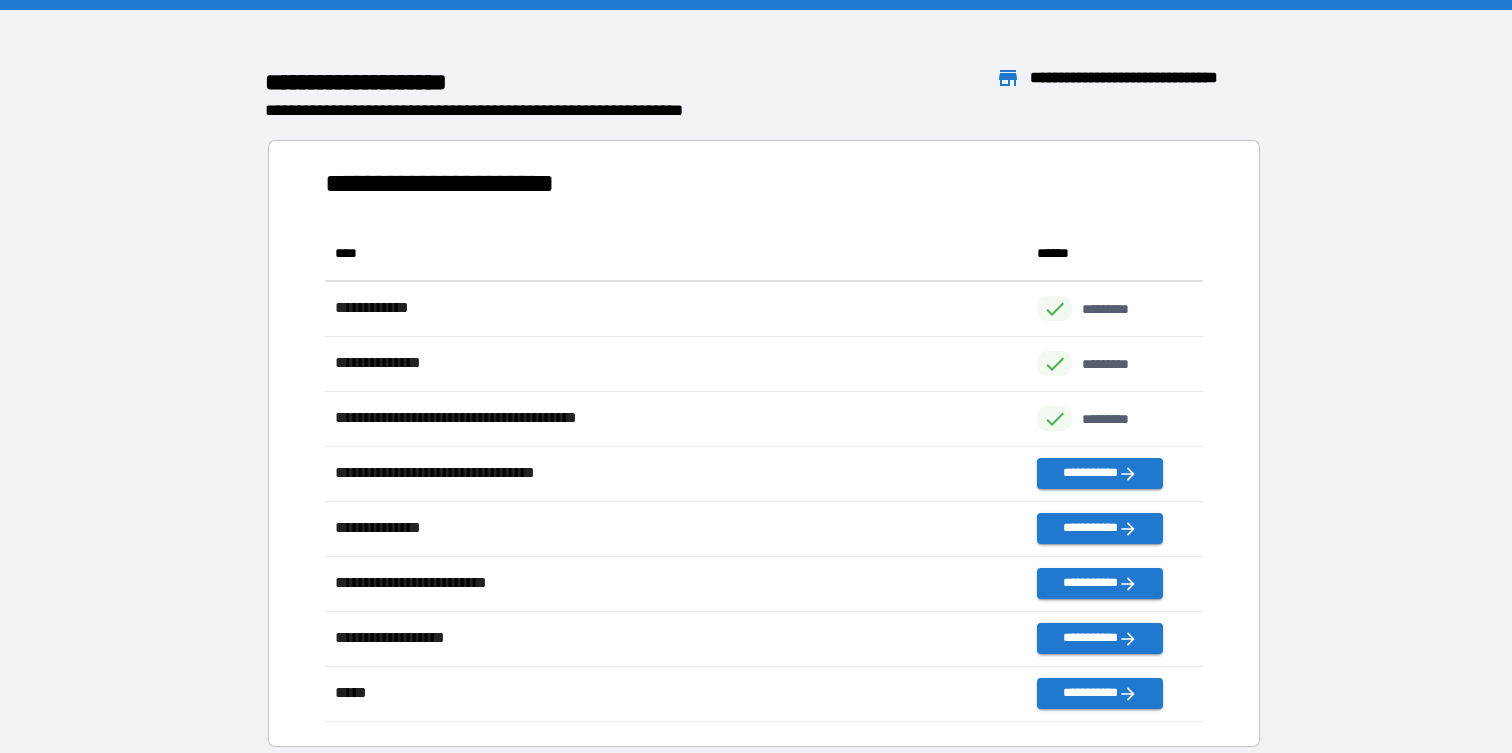 scroll, scrollTop: 1, scrollLeft: 1, axis: both 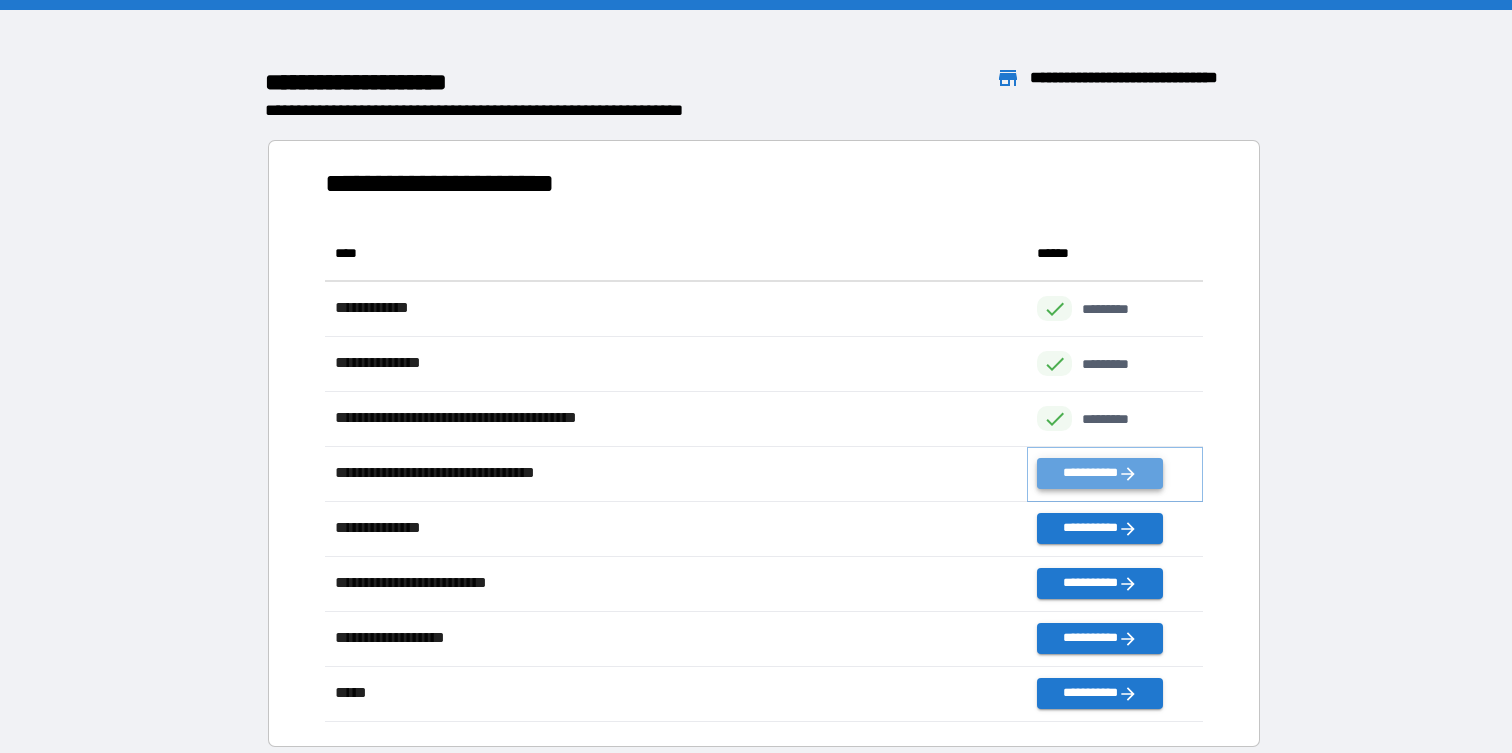 click on "**********" at bounding box center (1099, 473) 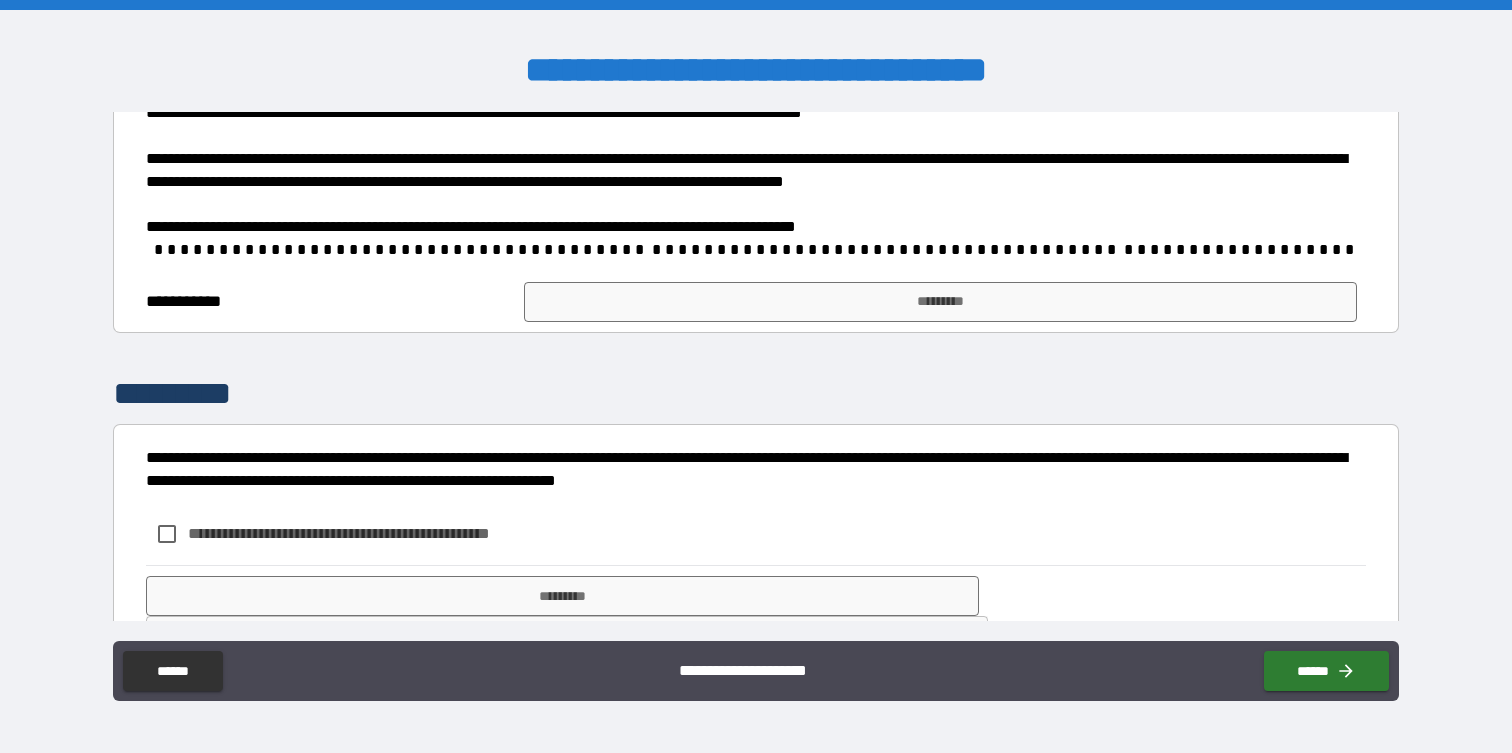 scroll, scrollTop: 806, scrollLeft: 0, axis: vertical 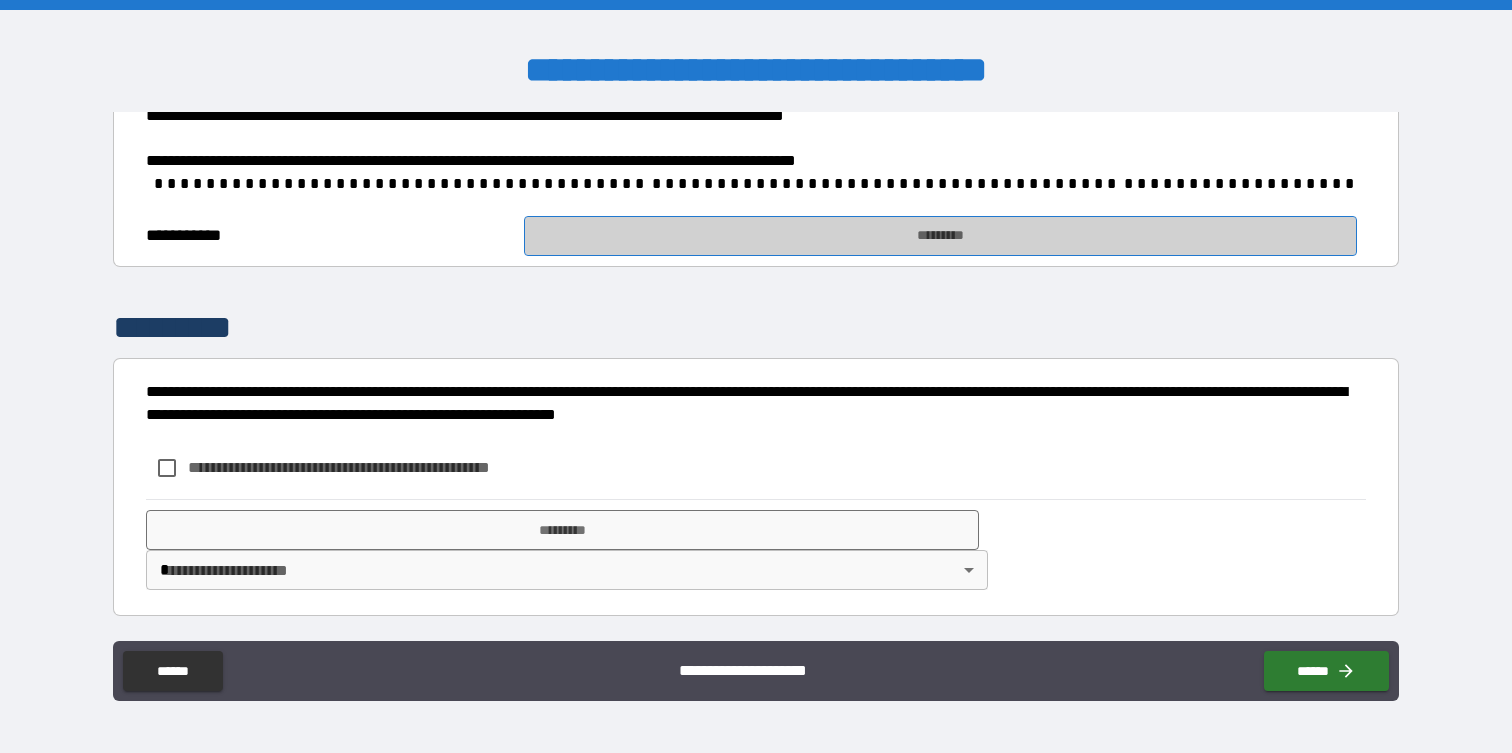 click on "*********" at bounding box center [940, 236] 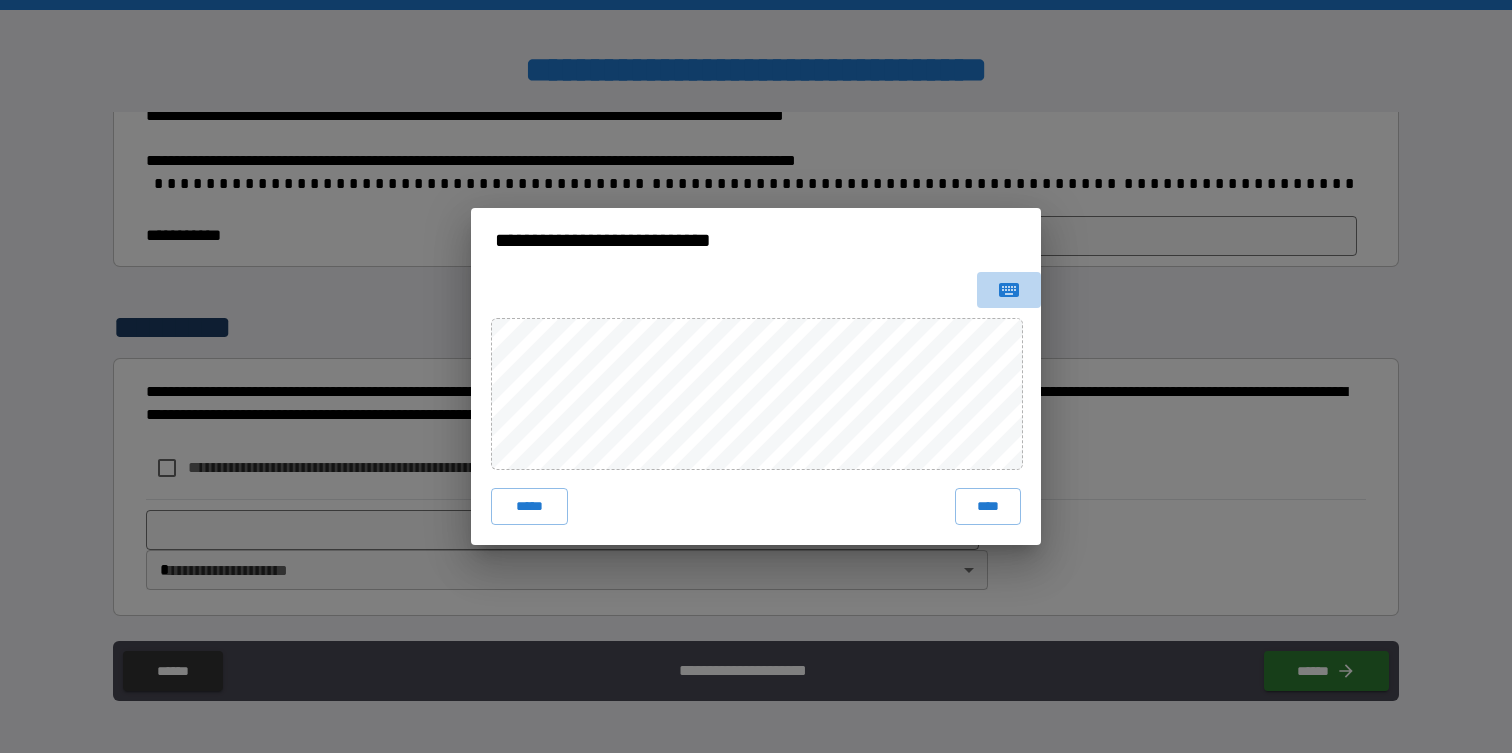 click at bounding box center [1009, 290] 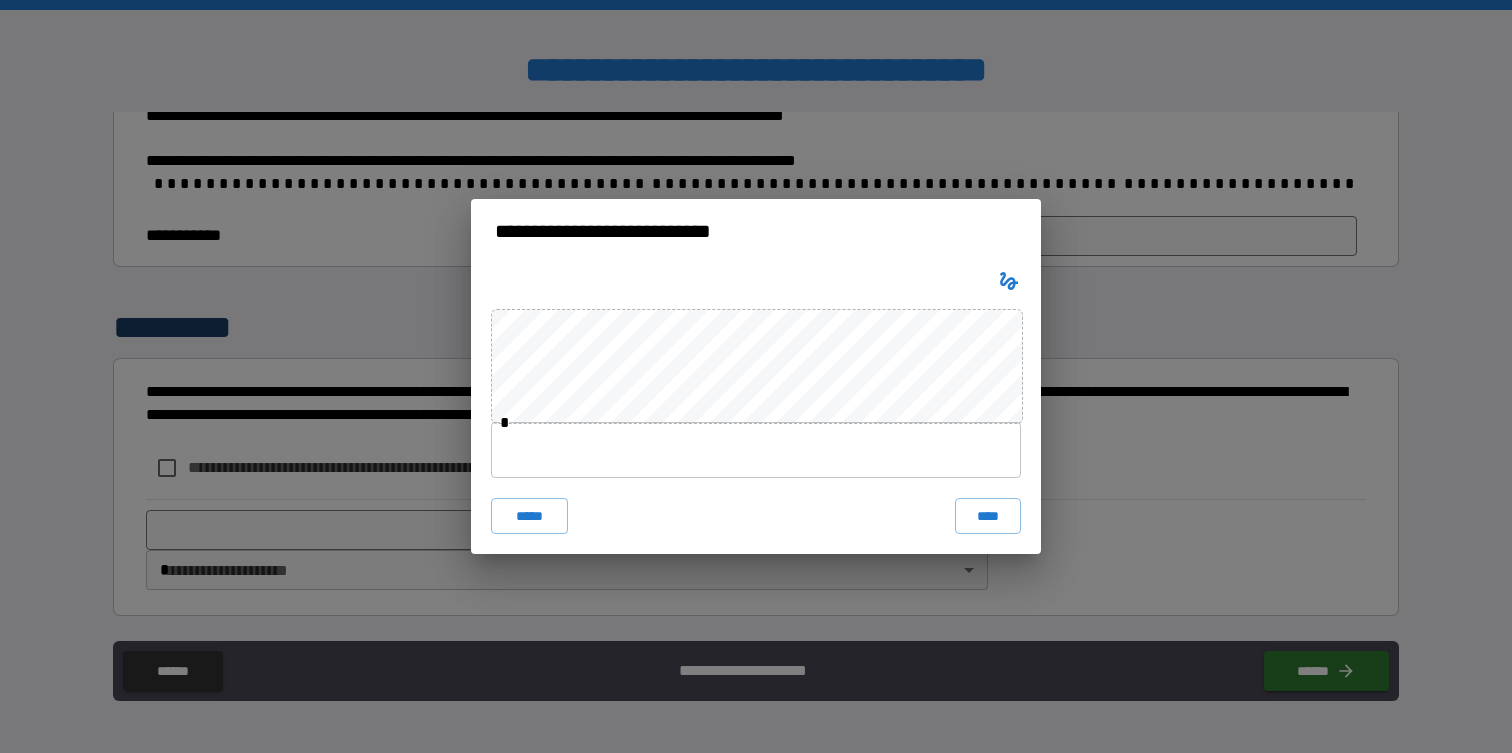 click at bounding box center [756, 450] 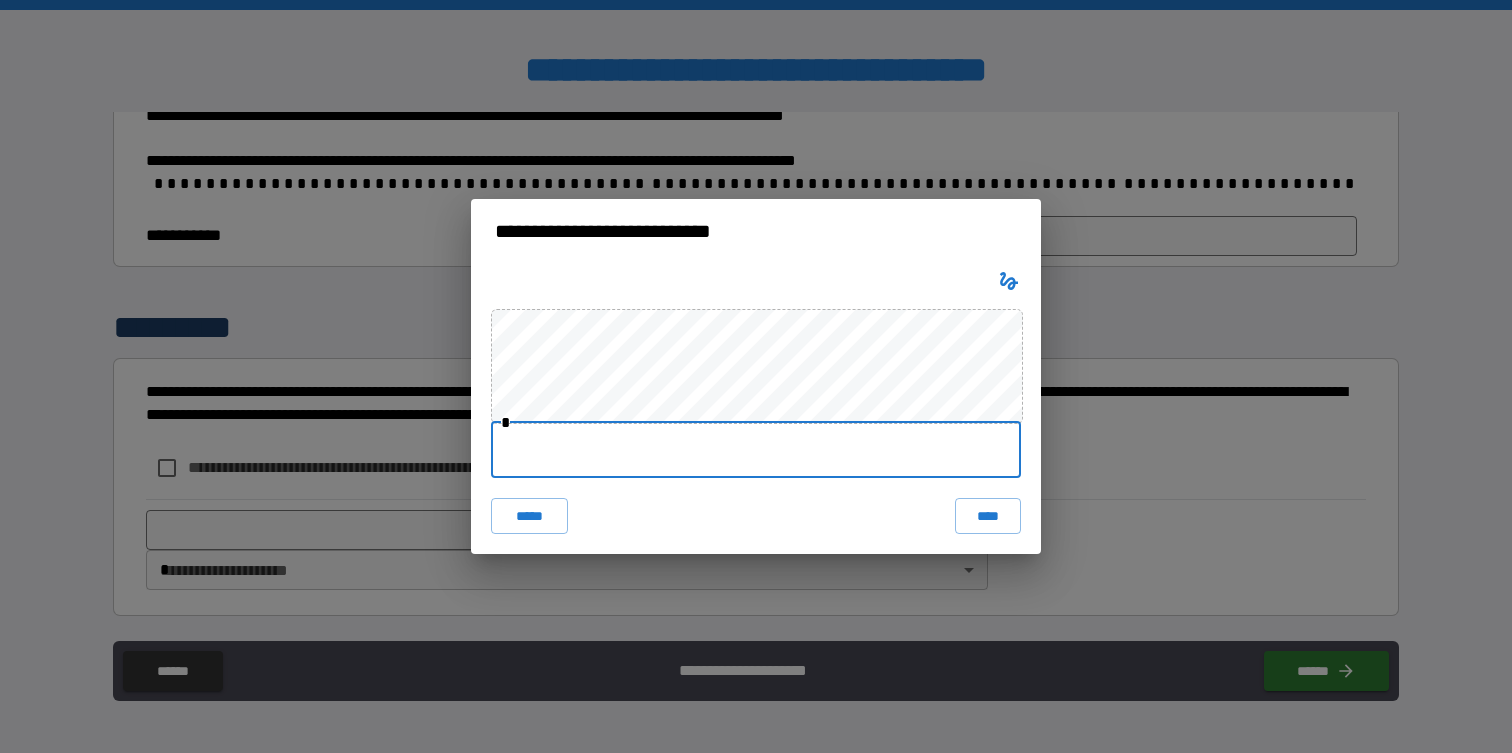 type on "**********" 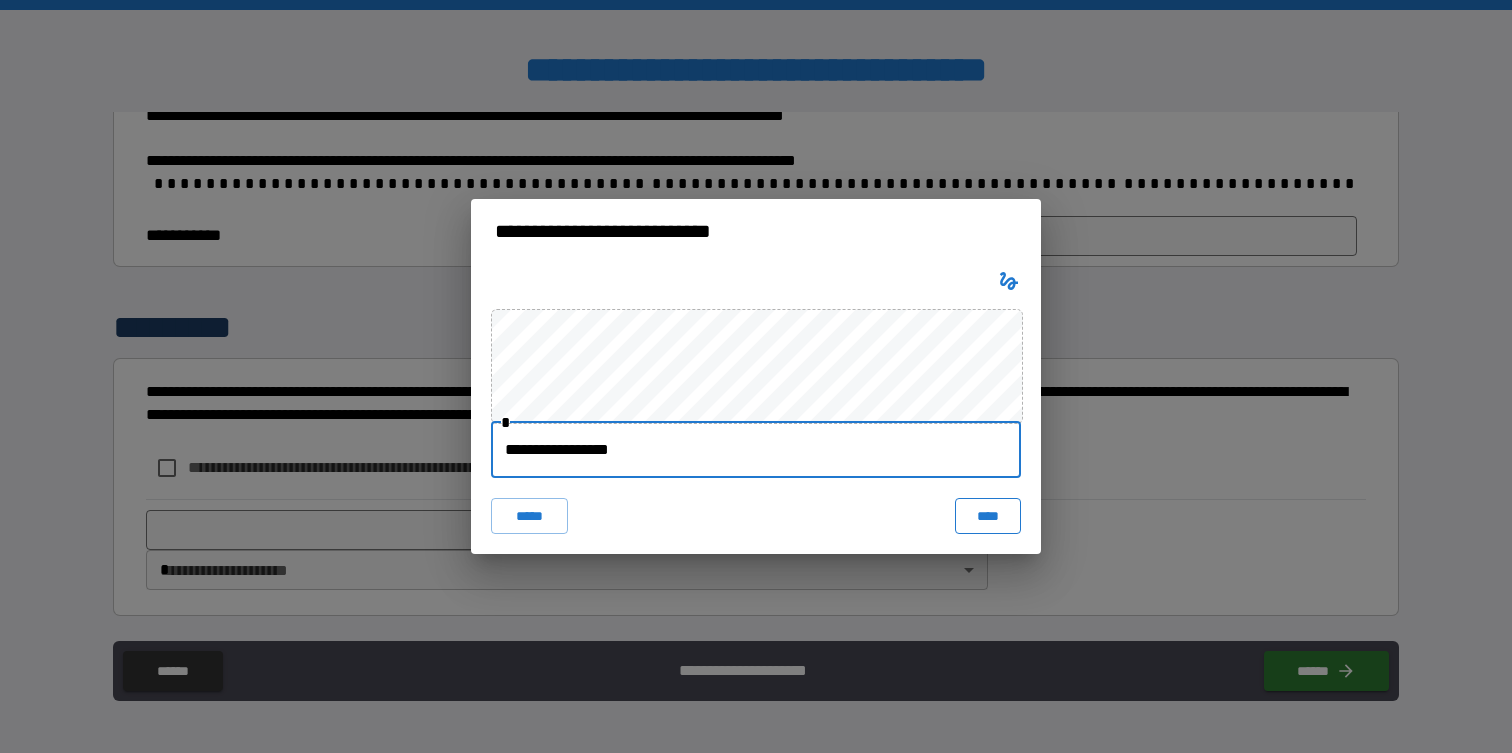 click on "****" at bounding box center [988, 516] 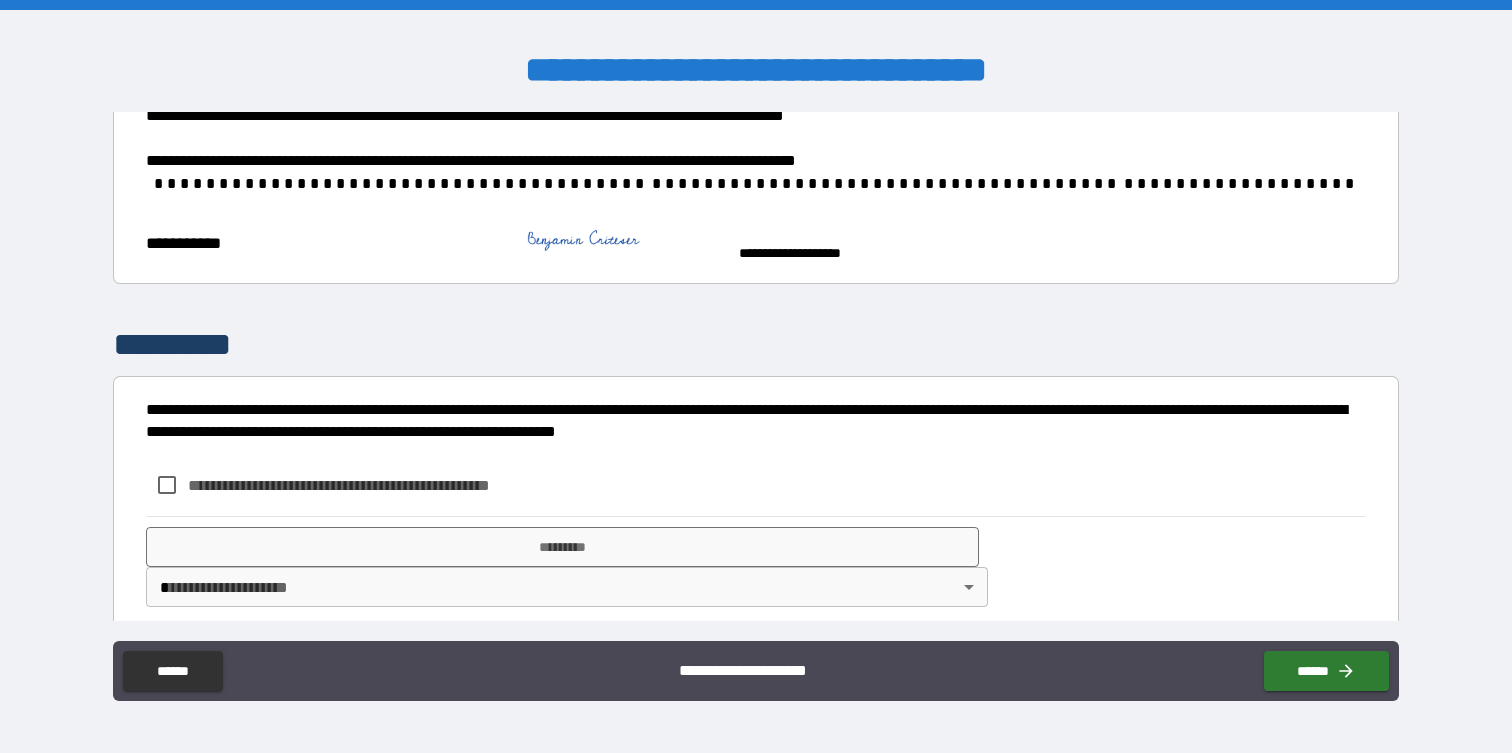 click on "**********" at bounding box center [372, 485] 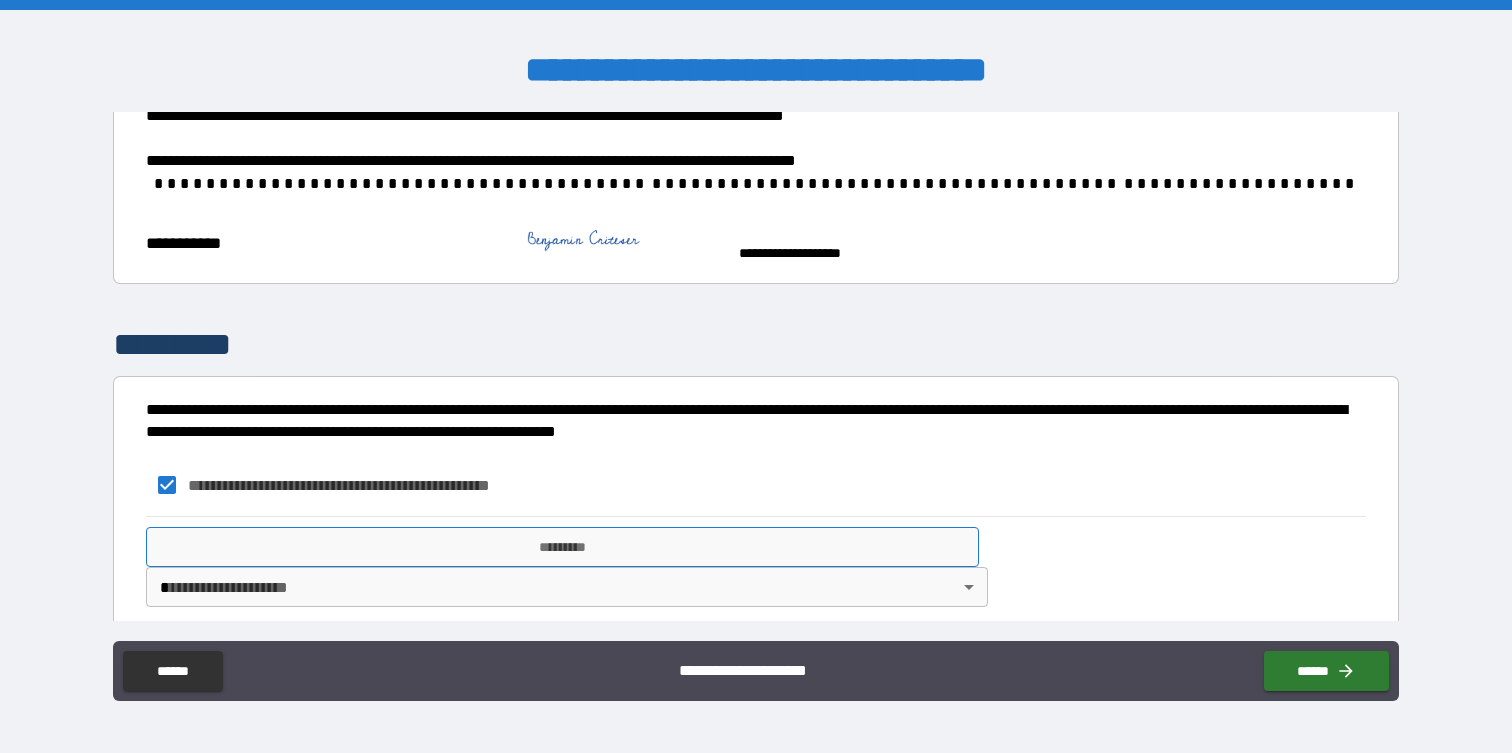 click on "*********" at bounding box center (562, 547) 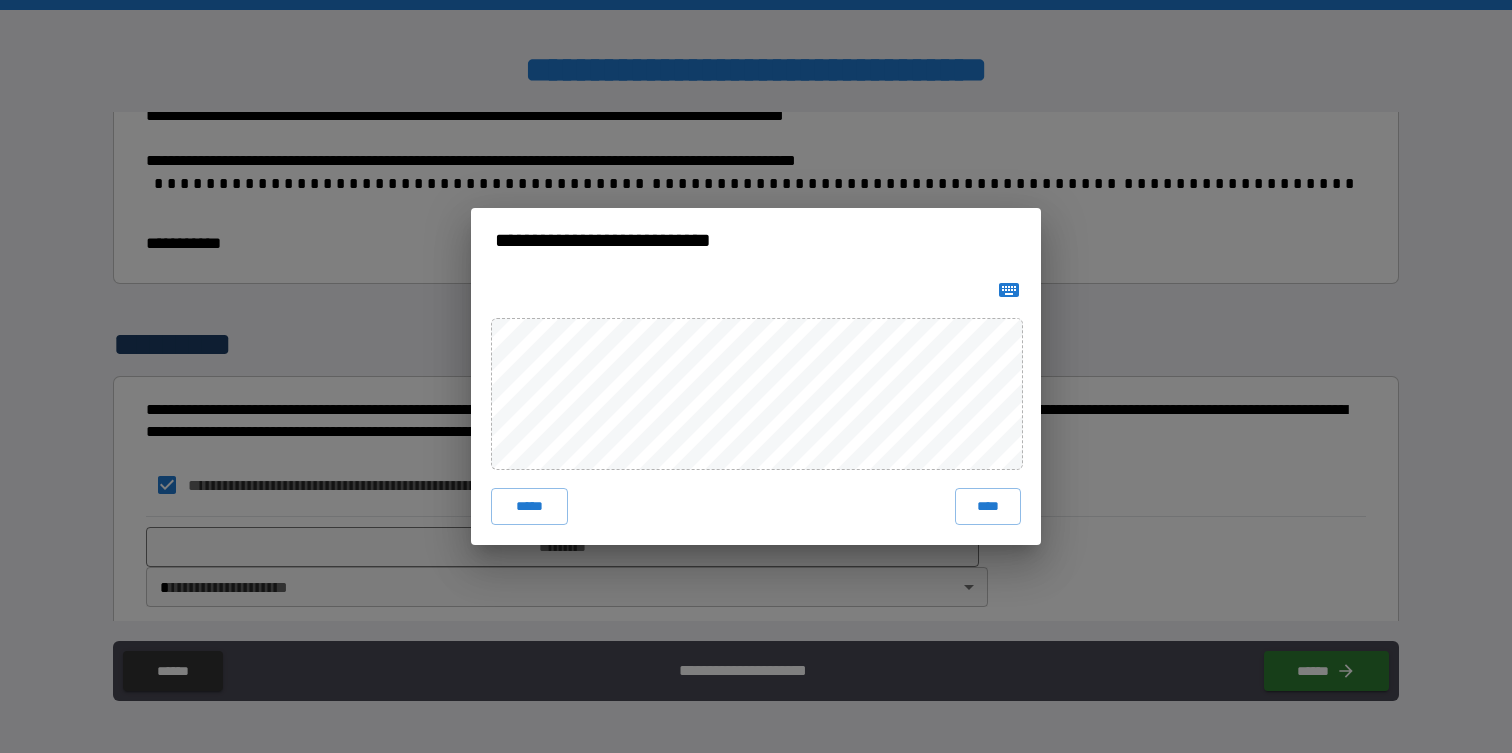 click 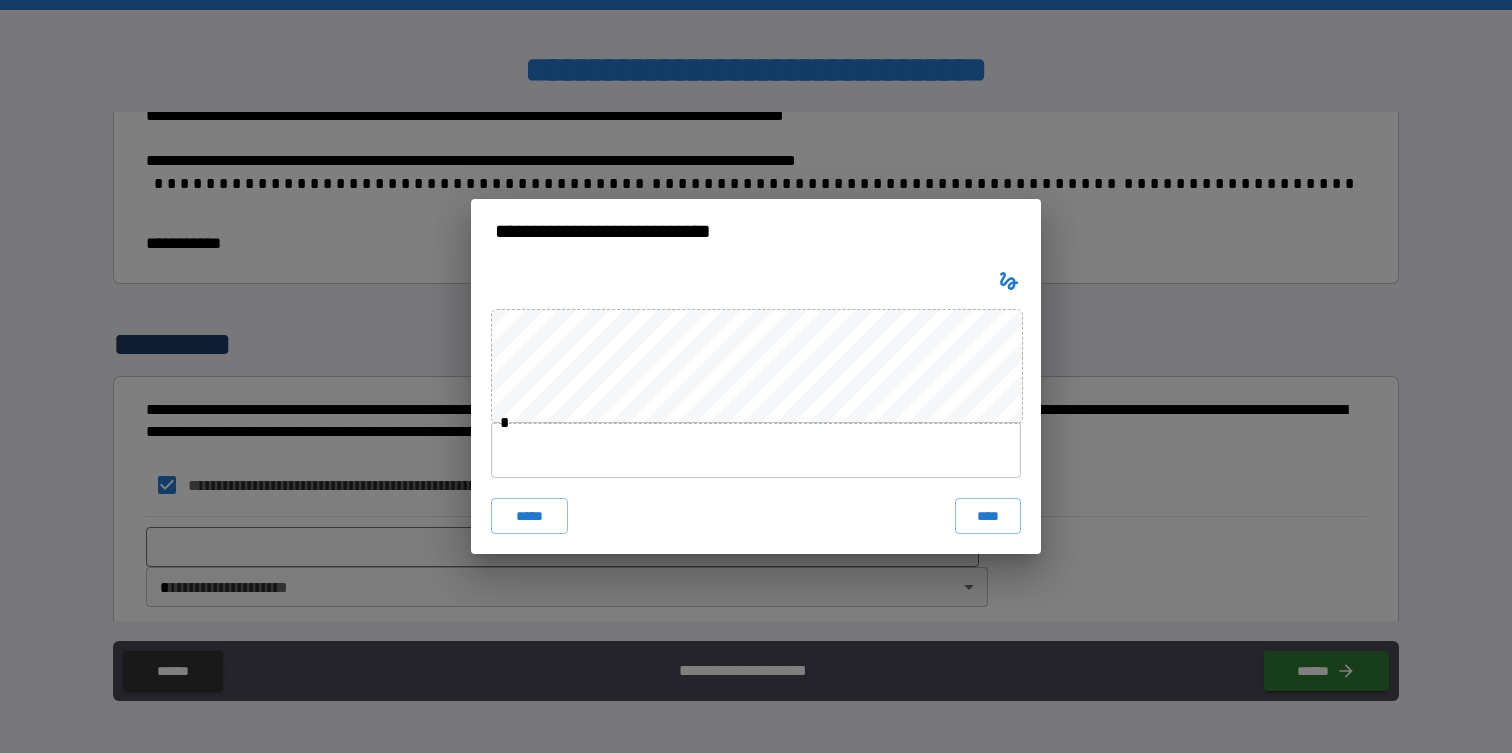 click at bounding box center [756, 450] 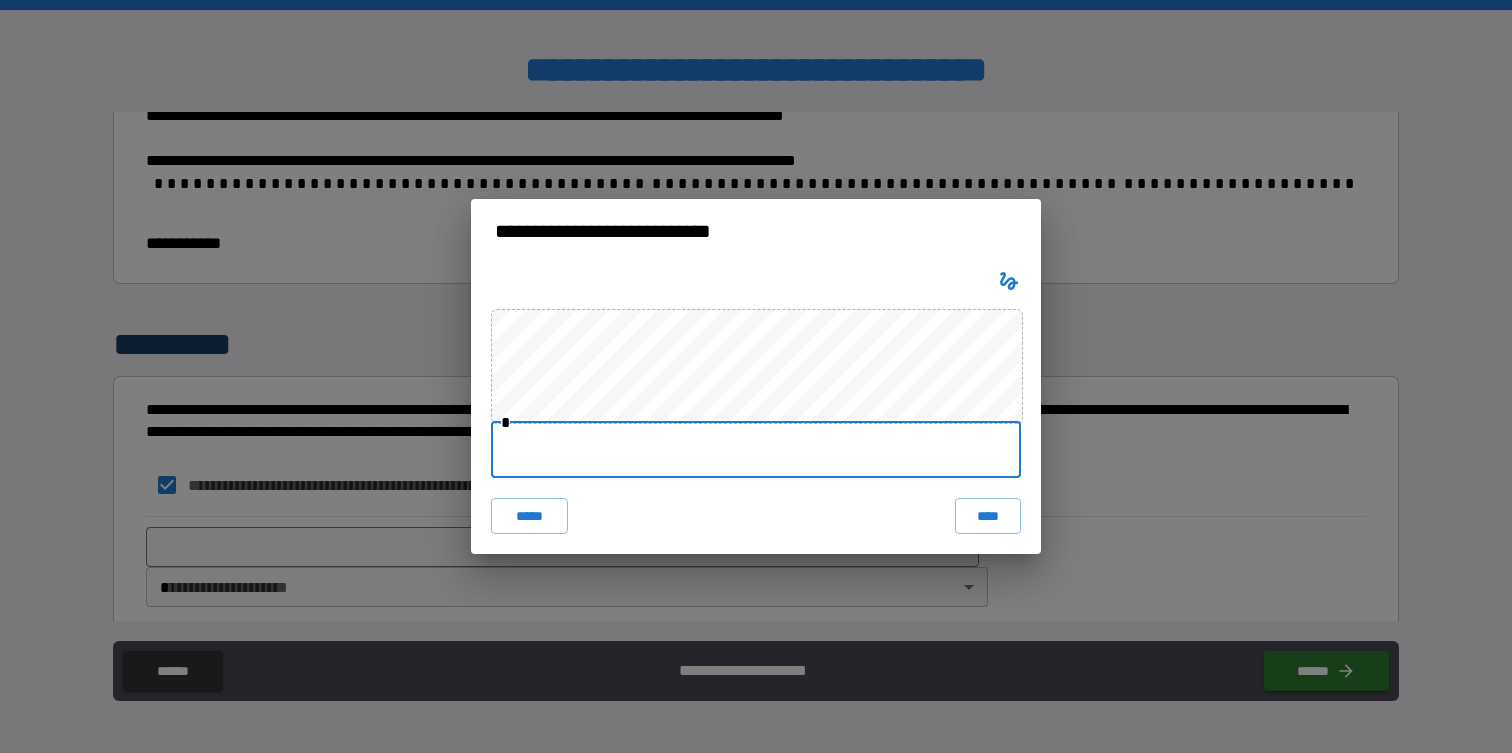 type on "**********" 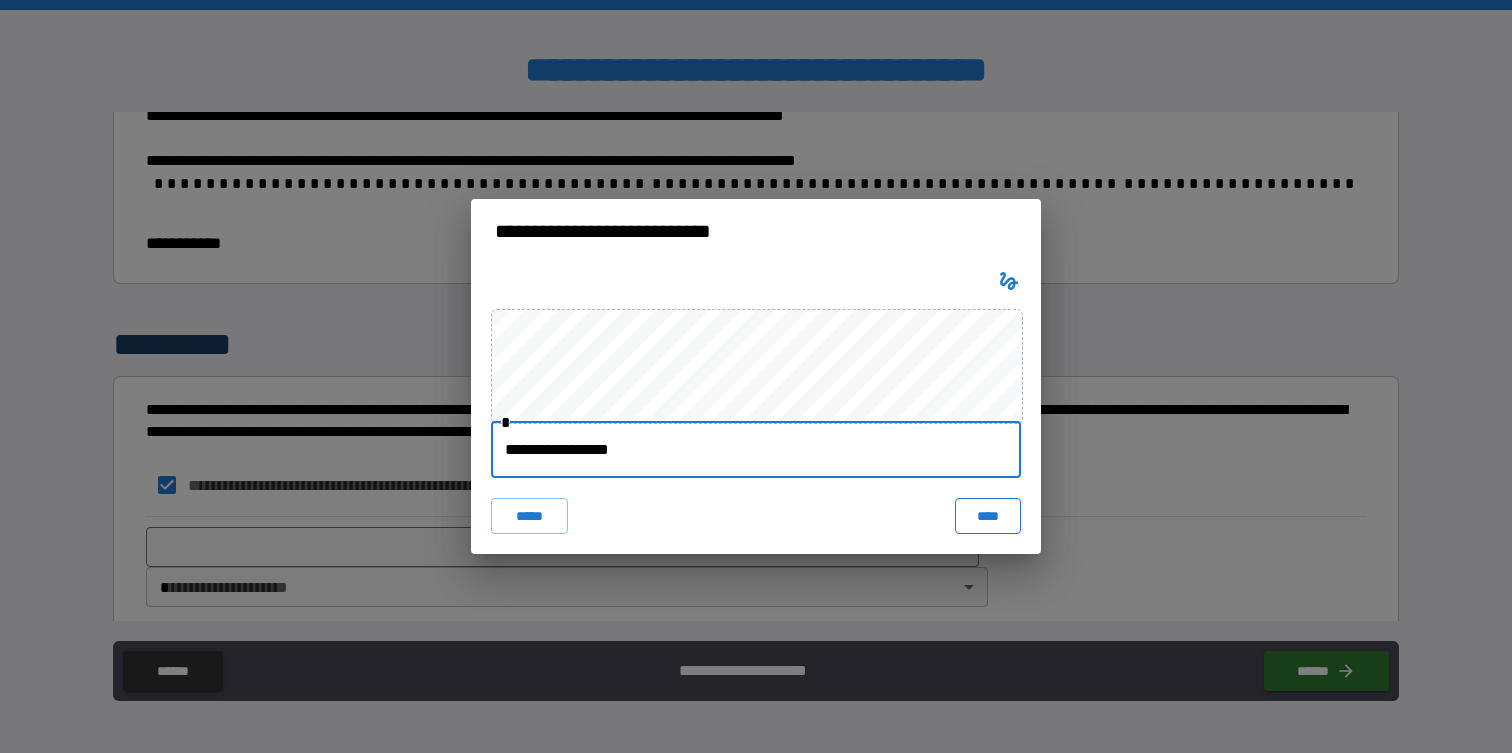click on "****" at bounding box center (988, 516) 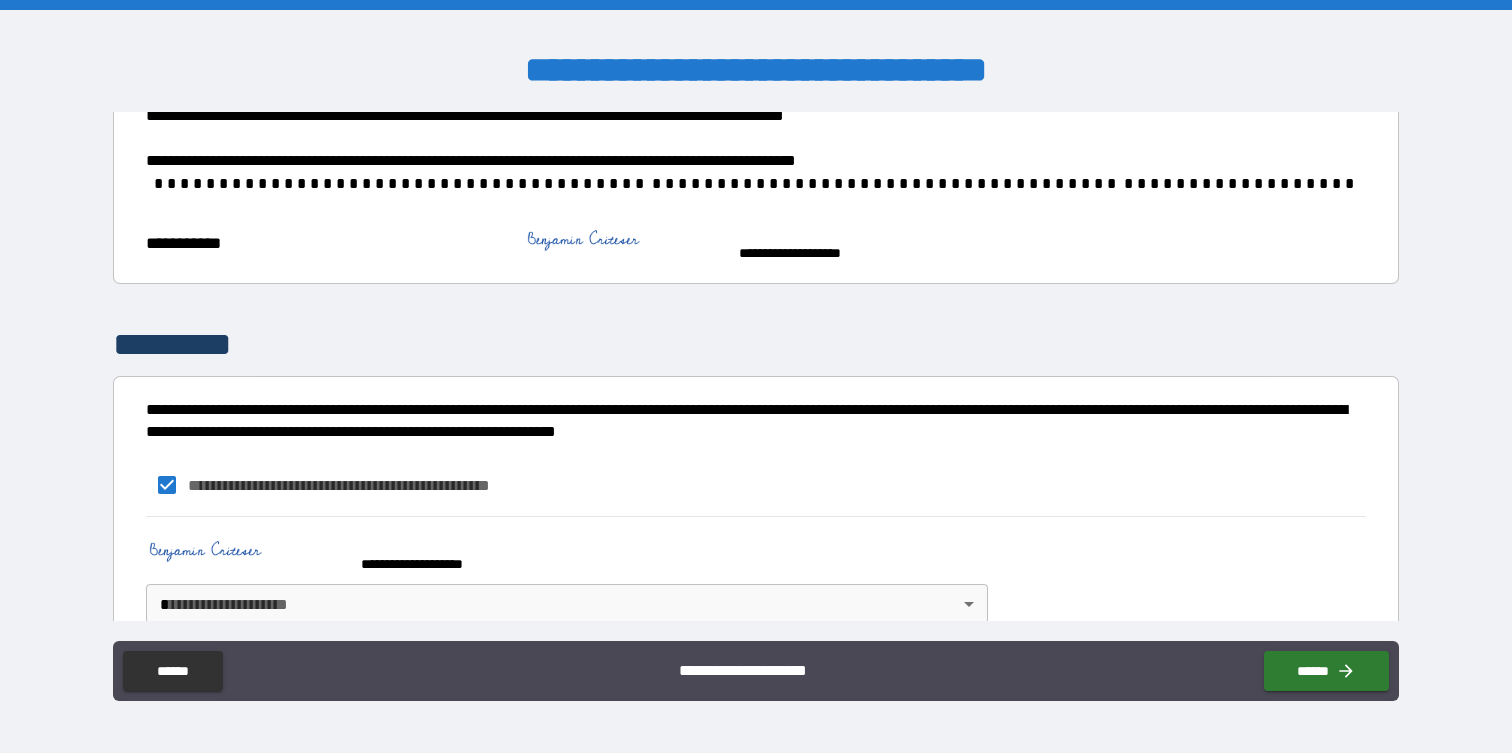 scroll, scrollTop: 840, scrollLeft: 0, axis: vertical 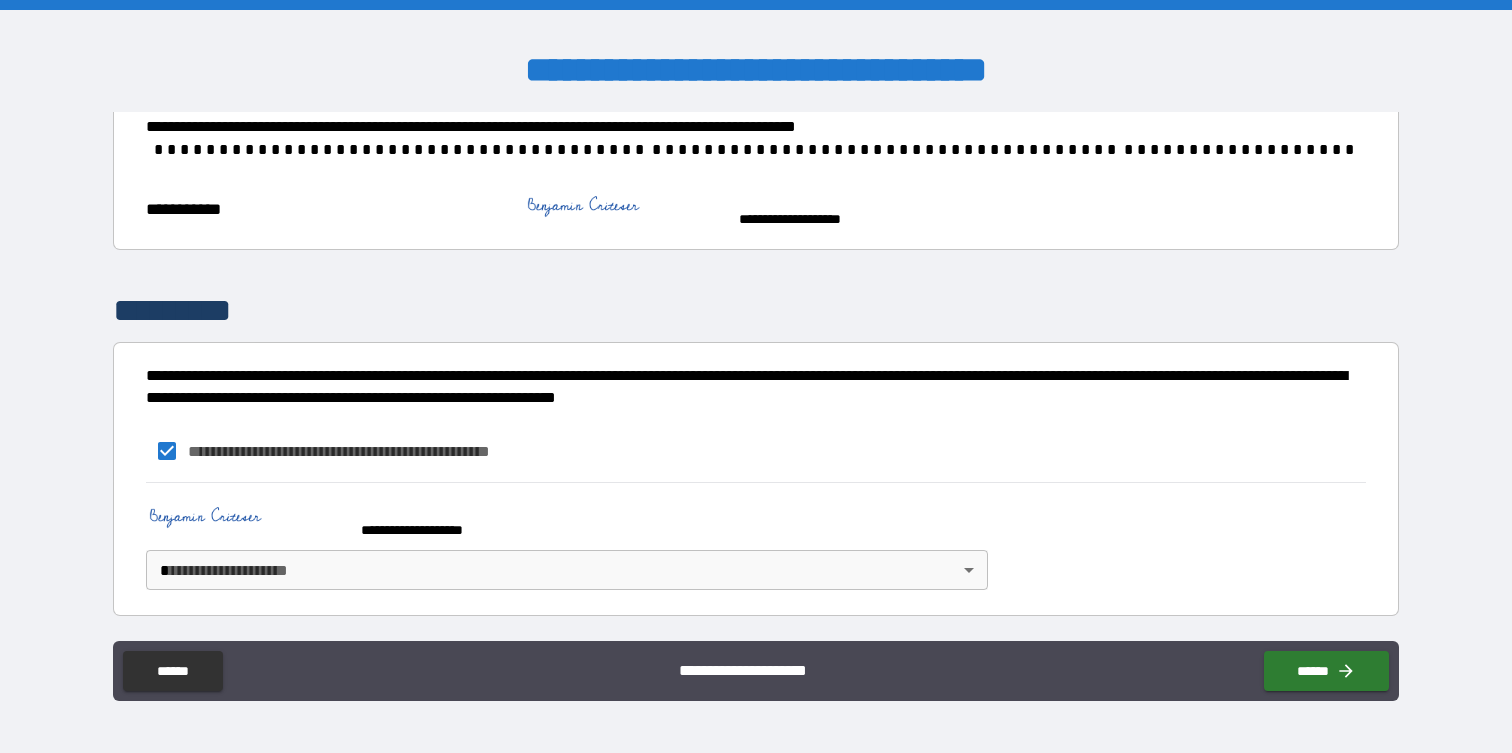click on "**********" at bounding box center (756, 376) 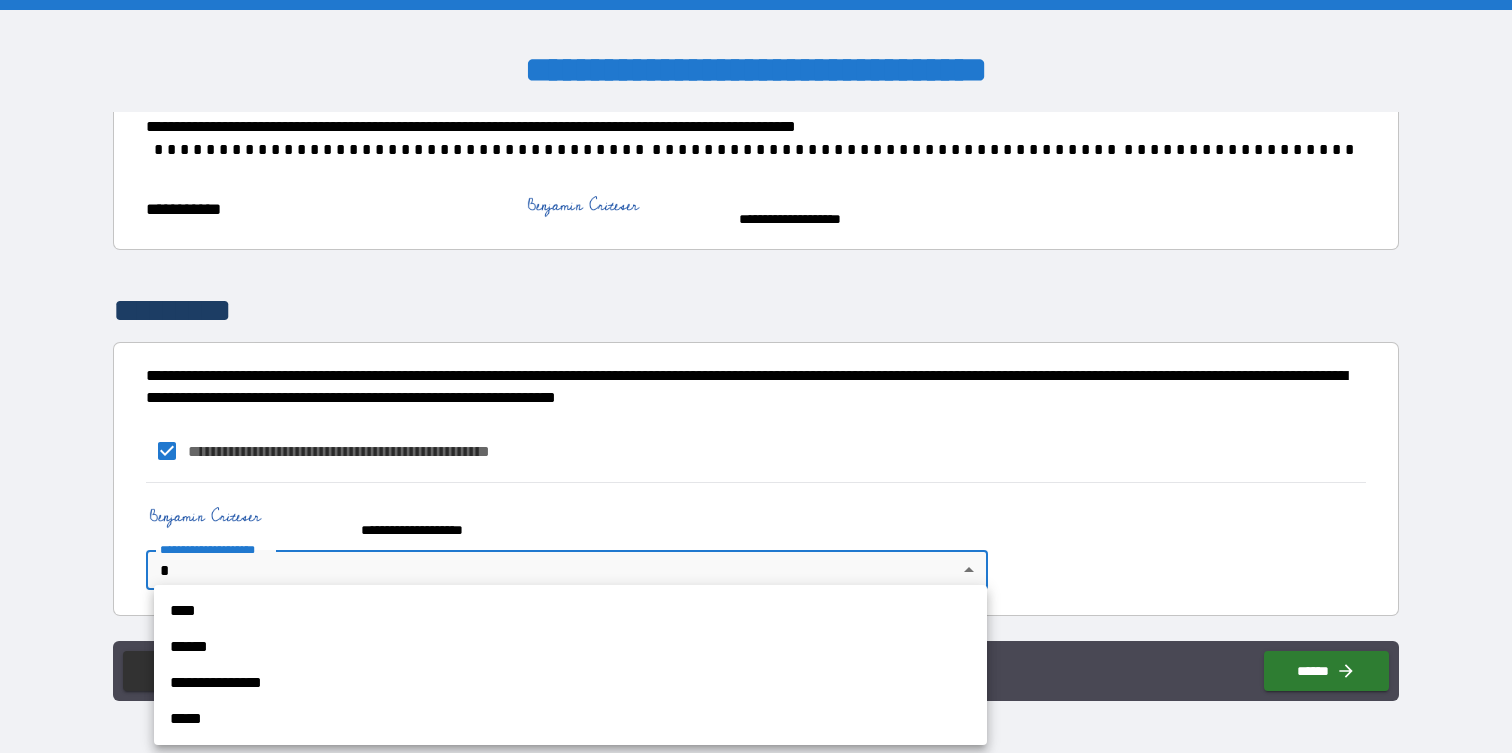 click on "****" at bounding box center (570, 611) 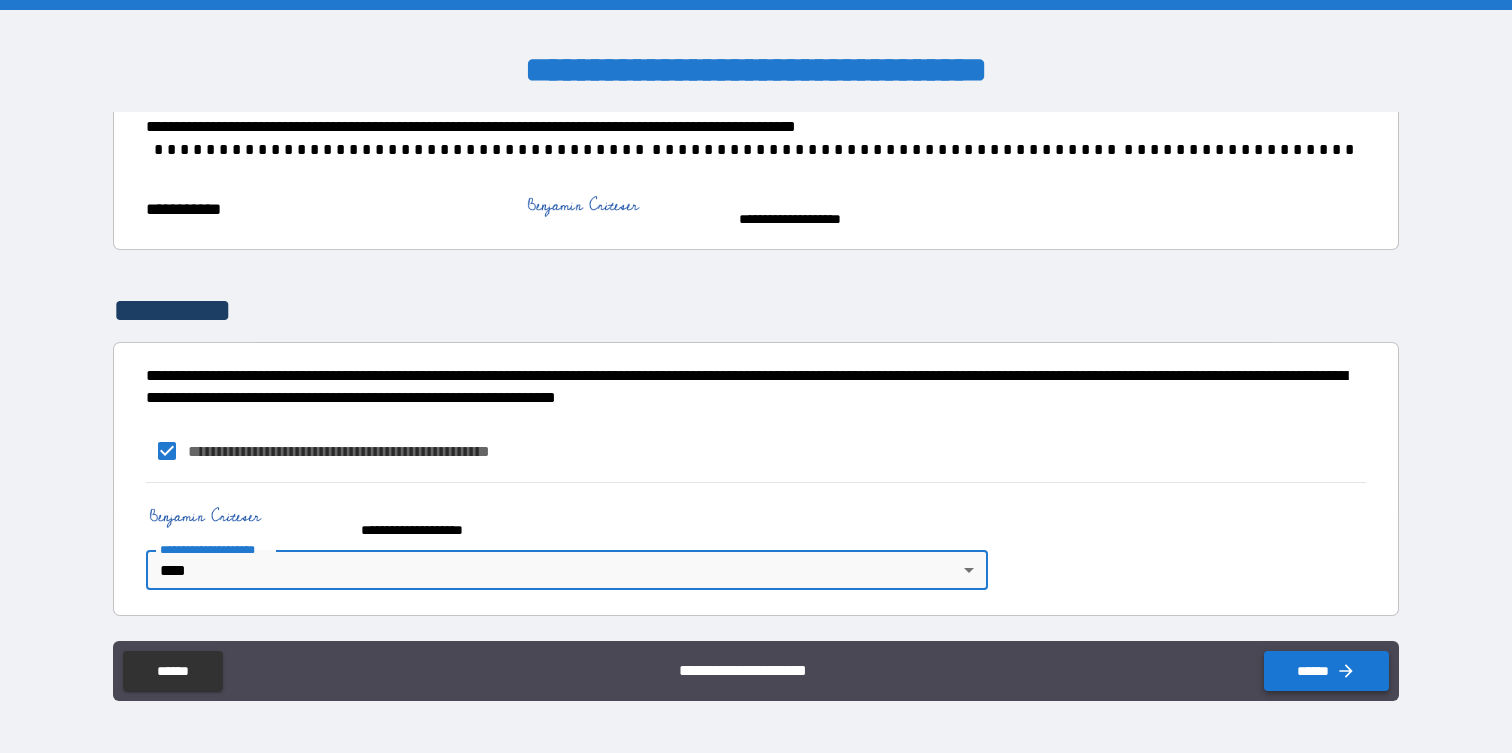 click on "******" at bounding box center [1326, 671] 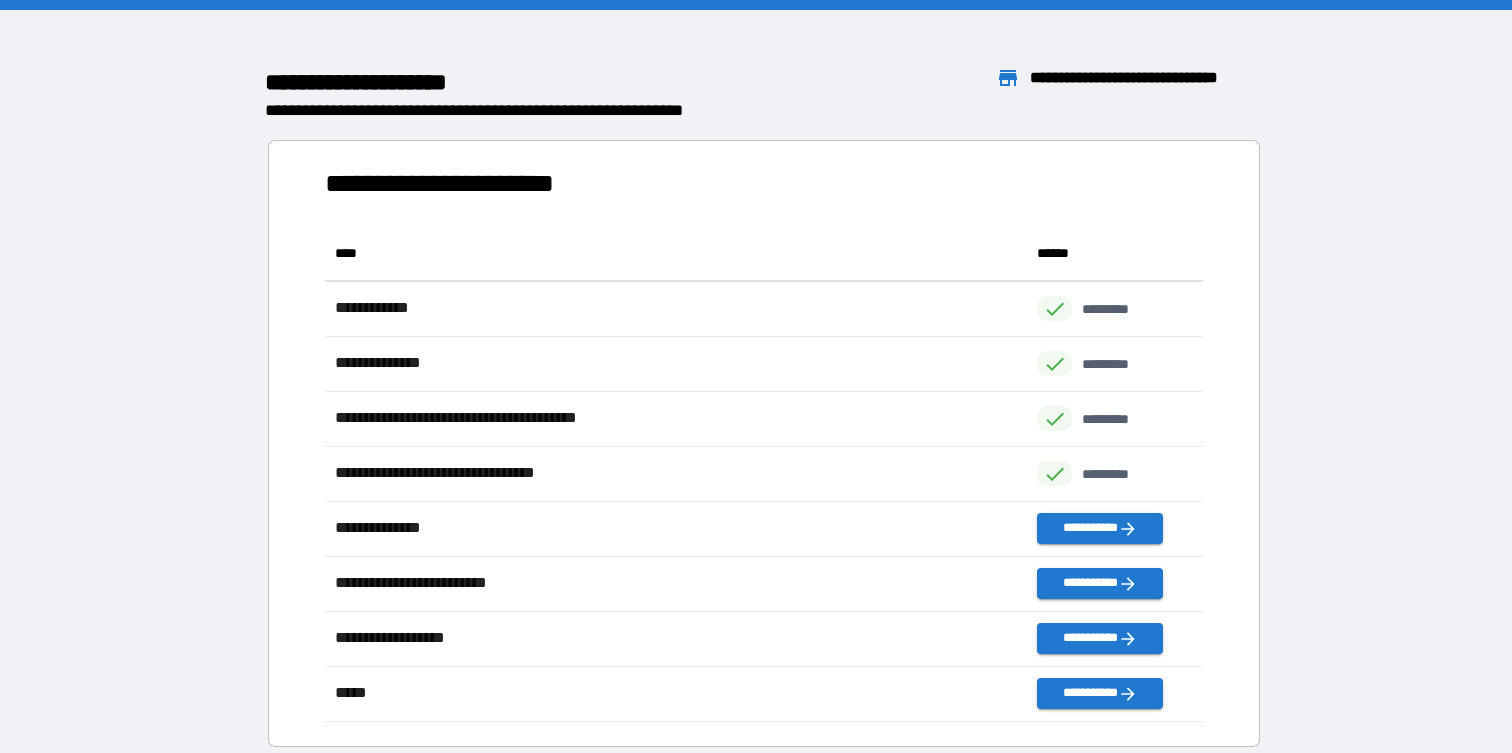 scroll, scrollTop: 1, scrollLeft: 1, axis: both 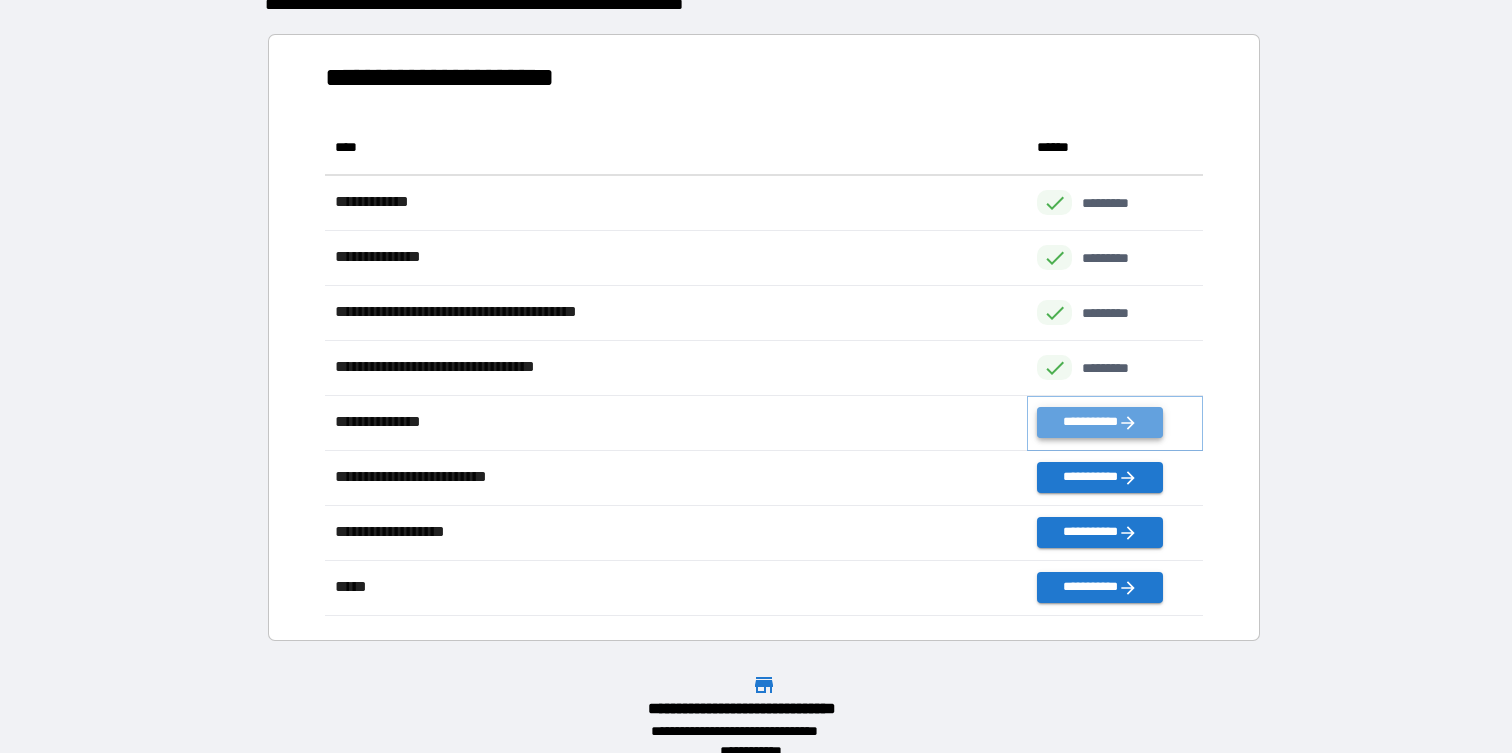 click on "**********" at bounding box center [1099, 422] 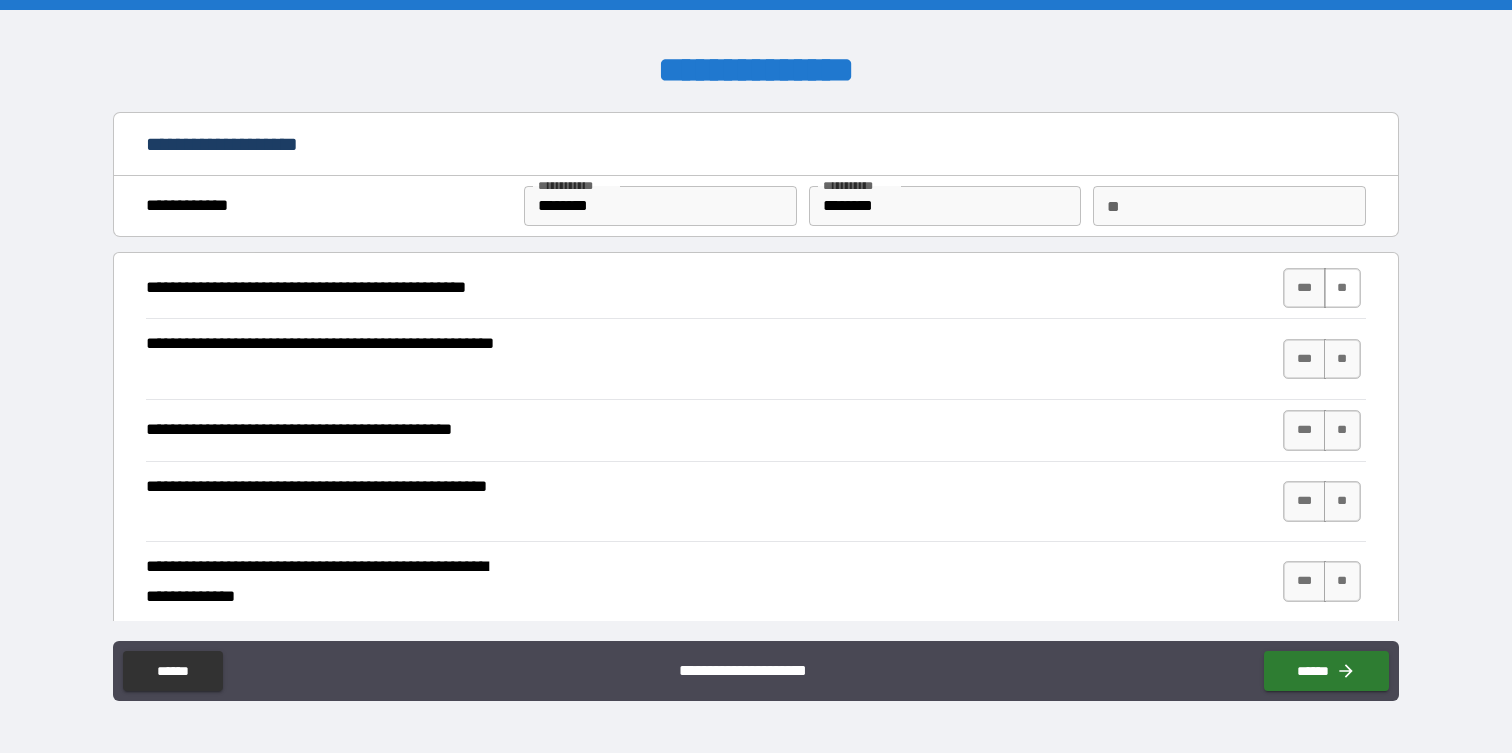 click on "**" at bounding box center (1342, 288) 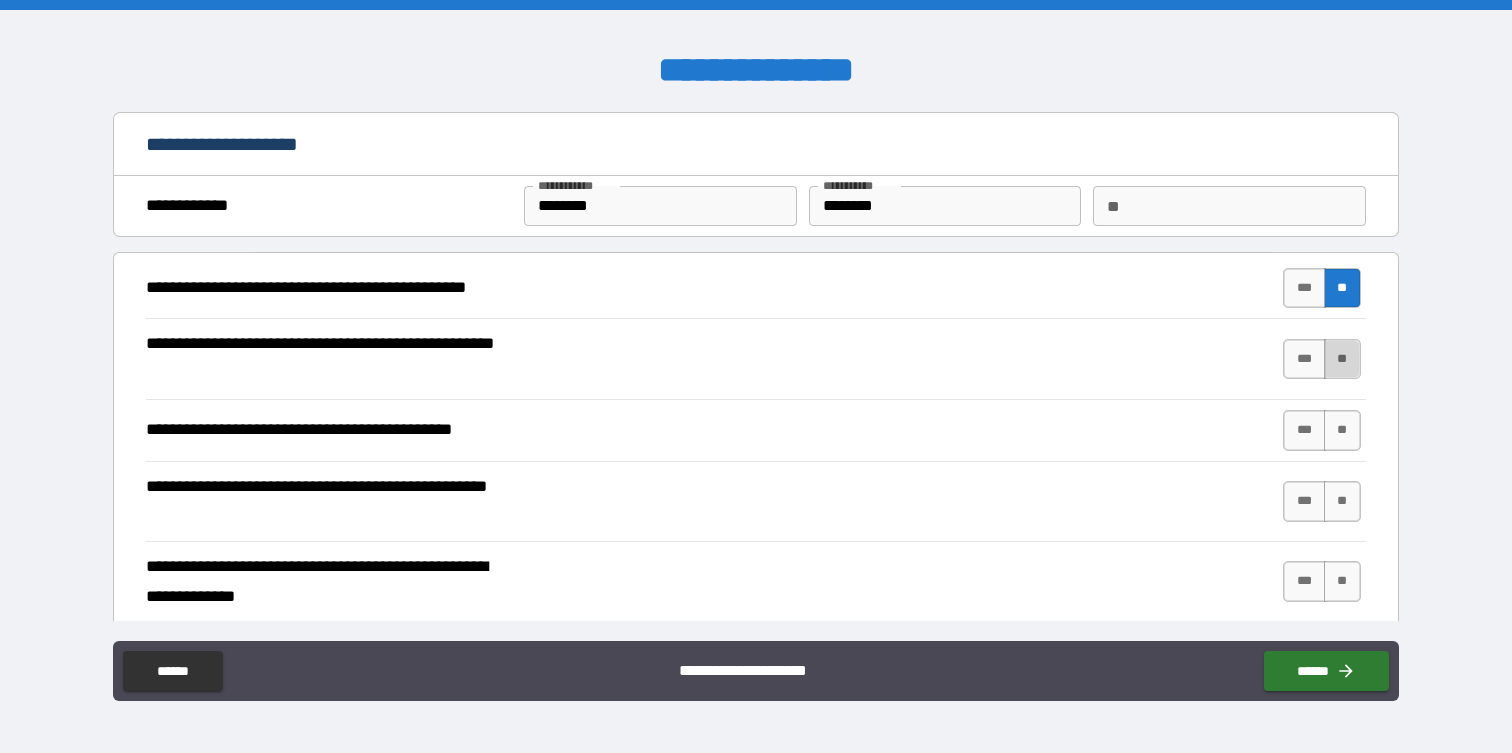 click on "**" at bounding box center [1342, 359] 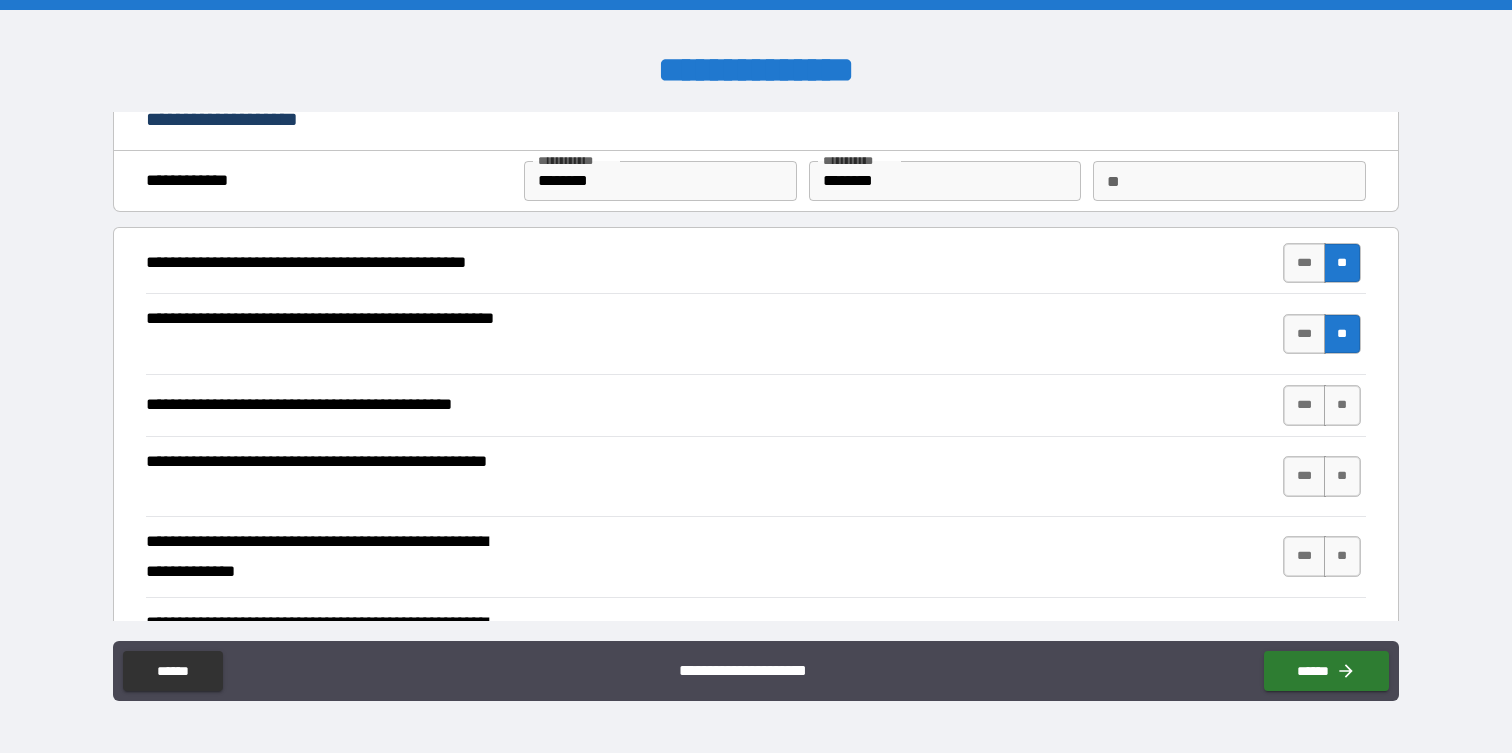scroll, scrollTop: 38, scrollLeft: 0, axis: vertical 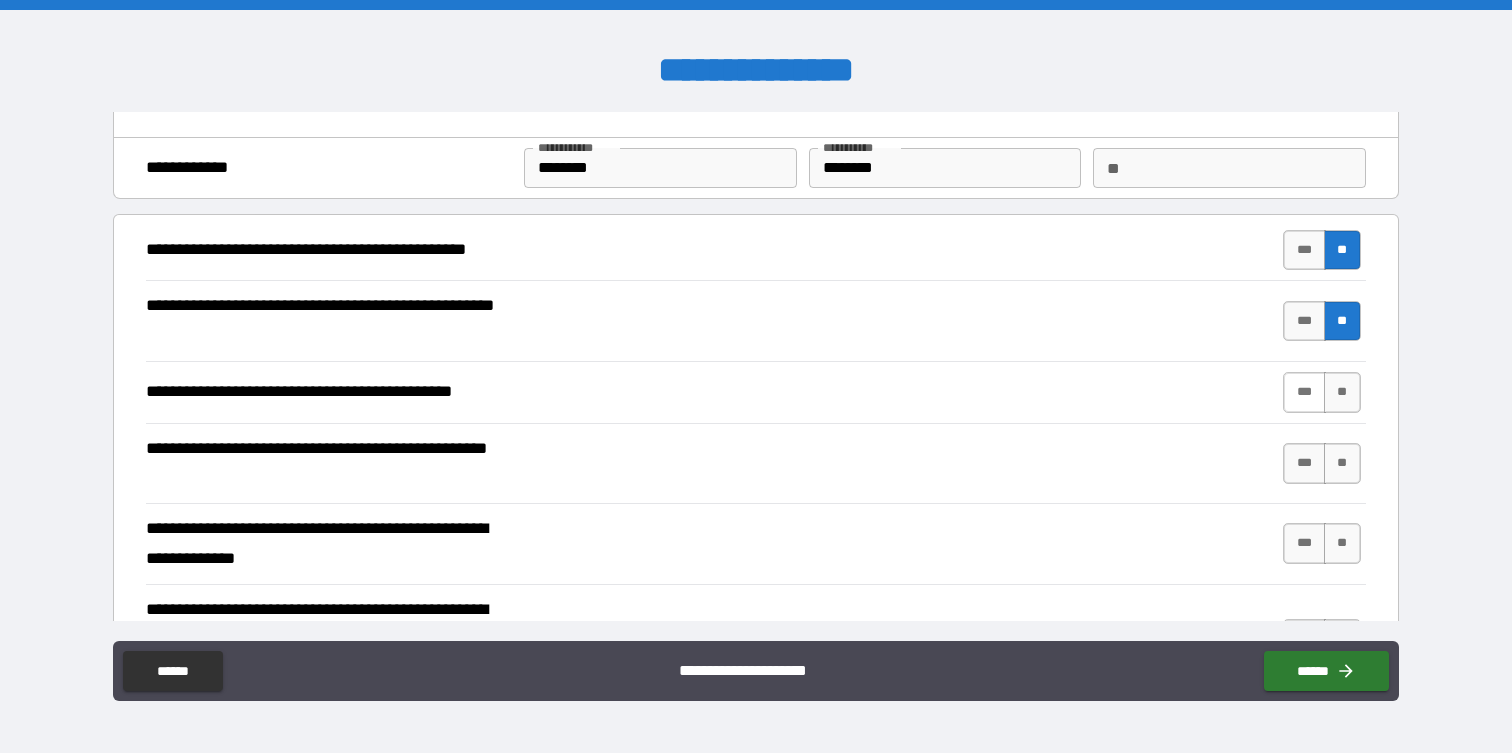 click on "***" at bounding box center [1304, 392] 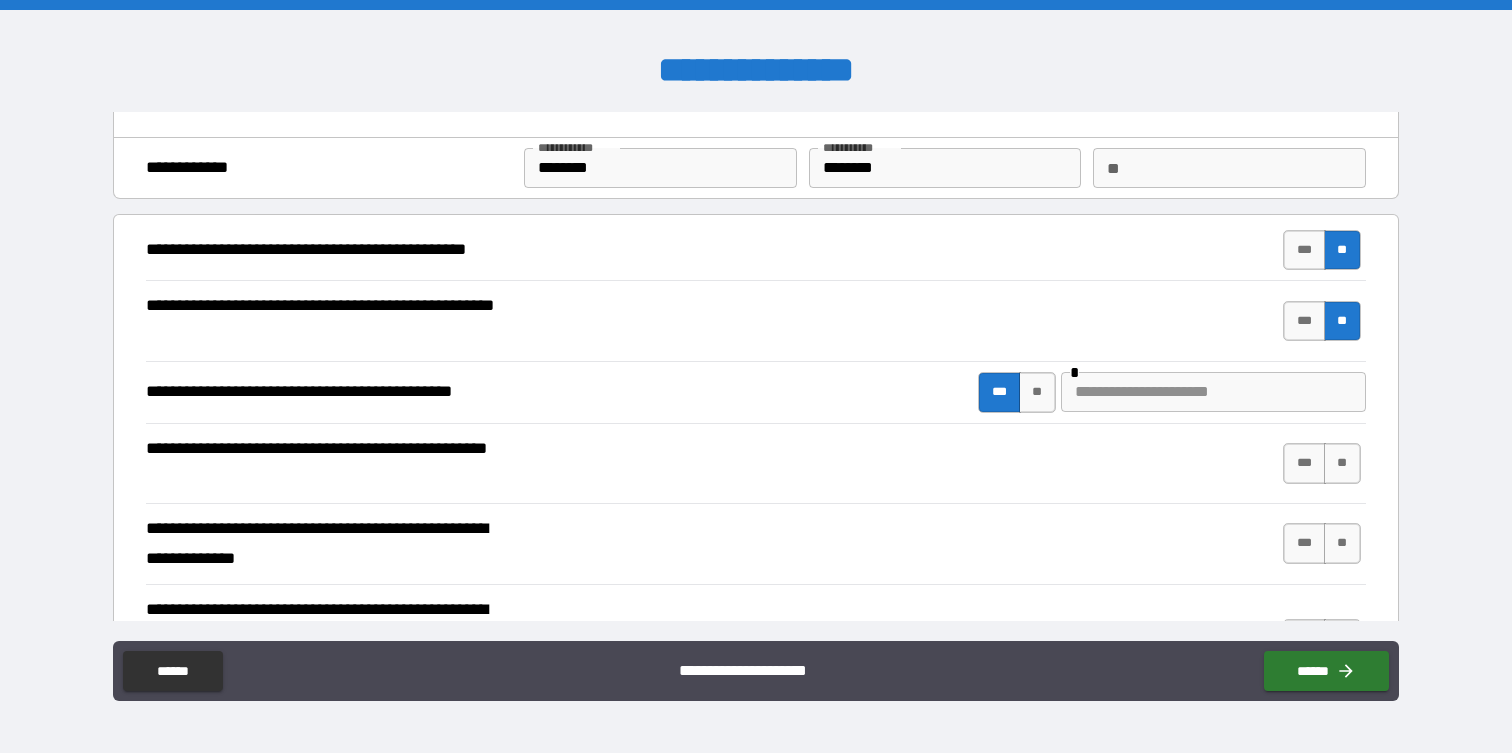 type on "*" 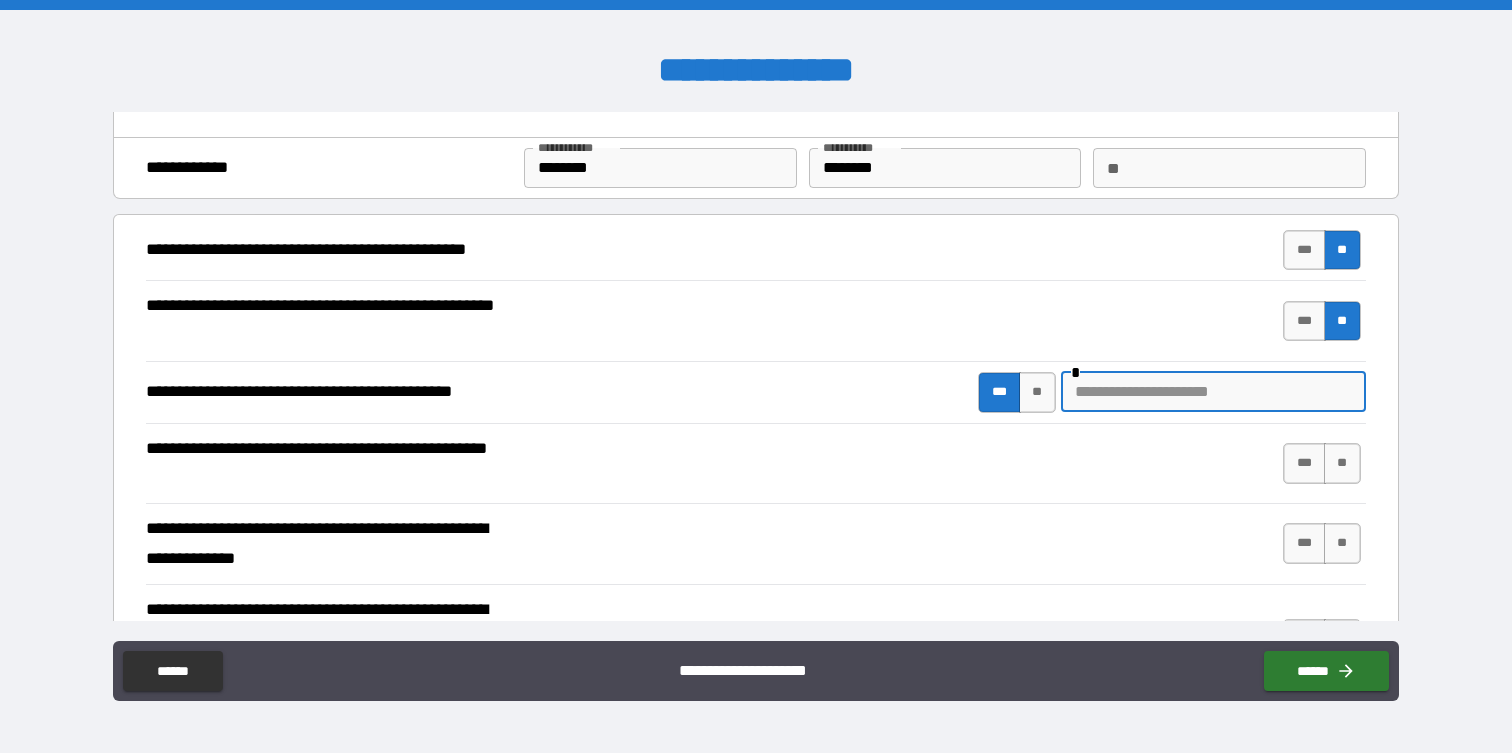click at bounding box center (1213, 392) 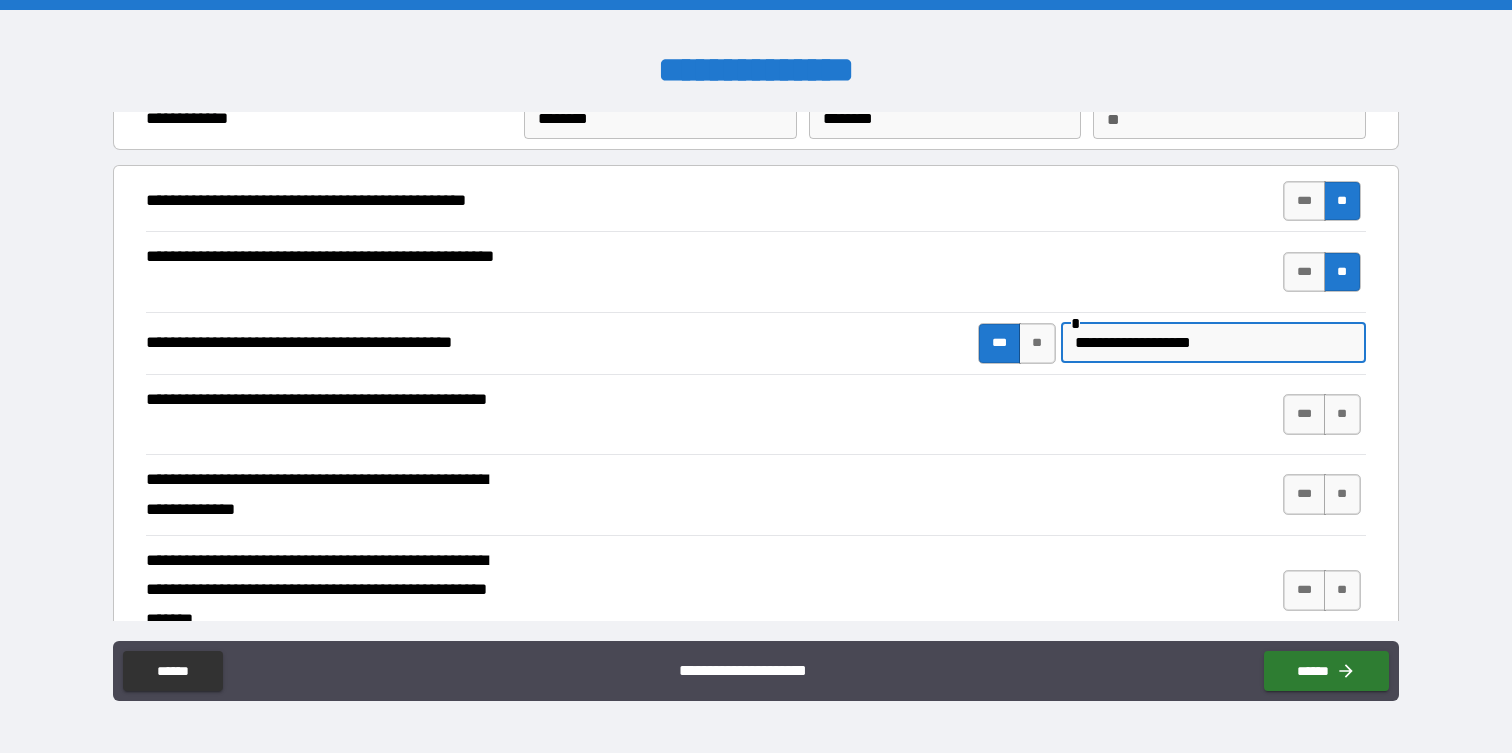 scroll, scrollTop: 129, scrollLeft: 0, axis: vertical 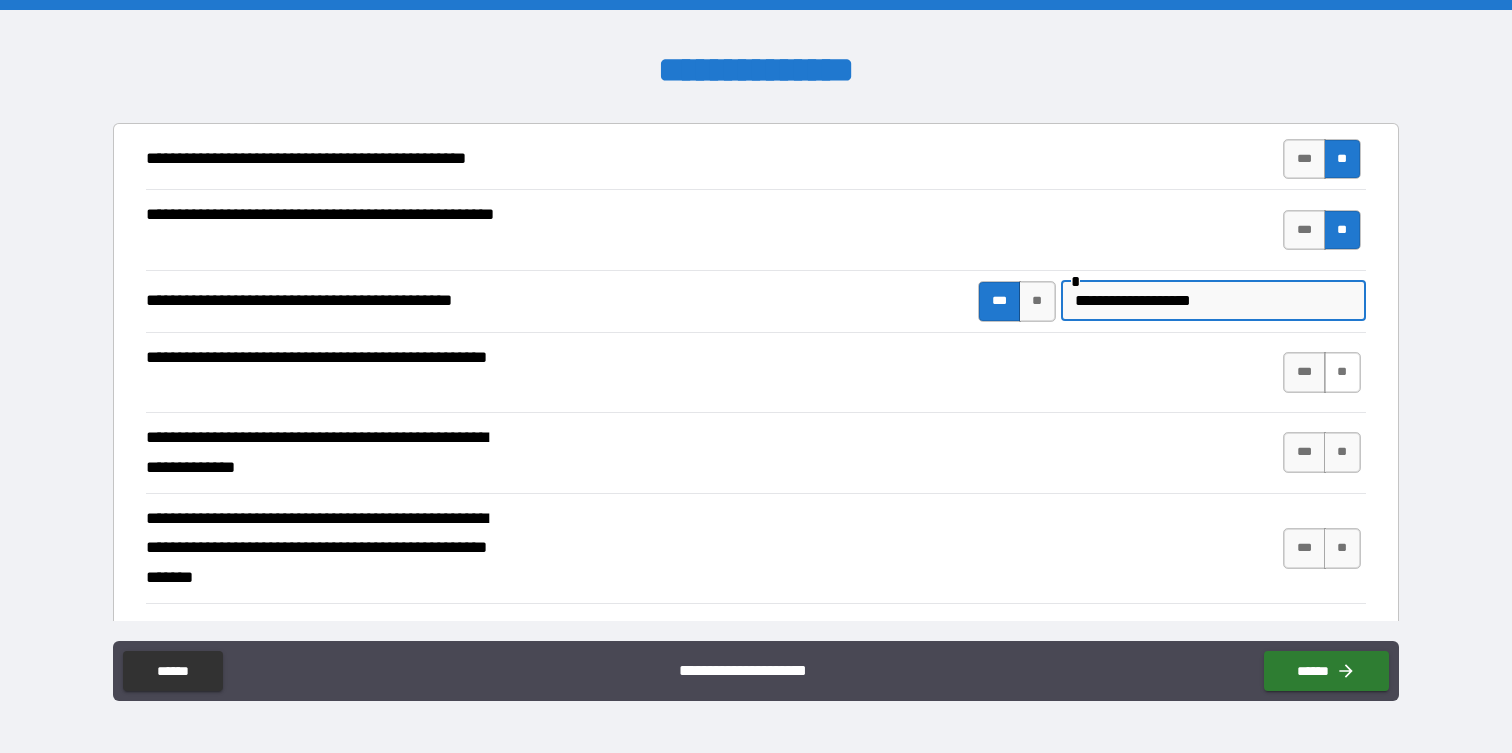 type on "**********" 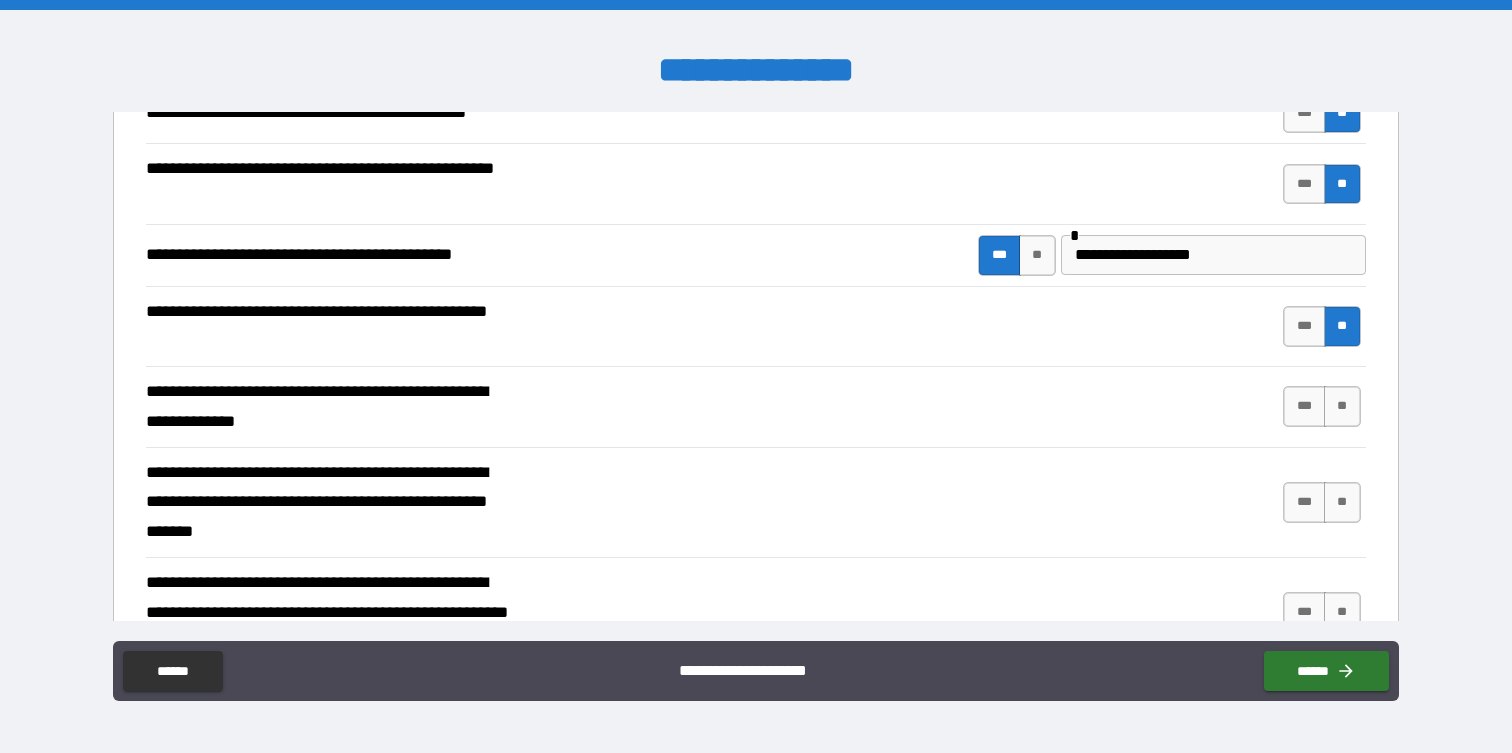 scroll, scrollTop: 181, scrollLeft: 0, axis: vertical 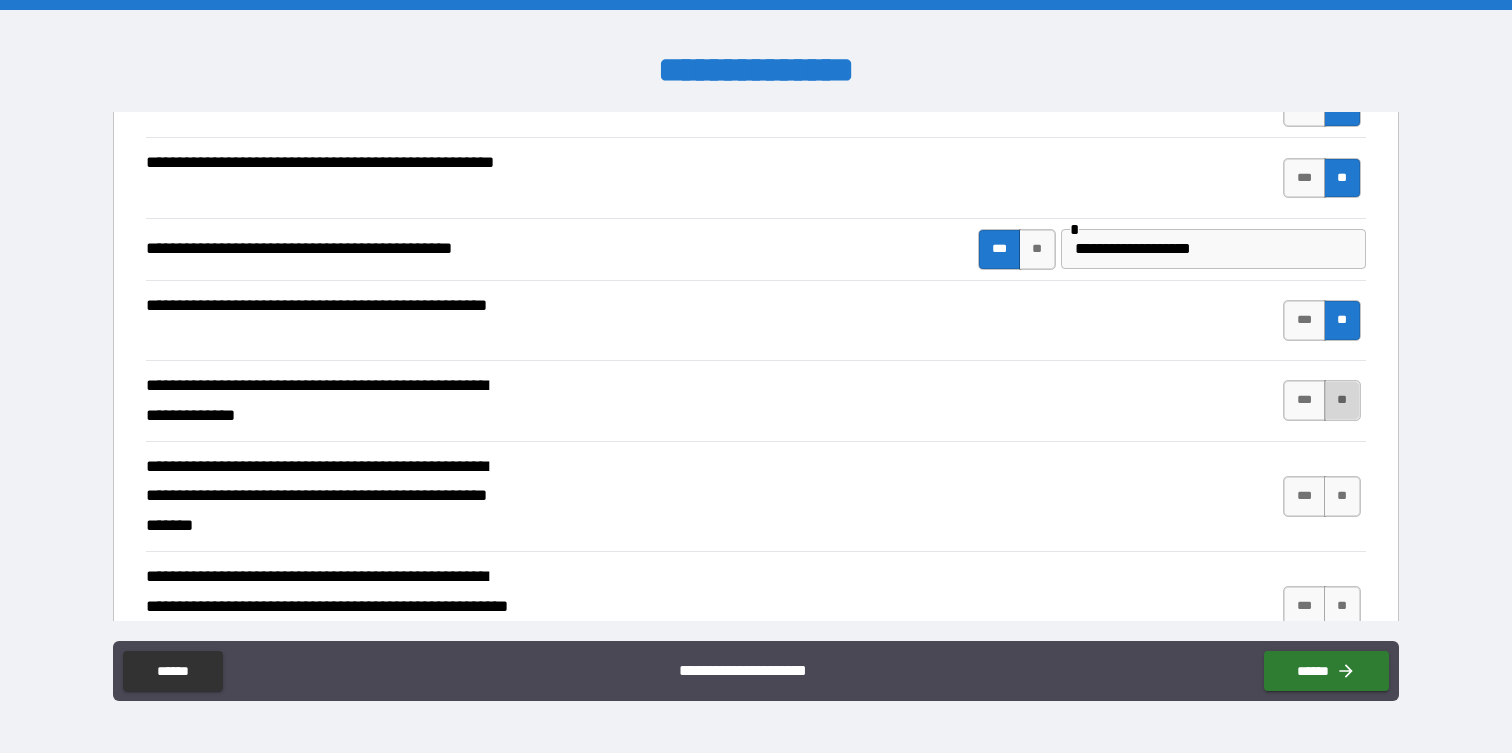 click on "**" at bounding box center [1342, 400] 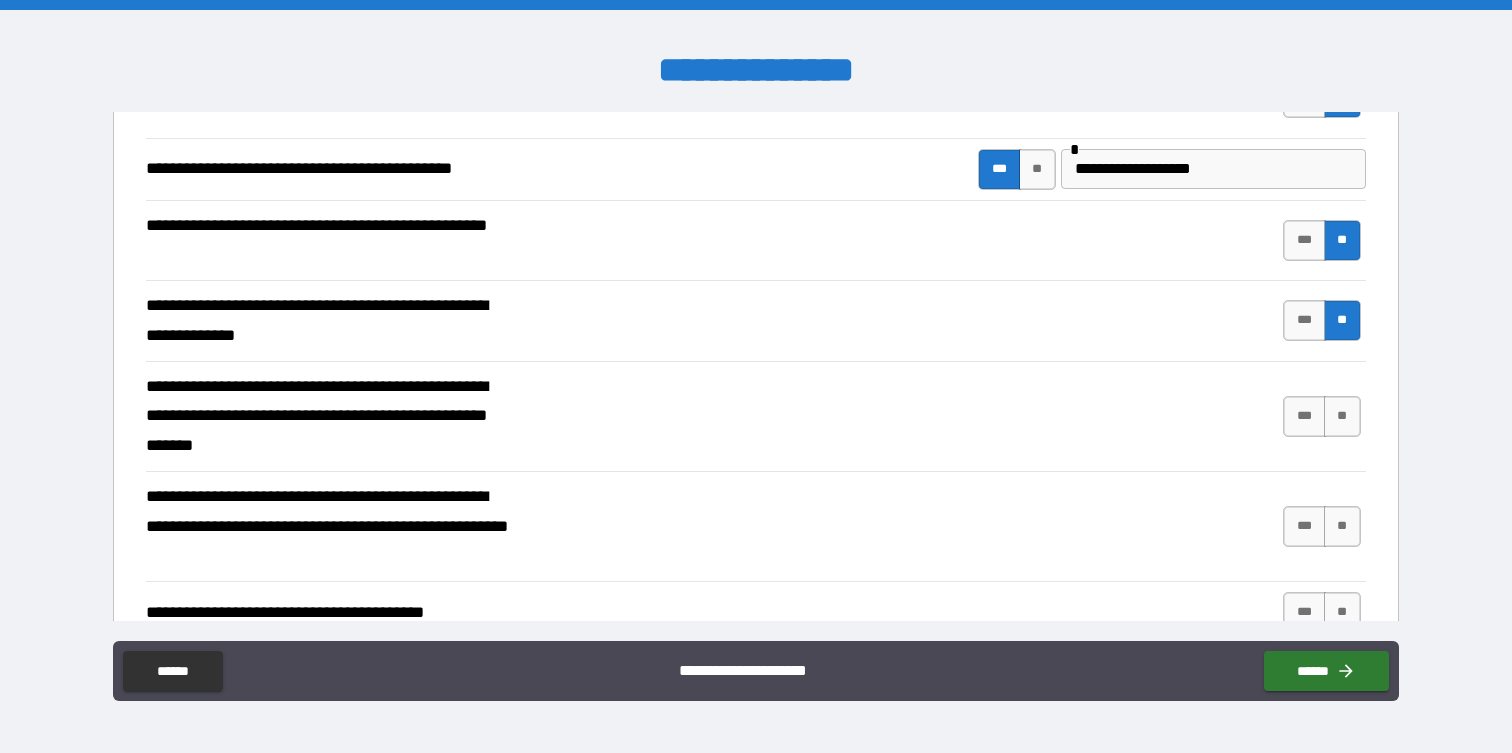scroll, scrollTop: 283, scrollLeft: 0, axis: vertical 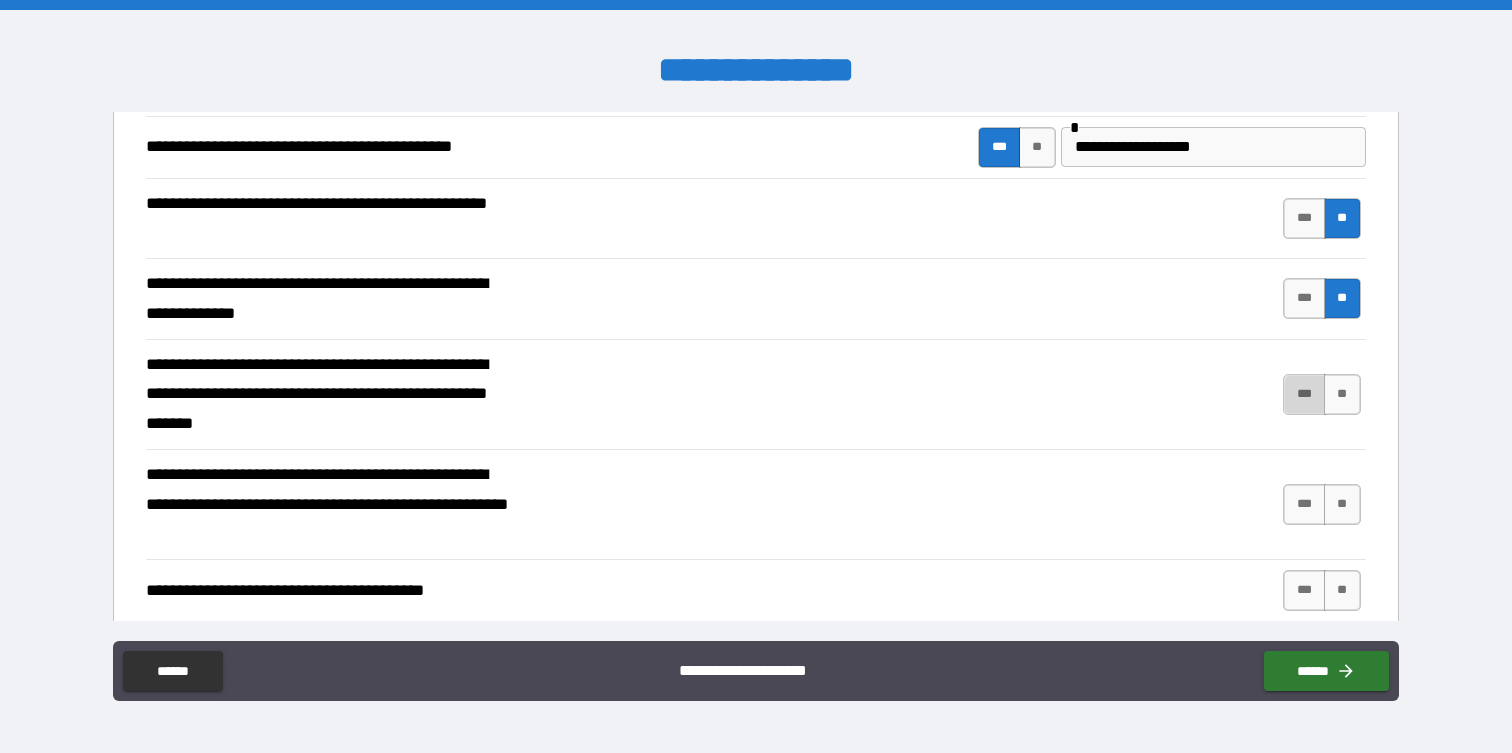click on "***" at bounding box center [1304, 394] 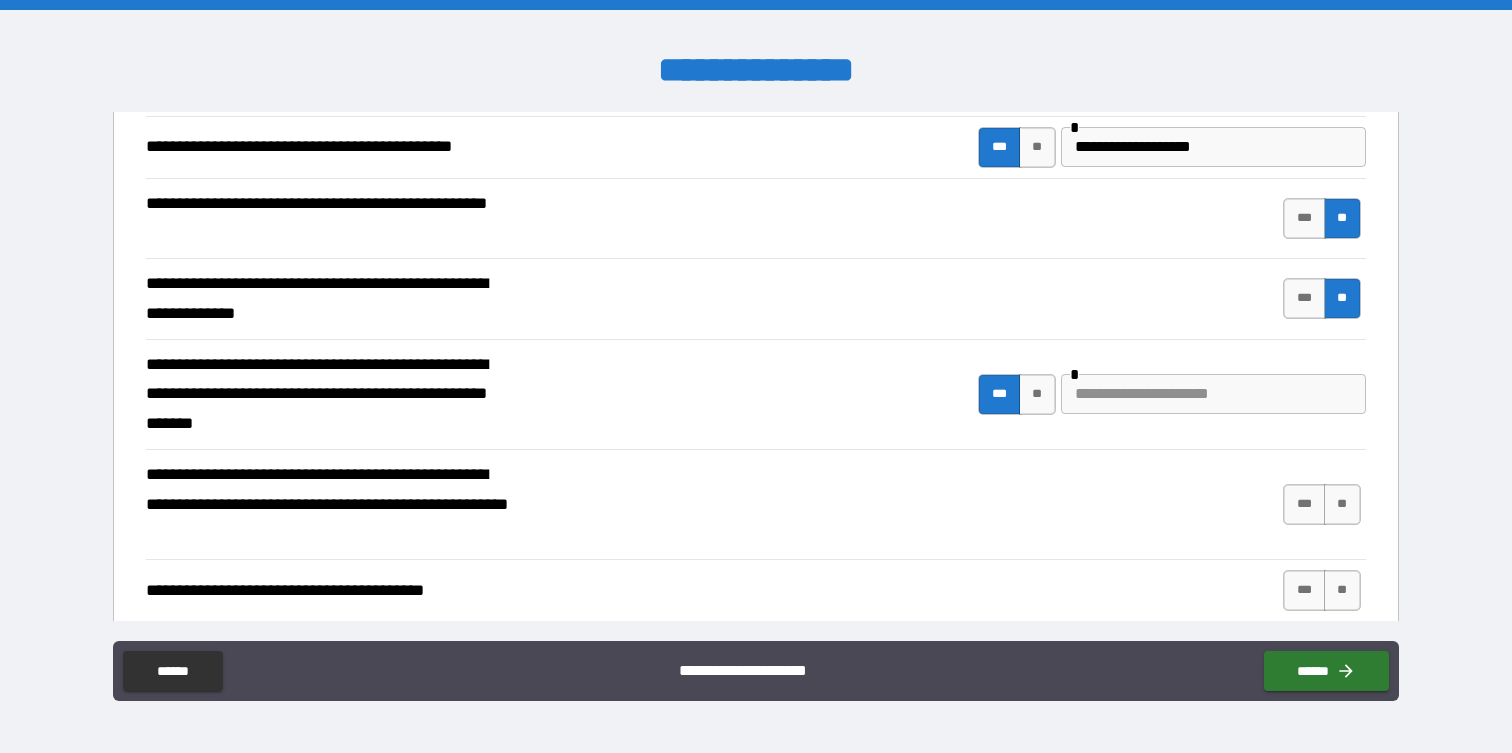 type on "*" 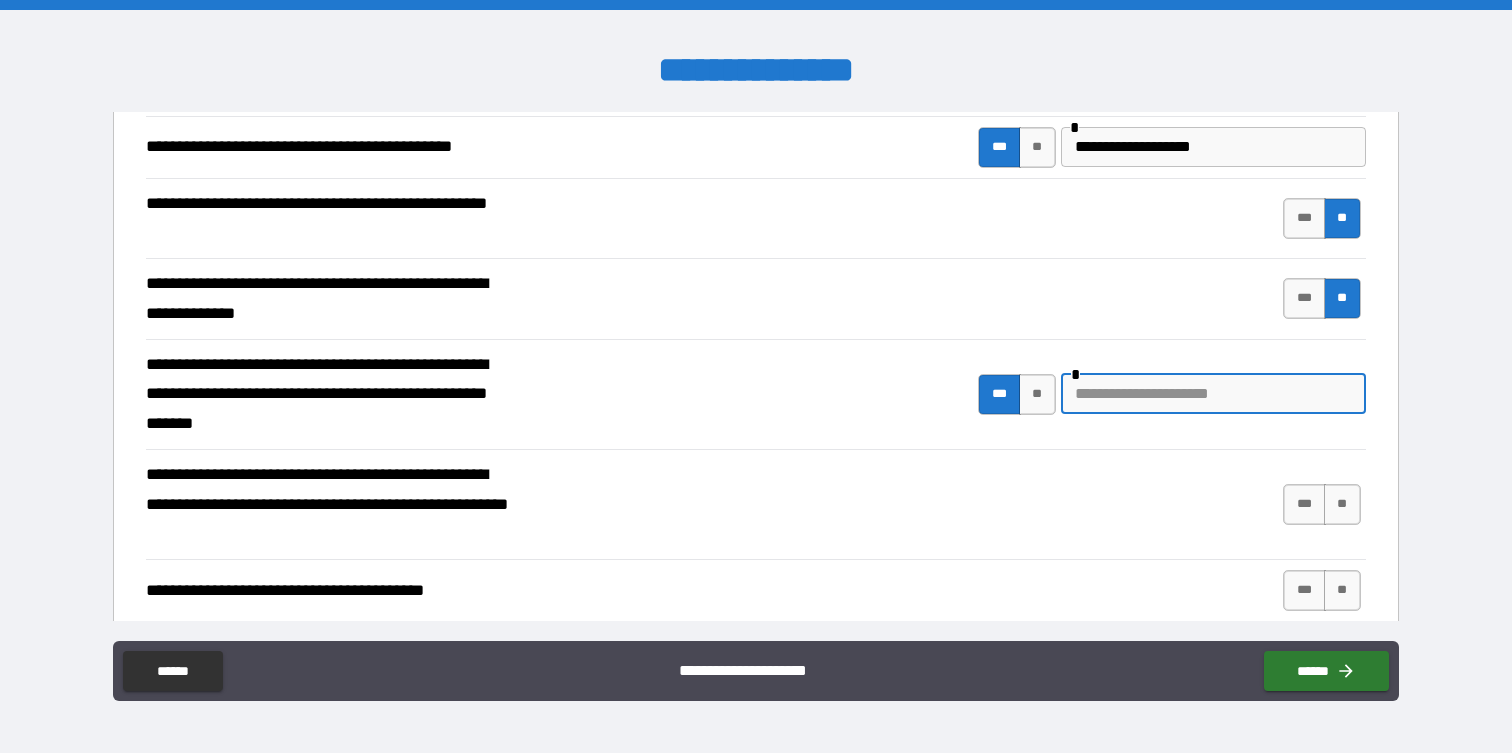 click at bounding box center (1213, 394) 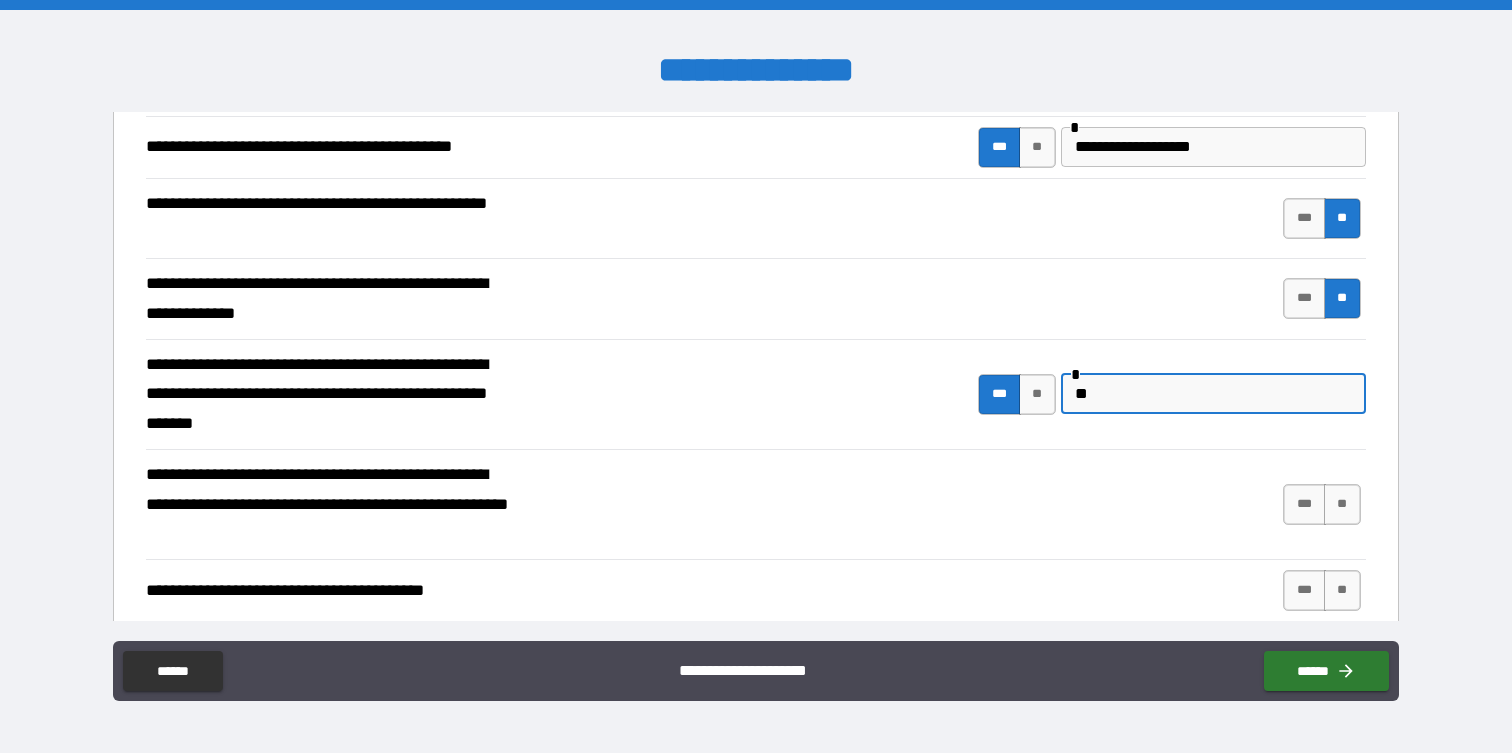 type on "*" 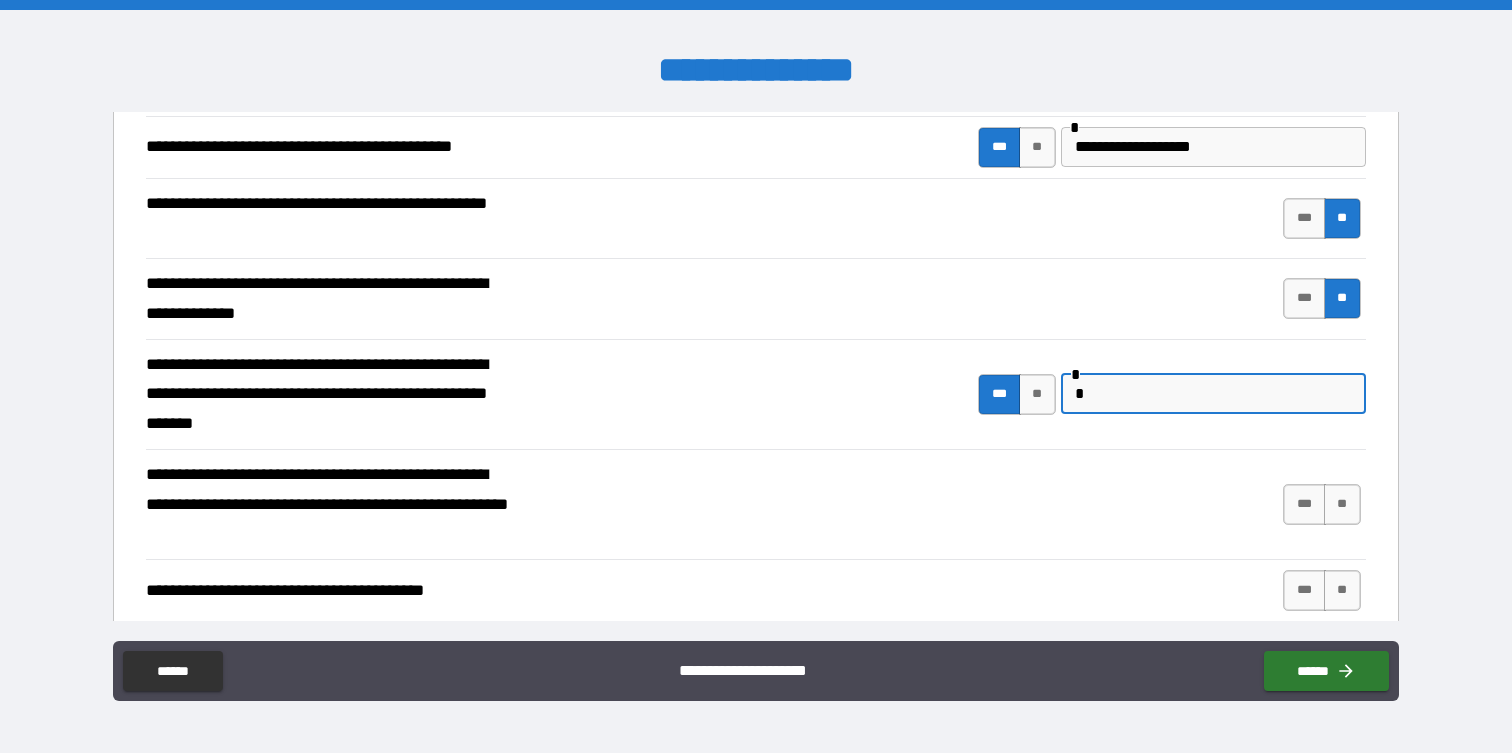 type 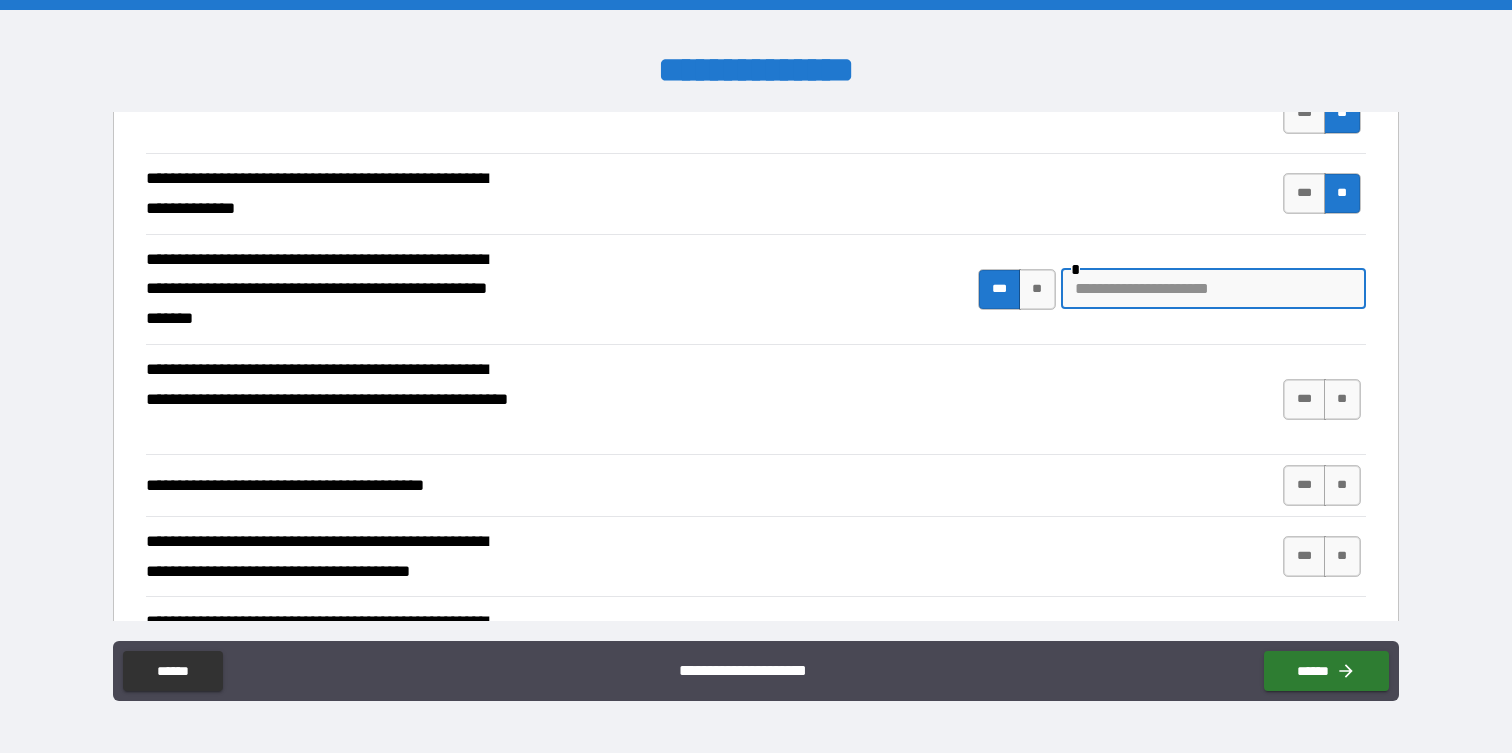 scroll, scrollTop: 416, scrollLeft: 0, axis: vertical 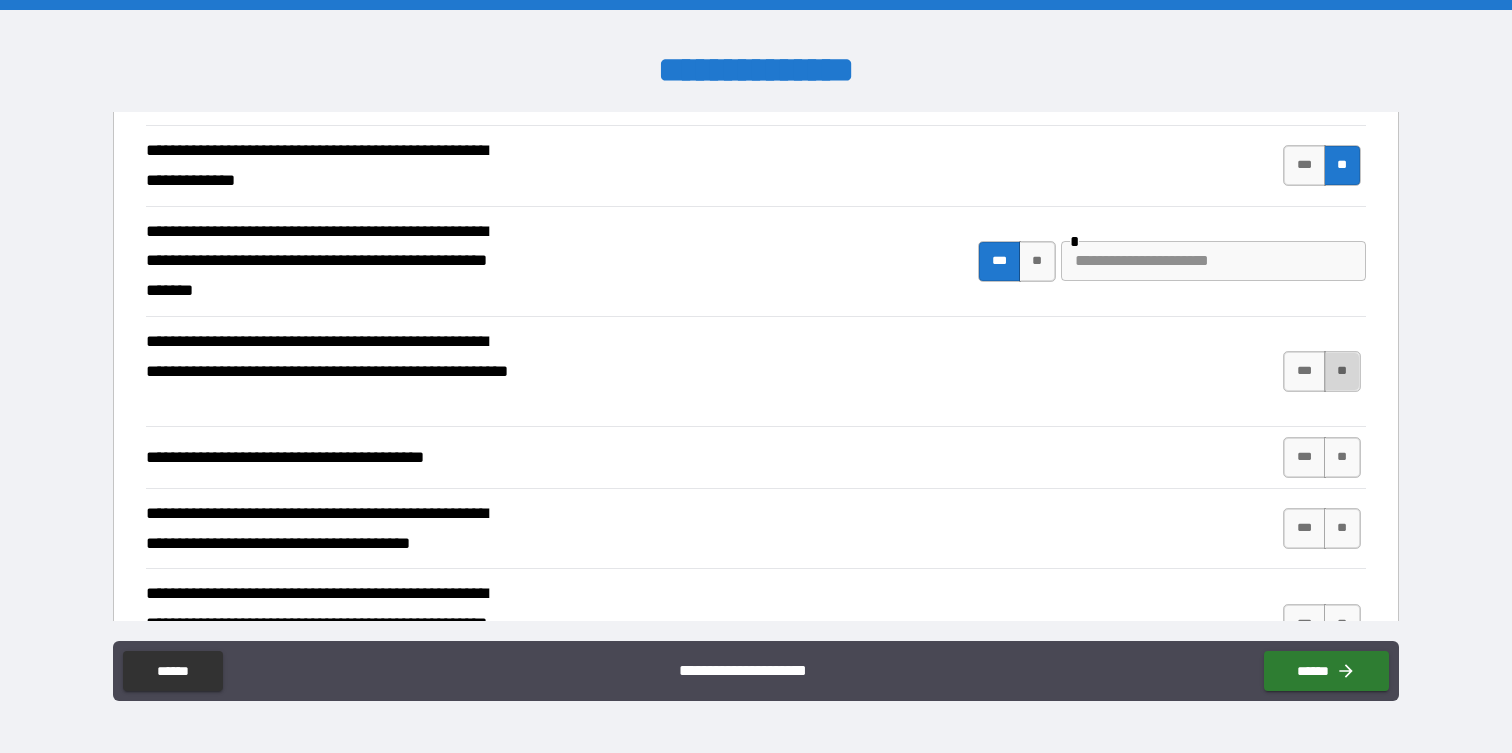 click on "**" at bounding box center [1342, 371] 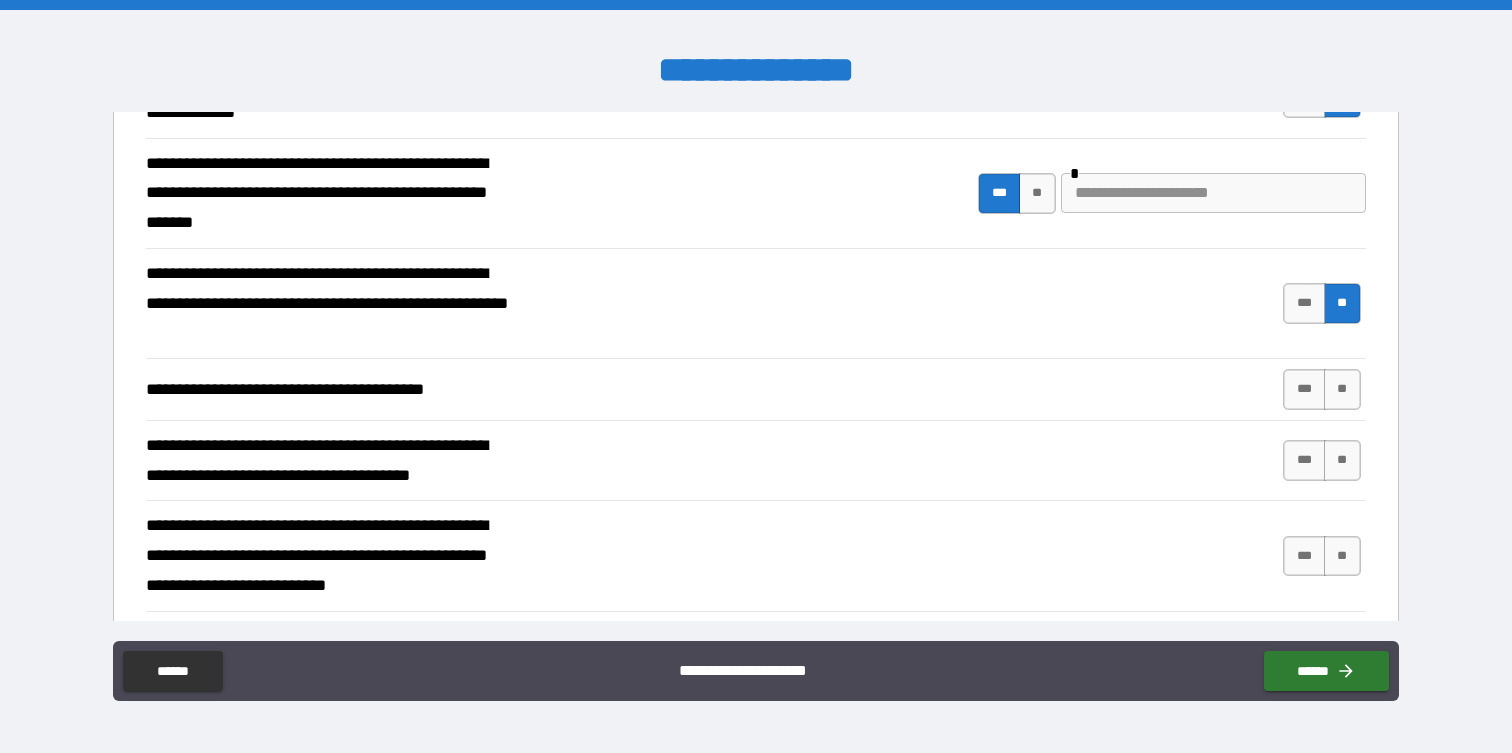 scroll, scrollTop: 487, scrollLeft: 0, axis: vertical 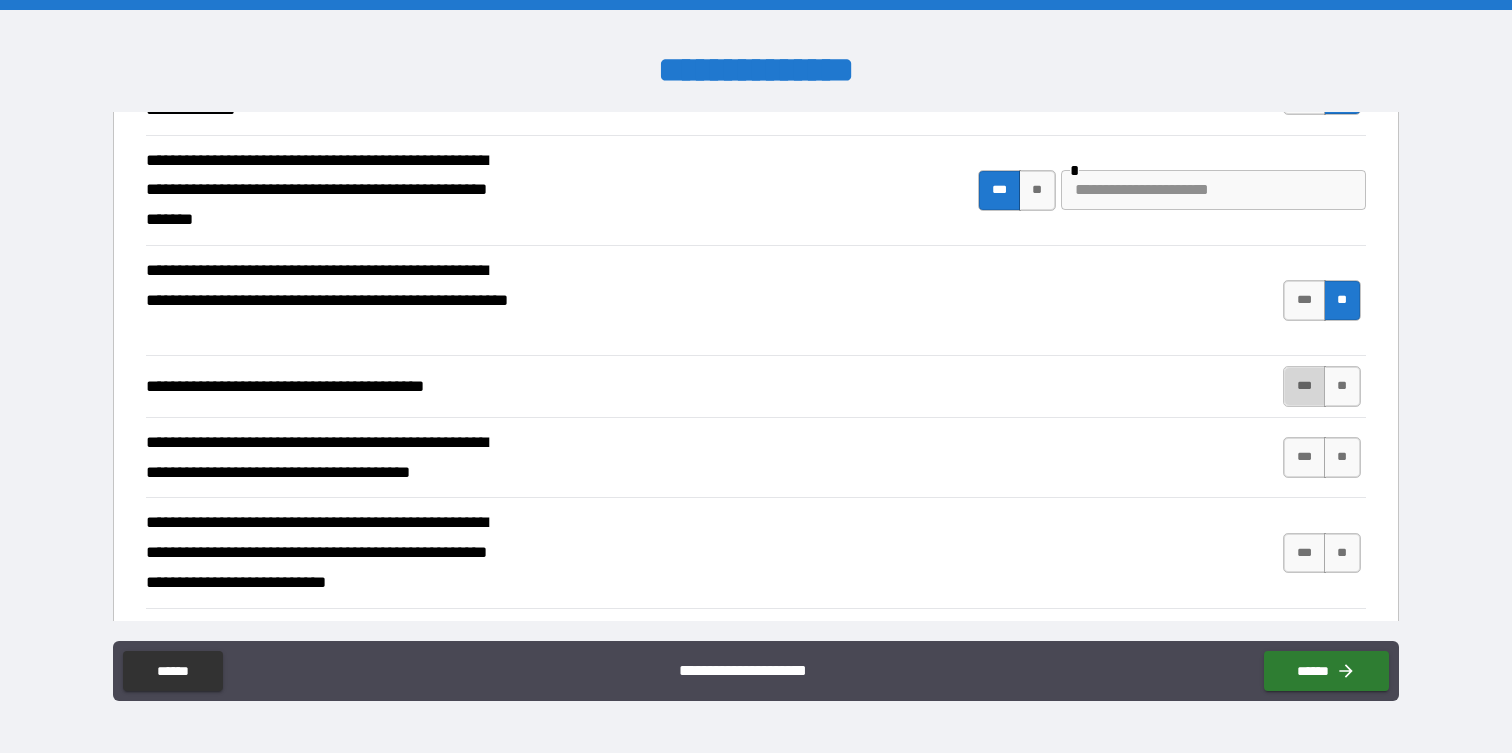 click on "***" at bounding box center [1304, 386] 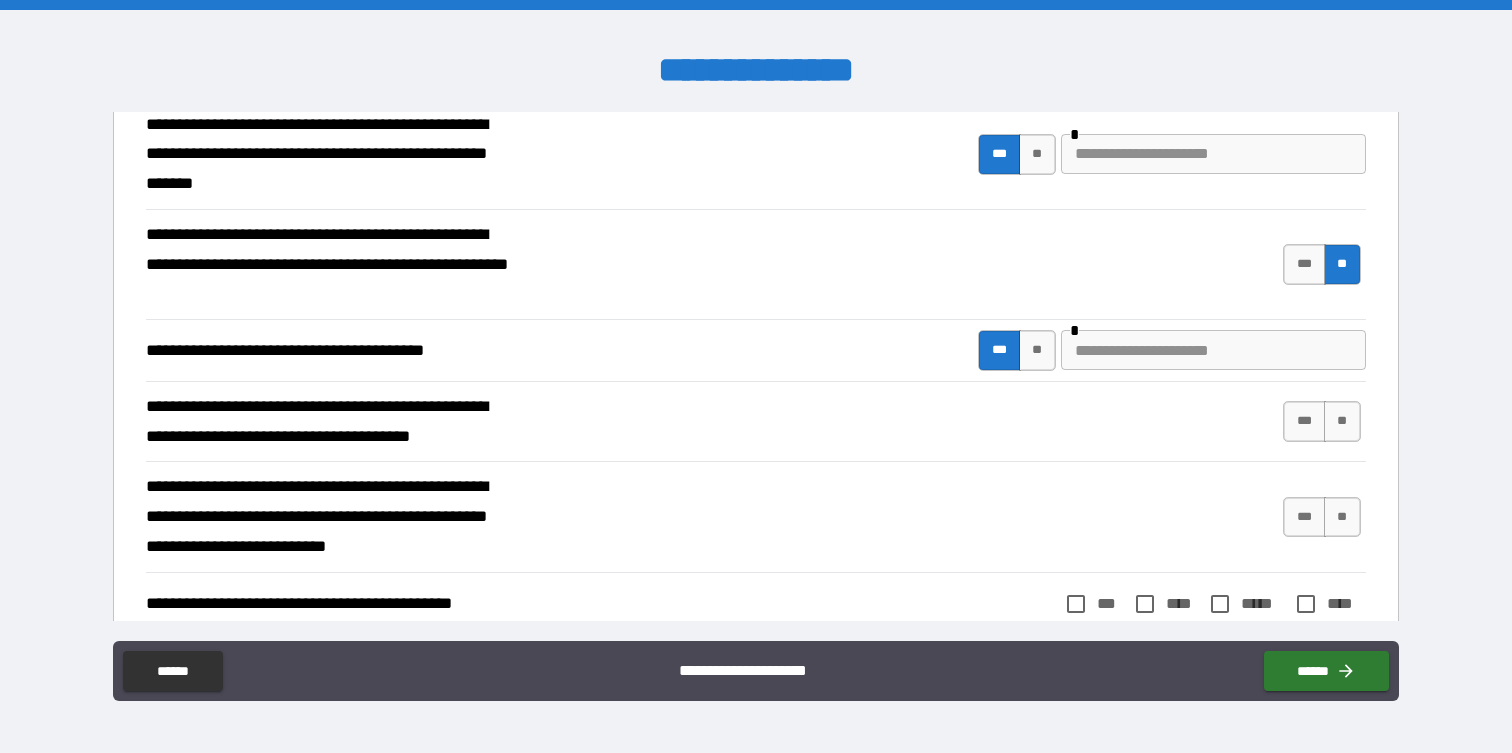 scroll, scrollTop: 555, scrollLeft: 0, axis: vertical 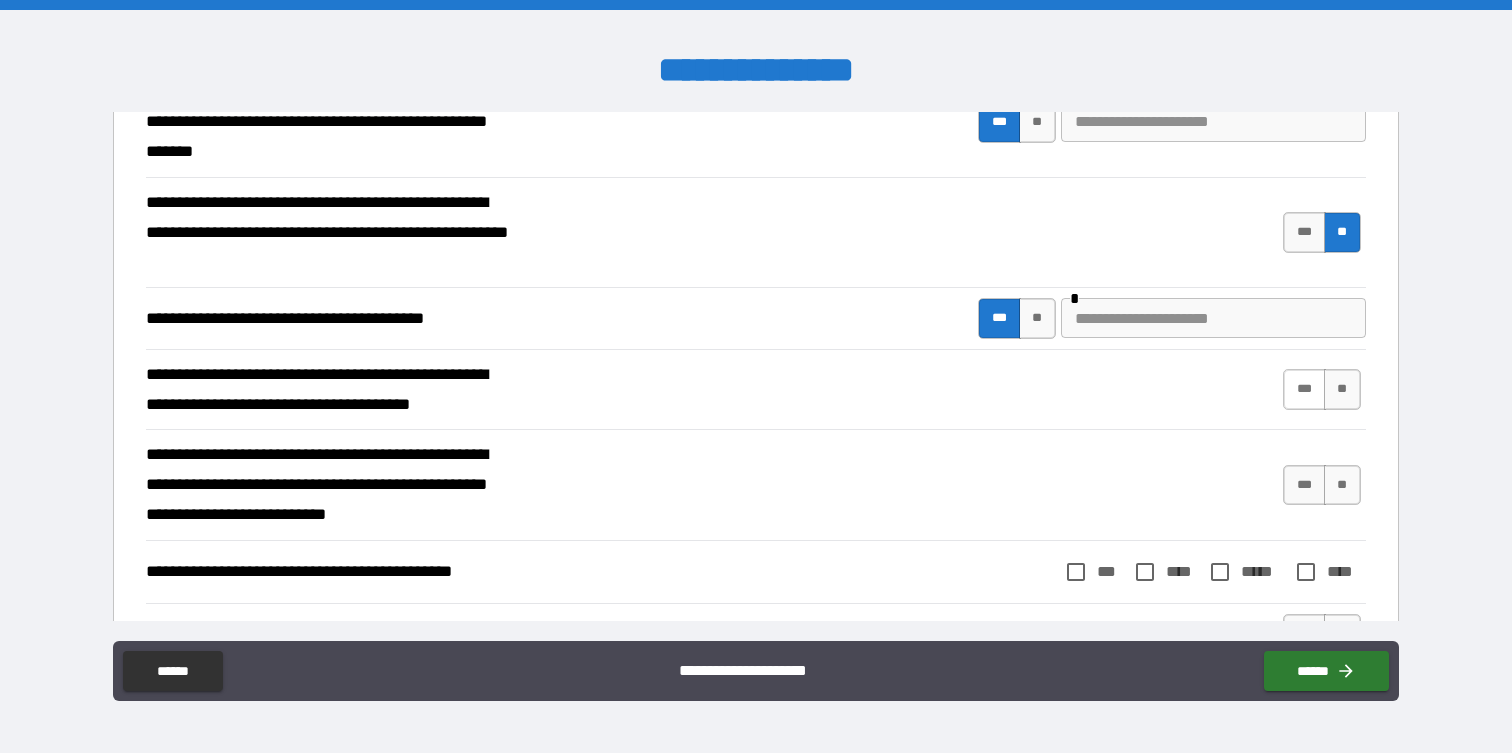 click on "***" at bounding box center (1304, 389) 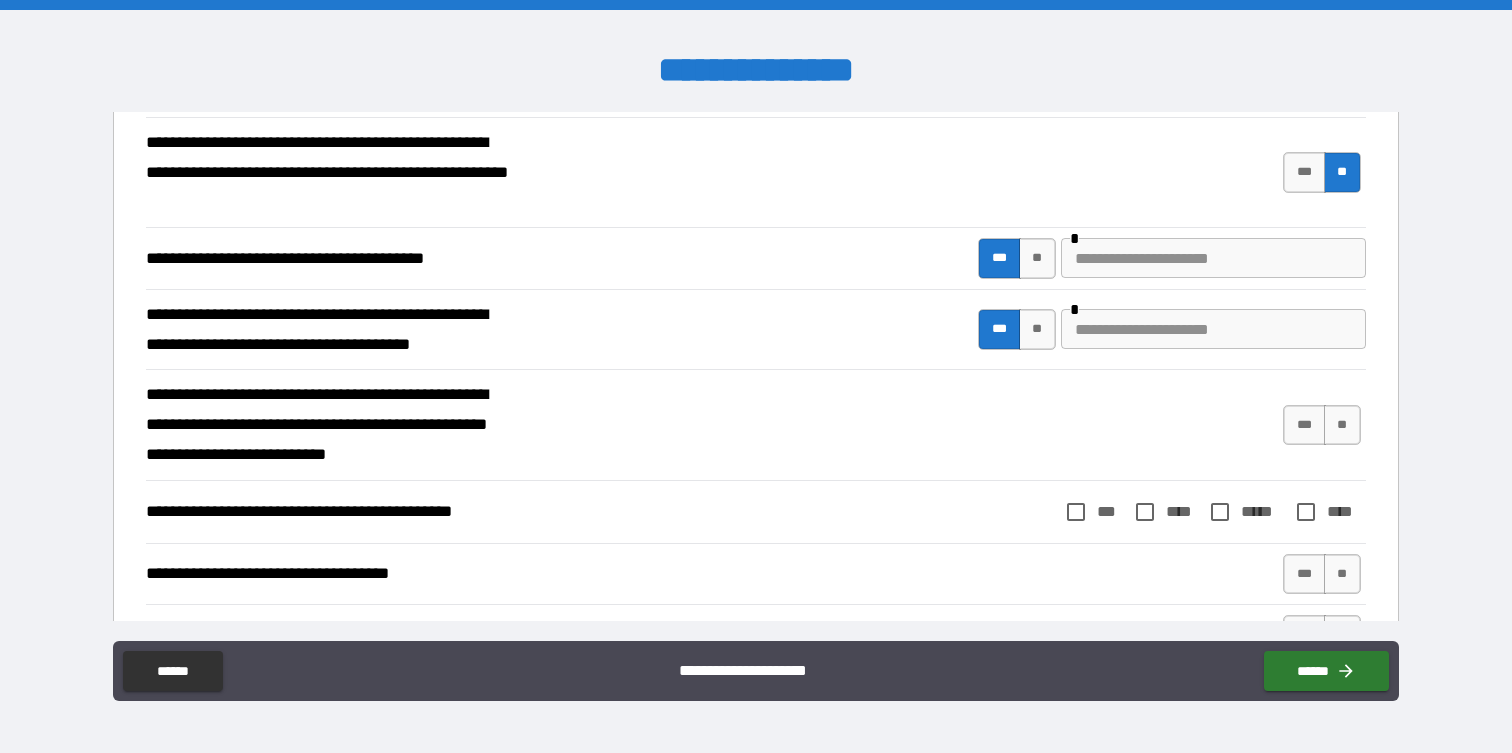 scroll, scrollTop: 636, scrollLeft: 0, axis: vertical 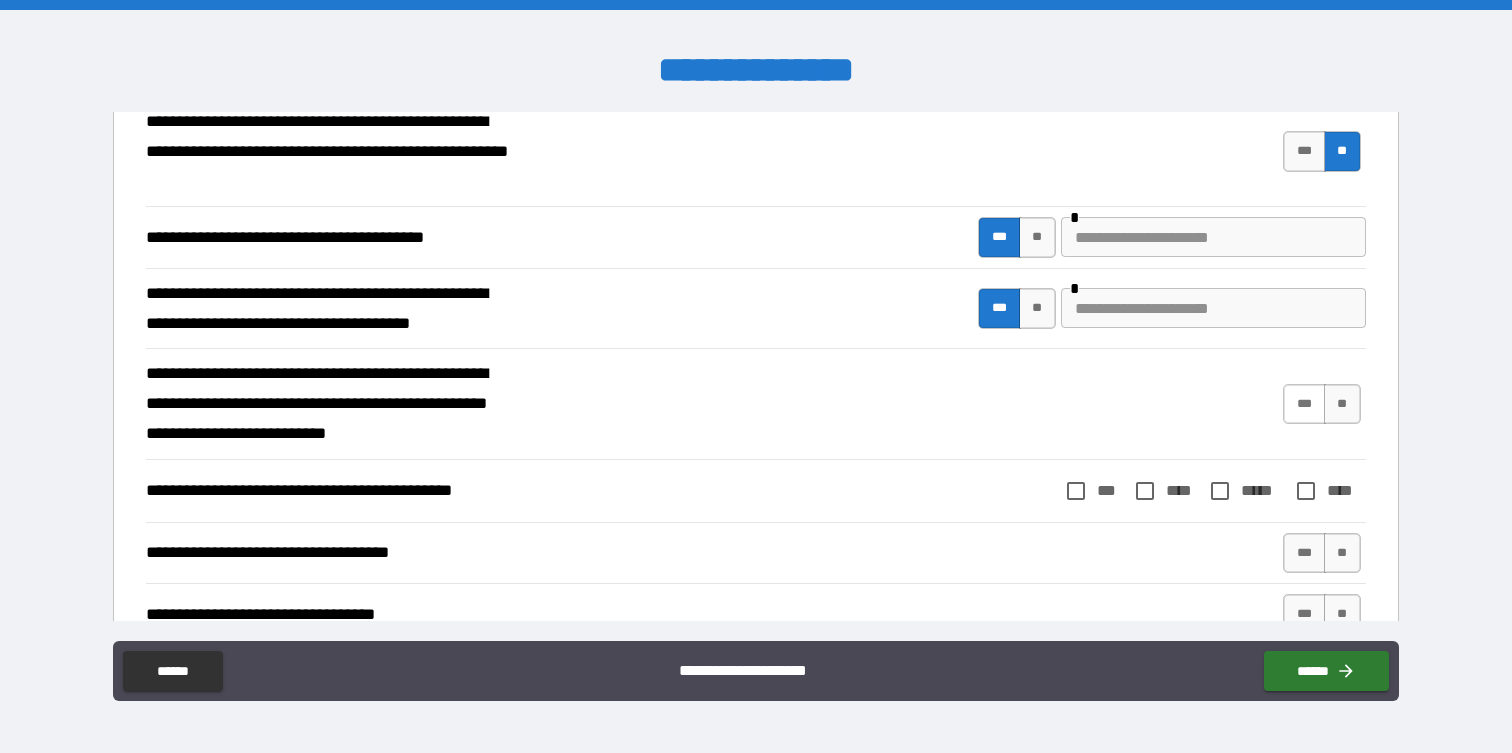 click on "***" at bounding box center (1304, 404) 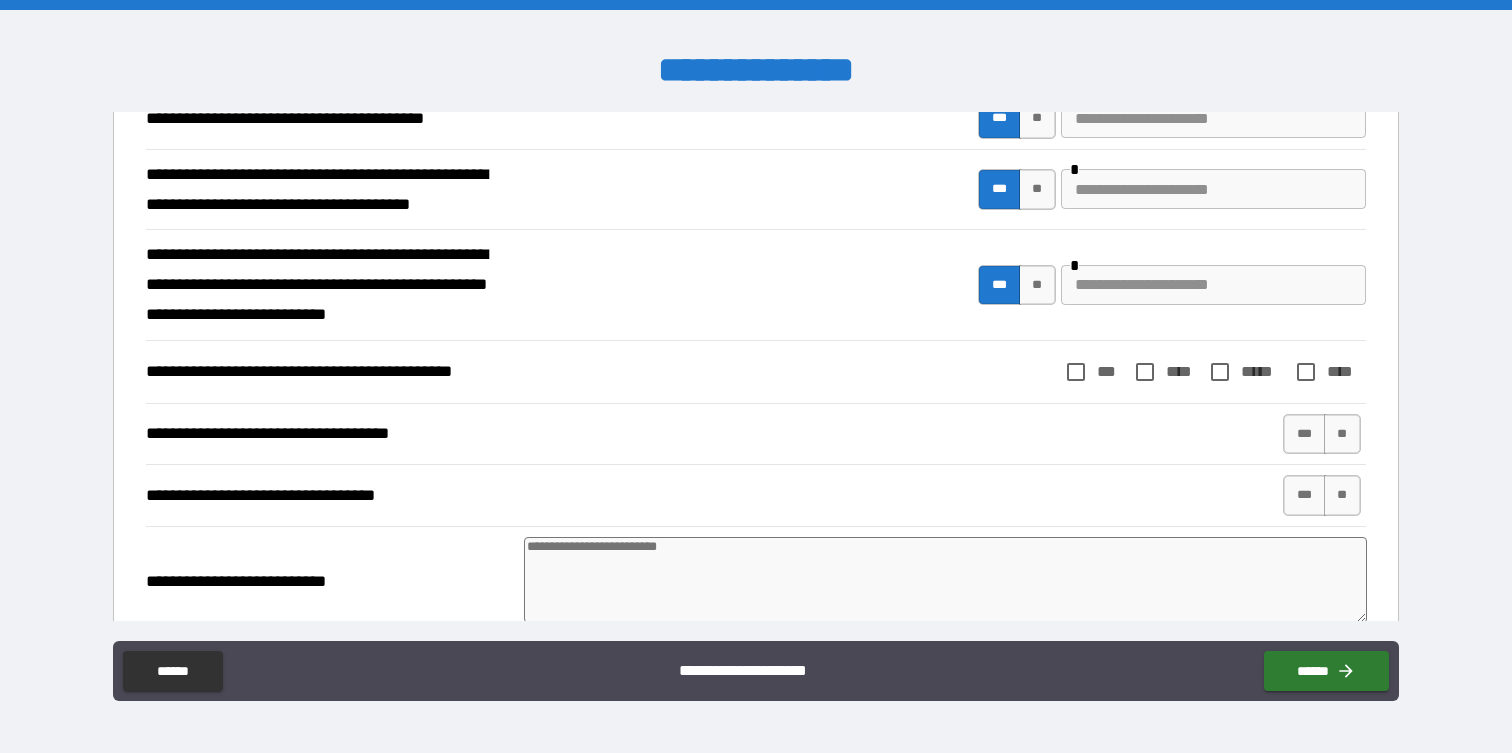 scroll, scrollTop: 766, scrollLeft: 0, axis: vertical 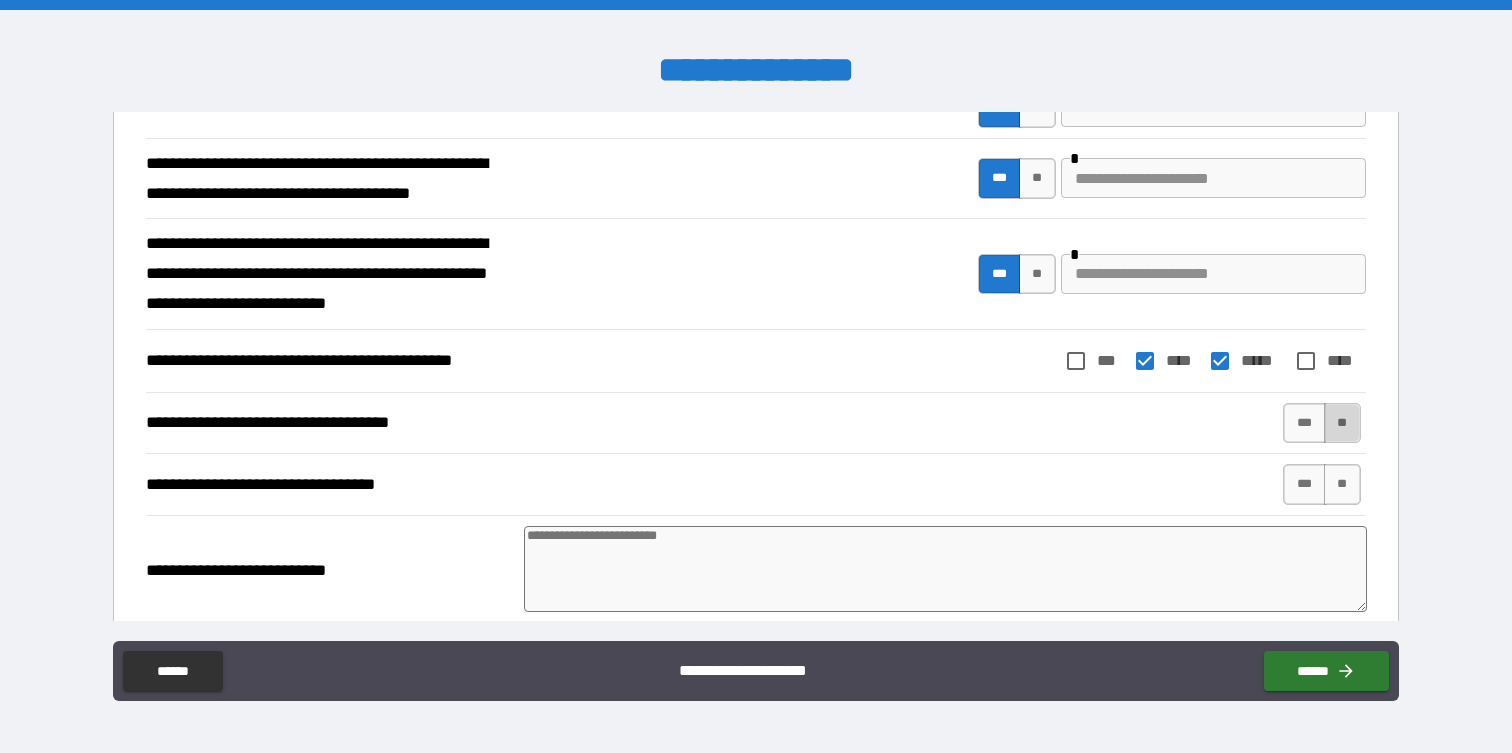 click on "**" at bounding box center (1342, 423) 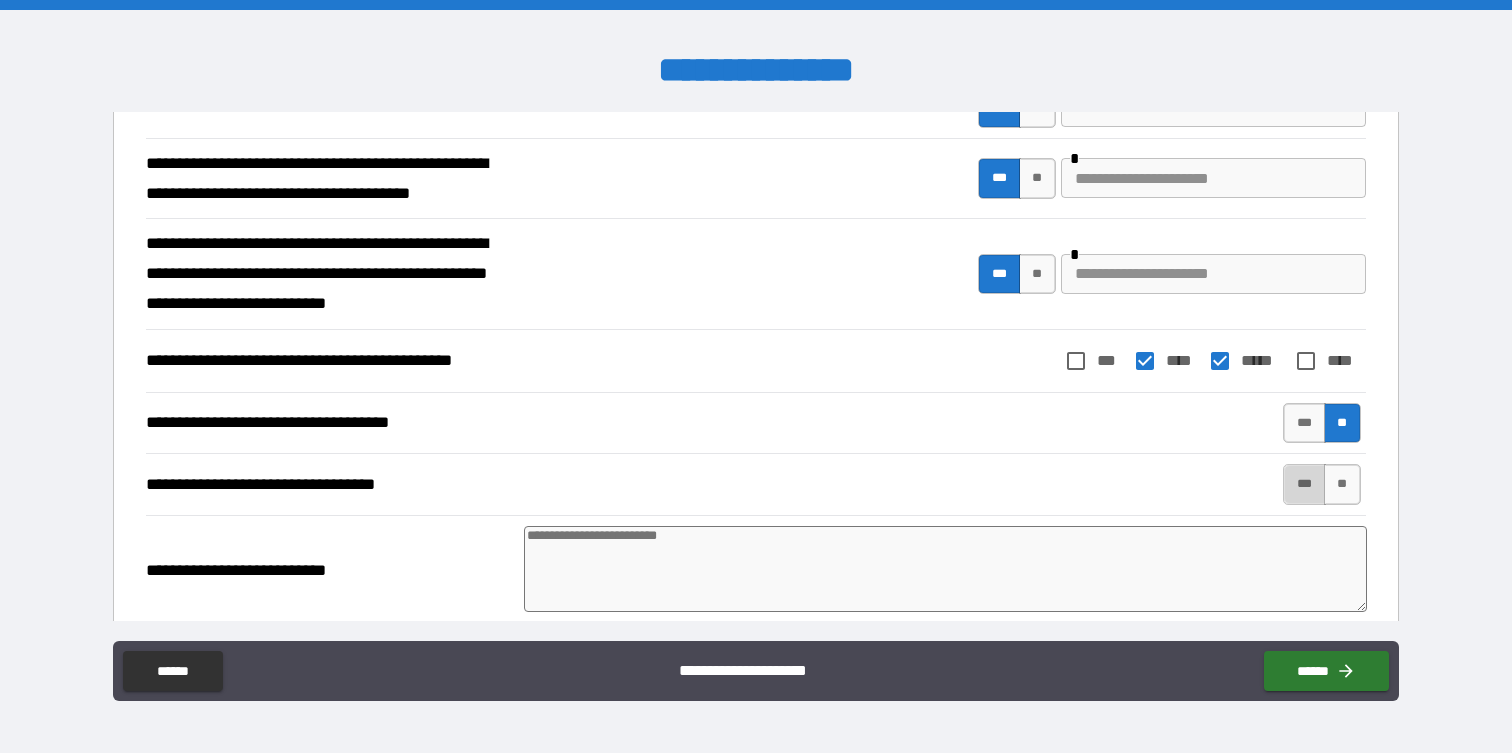 click on "***" at bounding box center [1304, 484] 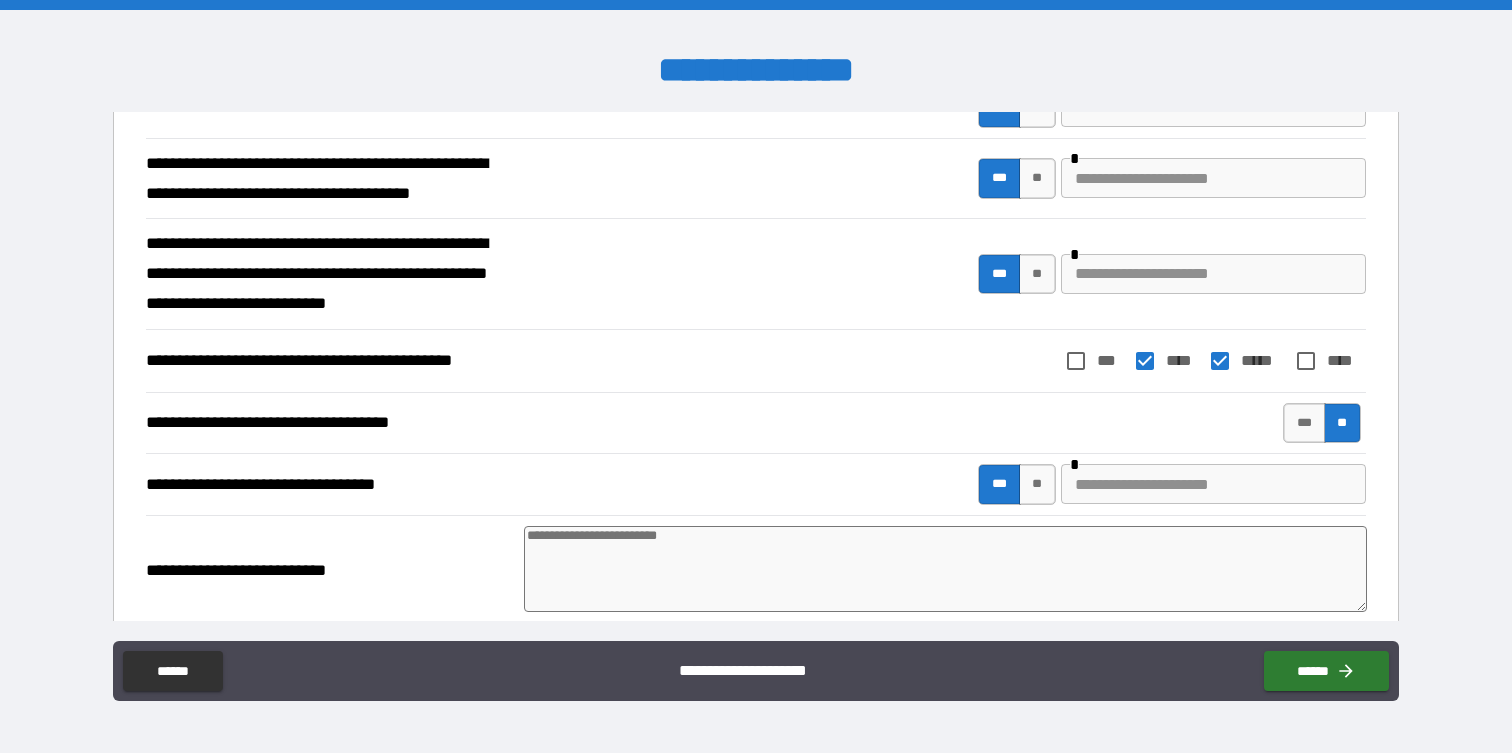 type on "*" 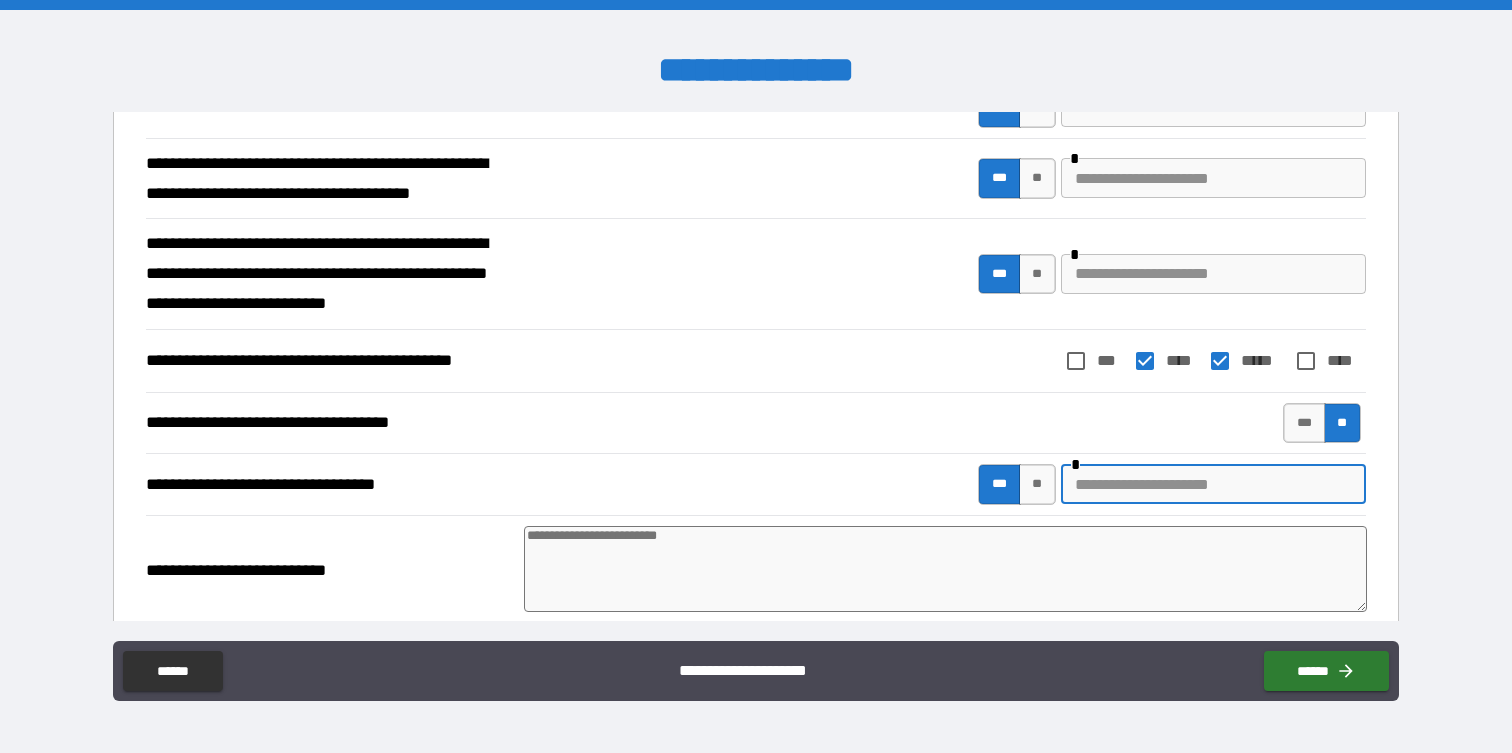 click at bounding box center (1213, 484) 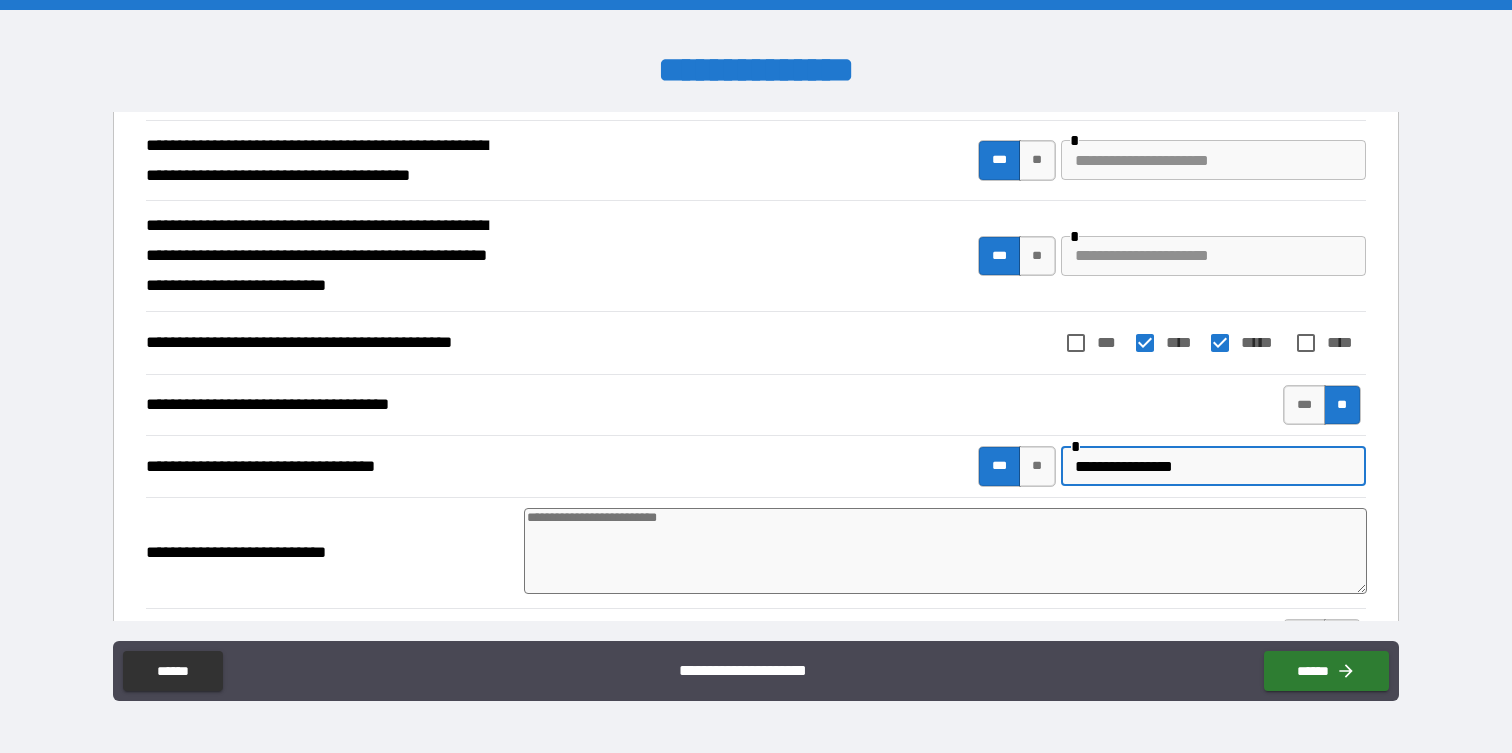 type on "**********" 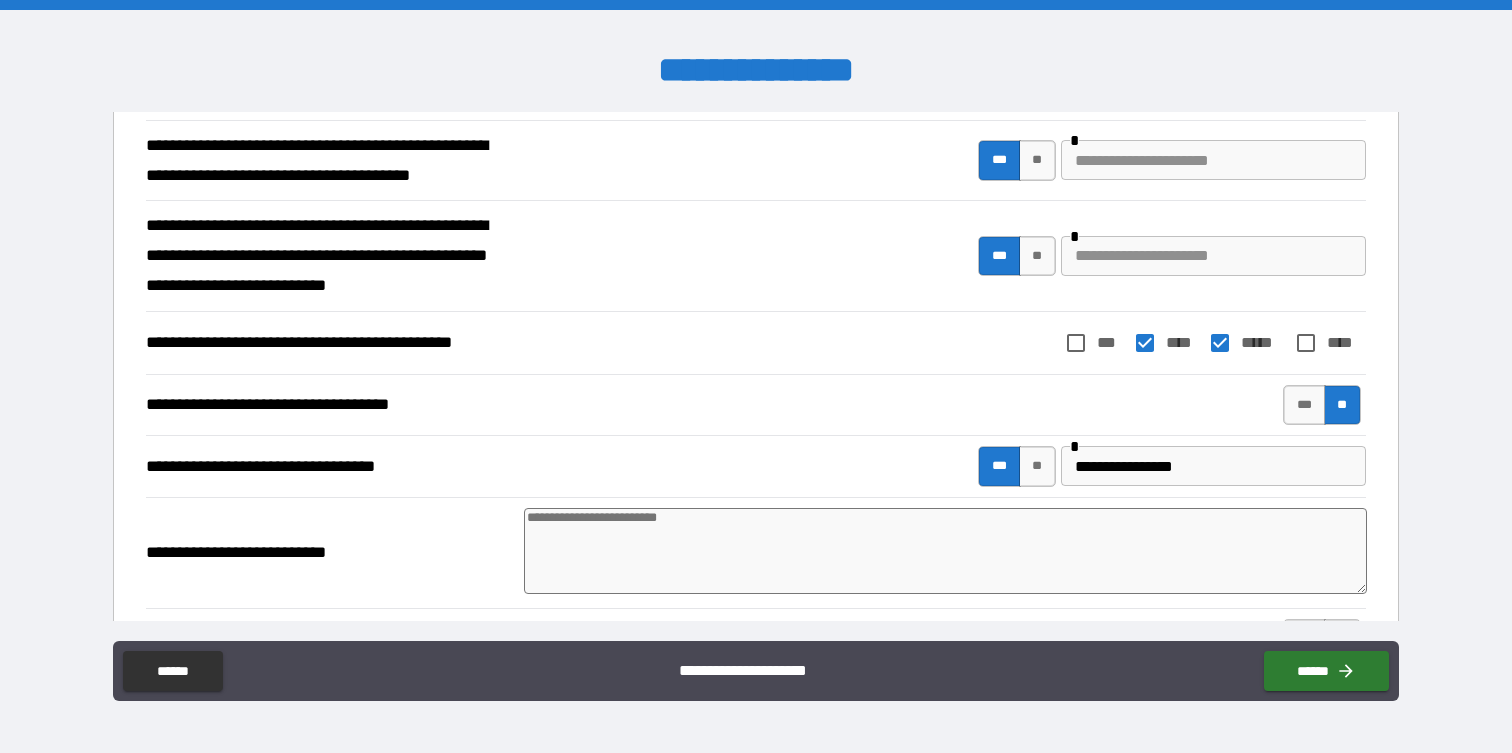 click at bounding box center [945, 551] 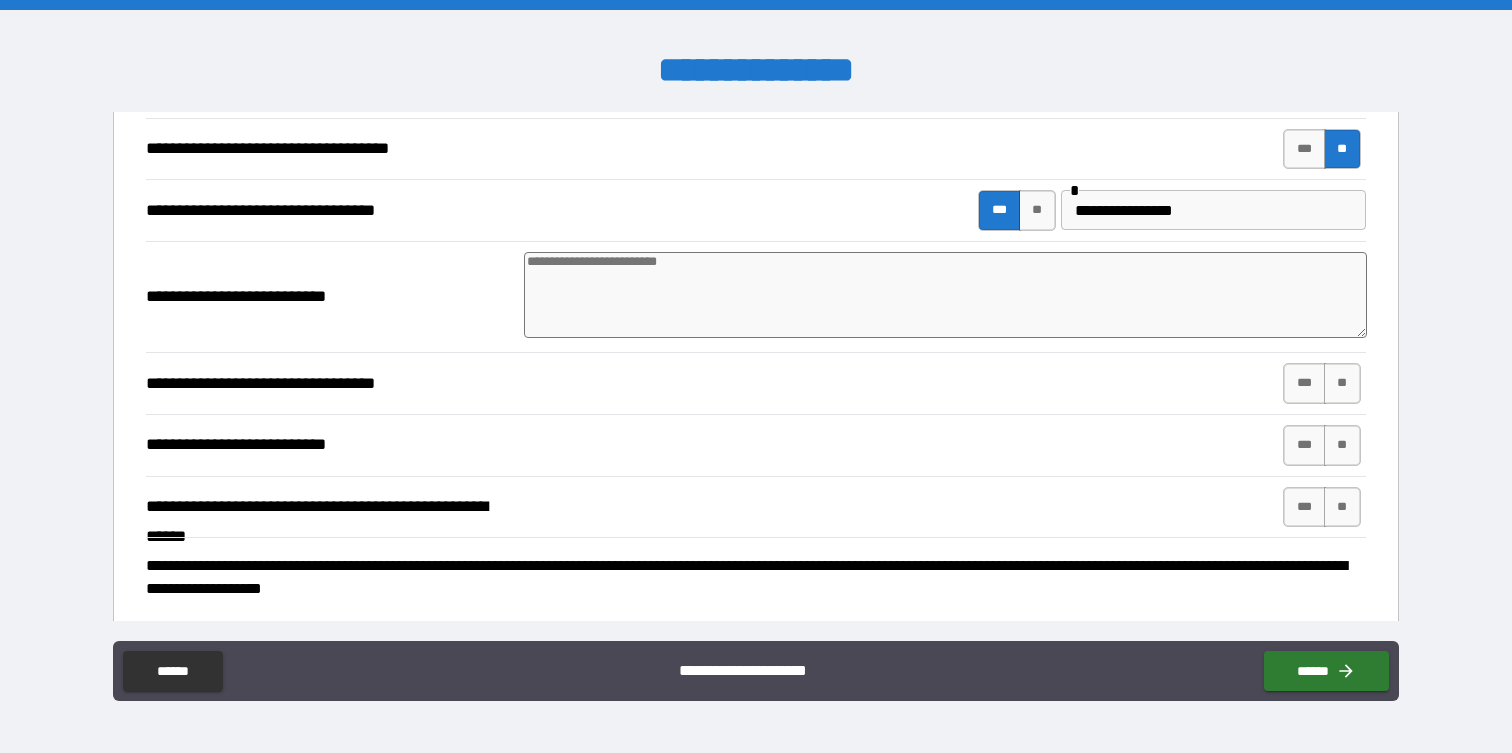 scroll, scrollTop: 1043, scrollLeft: 0, axis: vertical 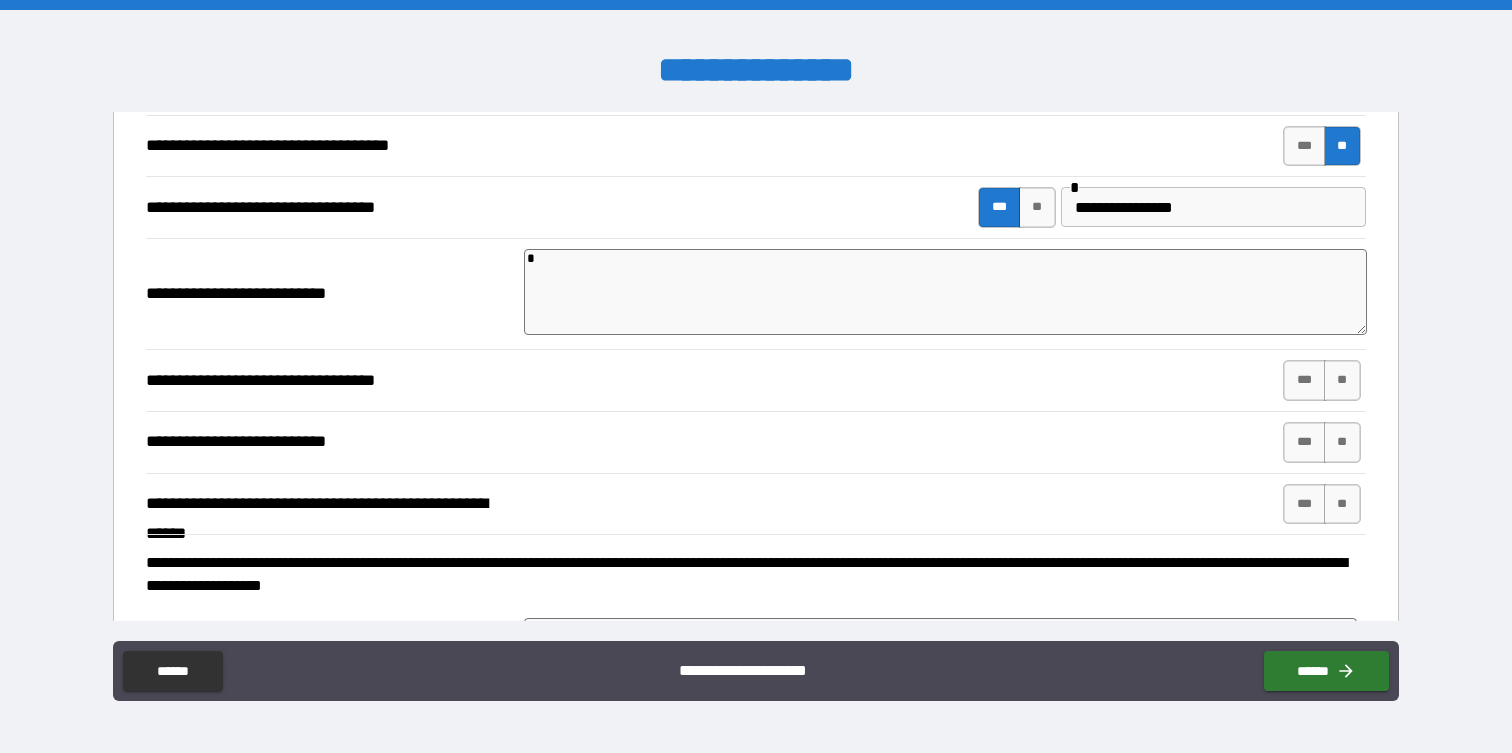 type on "**" 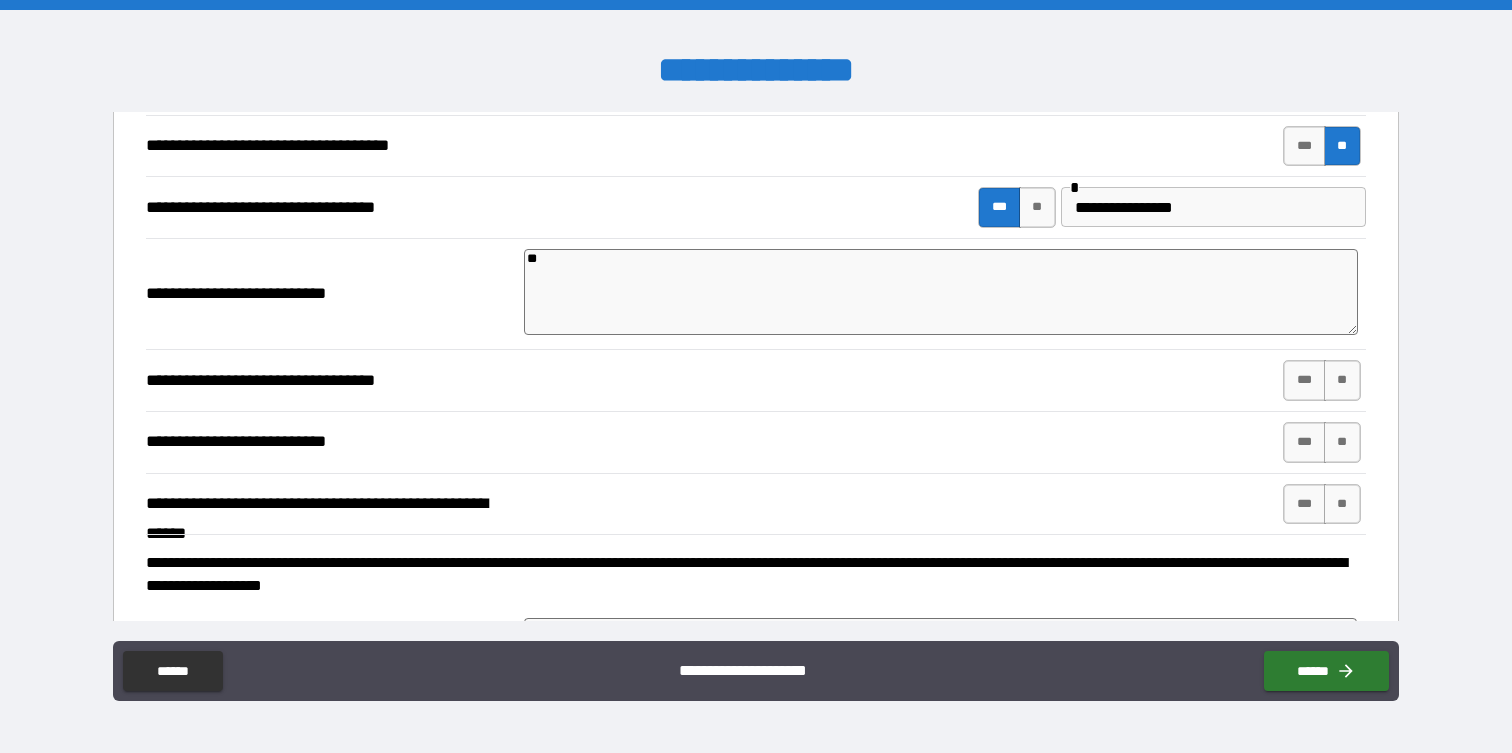type on "*" 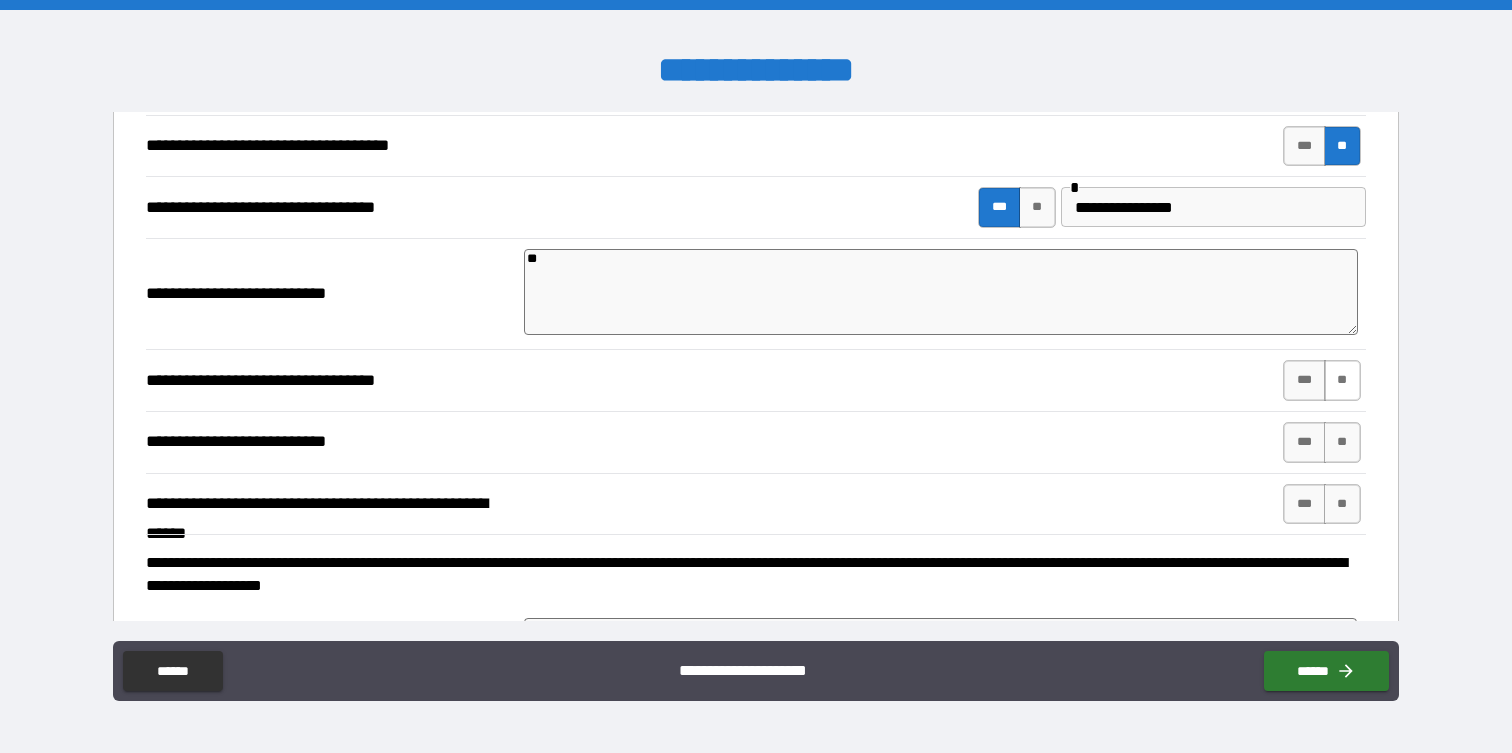 type on "**" 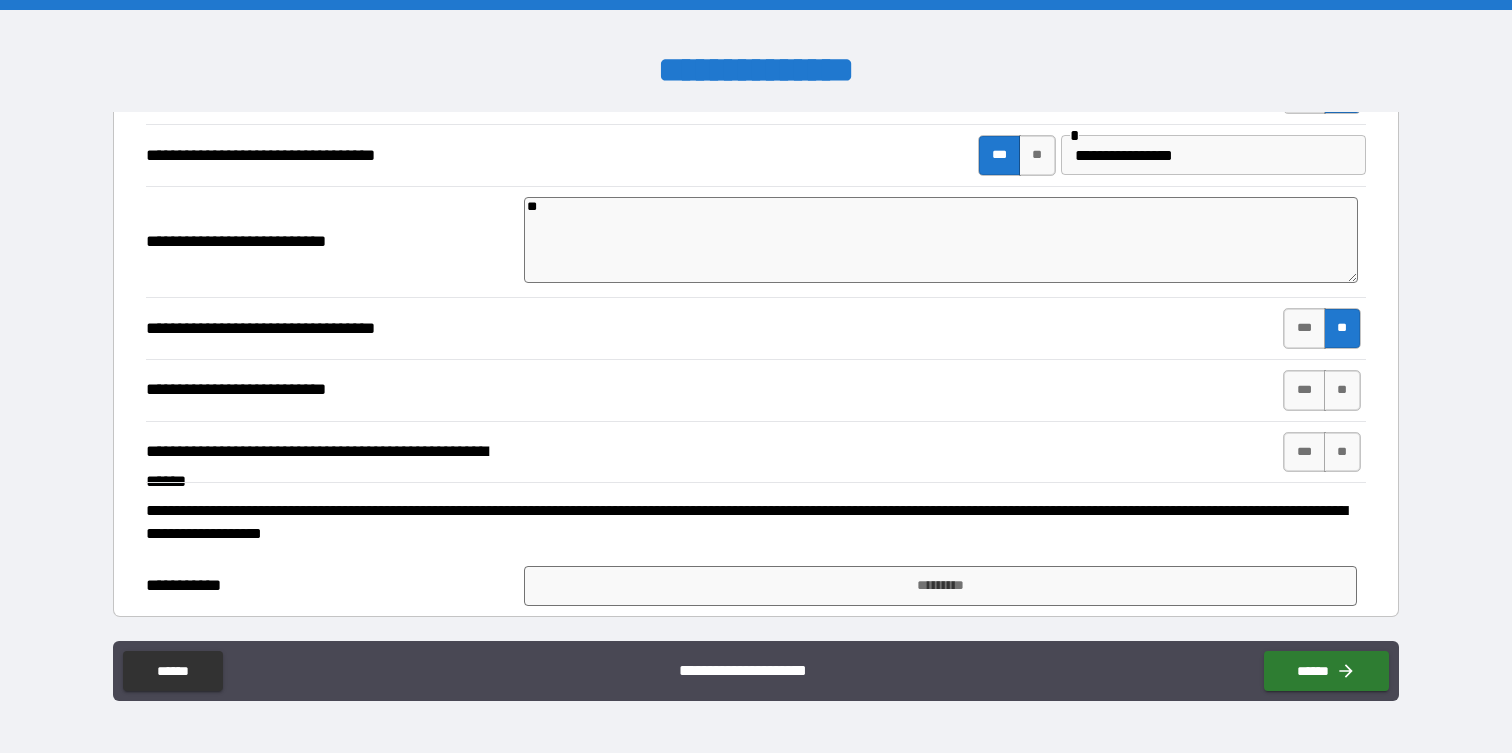 scroll, scrollTop: 1096, scrollLeft: 0, axis: vertical 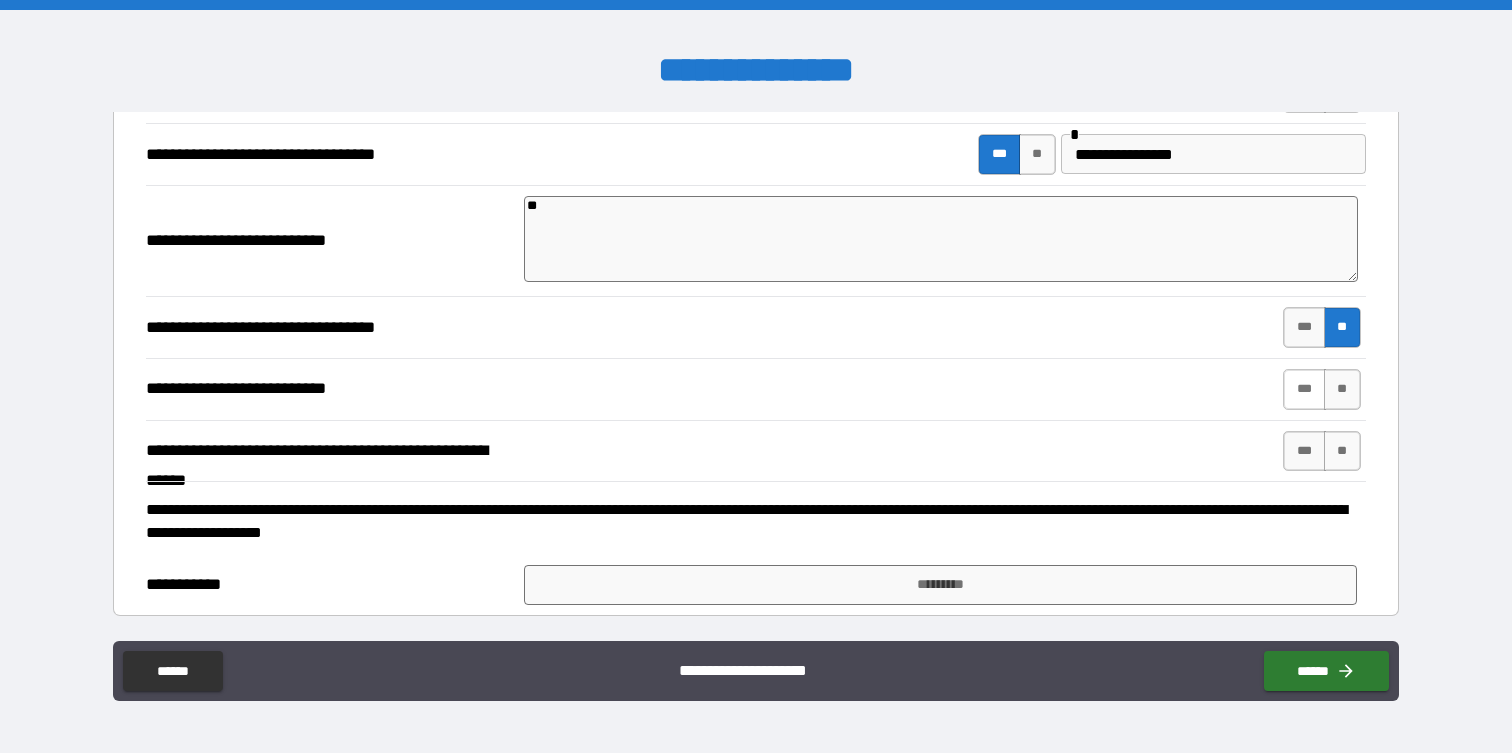 click on "***" at bounding box center (1304, 389) 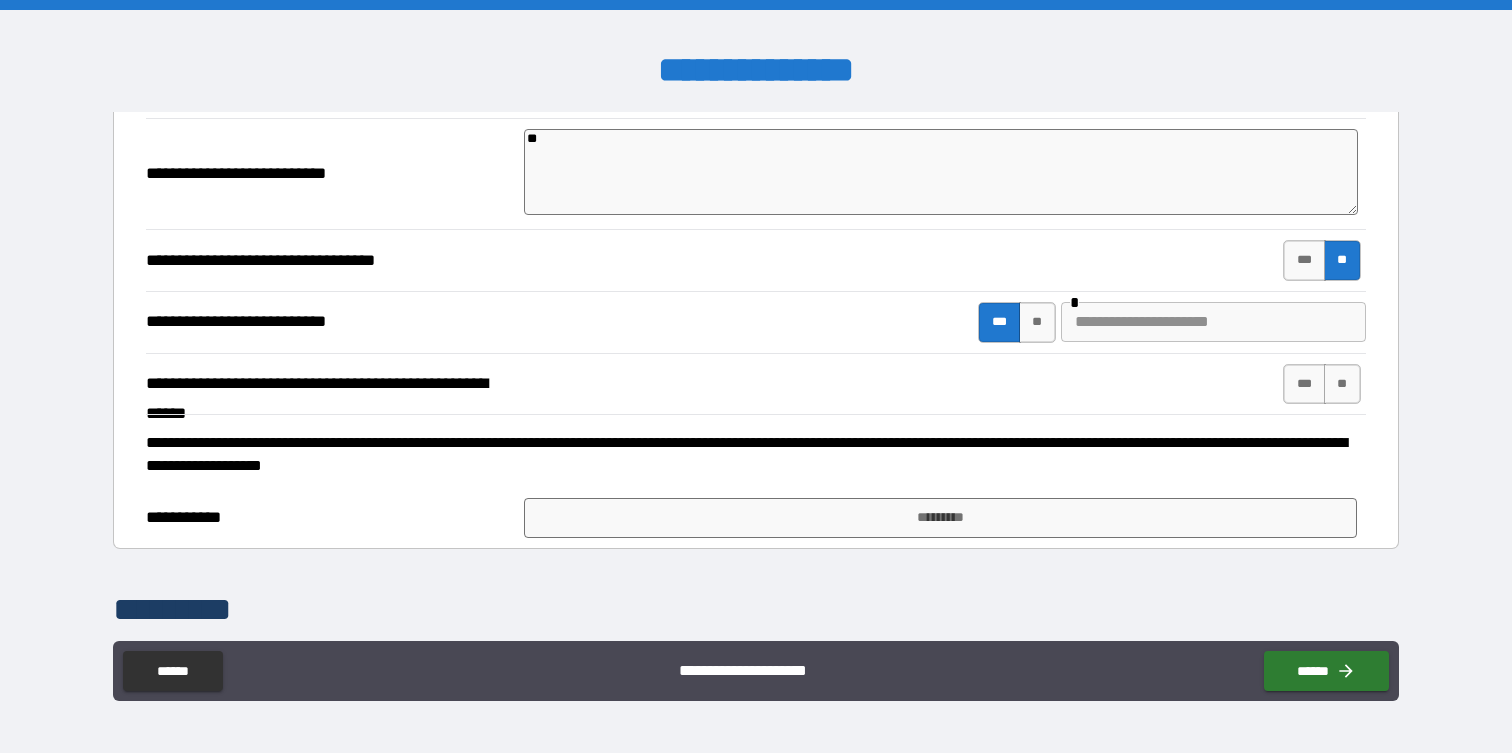 scroll, scrollTop: 1165, scrollLeft: 0, axis: vertical 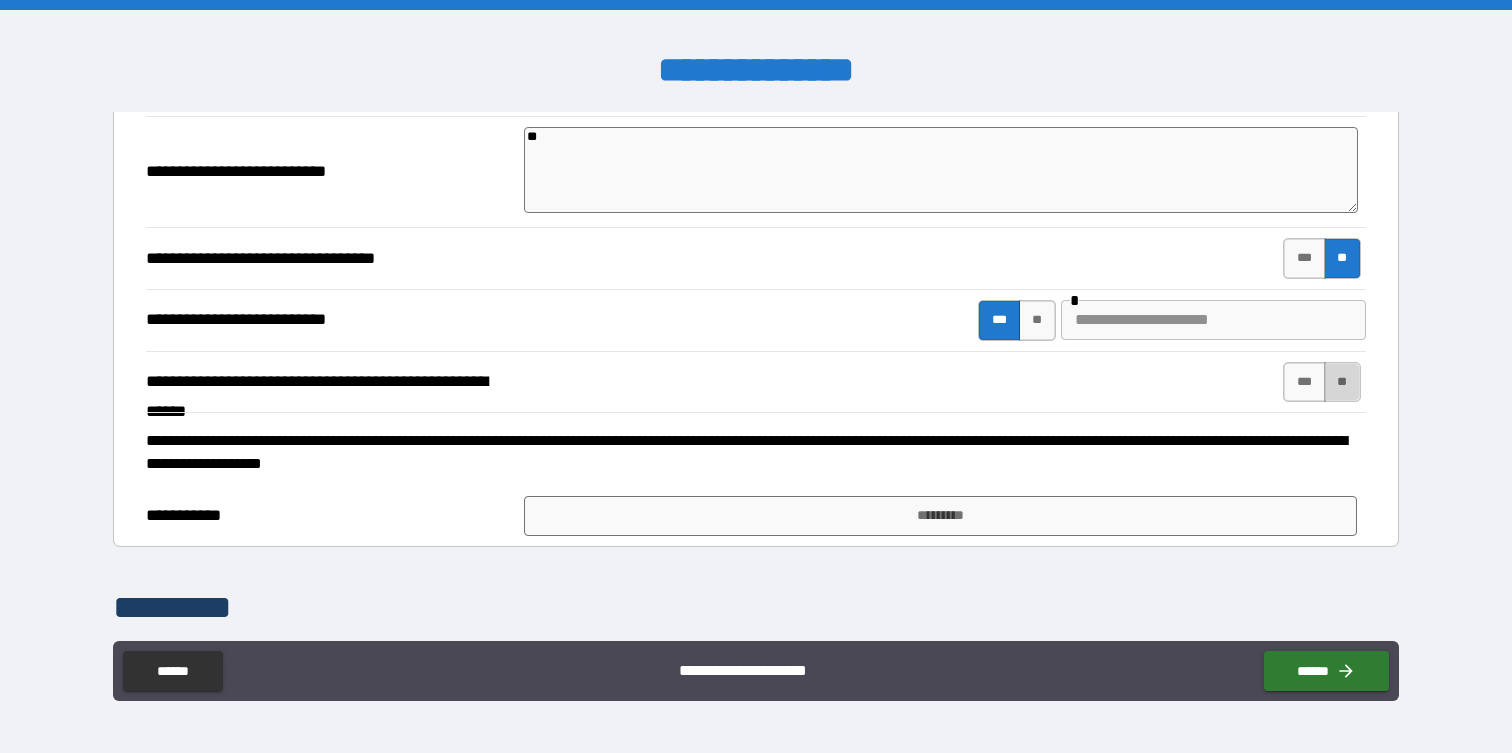 click on "**" at bounding box center [1342, 382] 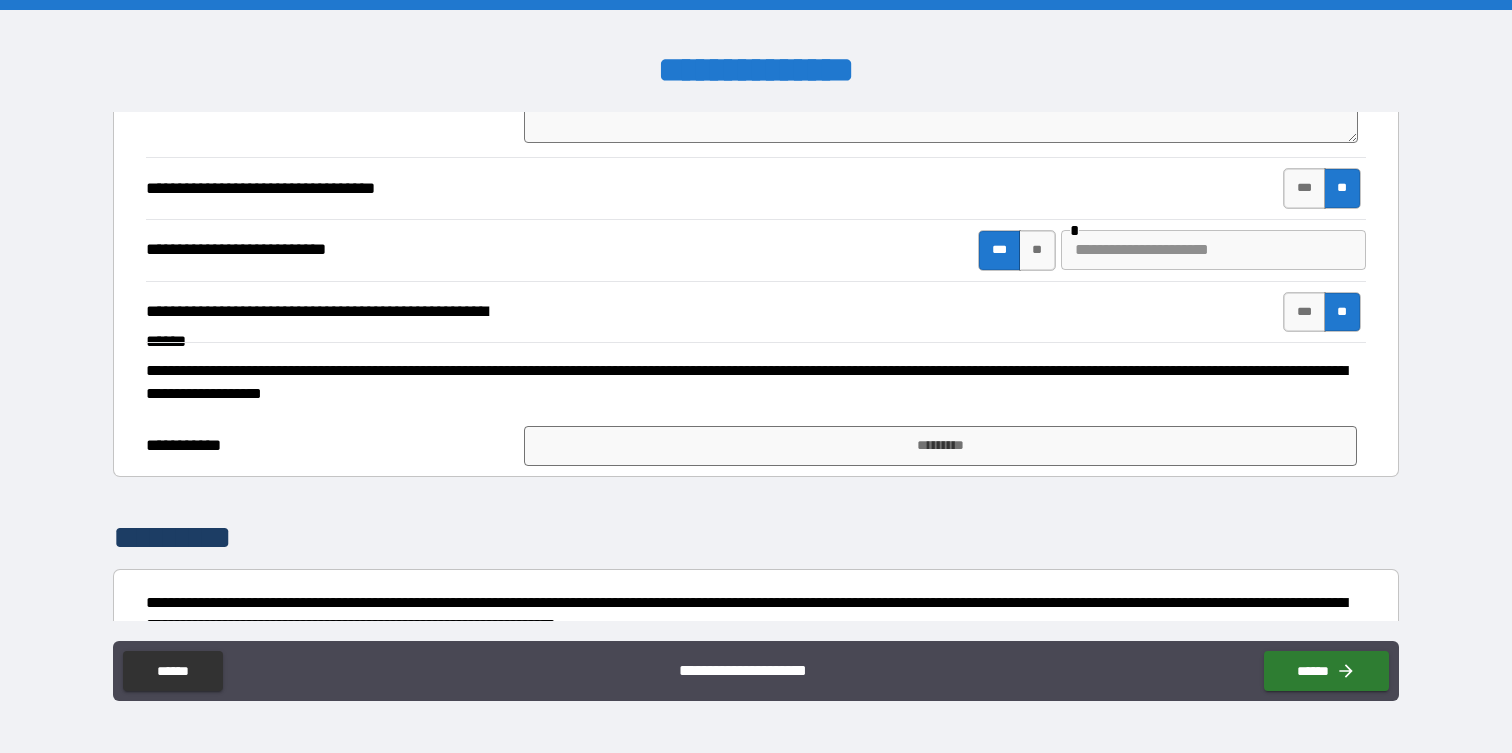 scroll, scrollTop: 1240, scrollLeft: 0, axis: vertical 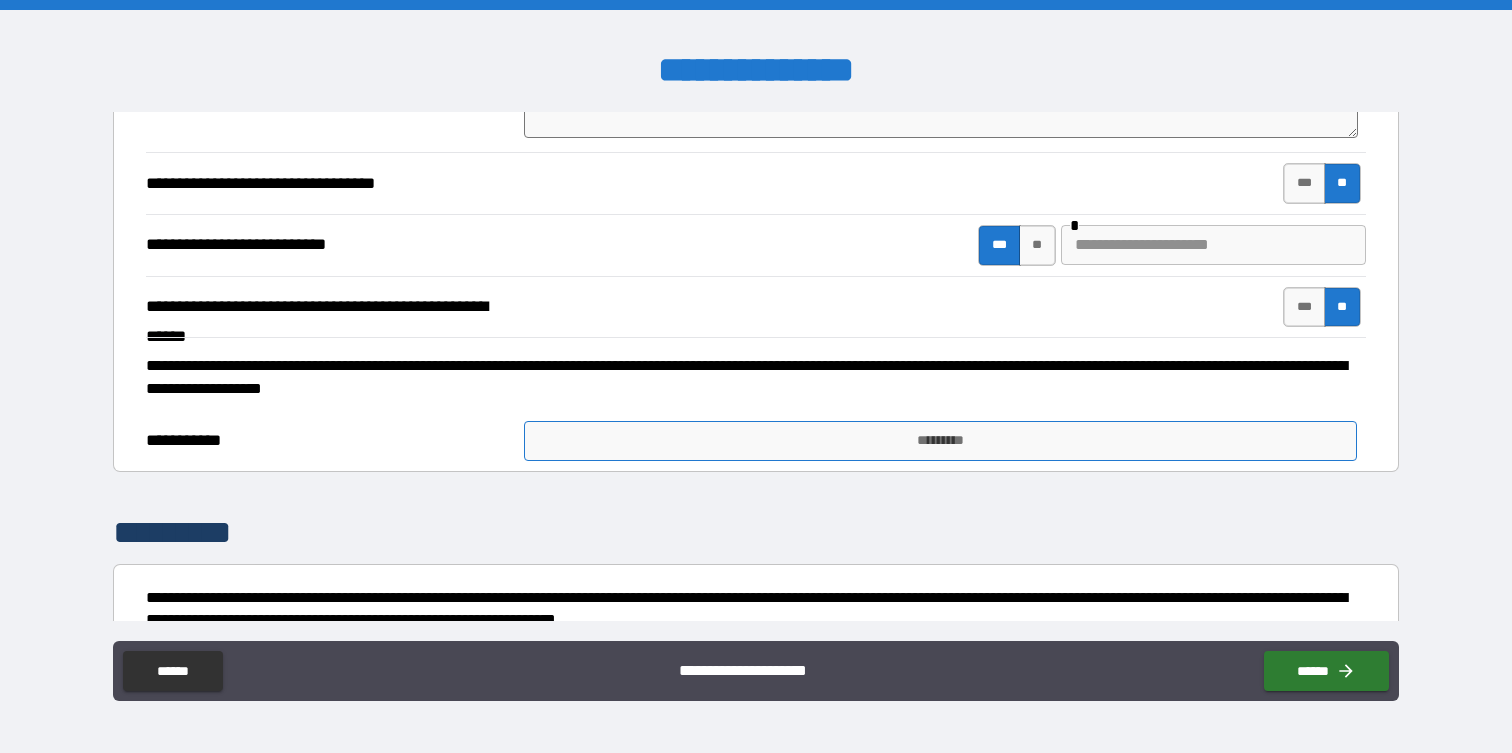 click on "*********" at bounding box center (940, 441) 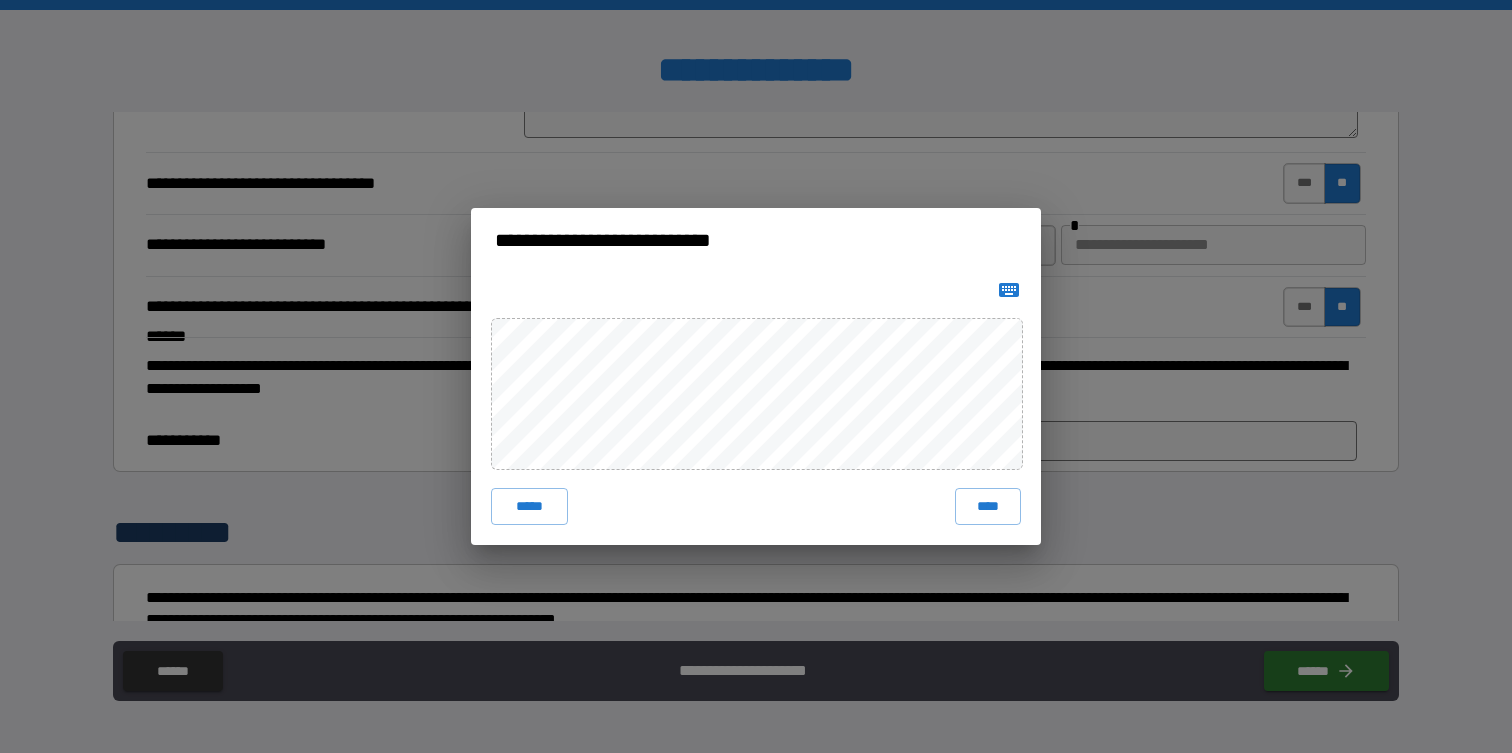 click at bounding box center (1009, 290) 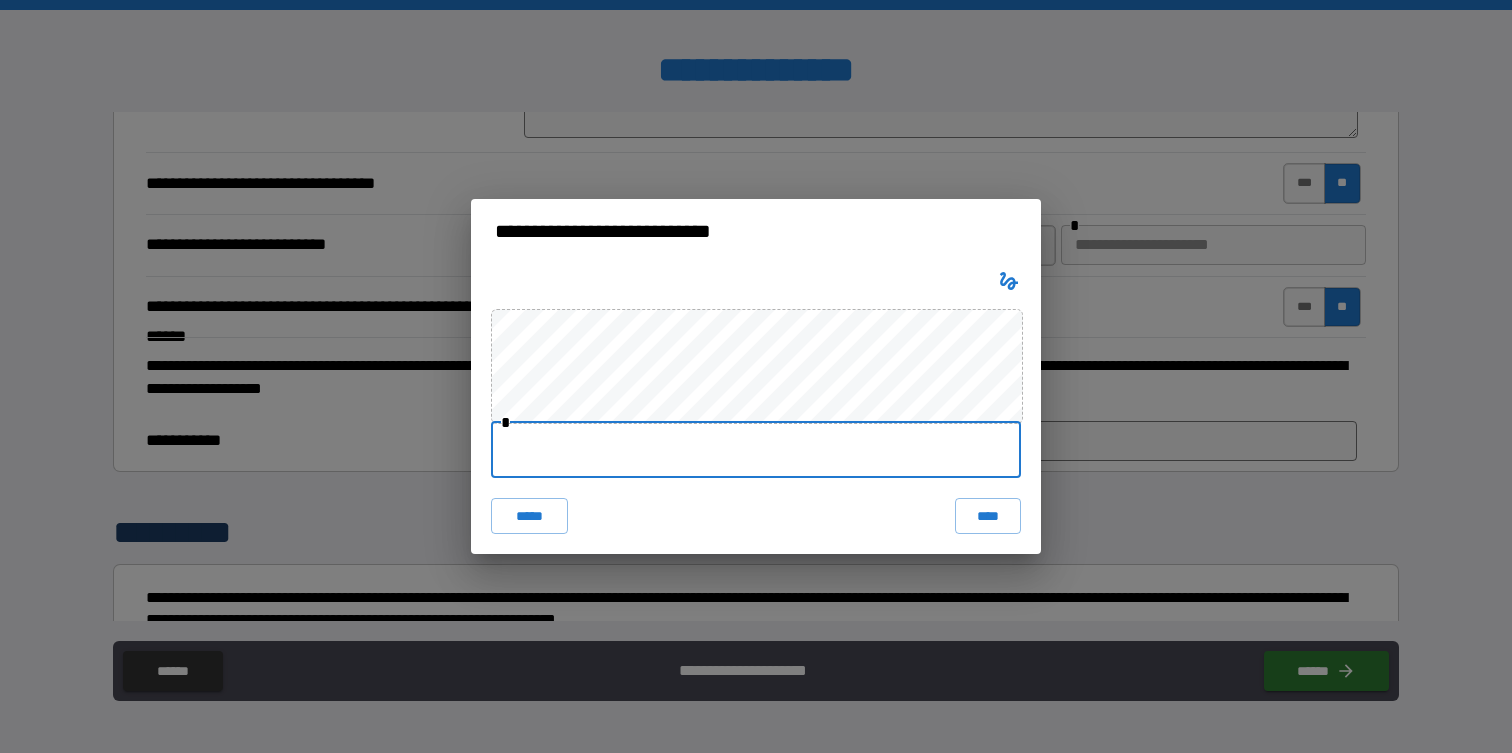 click at bounding box center [756, 450] 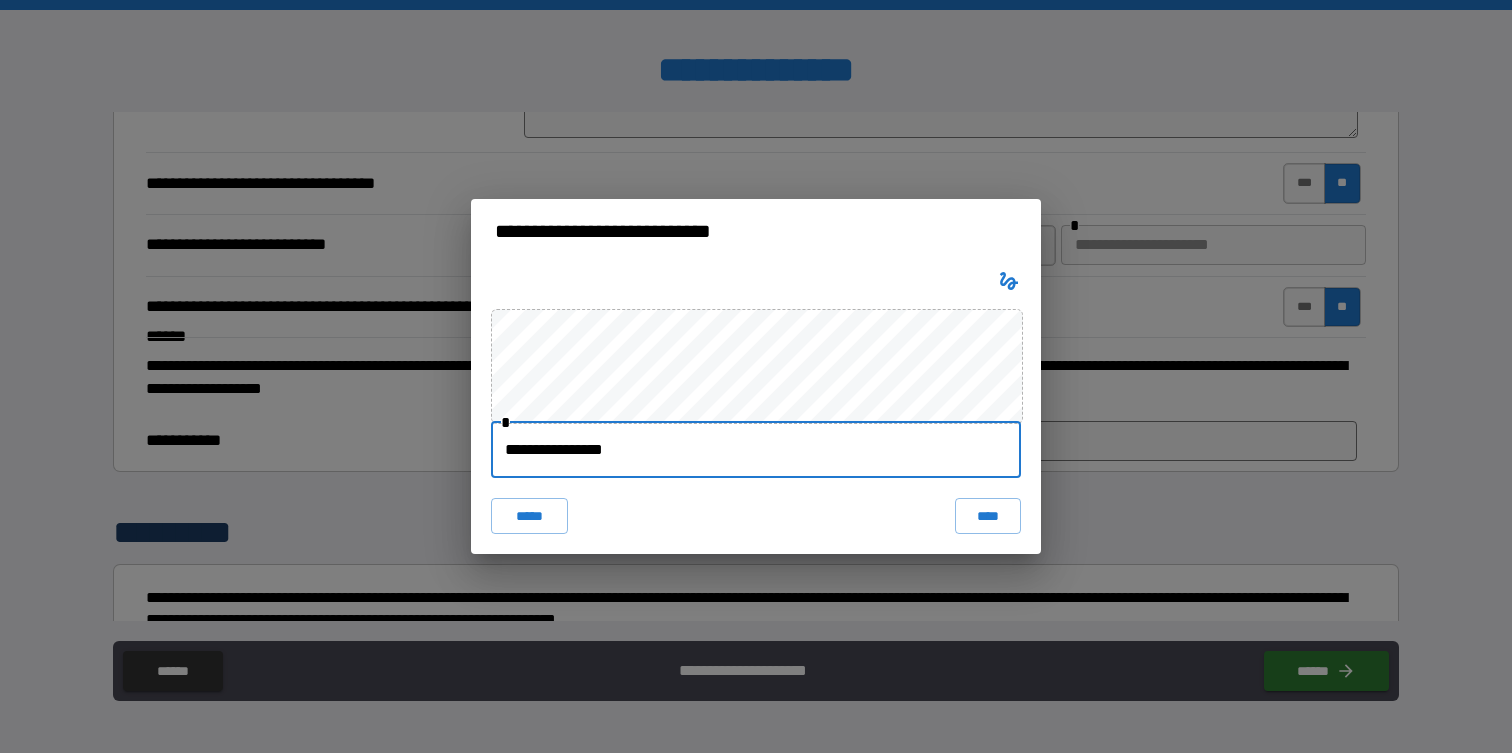 type on "**********" 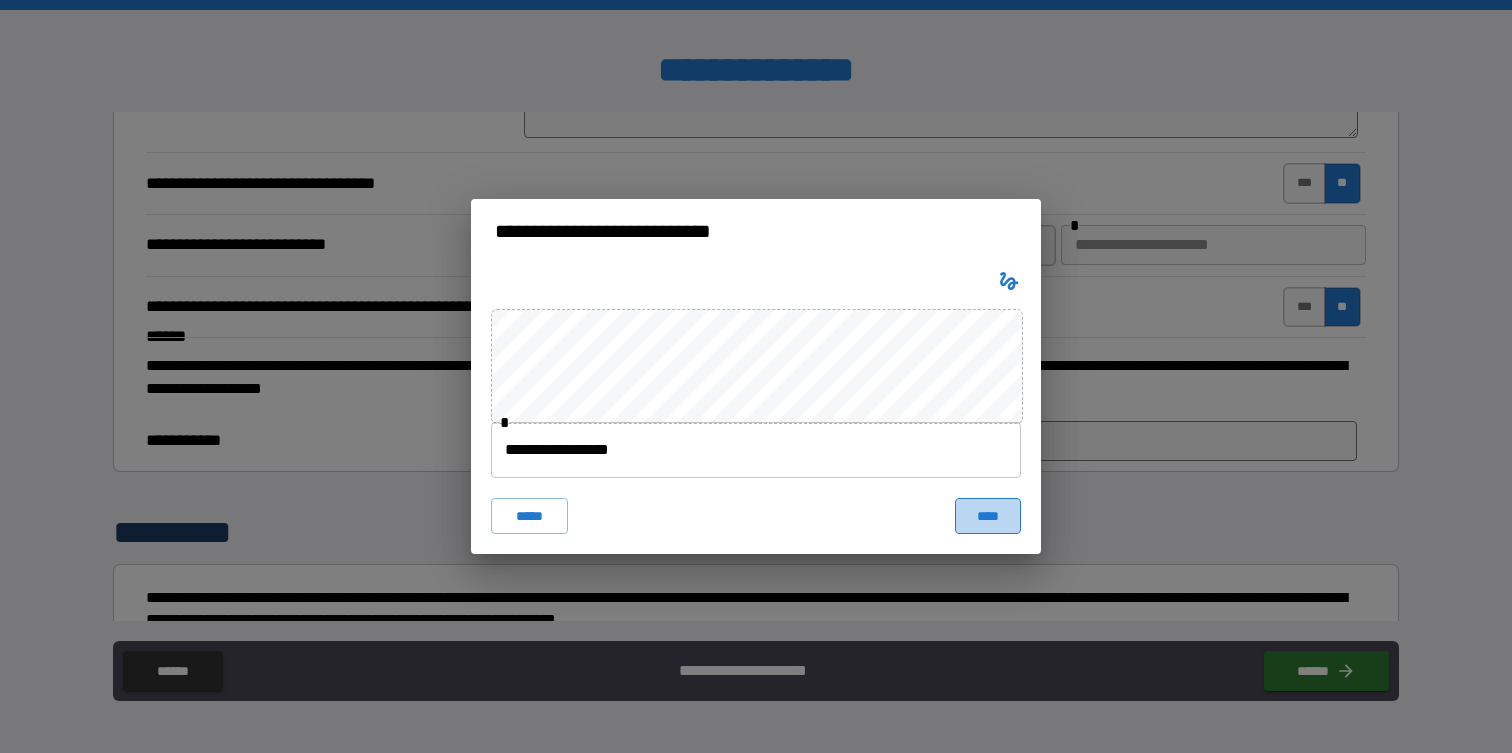 click on "****" at bounding box center [988, 516] 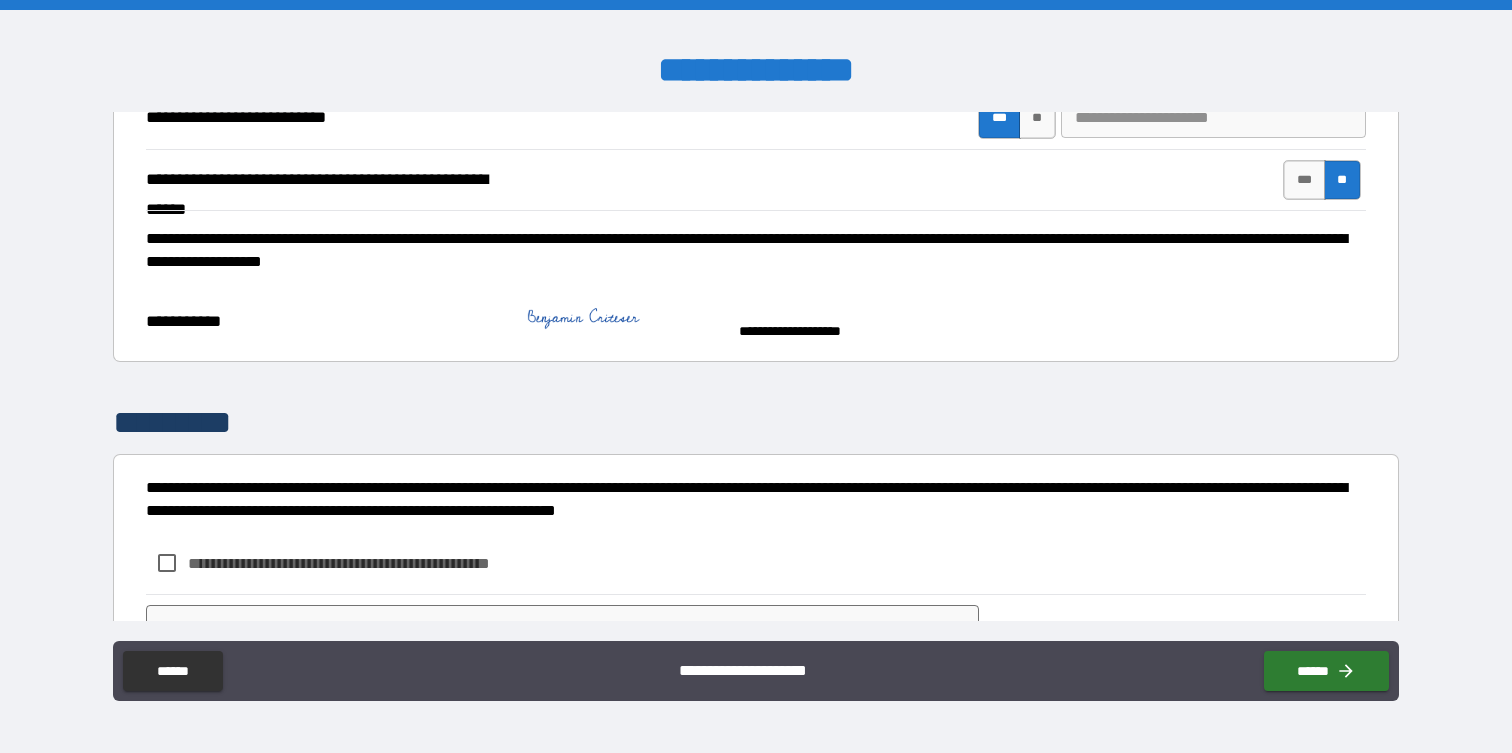 scroll, scrollTop: 1462, scrollLeft: 0, axis: vertical 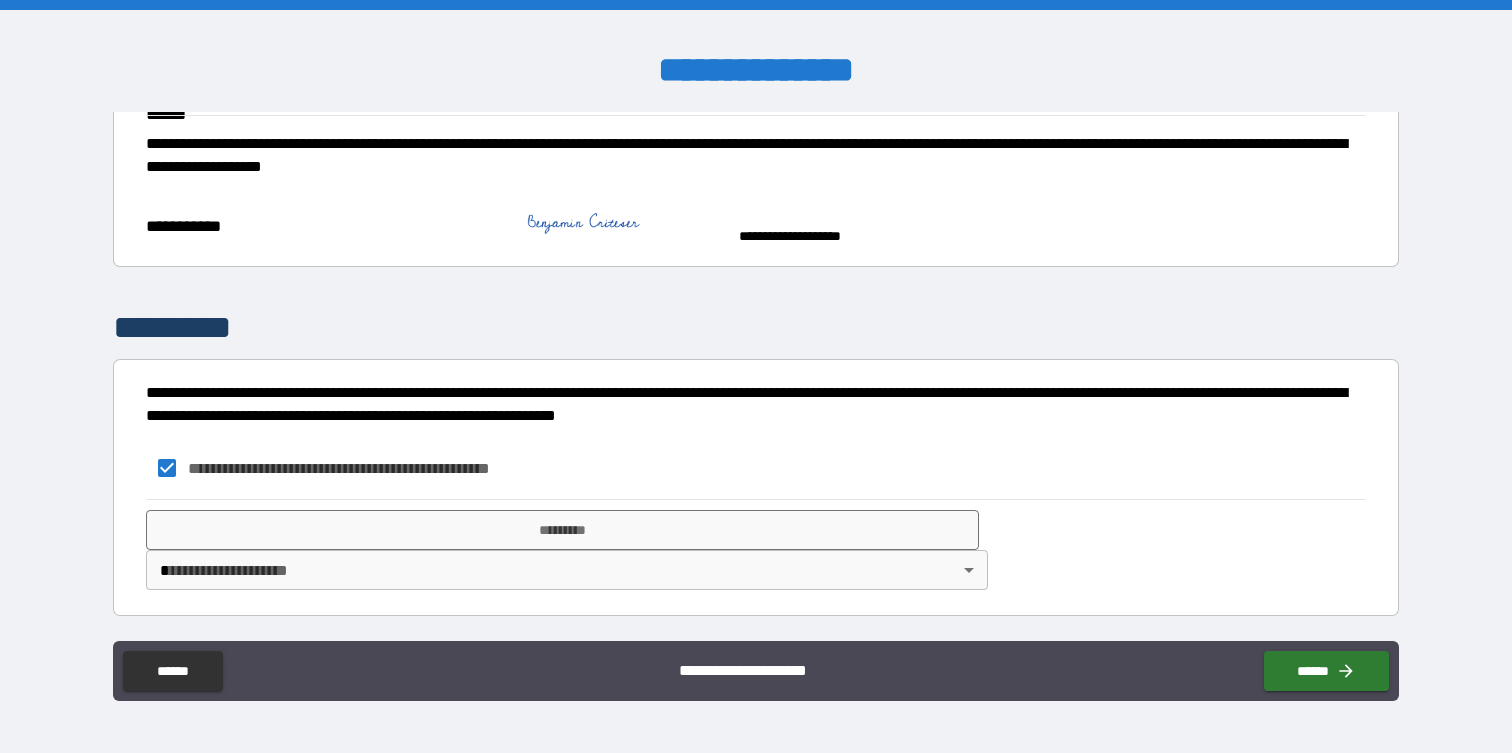 type on "*" 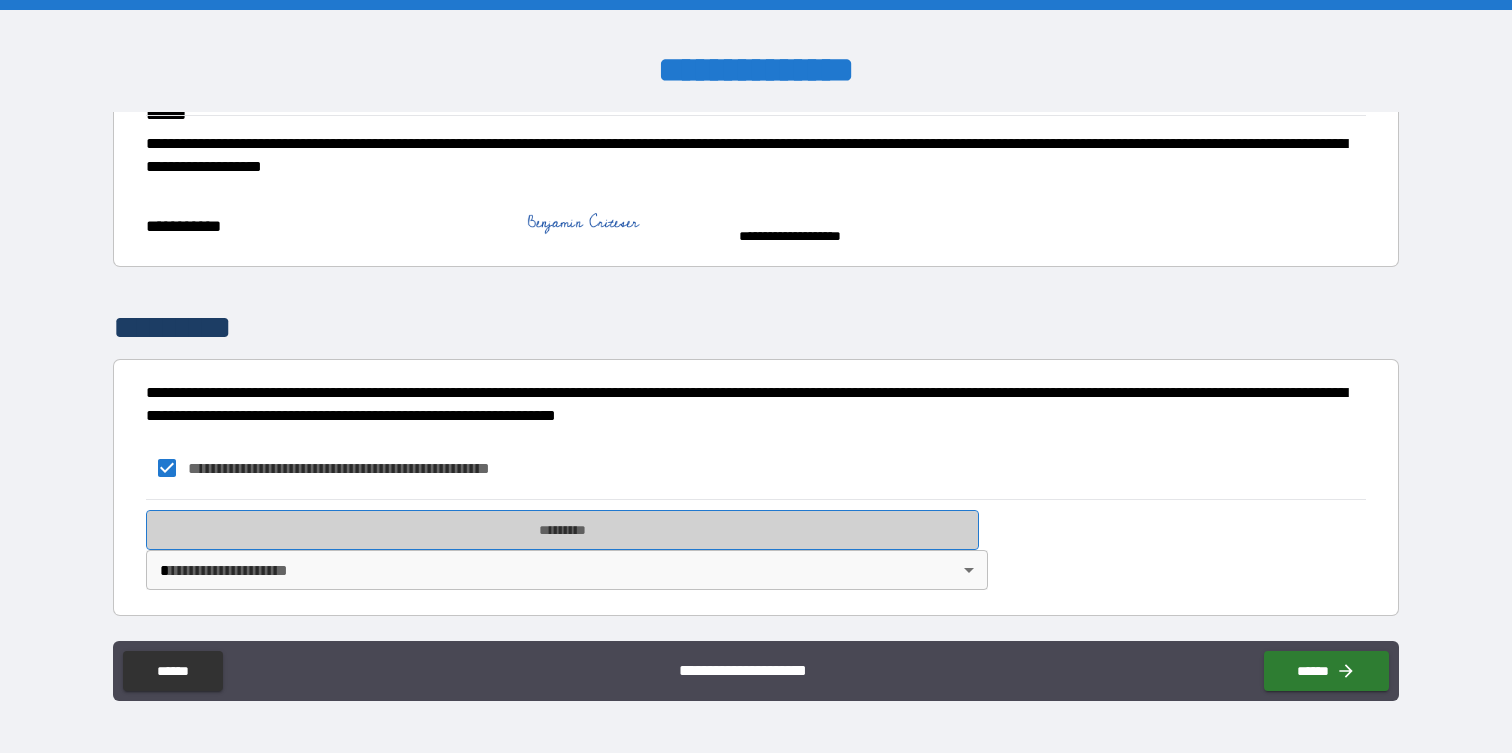 click on "*********" at bounding box center (562, 530) 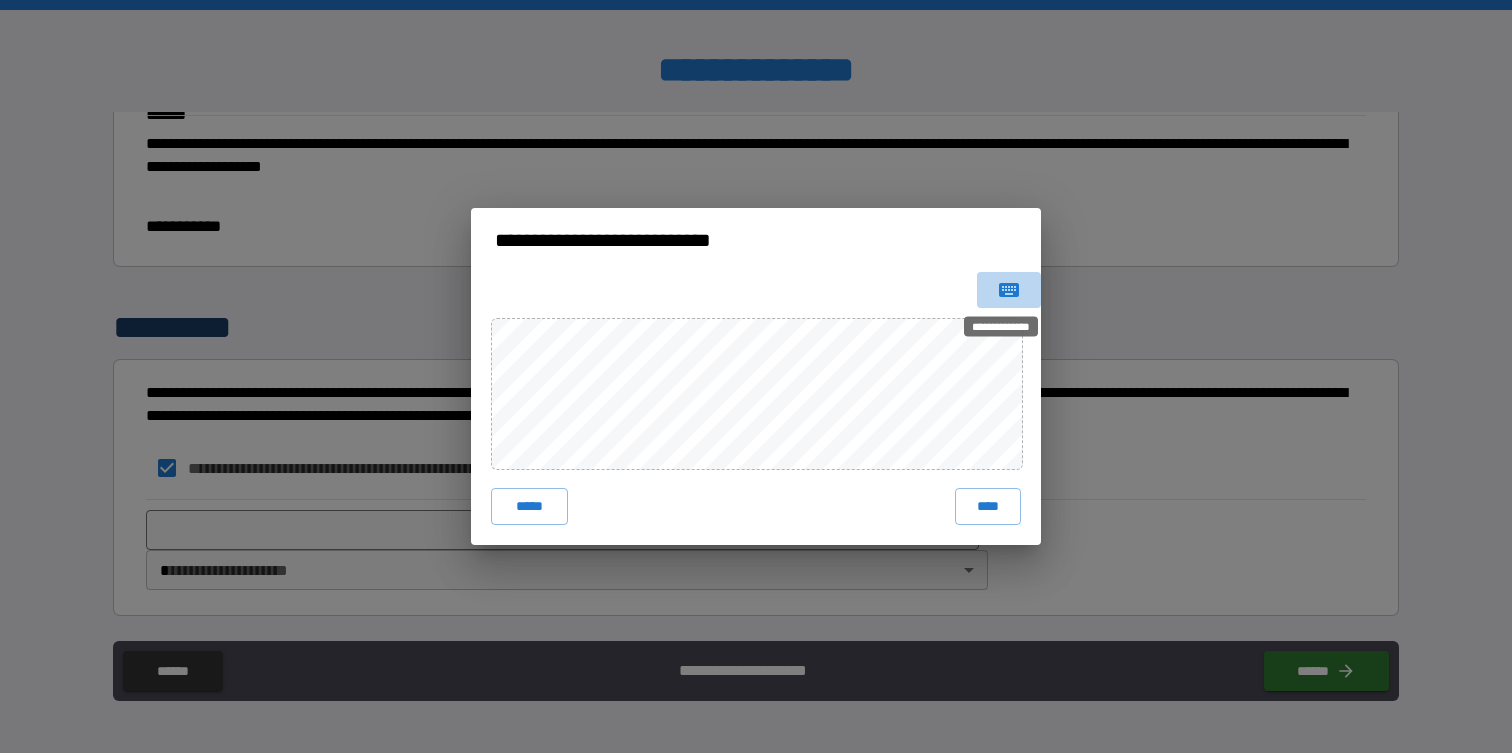 click 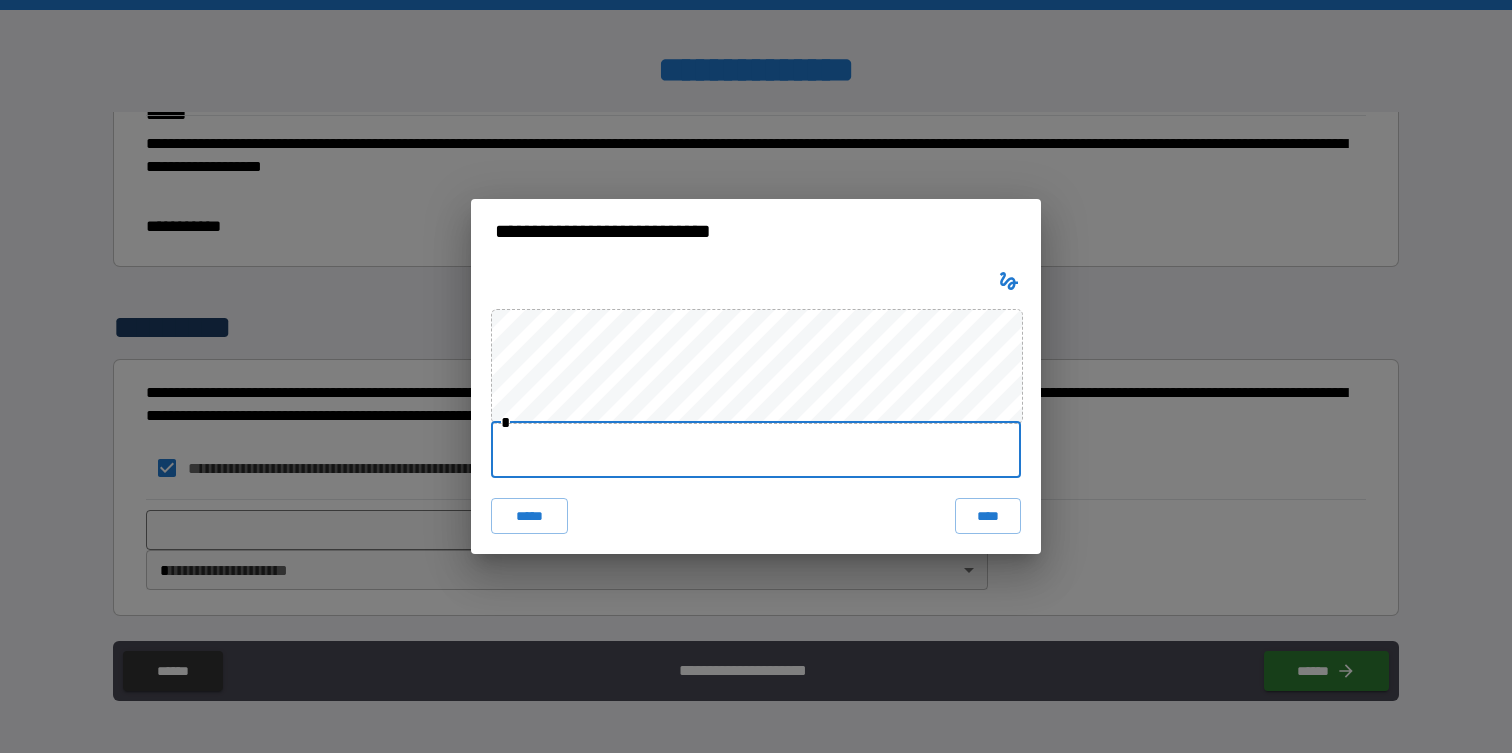 click at bounding box center (756, 450) 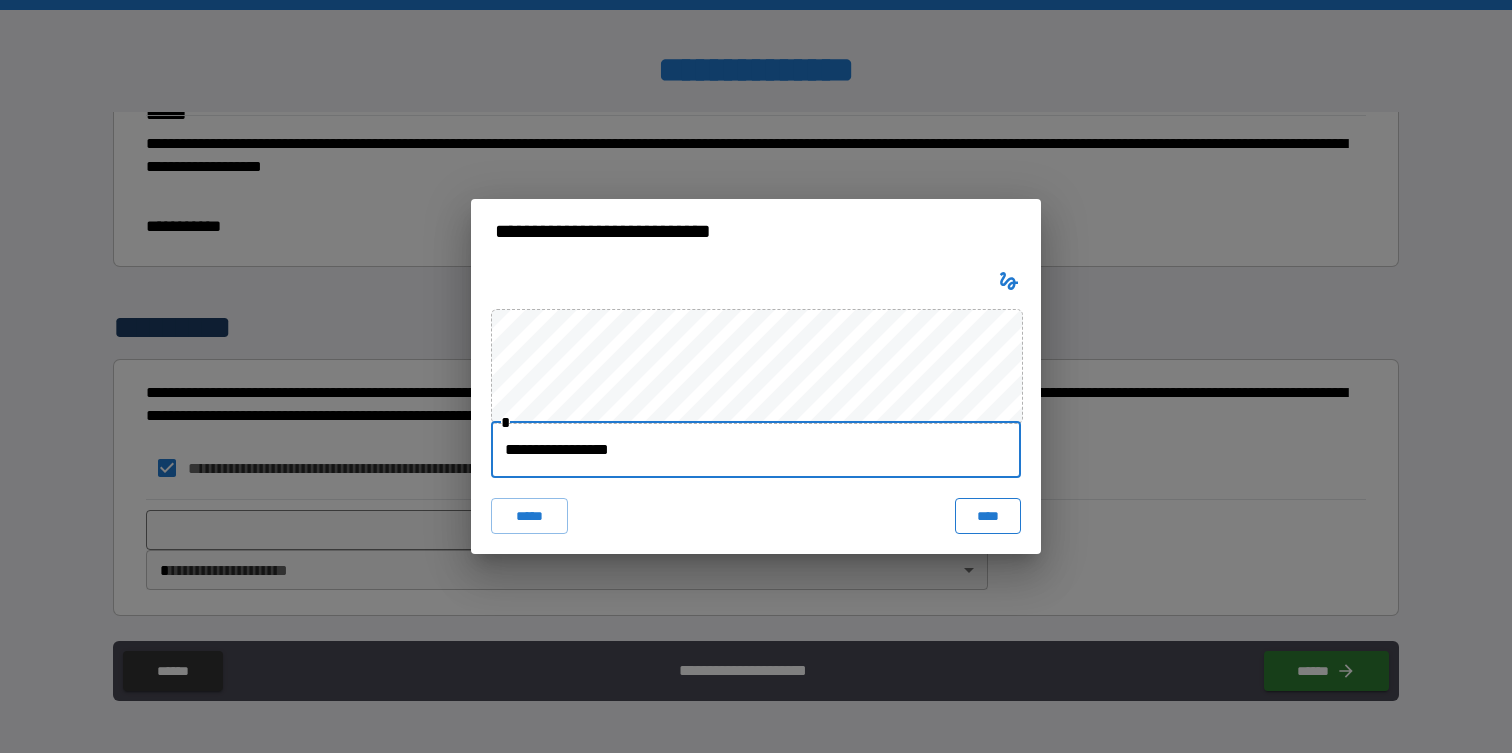 type on "**********" 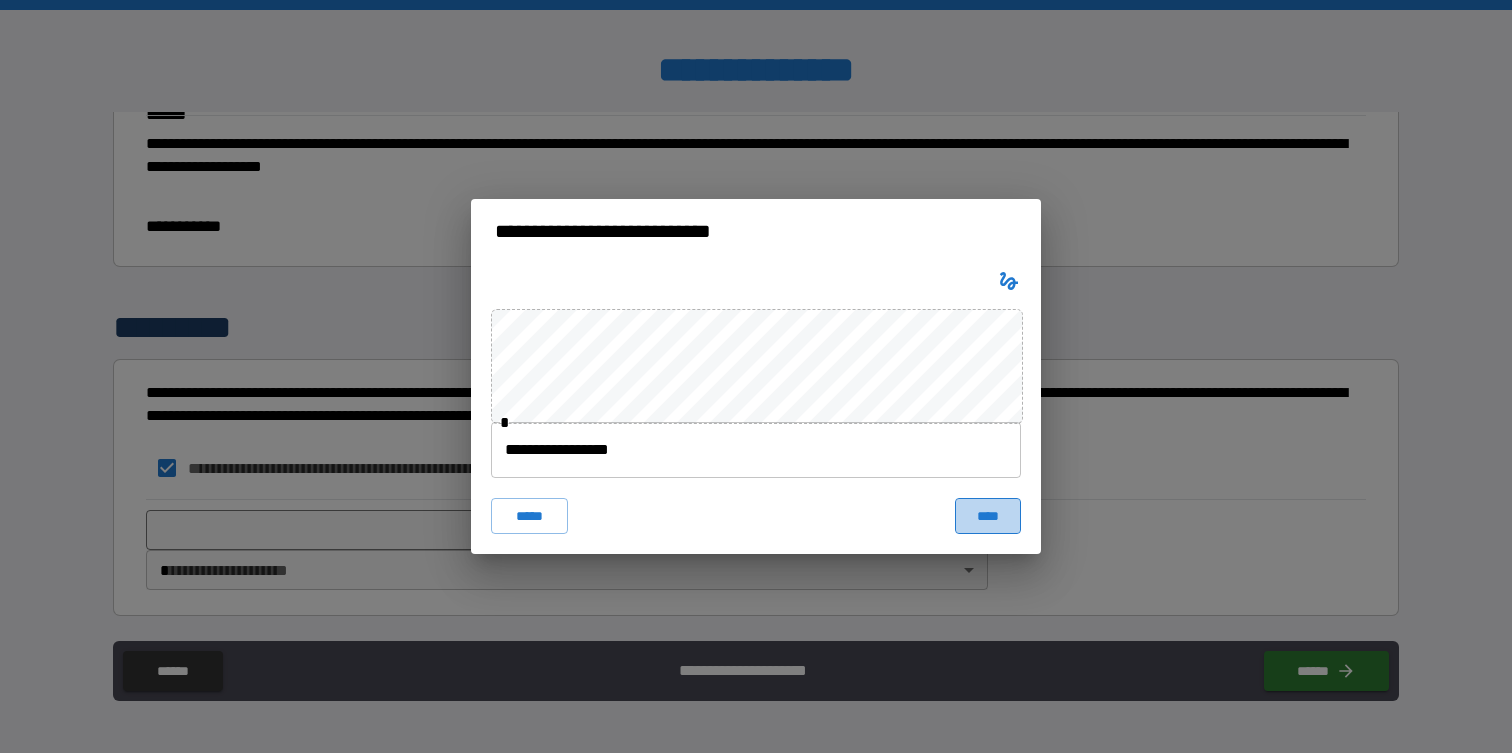 click on "****" at bounding box center [988, 516] 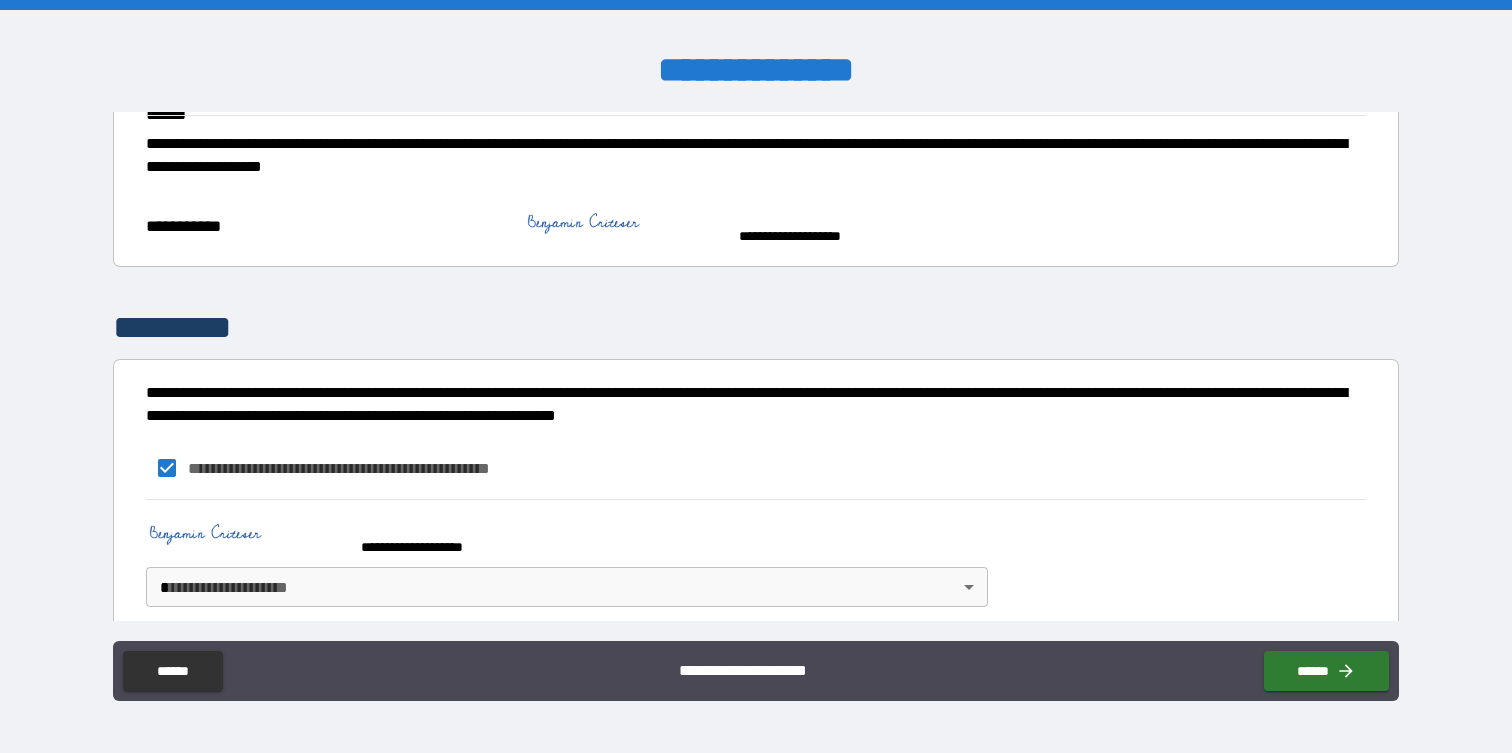 click on "**********" at bounding box center (756, 376) 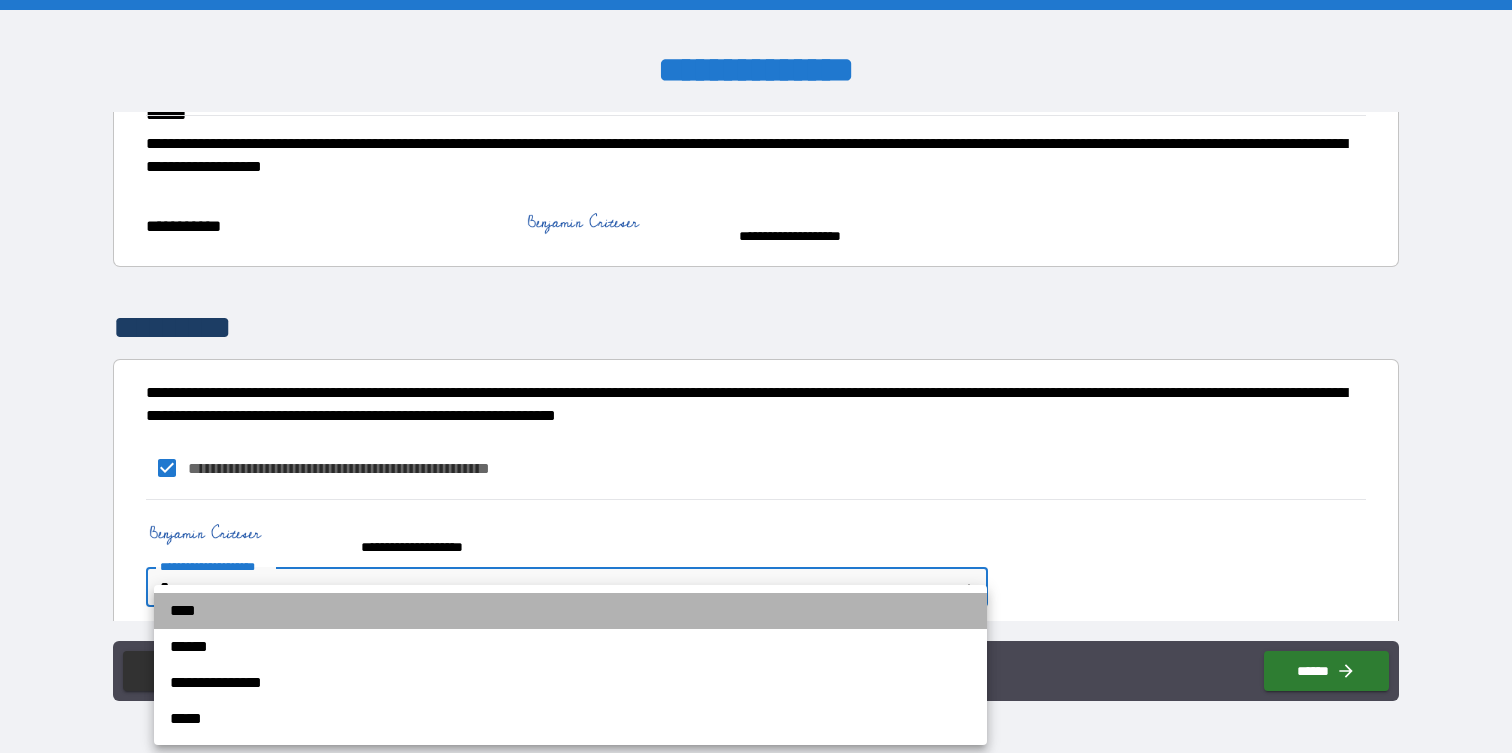 click on "****" at bounding box center (570, 611) 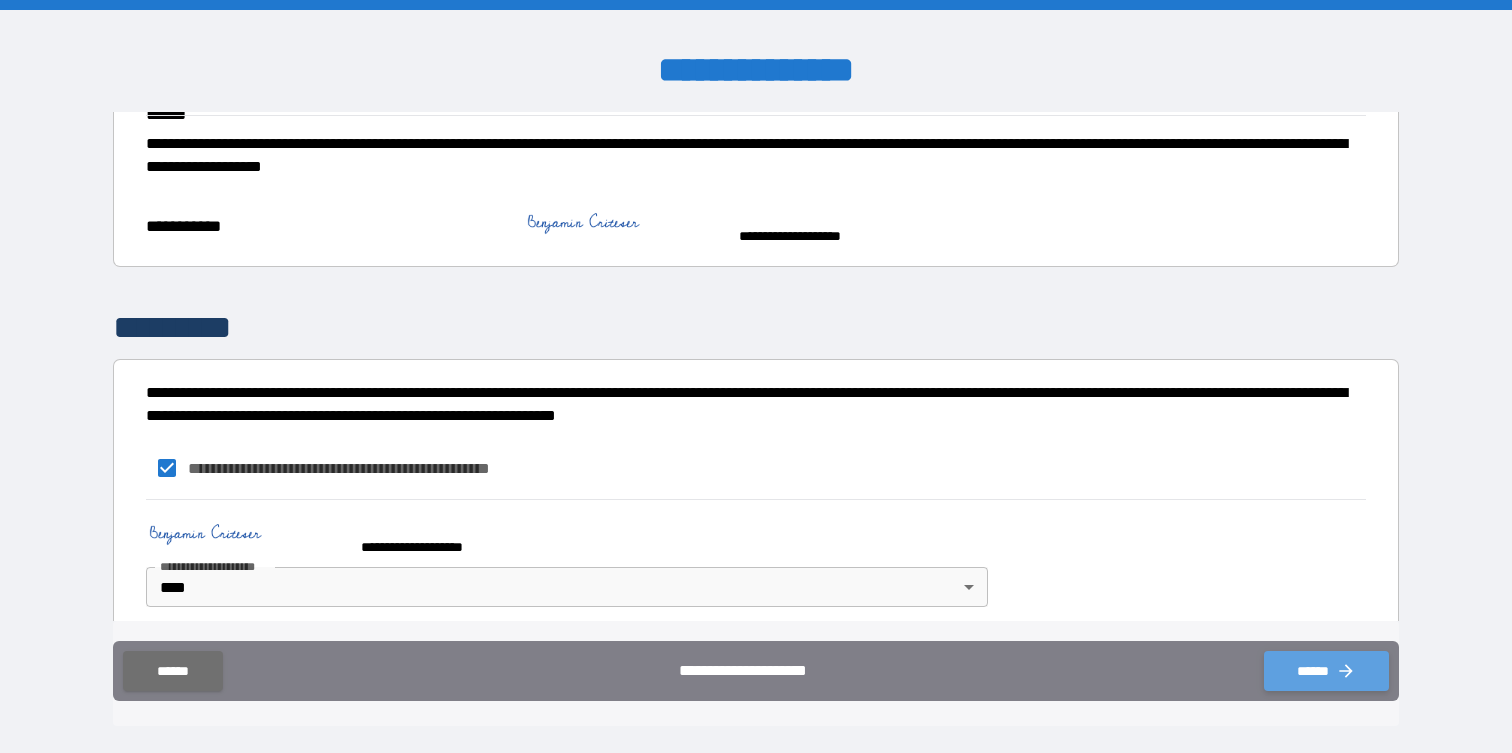 click on "******" at bounding box center (1326, 671) 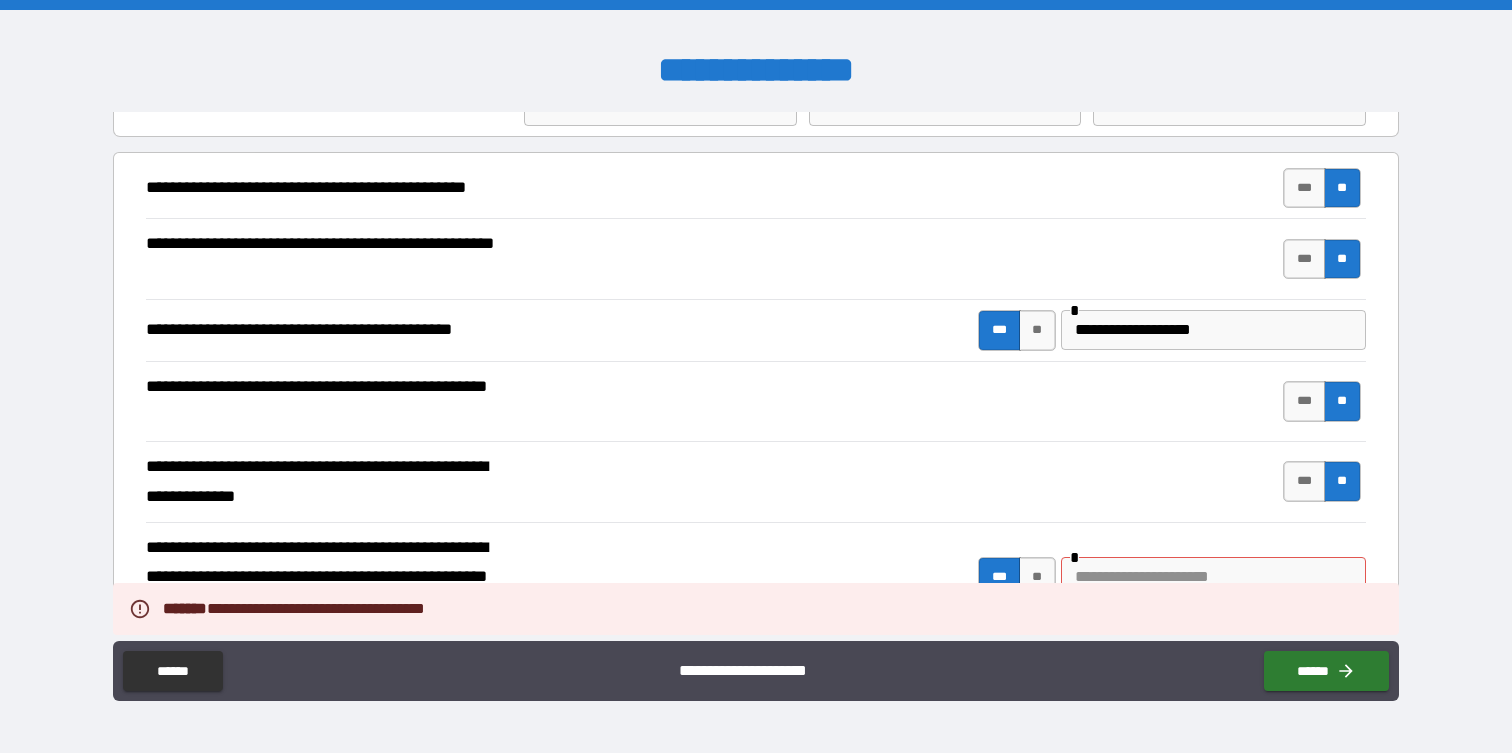 scroll, scrollTop: 285, scrollLeft: 0, axis: vertical 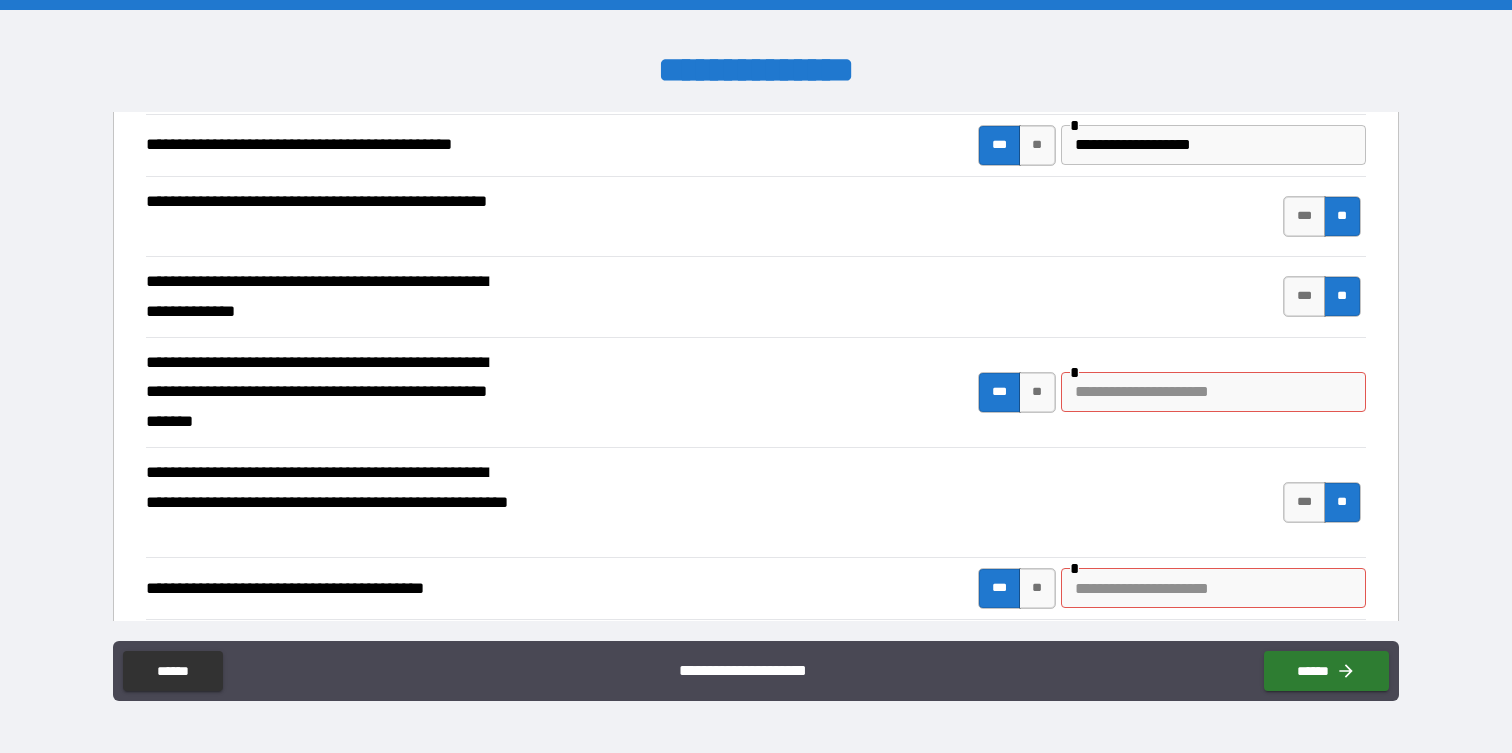 click on "*** ** *" at bounding box center [1171, 392] 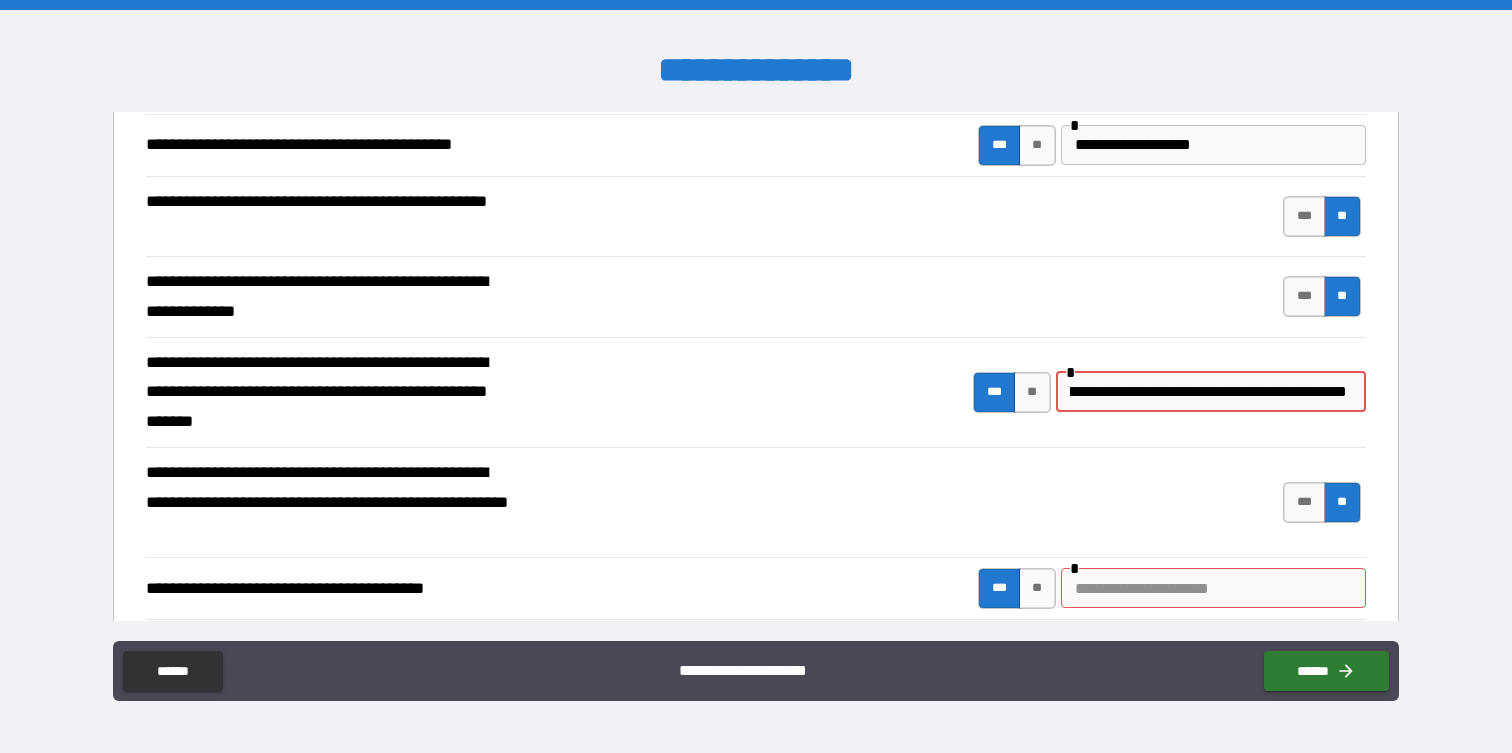 scroll, scrollTop: 0, scrollLeft: 159, axis: horizontal 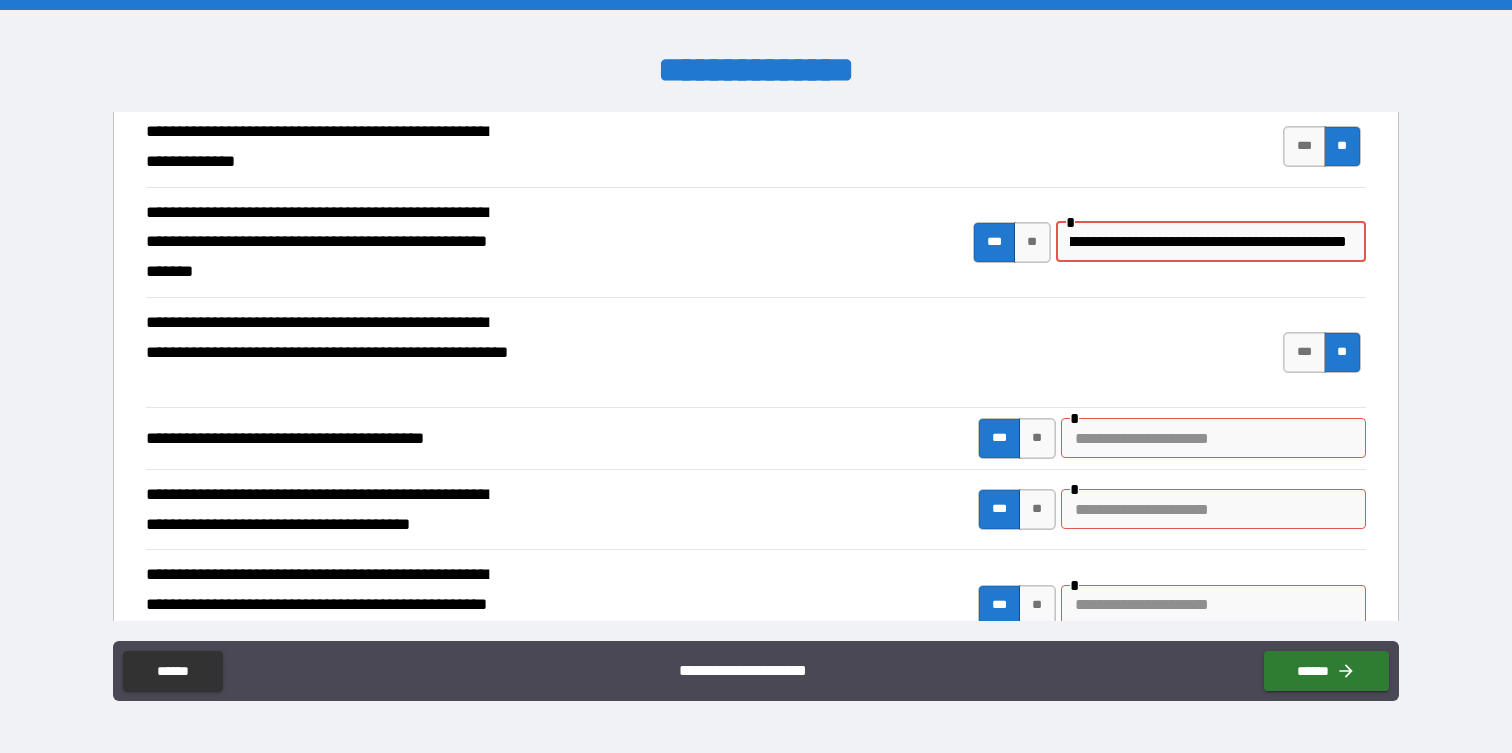 type on "**********" 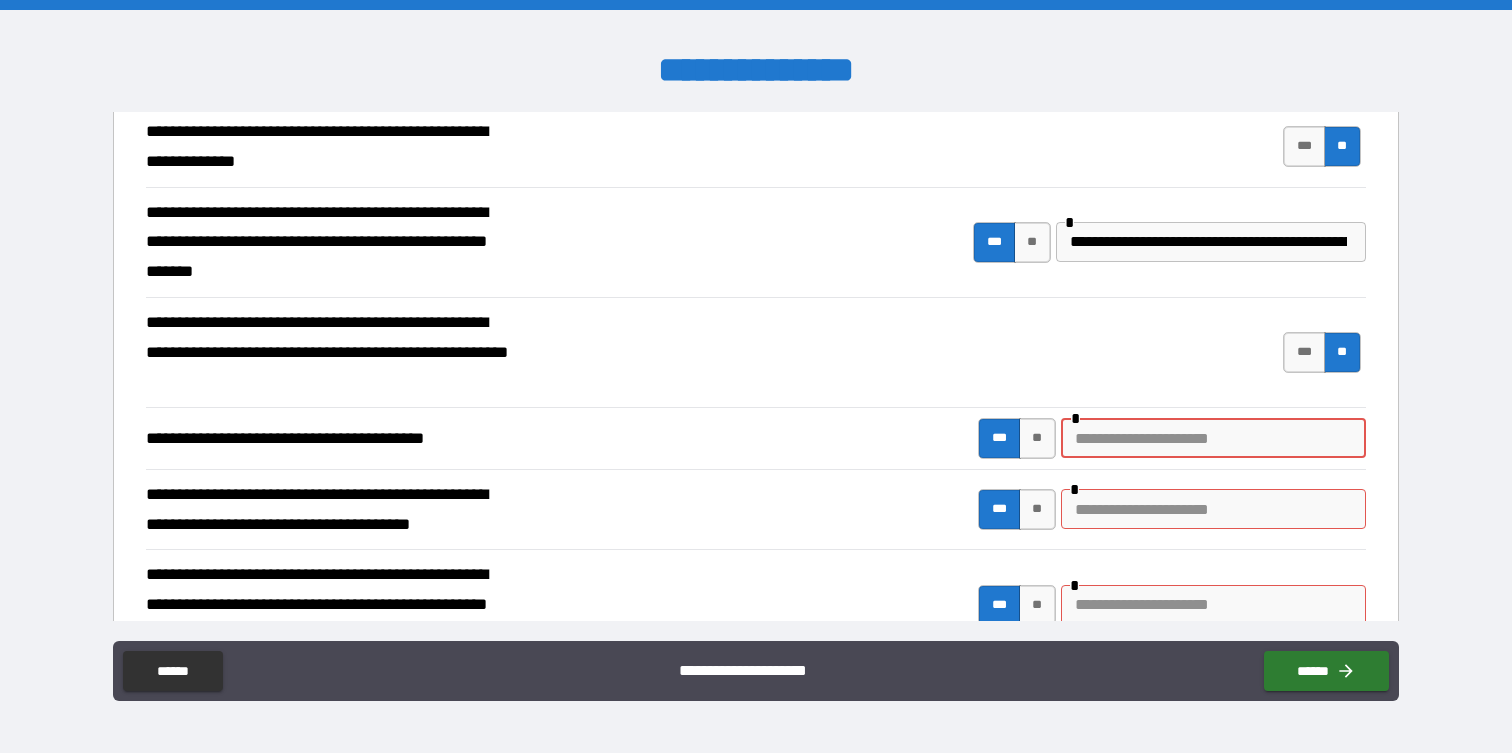 click at bounding box center [1213, 438] 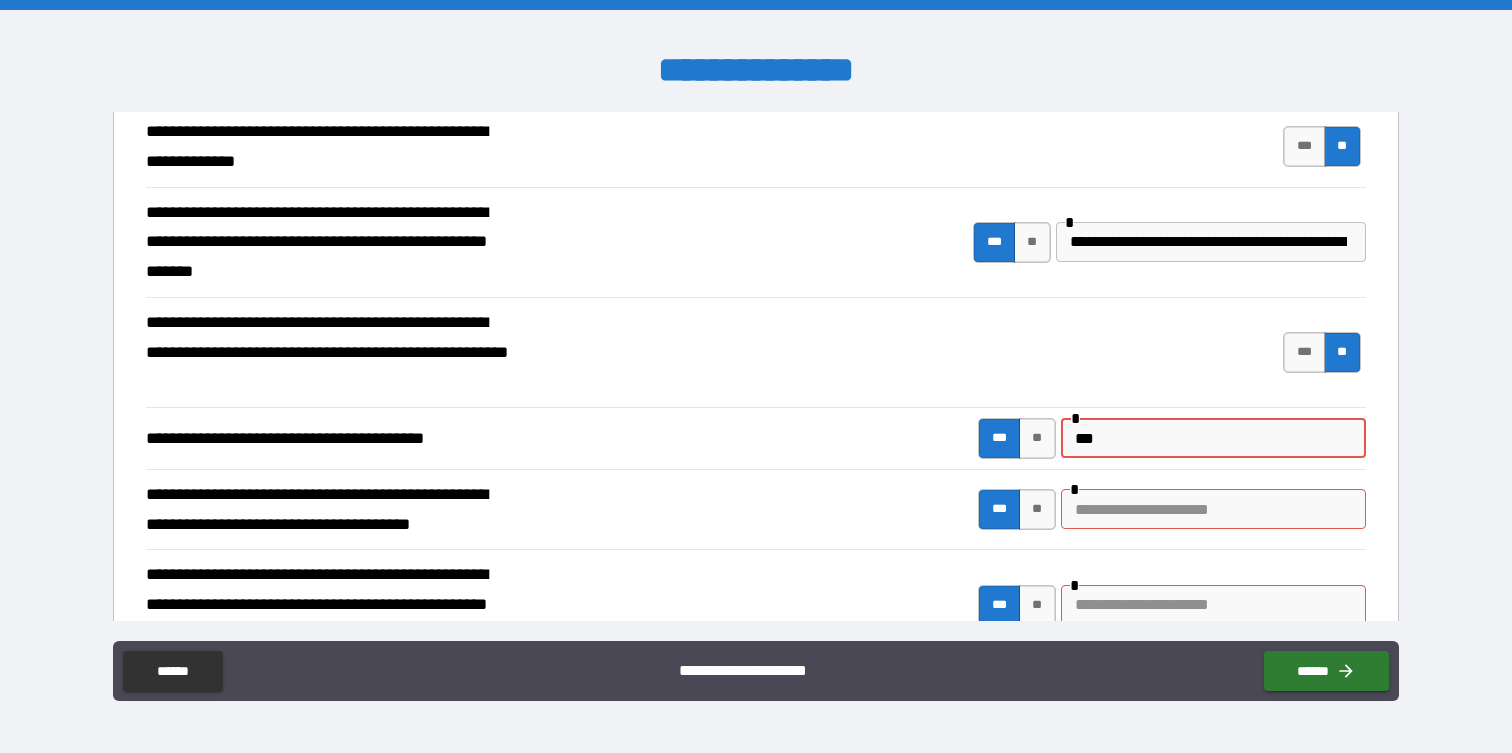 scroll, scrollTop: 505, scrollLeft: 0, axis: vertical 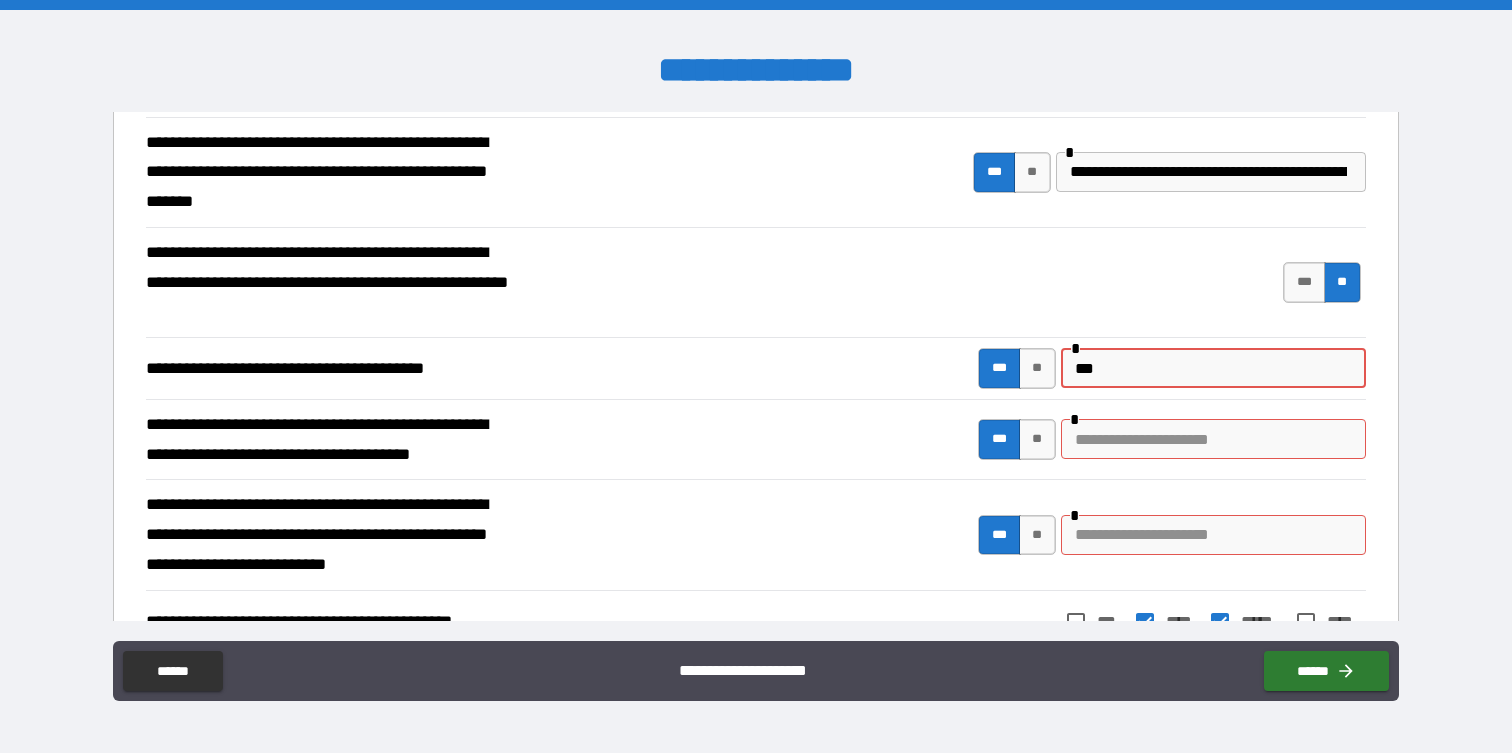 type on "***" 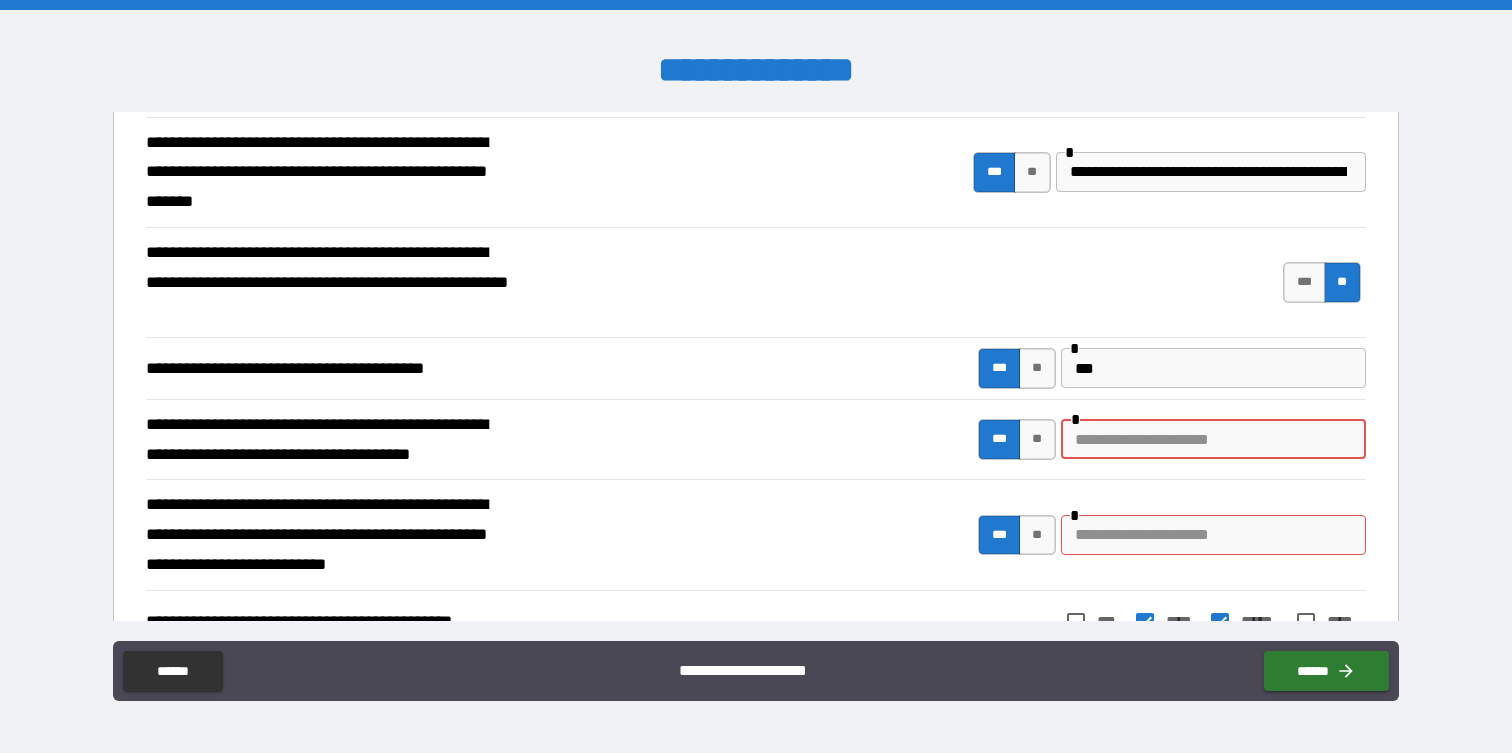 click at bounding box center (1213, 439) 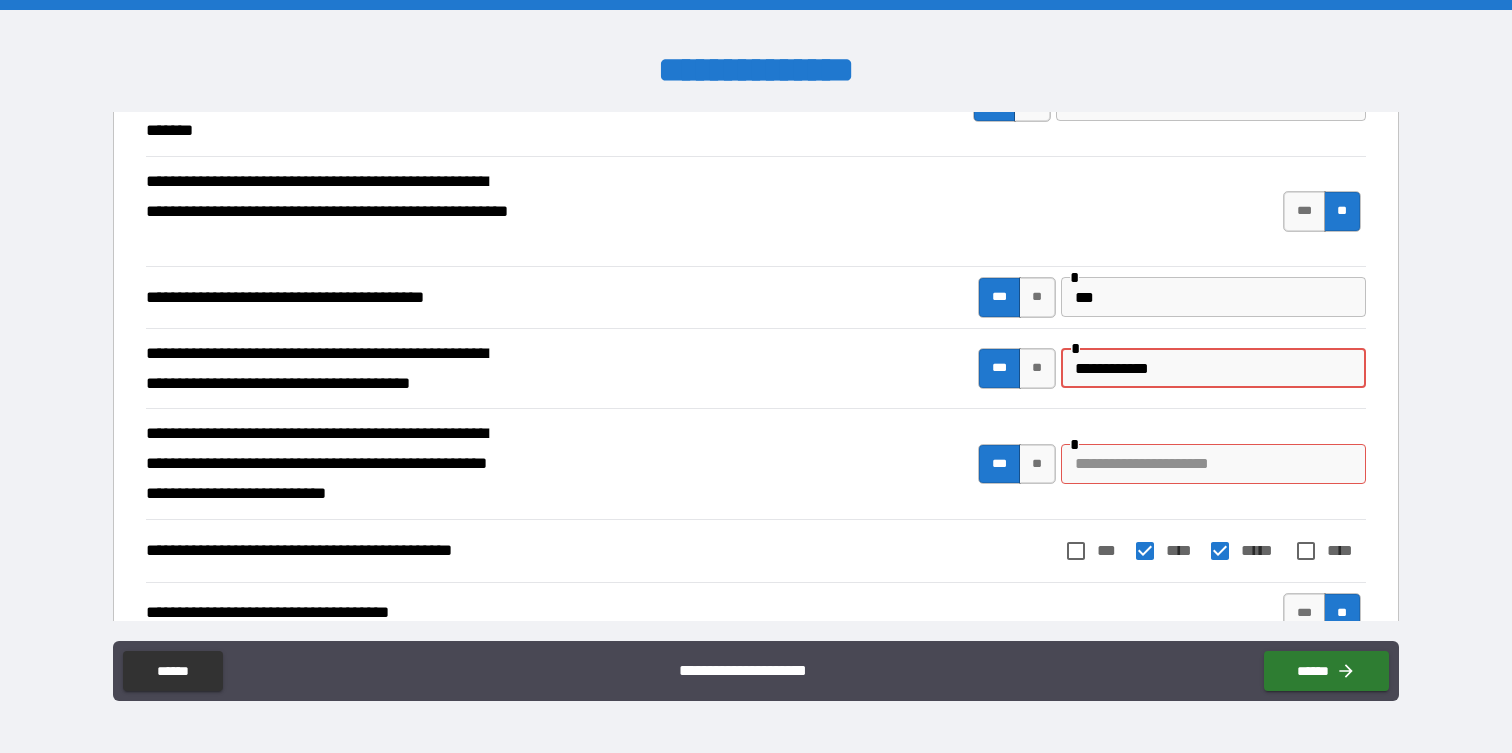 scroll, scrollTop: 589, scrollLeft: 0, axis: vertical 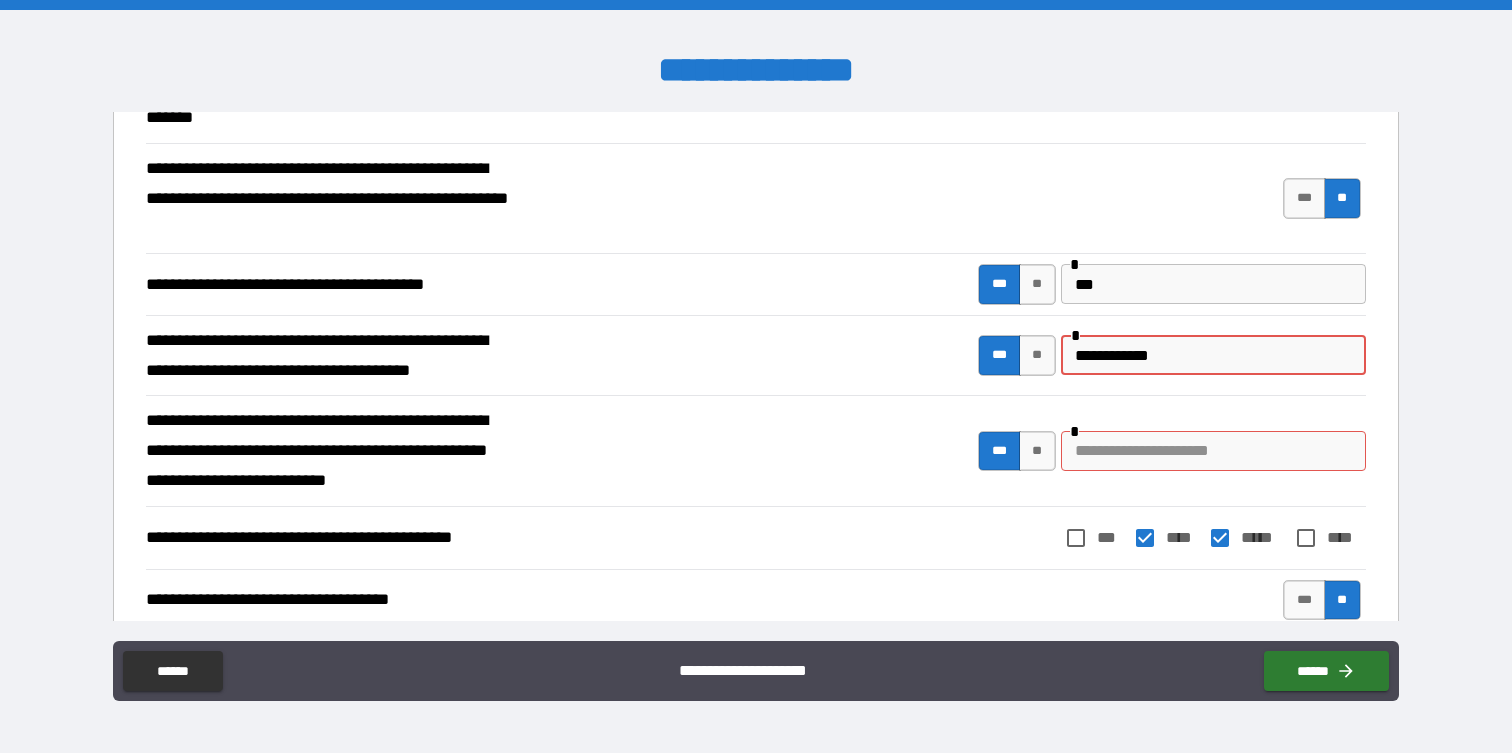 type on "**********" 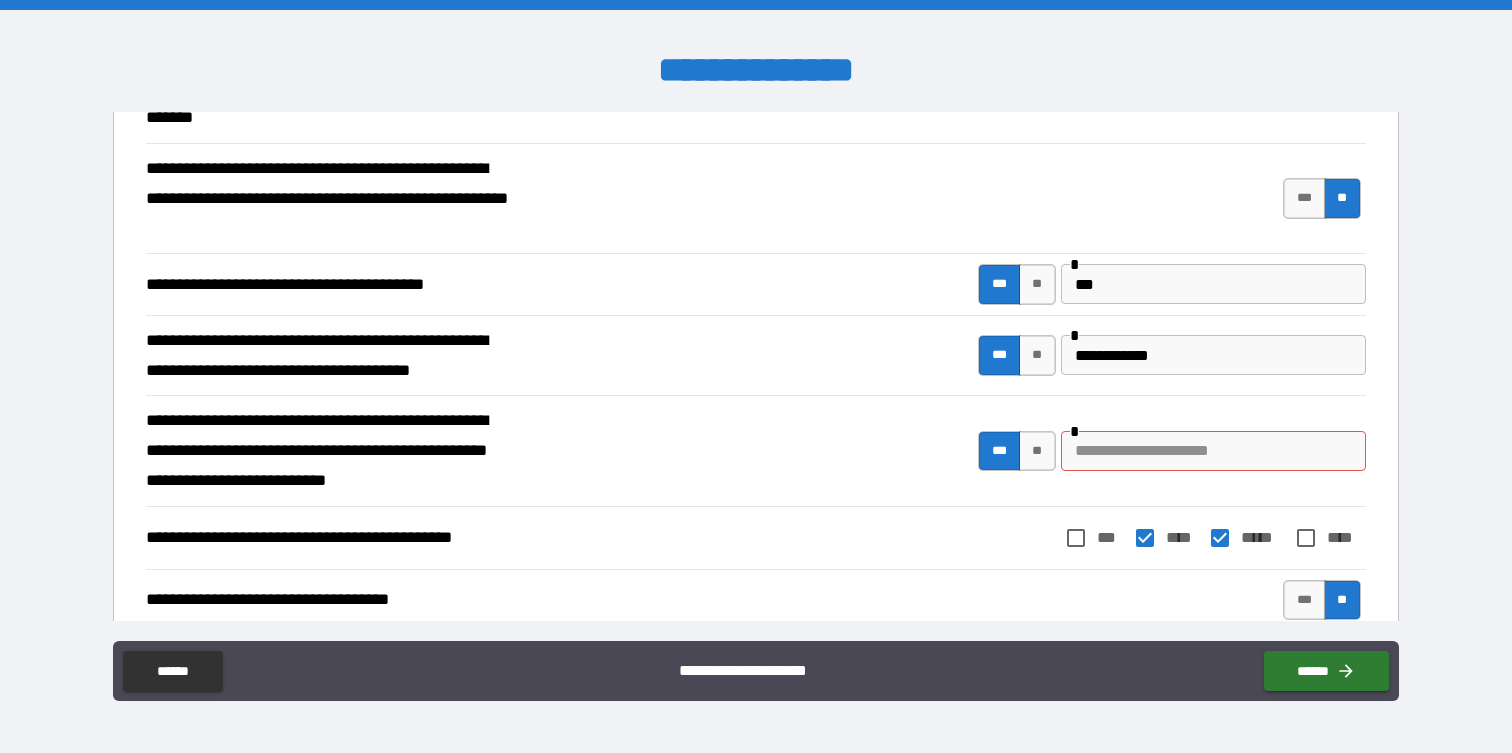 type on "*" 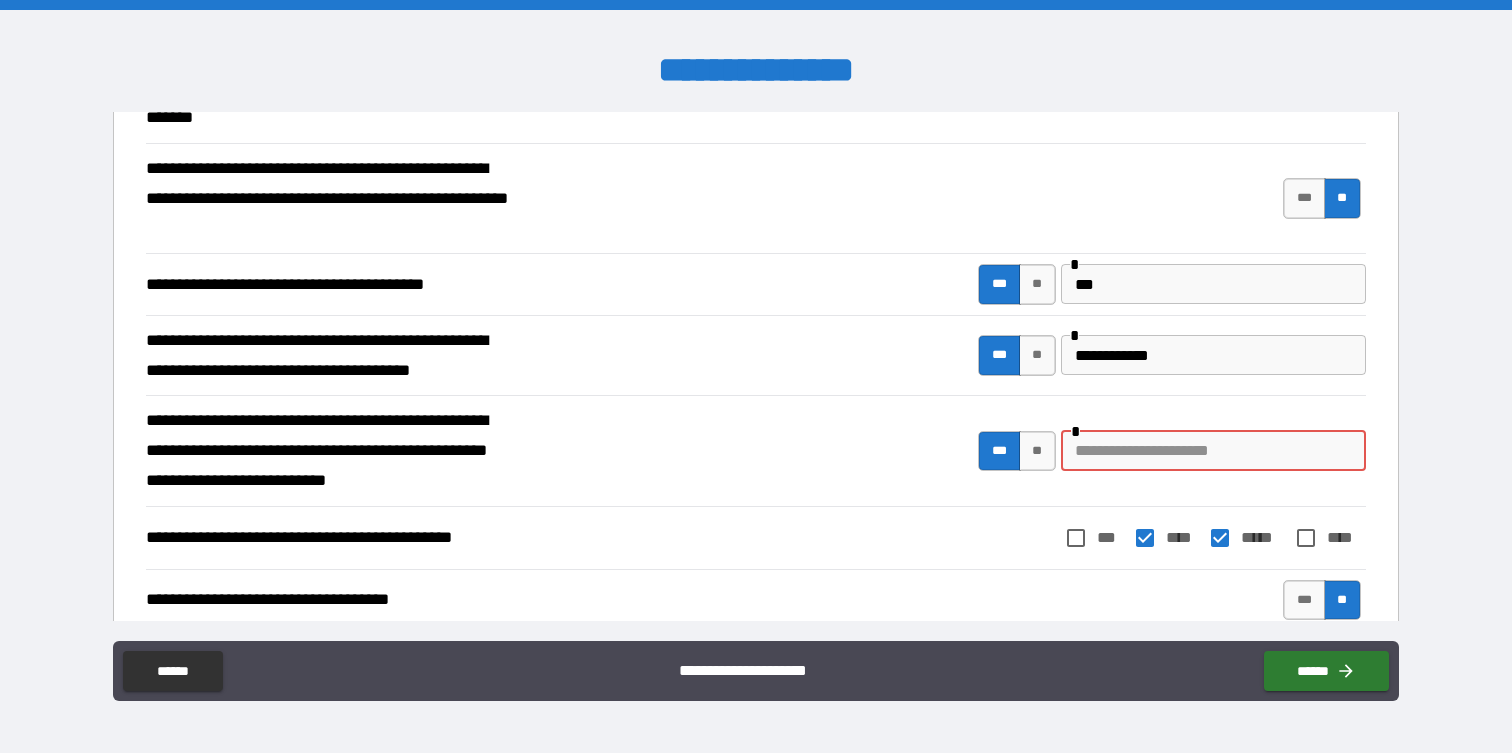 click at bounding box center [1213, 451] 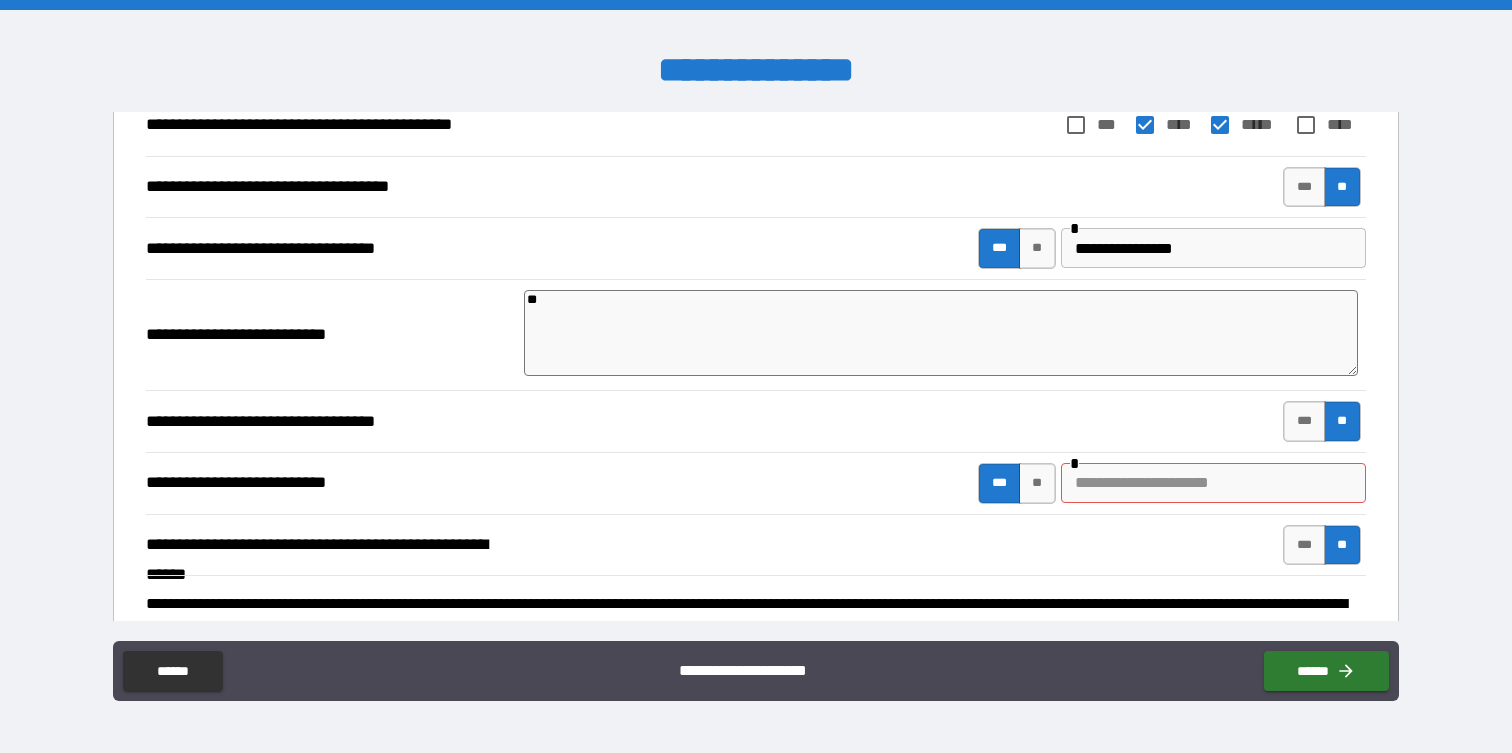 scroll, scrollTop: 1017, scrollLeft: 0, axis: vertical 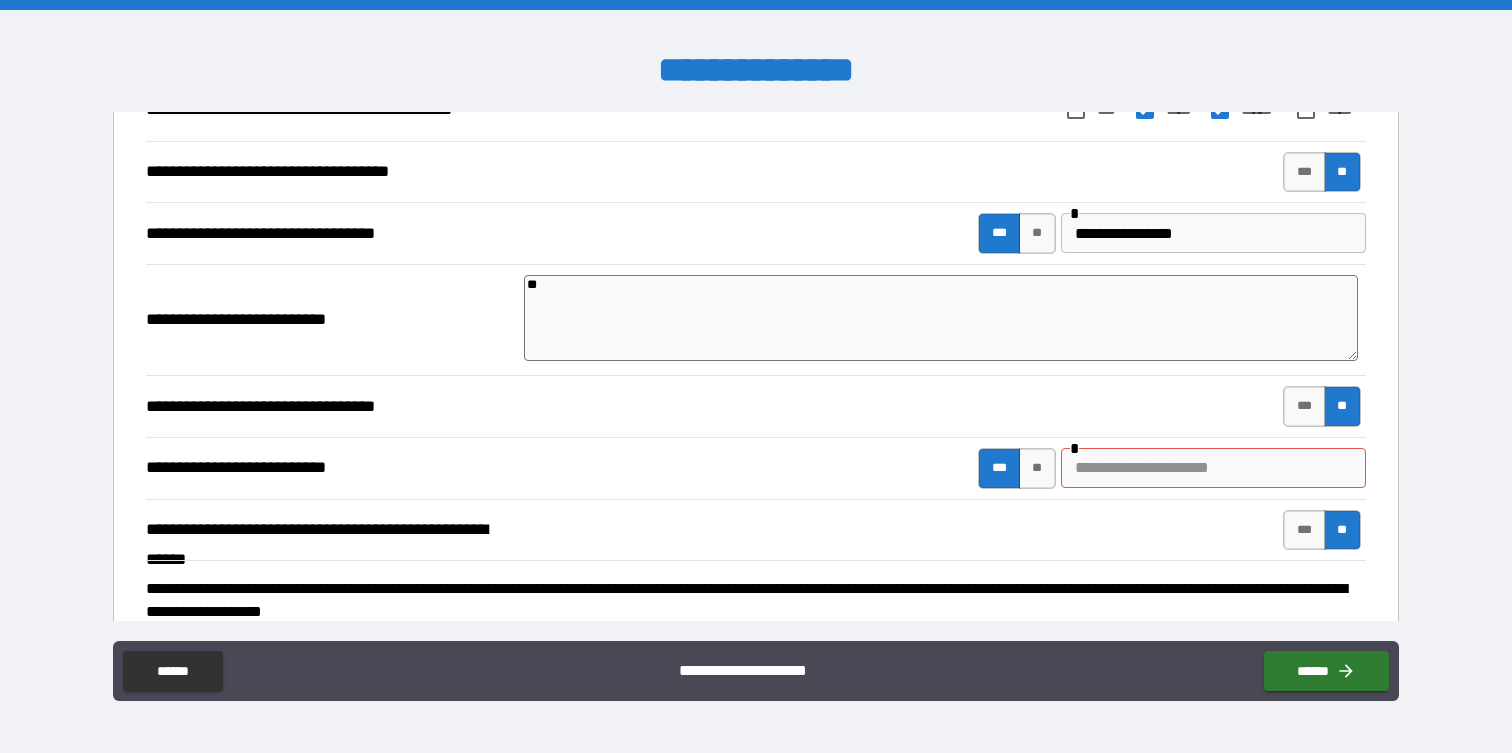 type on "**********" 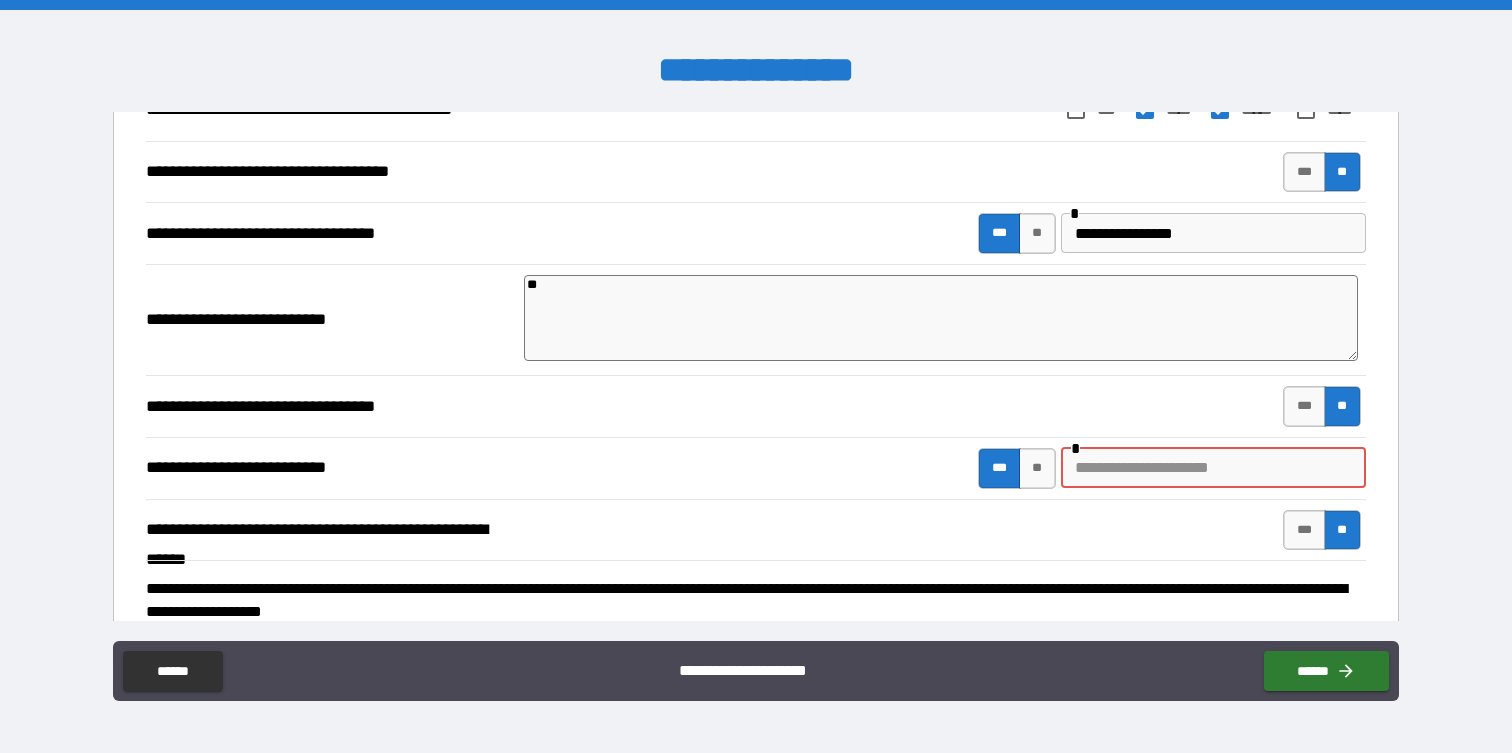 click at bounding box center (1213, 468) 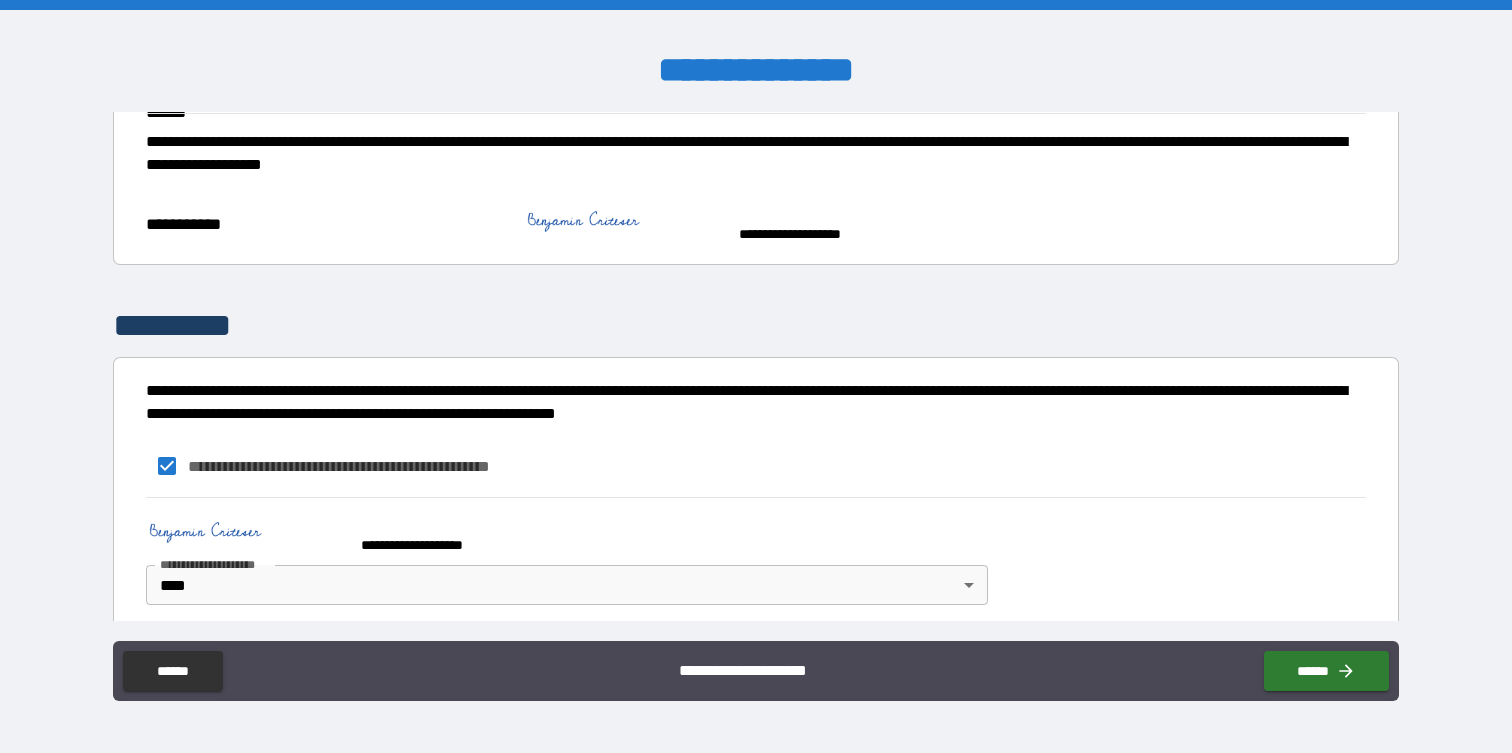 scroll, scrollTop: 1479, scrollLeft: 0, axis: vertical 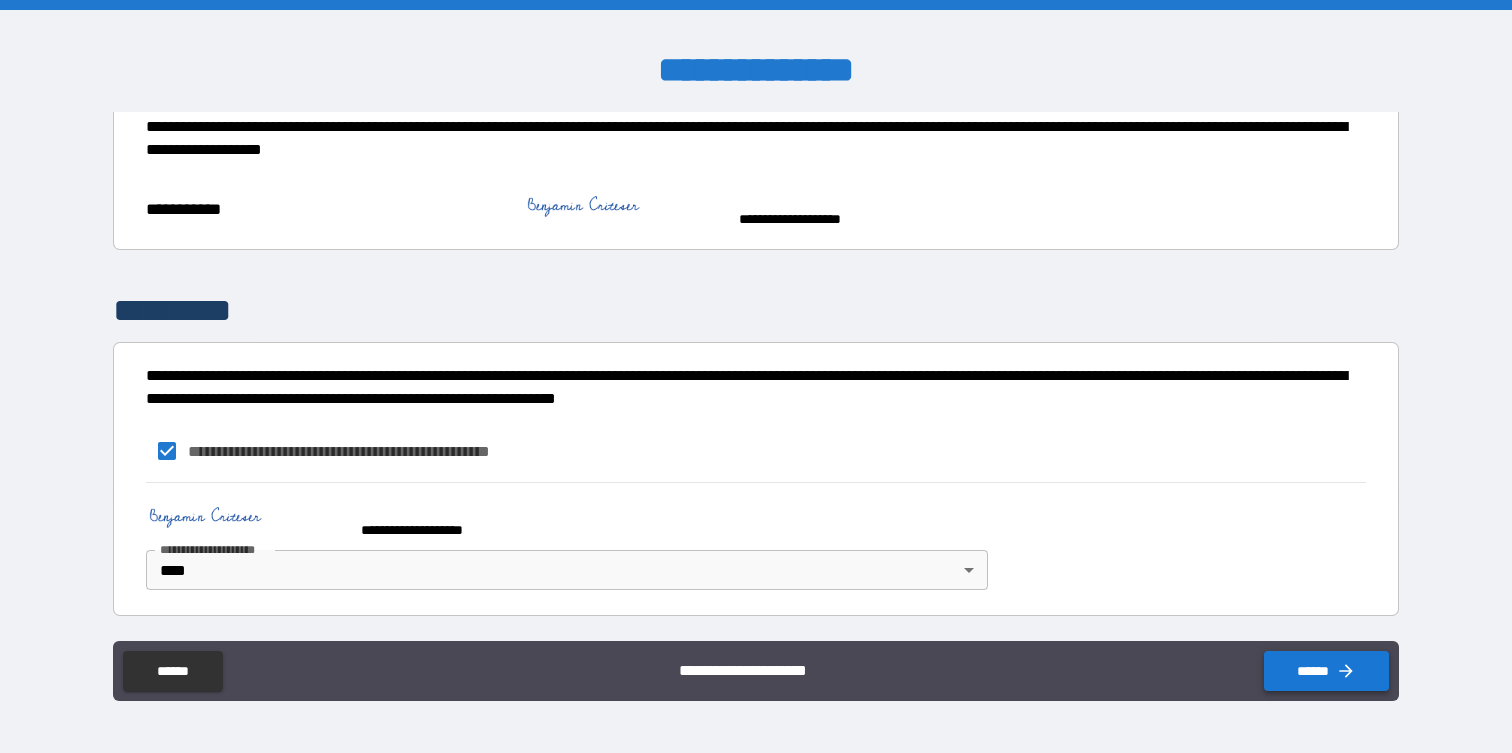 type on "**********" 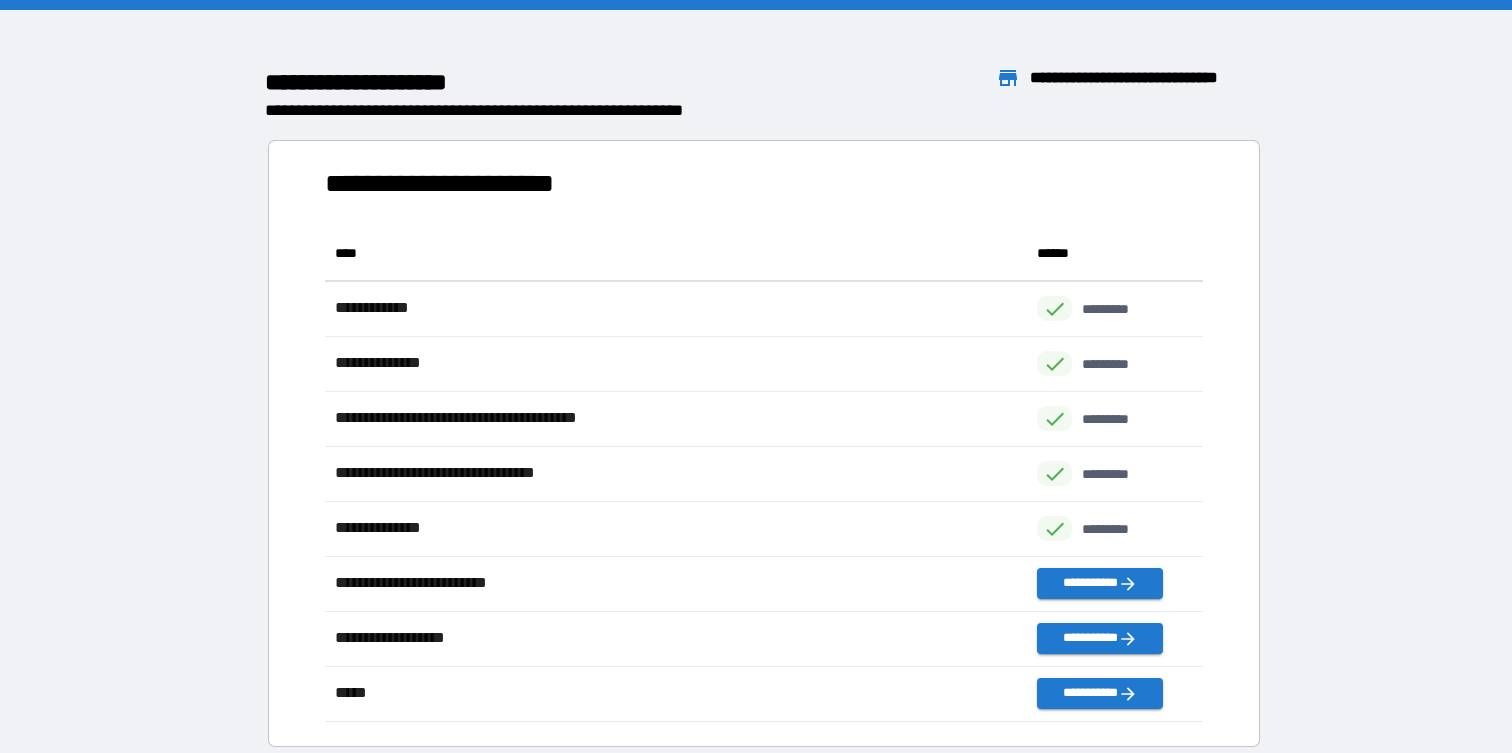 scroll, scrollTop: 1, scrollLeft: 1, axis: both 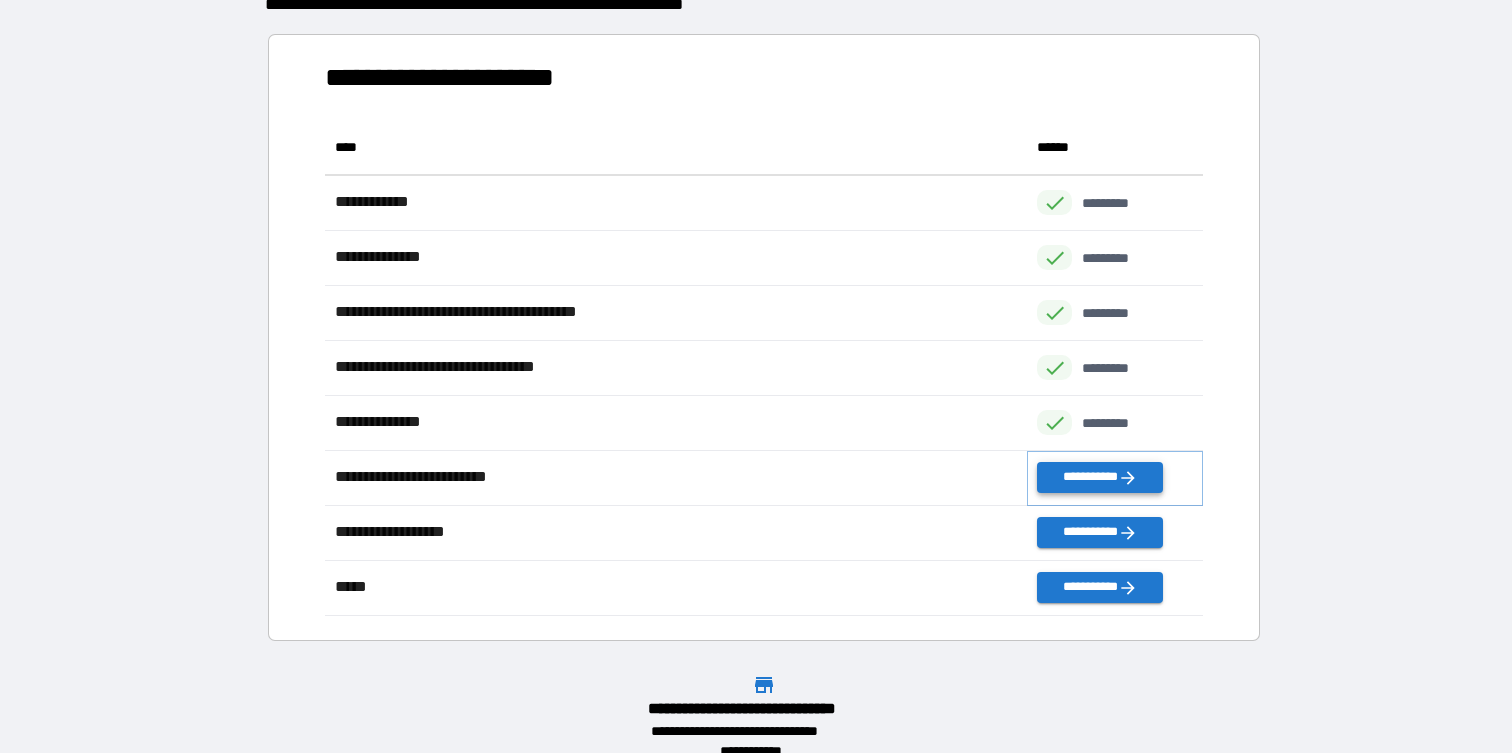 click on "**********" at bounding box center [1099, 477] 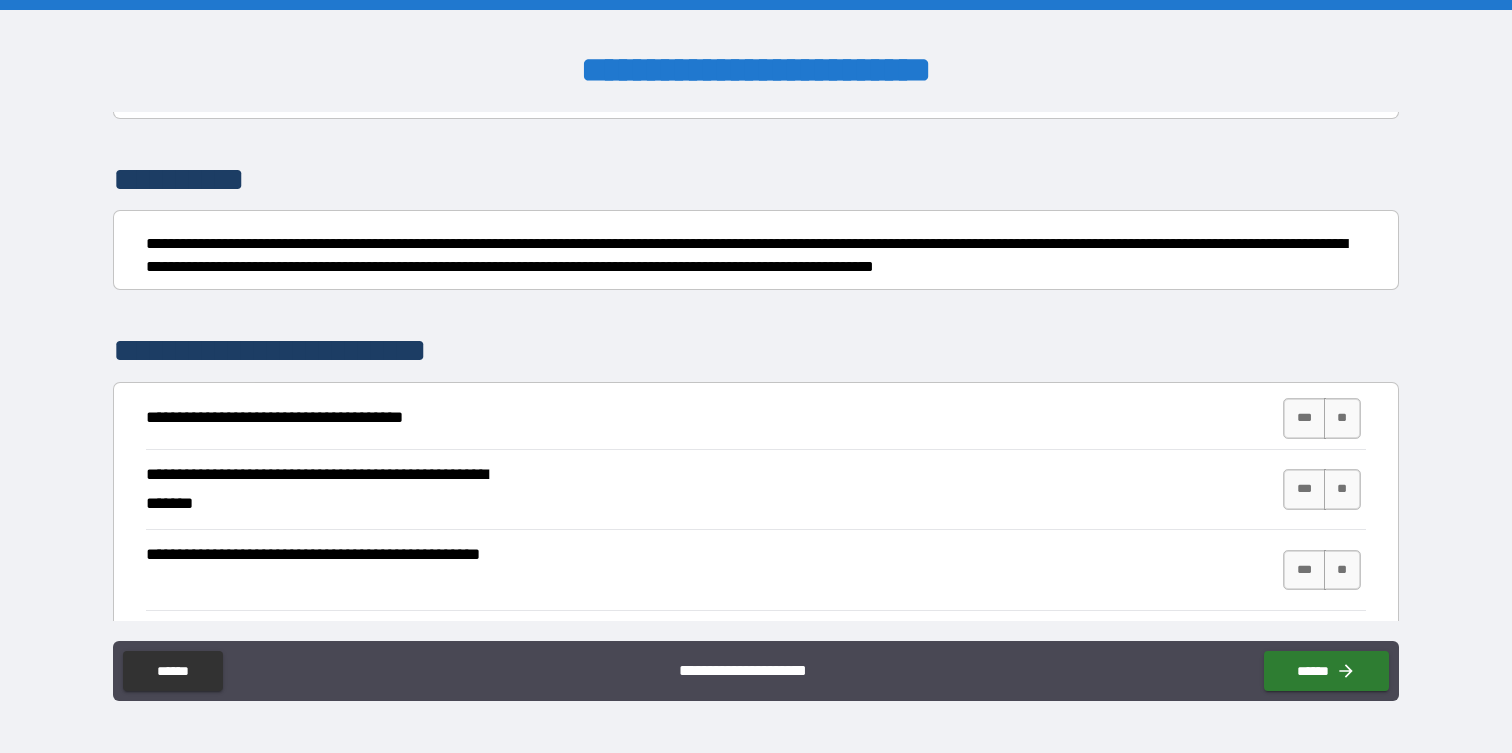 scroll, scrollTop: 120, scrollLeft: 0, axis: vertical 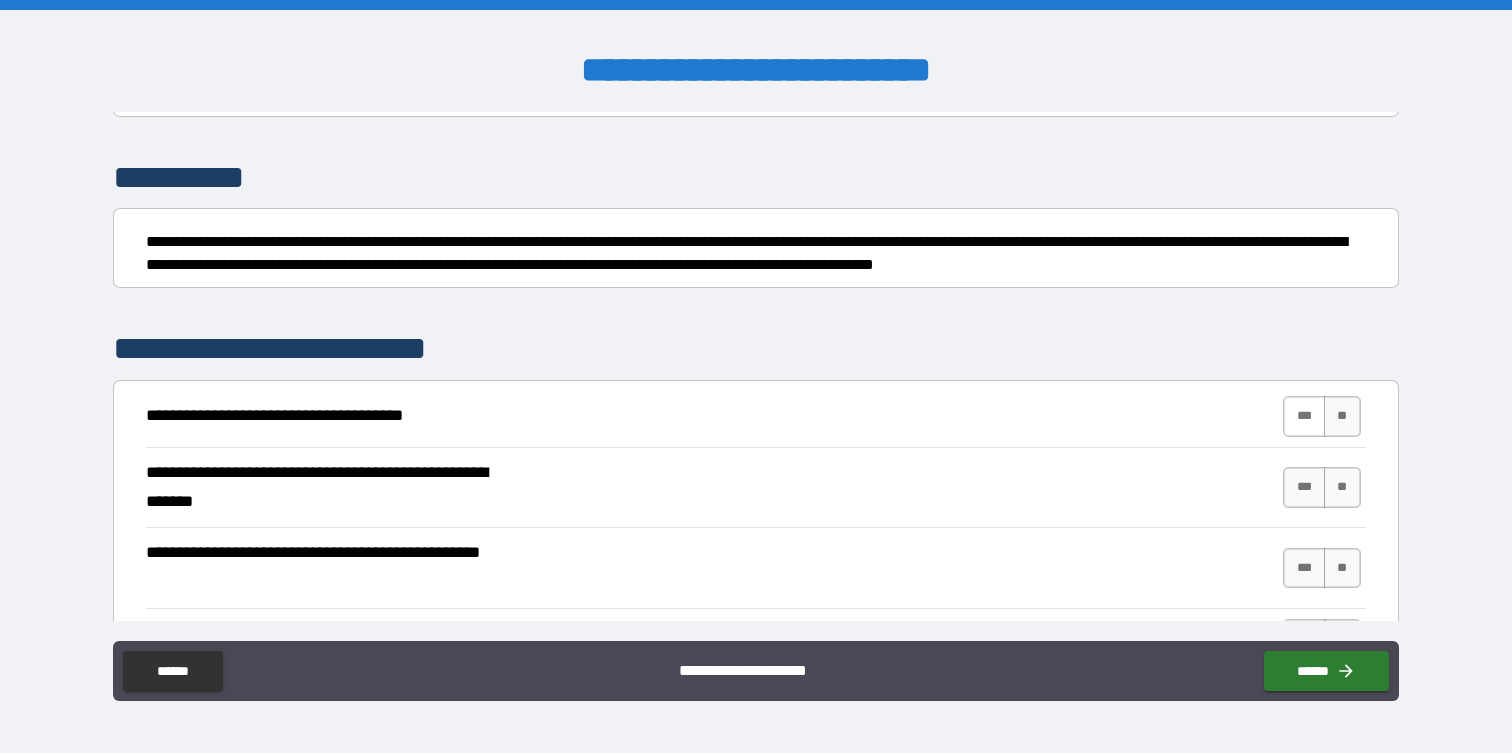 click on "***" at bounding box center [1304, 416] 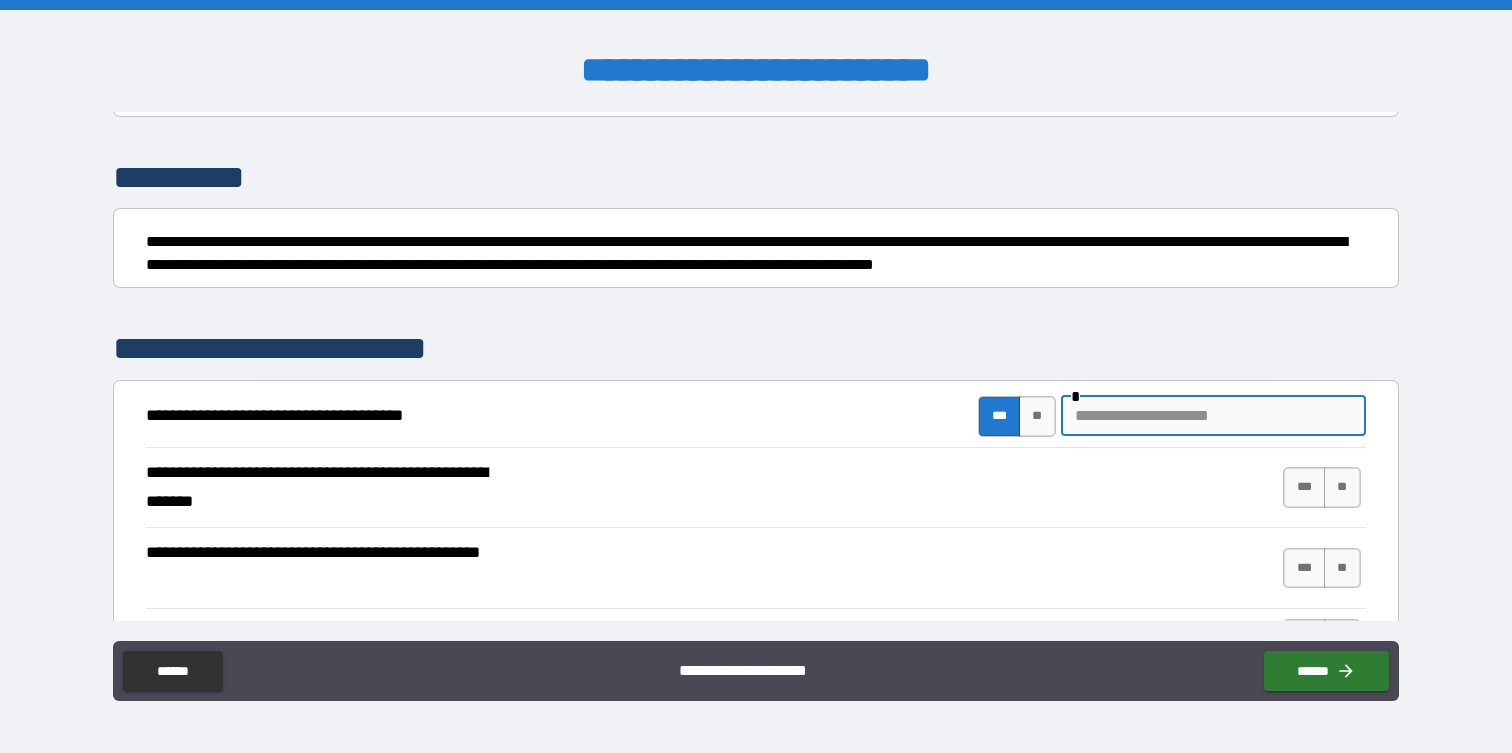 click at bounding box center [1213, 416] 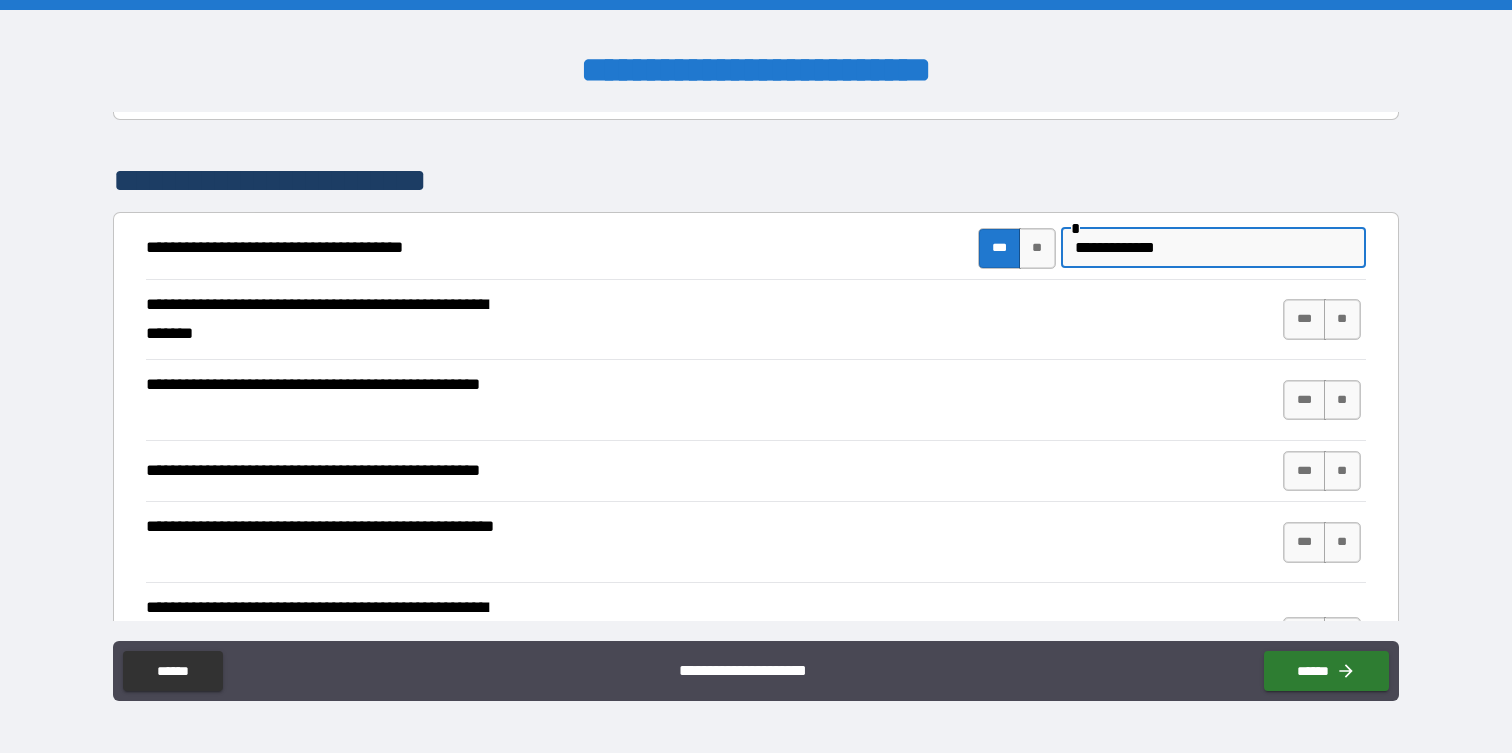 scroll, scrollTop: 292, scrollLeft: 0, axis: vertical 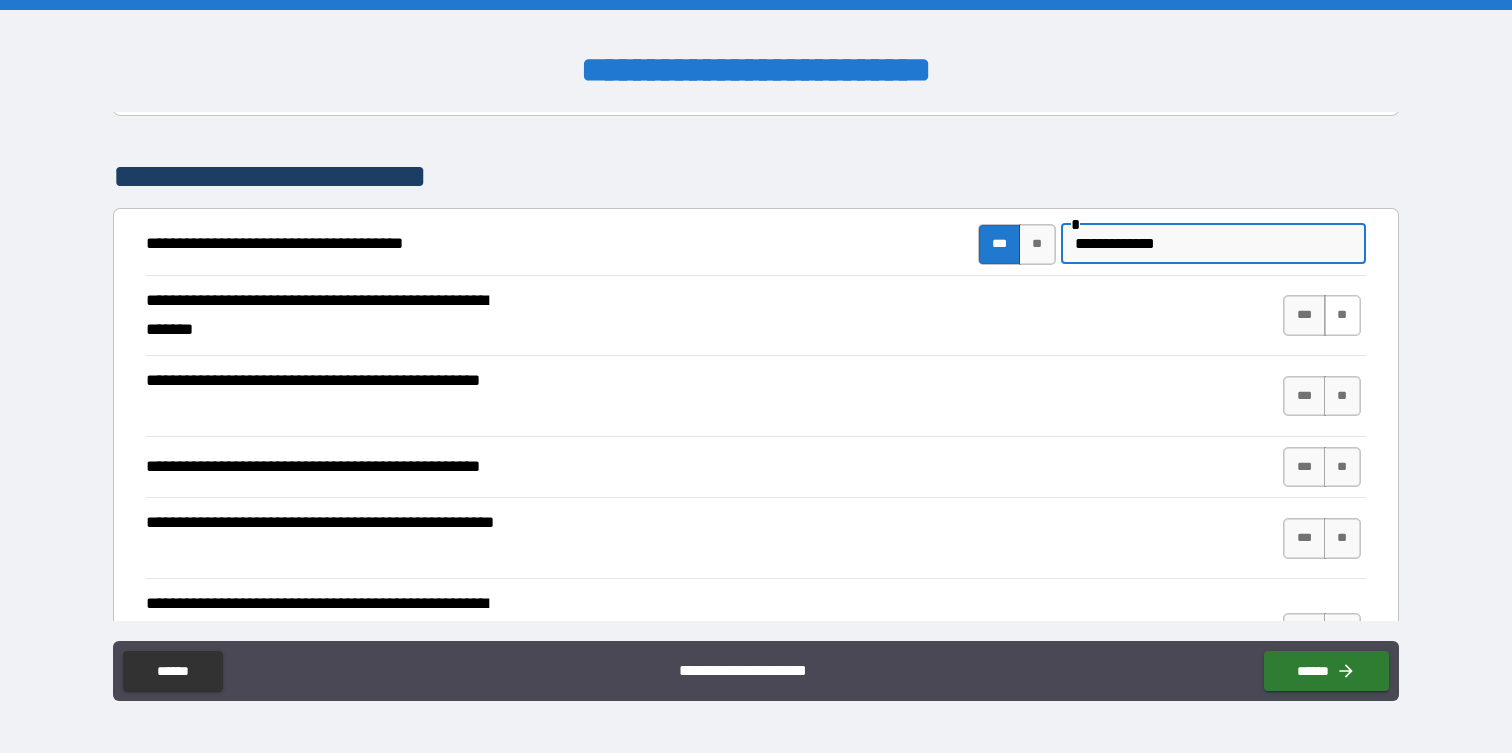 type on "**********" 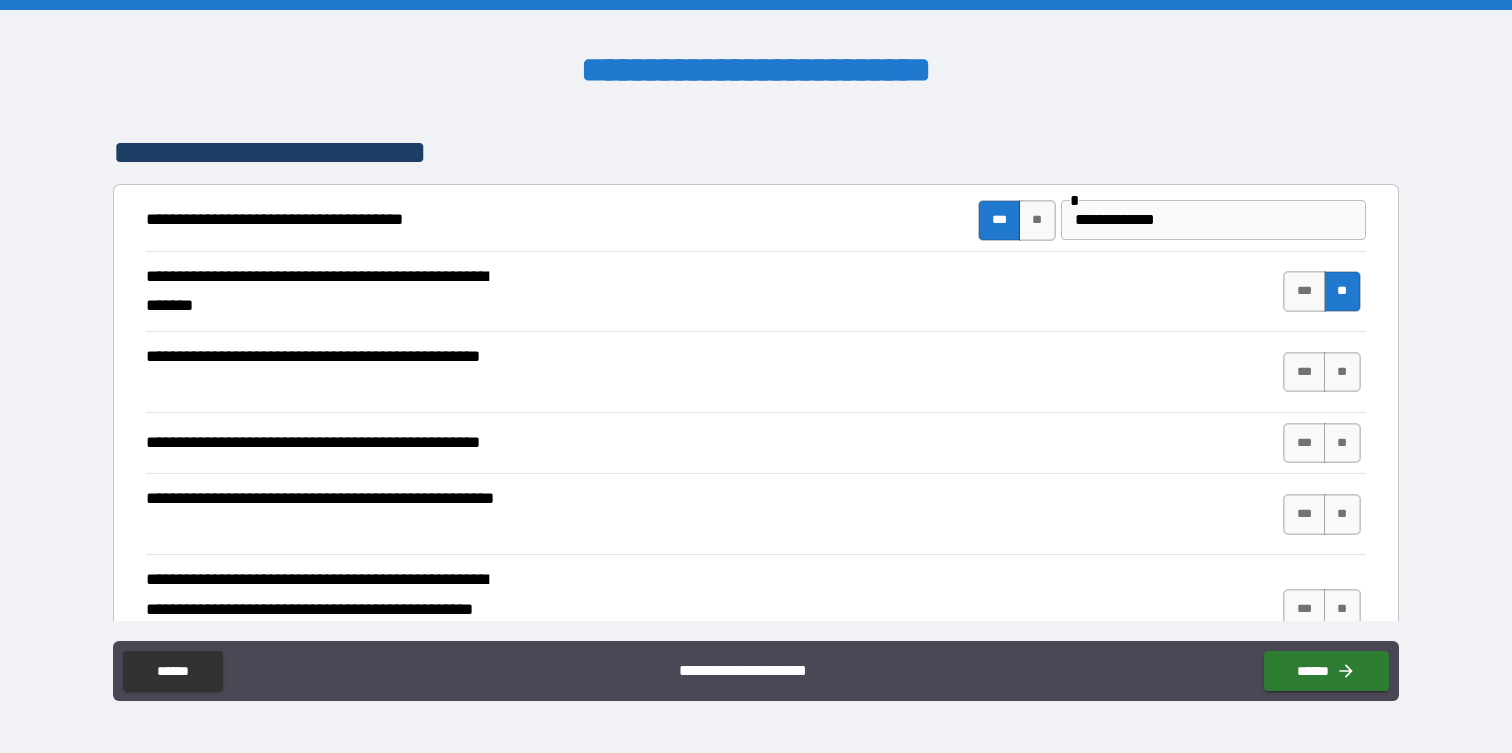 scroll, scrollTop: 317, scrollLeft: 0, axis: vertical 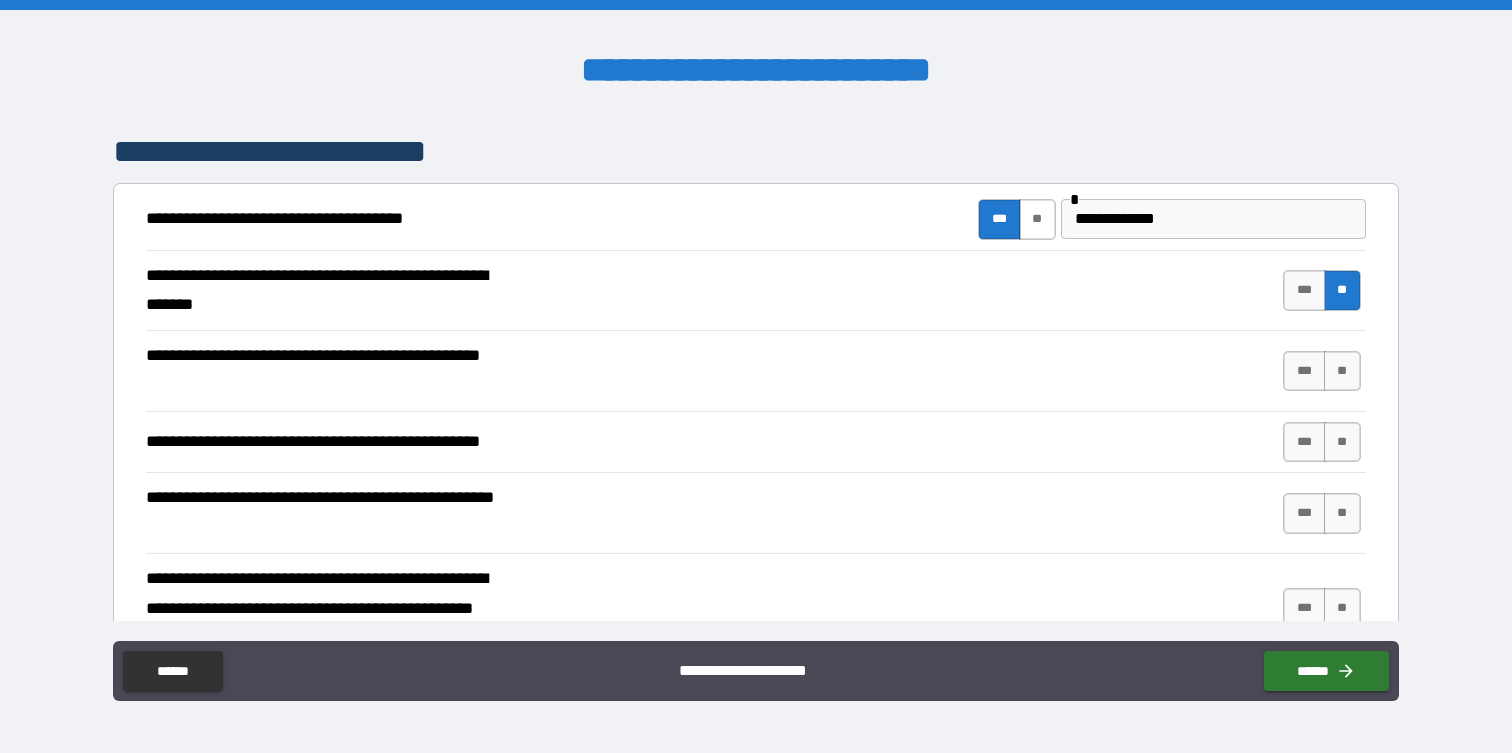 click on "**" at bounding box center [1037, 219] 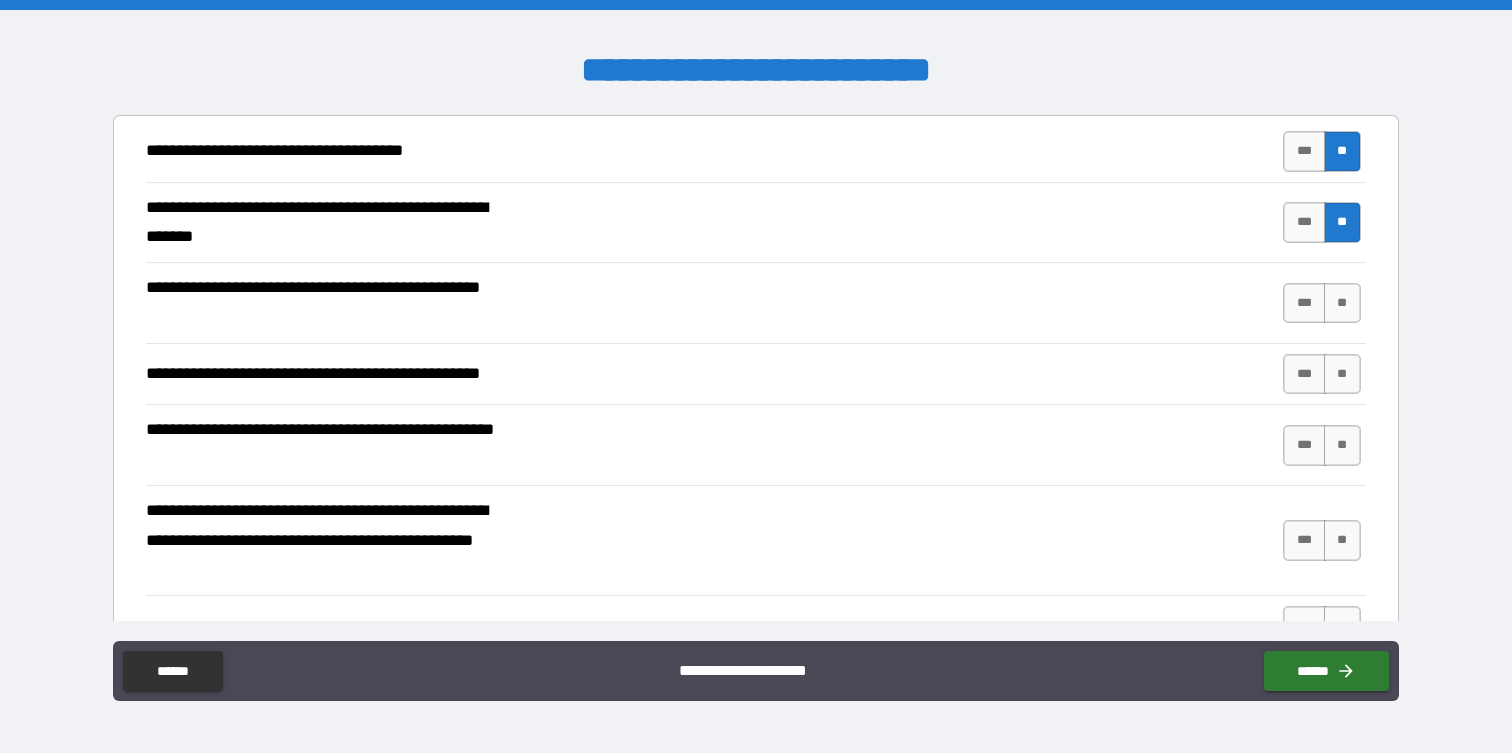 scroll, scrollTop: 390, scrollLeft: 0, axis: vertical 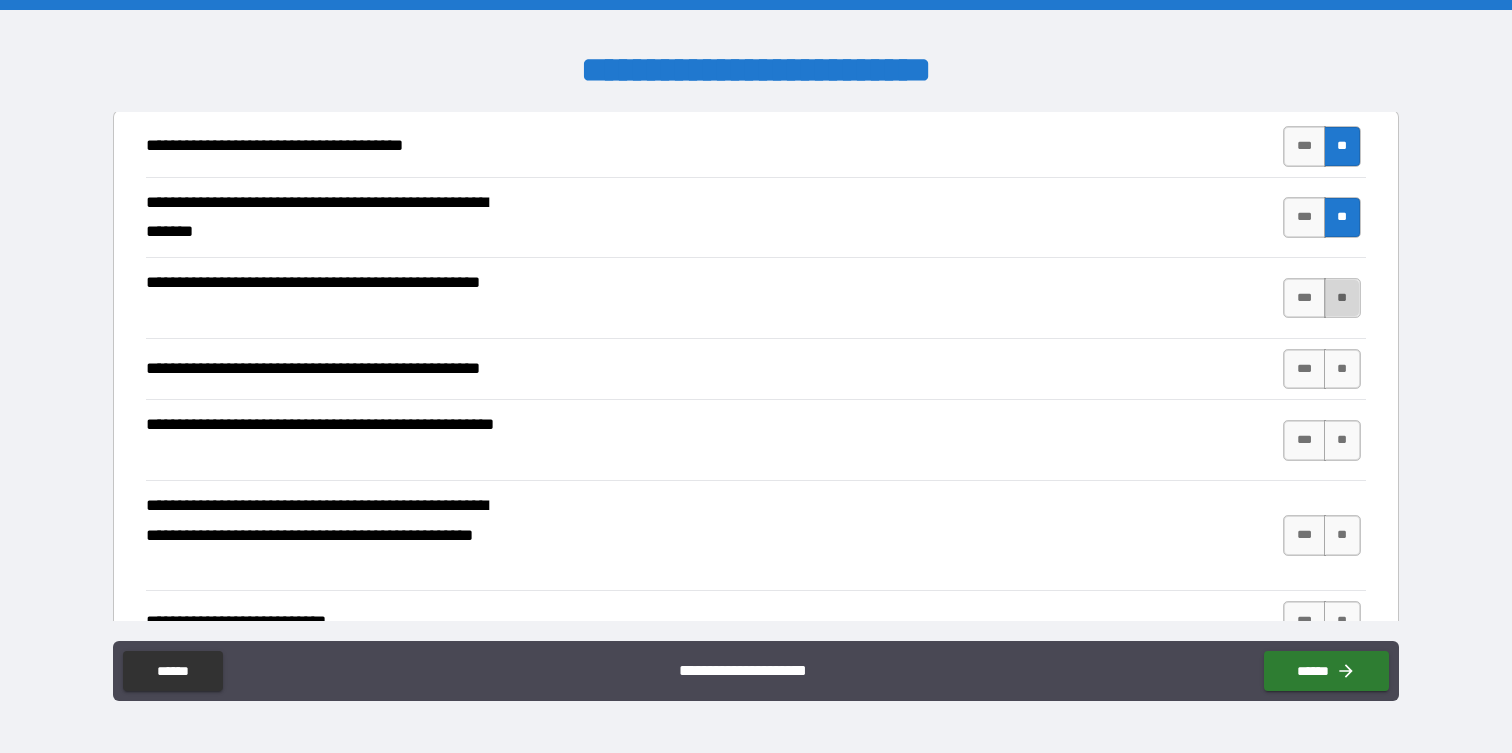 click on "**" at bounding box center [1342, 298] 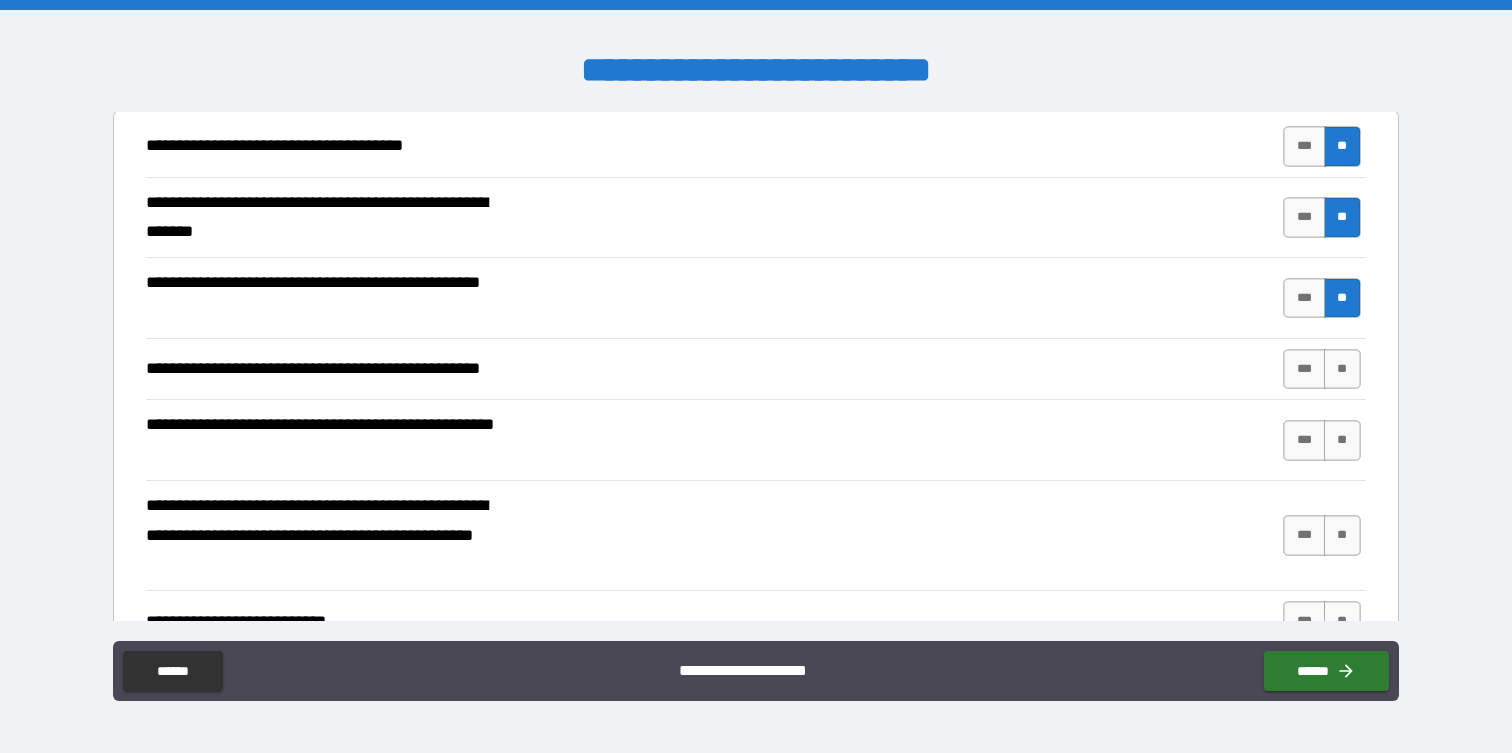 scroll, scrollTop: 421, scrollLeft: 0, axis: vertical 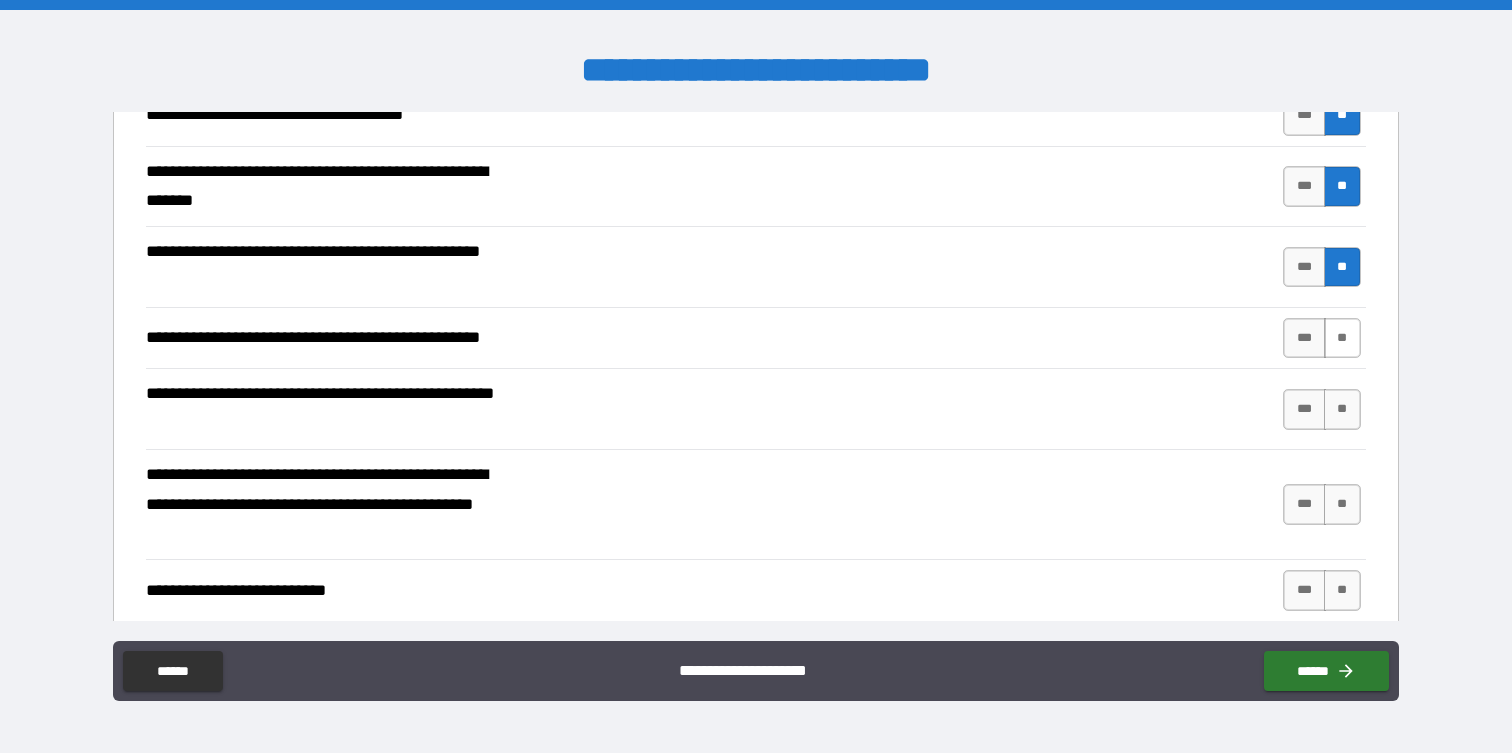 click on "**" at bounding box center (1342, 338) 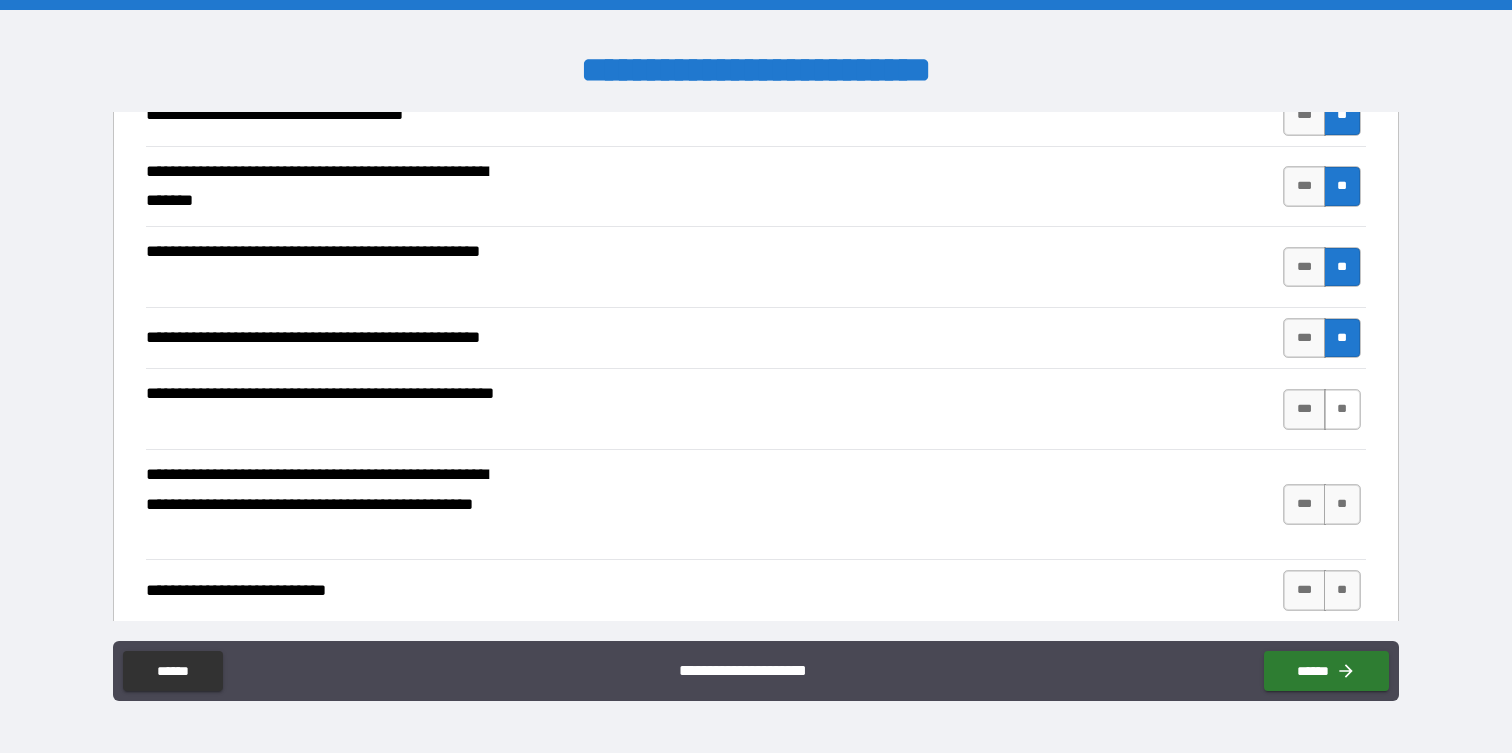click on "**" at bounding box center [1342, 409] 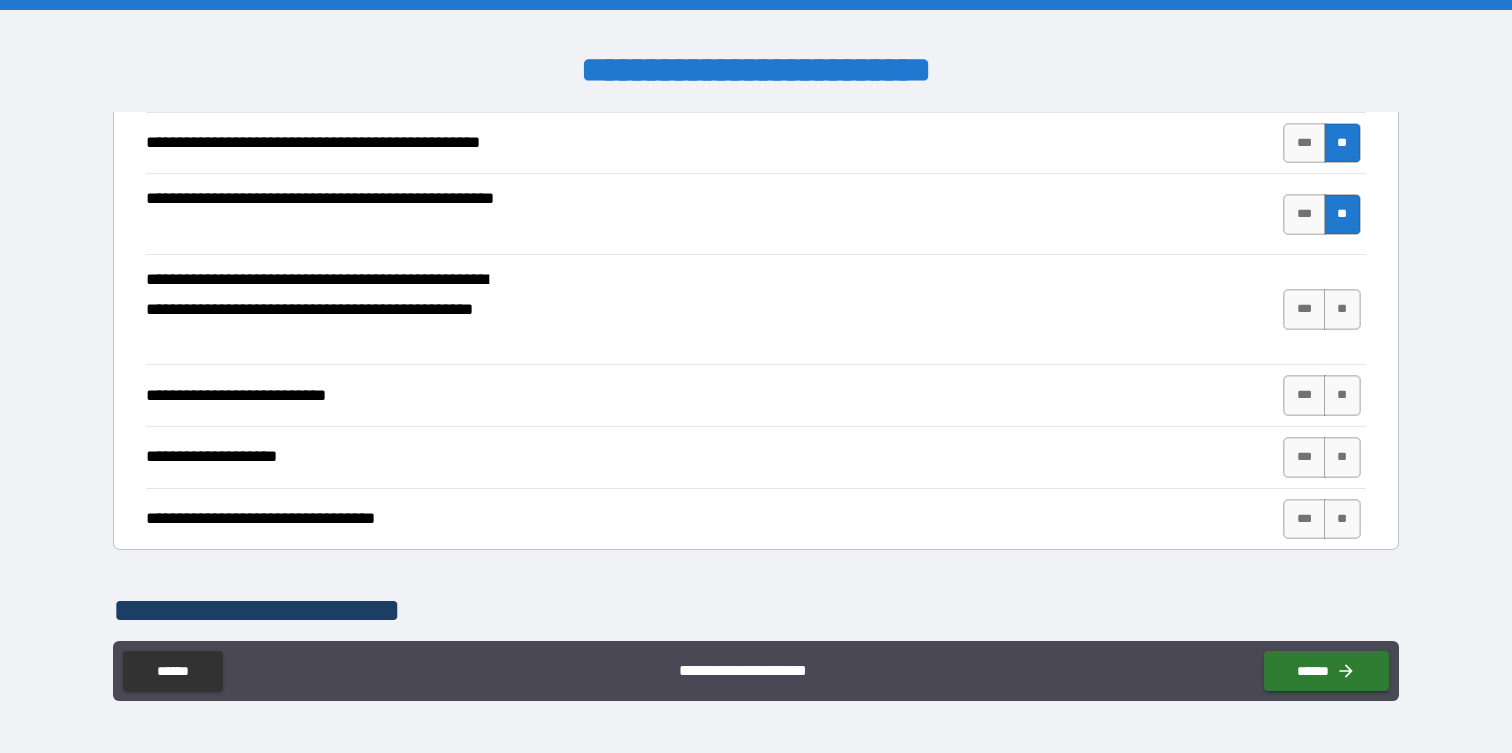 scroll, scrollTop: 615, scrollLeft: 0, axis: vertical 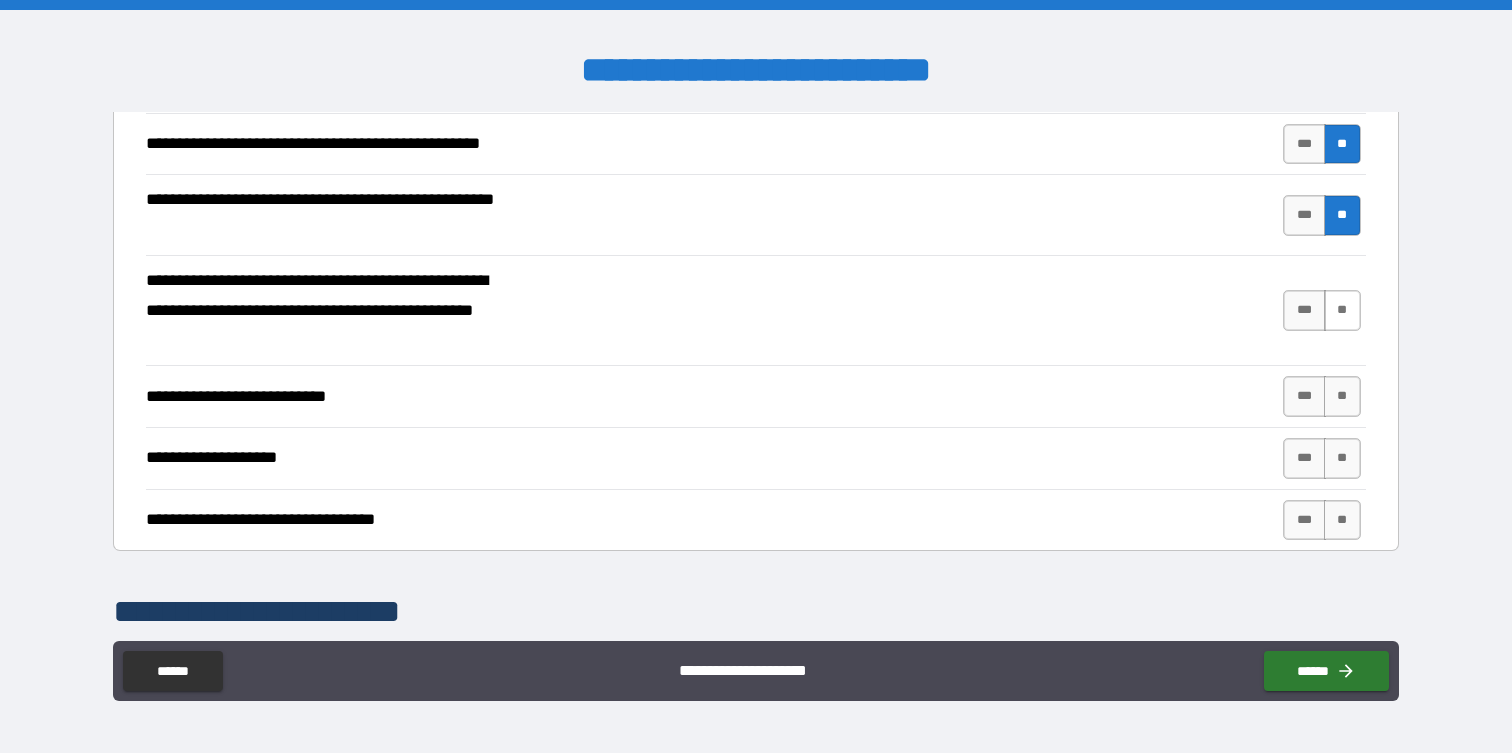 click on "**" at bounding box center (1342, 310) 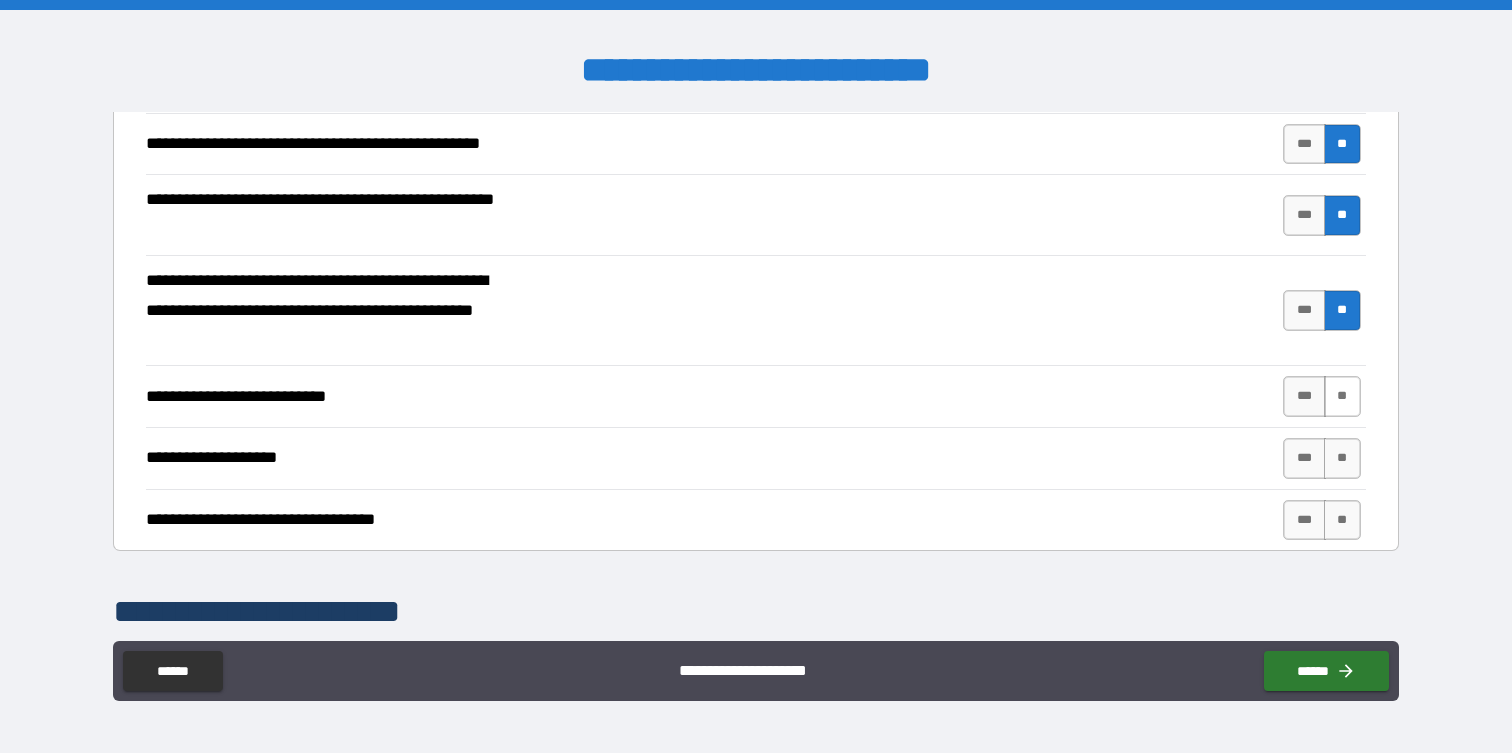 click on "**" at bounding box center [1342, 396] 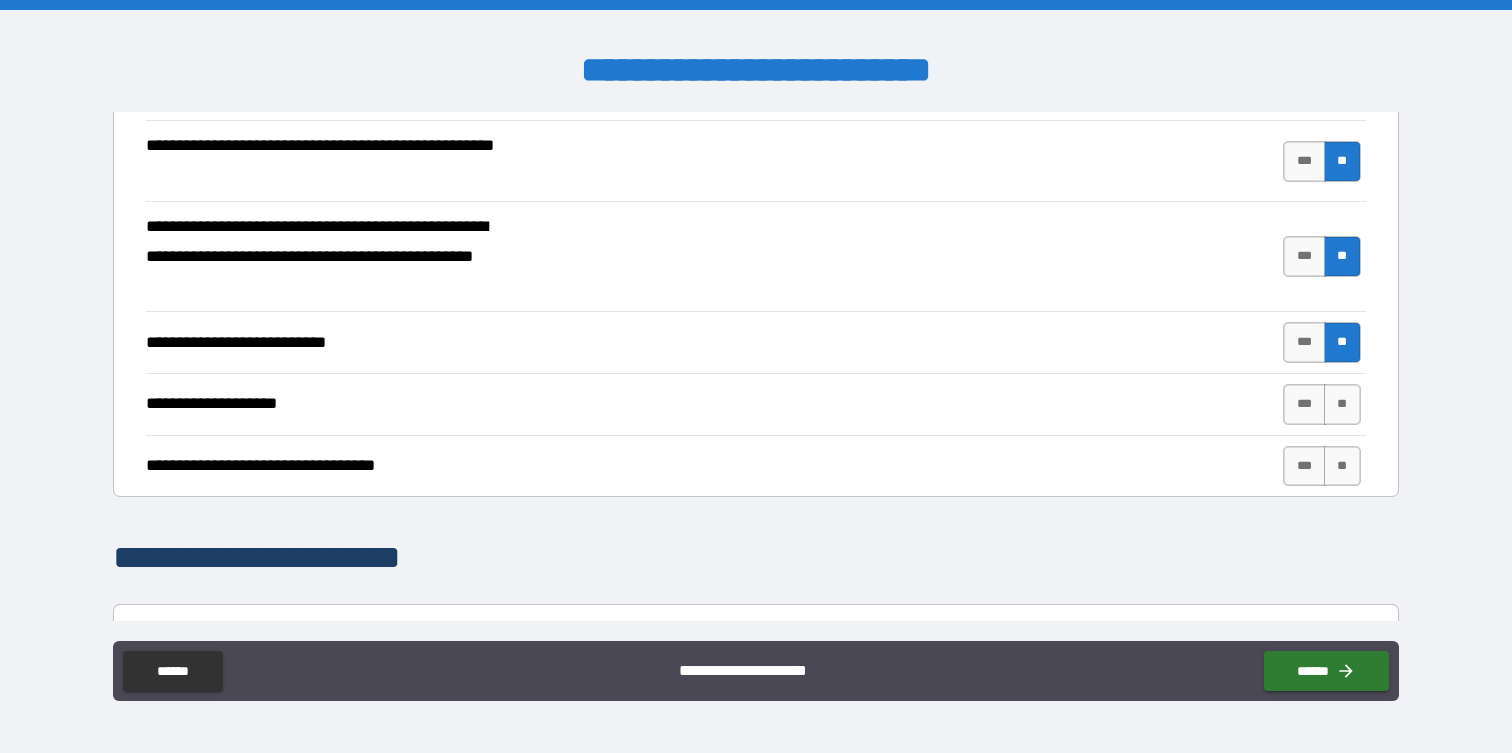 scroll, scrollTop: 676, scrollLeft: 0, axis: vertical 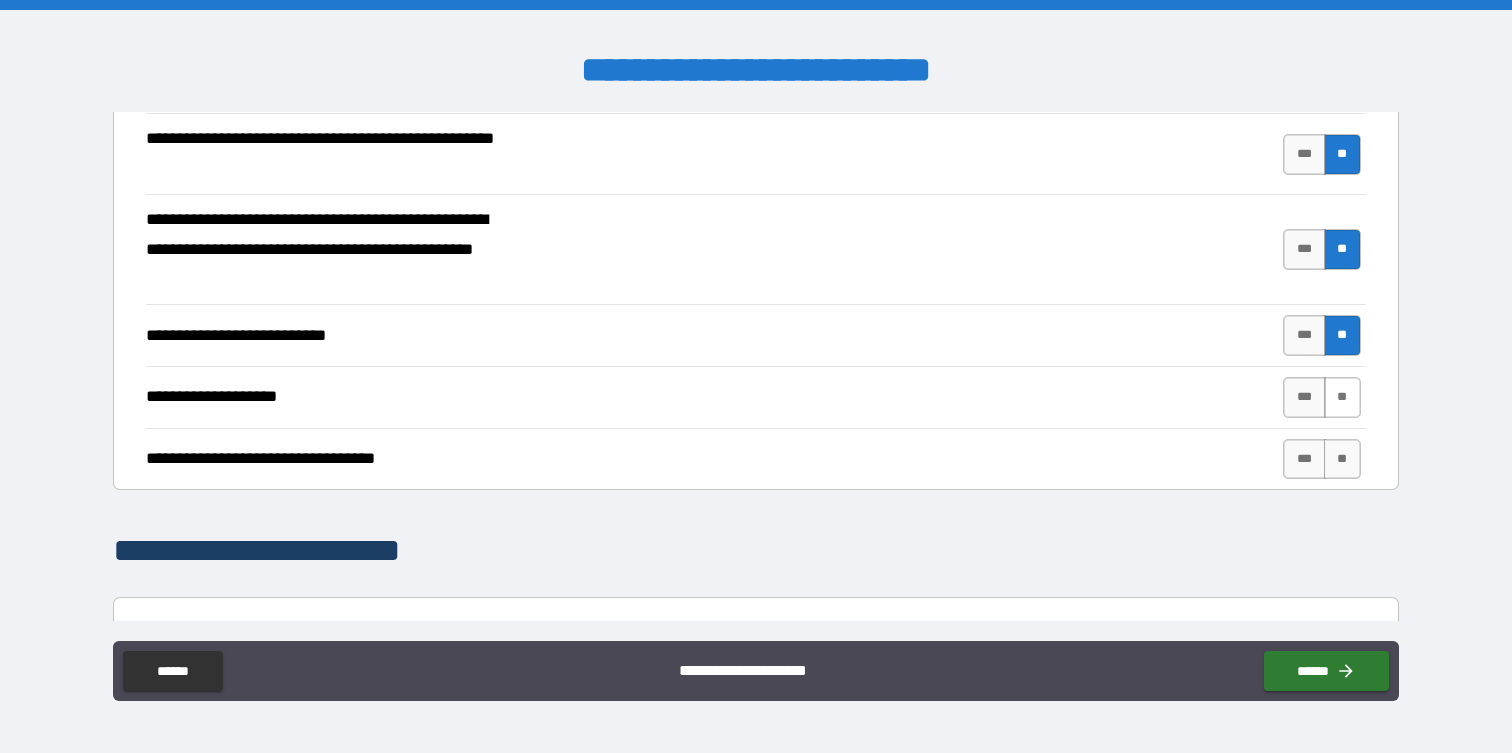 click on "**" at bounding box center (1342, 397) 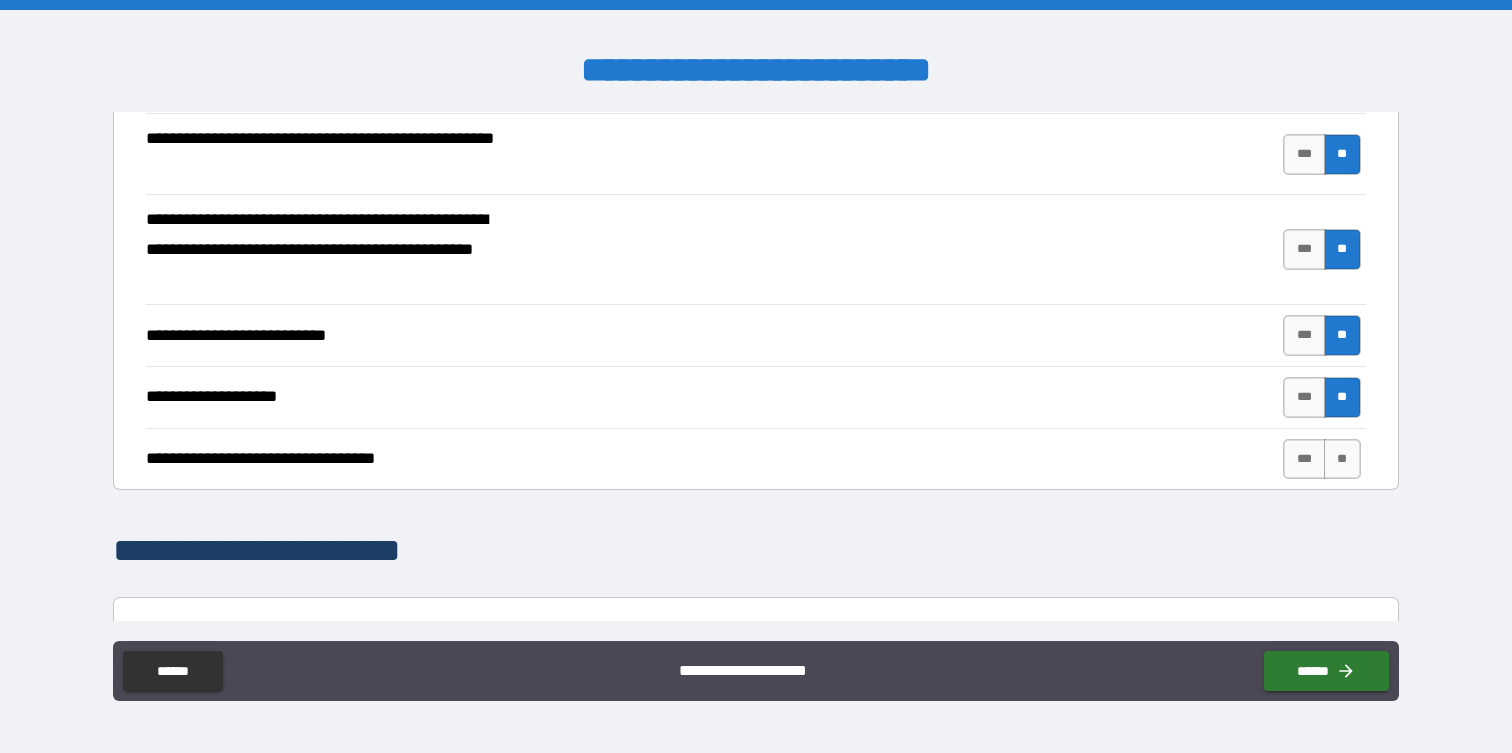 scroll, scrollTop: 715, scrollLeft: 0, axis: vertical 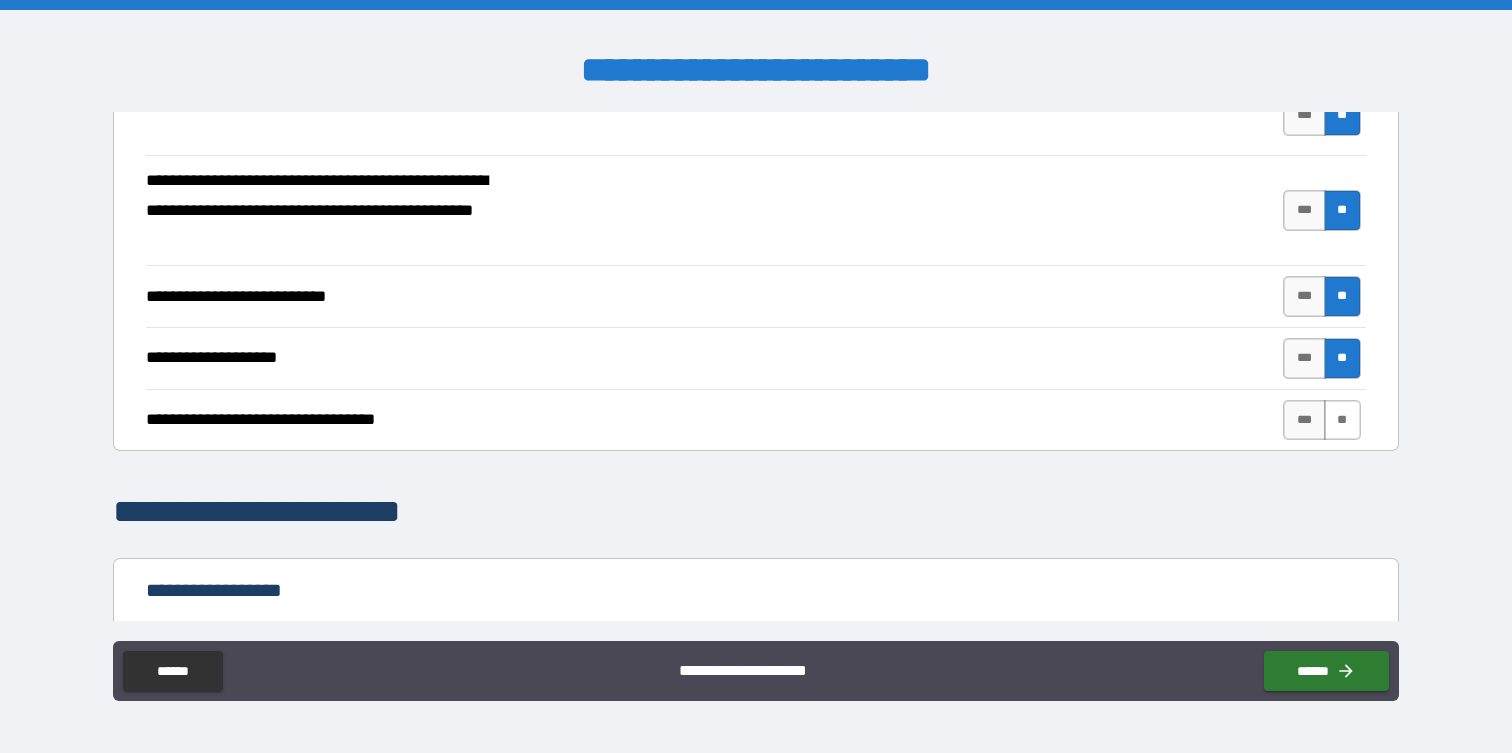 click on "**" at bounding box center (1342, 420) 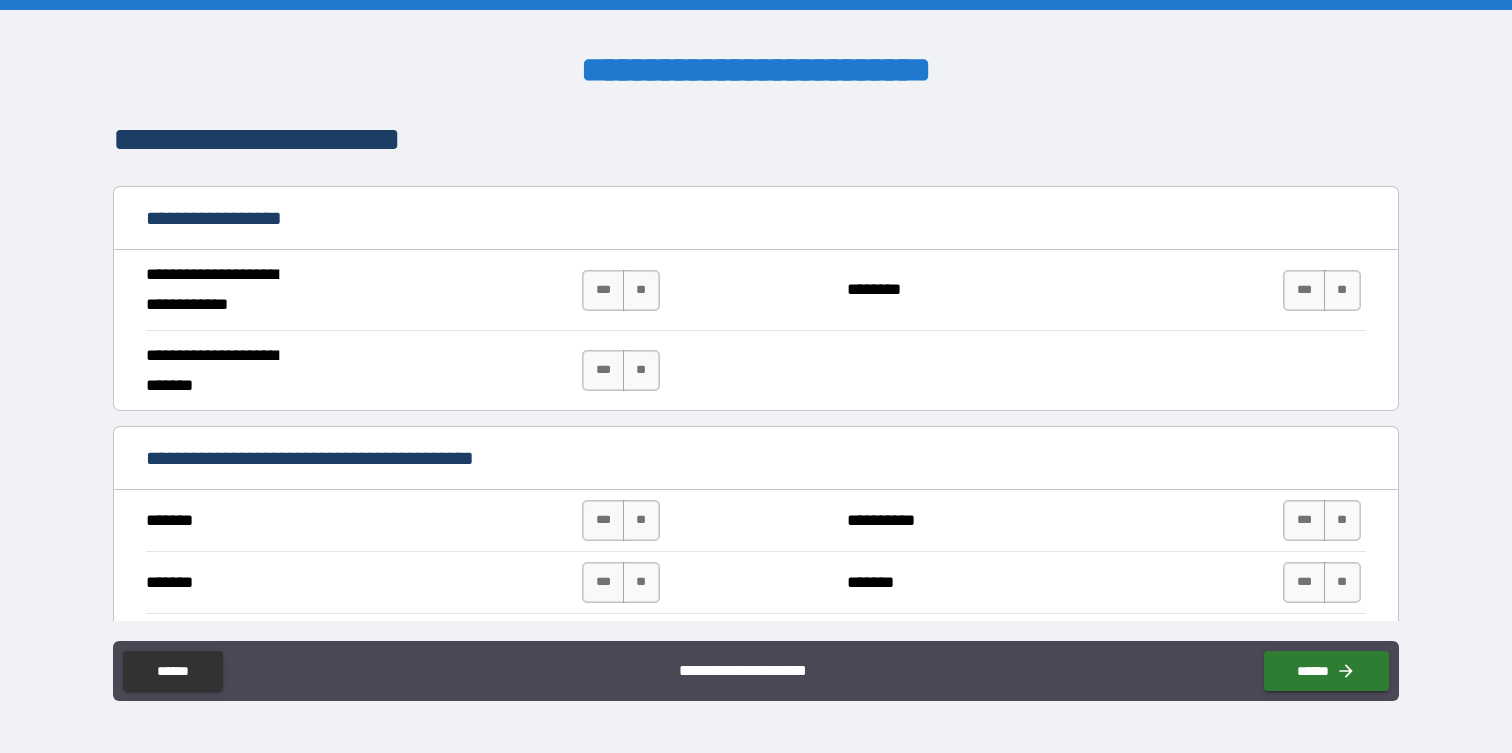 scroll, scrollTop: 1088, scrollLeft: 0, axis: vertical 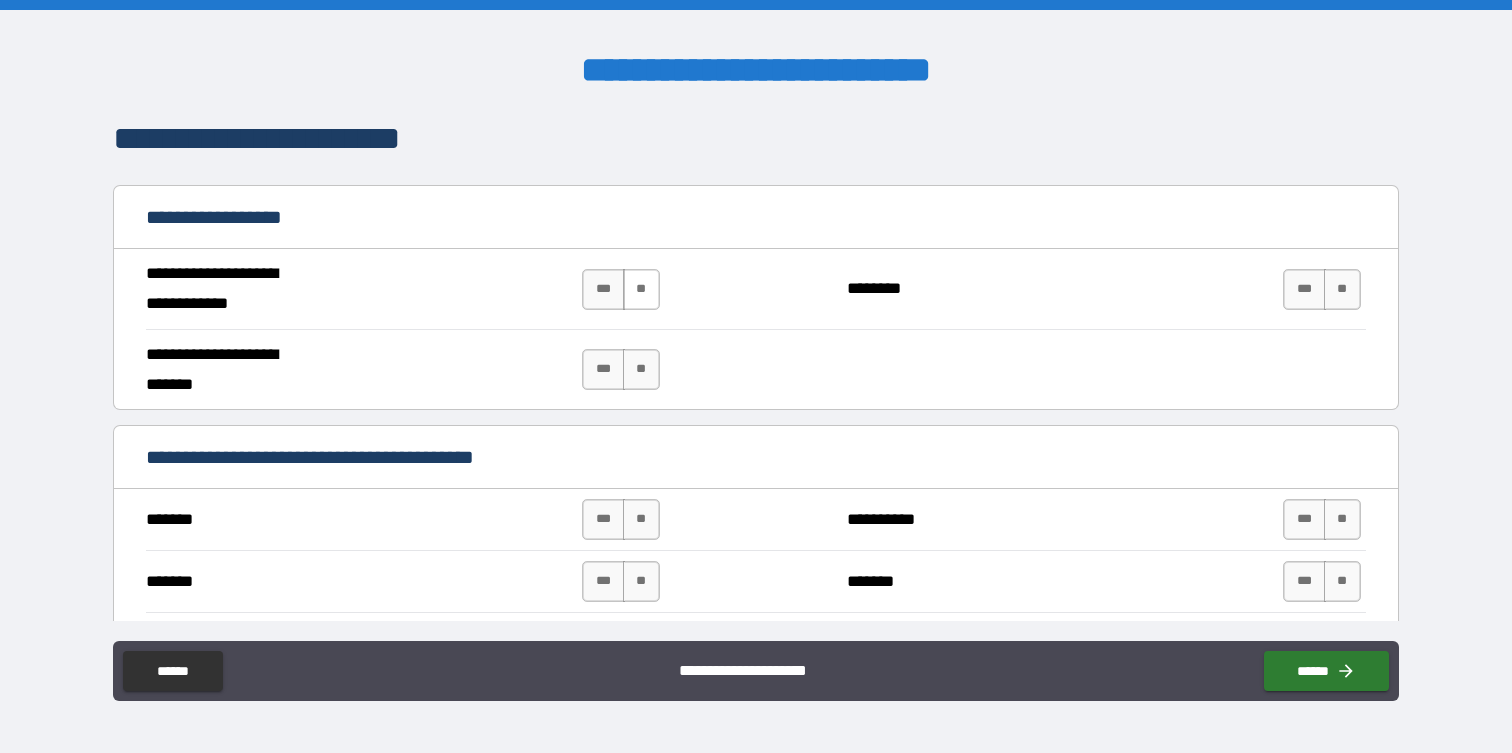 click on "**" at bounding box center (641, 289) 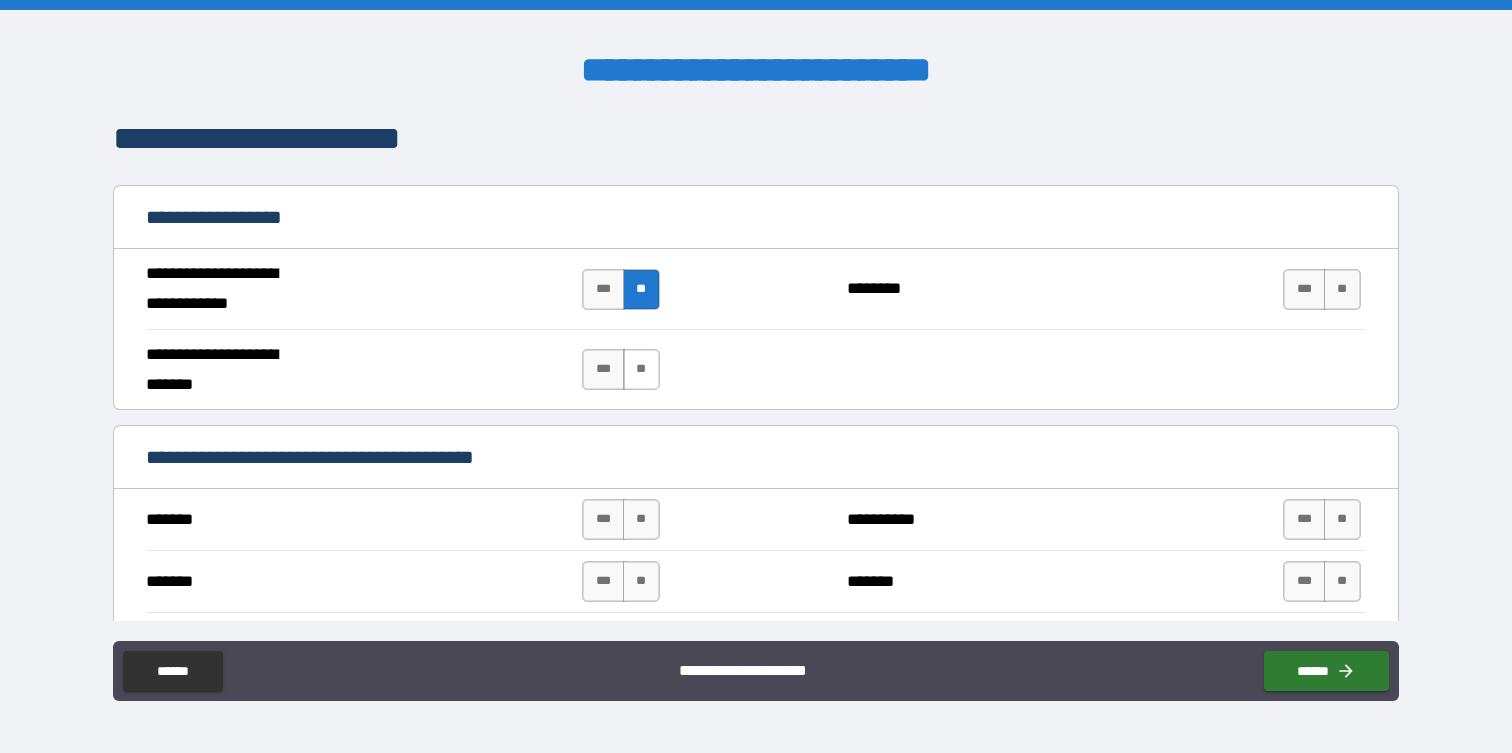 click on "**" at bounding box center (641, 369) 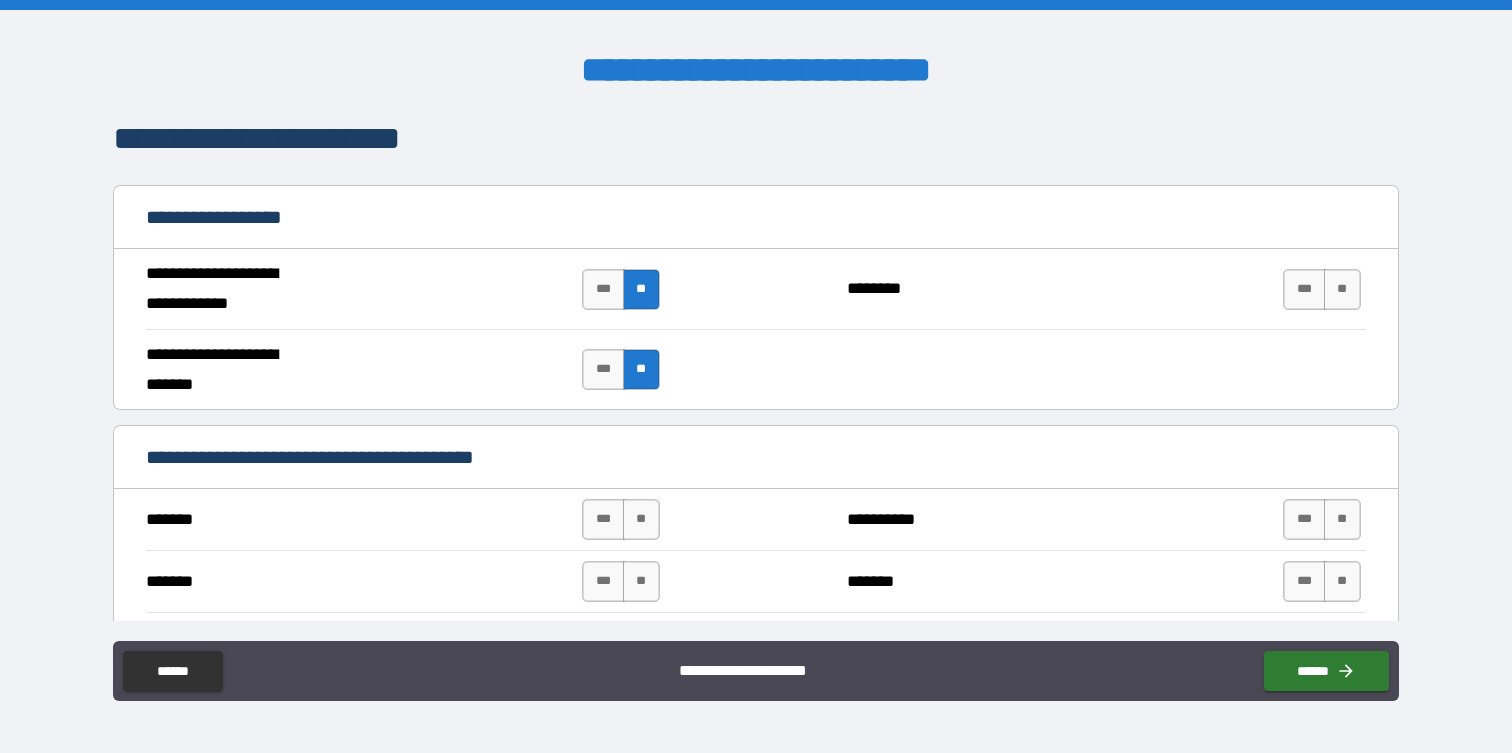 click on "**" at bounding box center [641, 369] 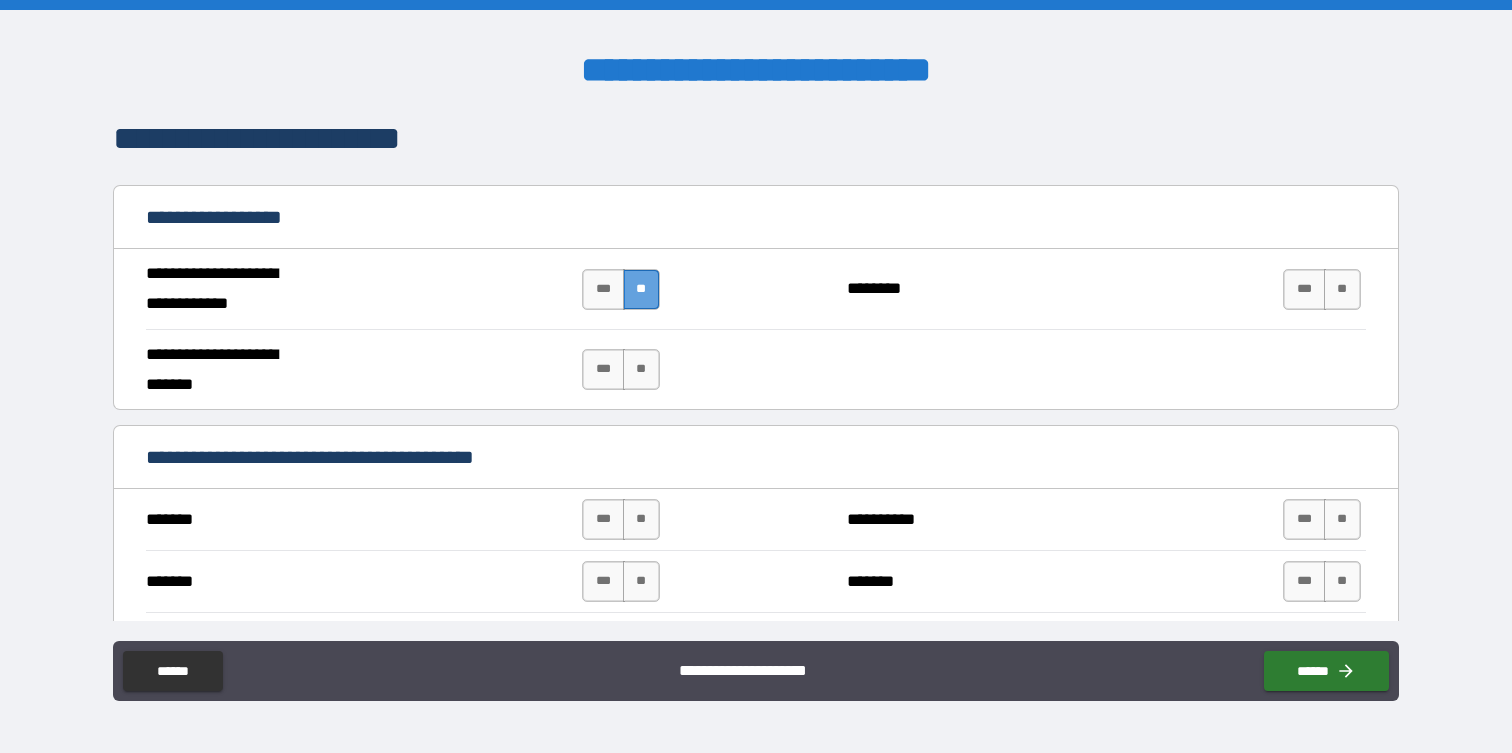 click on "**" at bounding box center (641, 289) 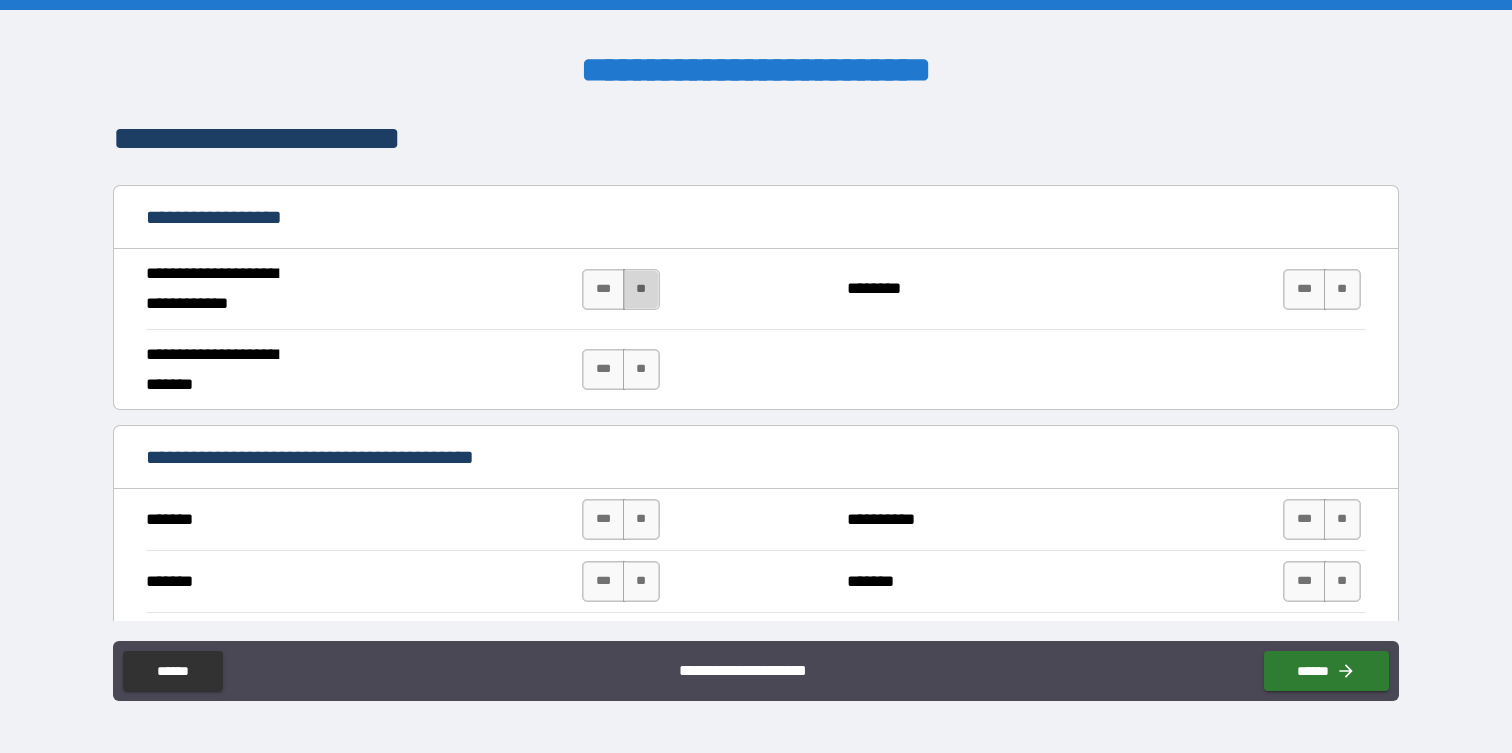 click on "**" at bounding box center [641, 289] 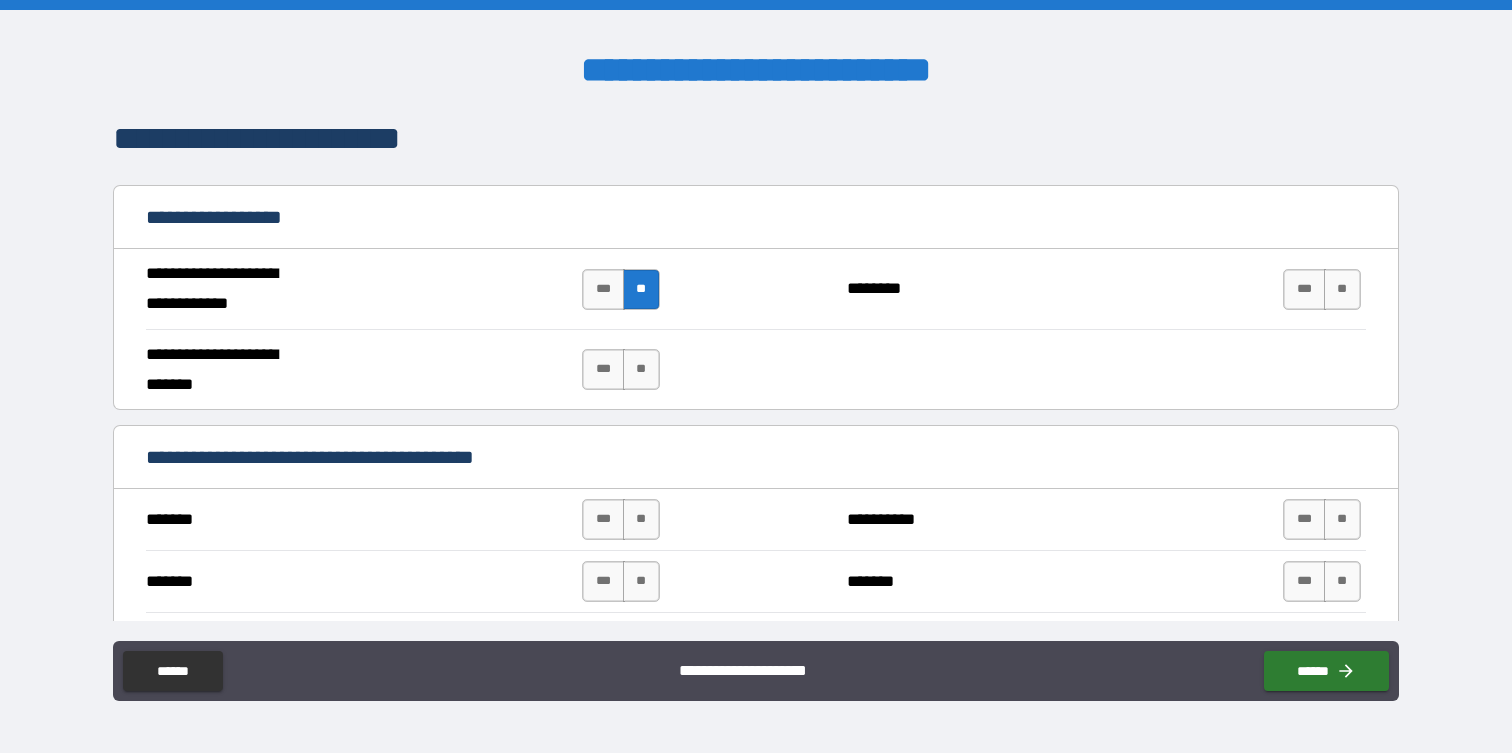 click on "**" at bounding box center (641, 289) 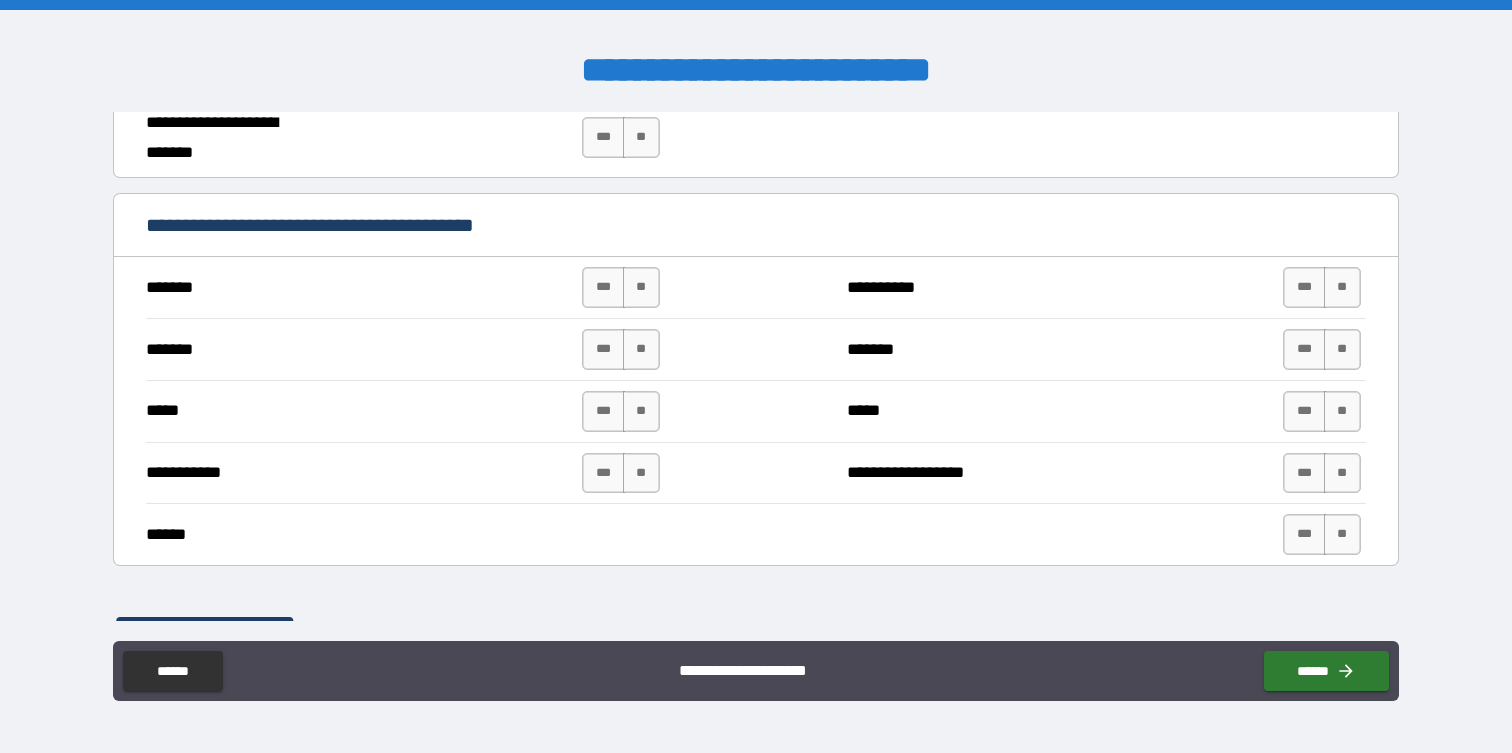 scroll, scrollTop: 1322, scrollLeft: 0, axis: vertical 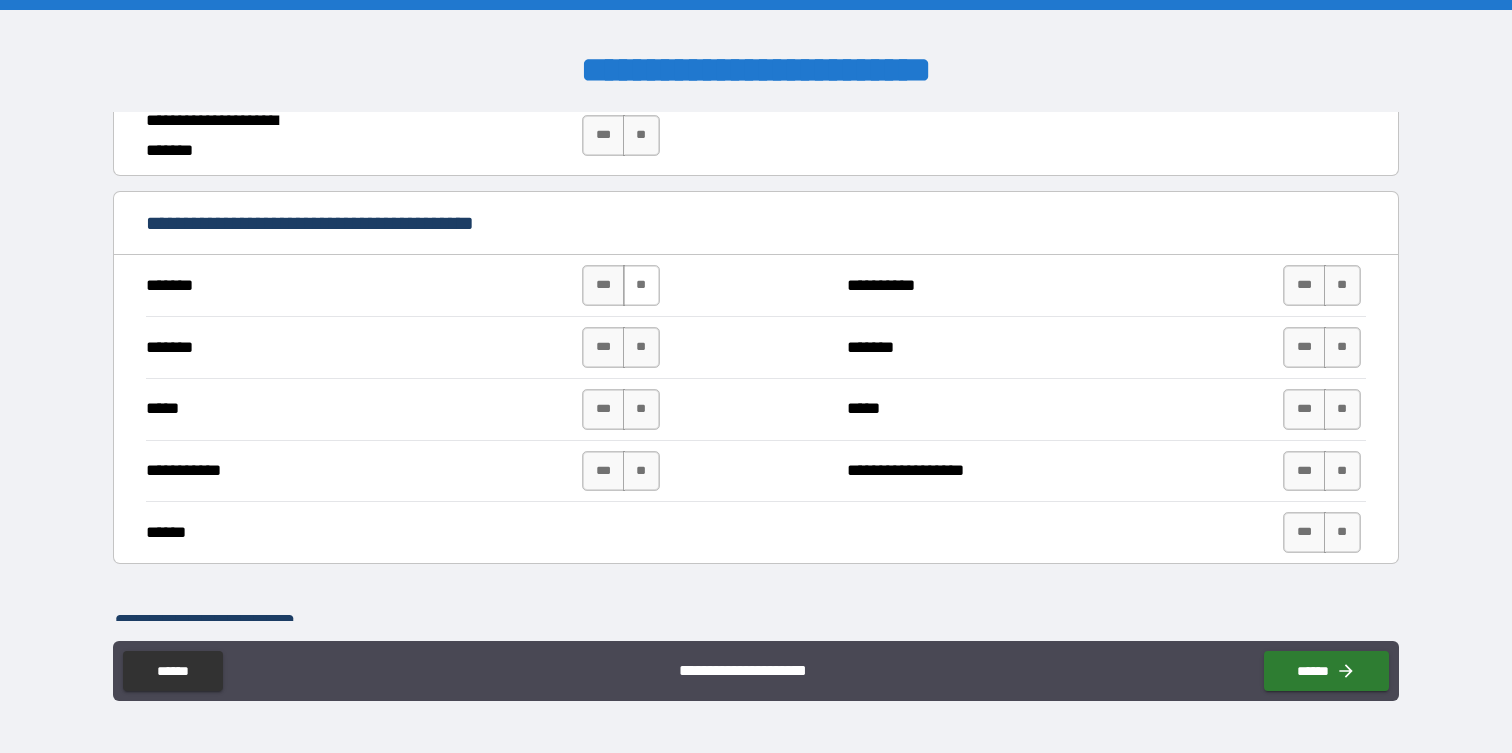 click on "**" at bounding box center (641, 285) 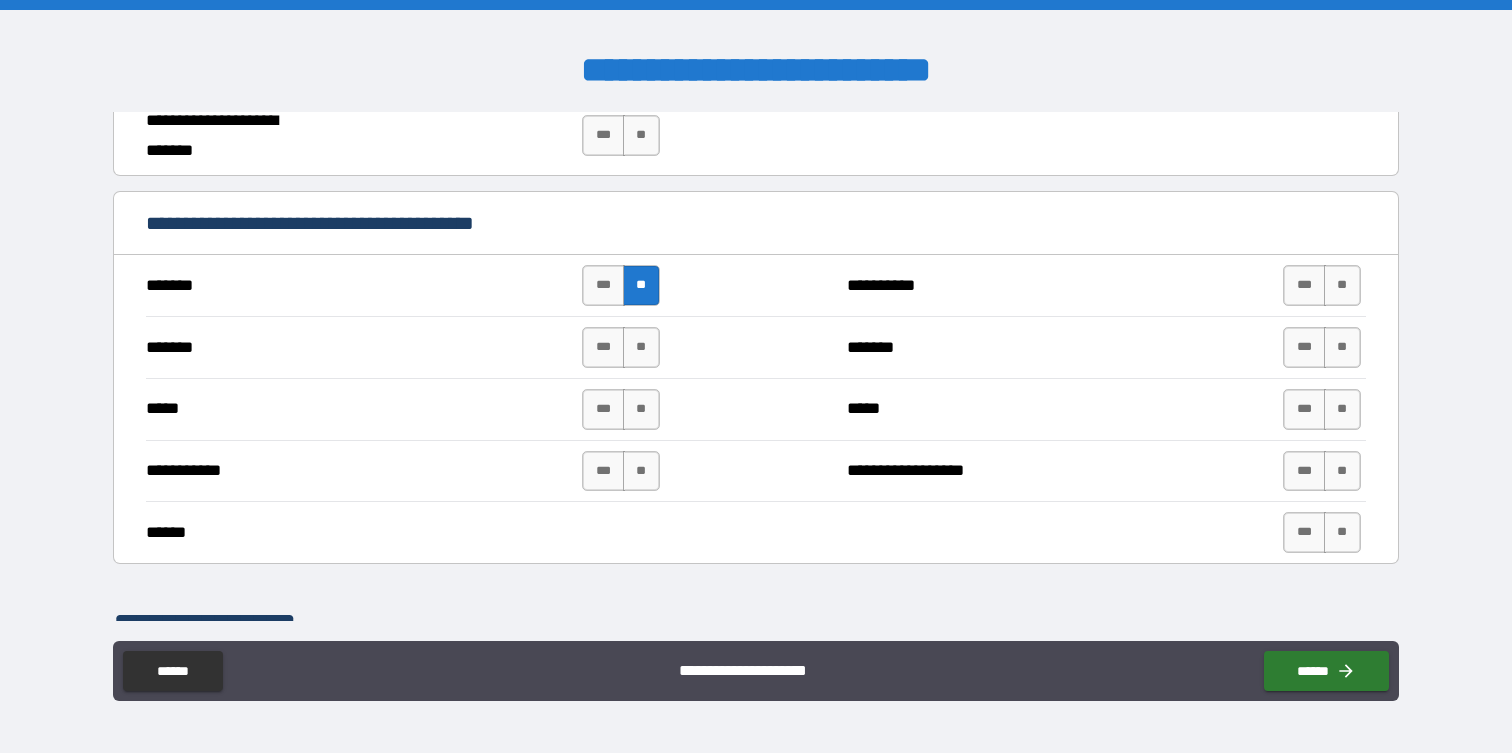 click on "******* *** ** ******* *** **" at bounding box center (755, 347) 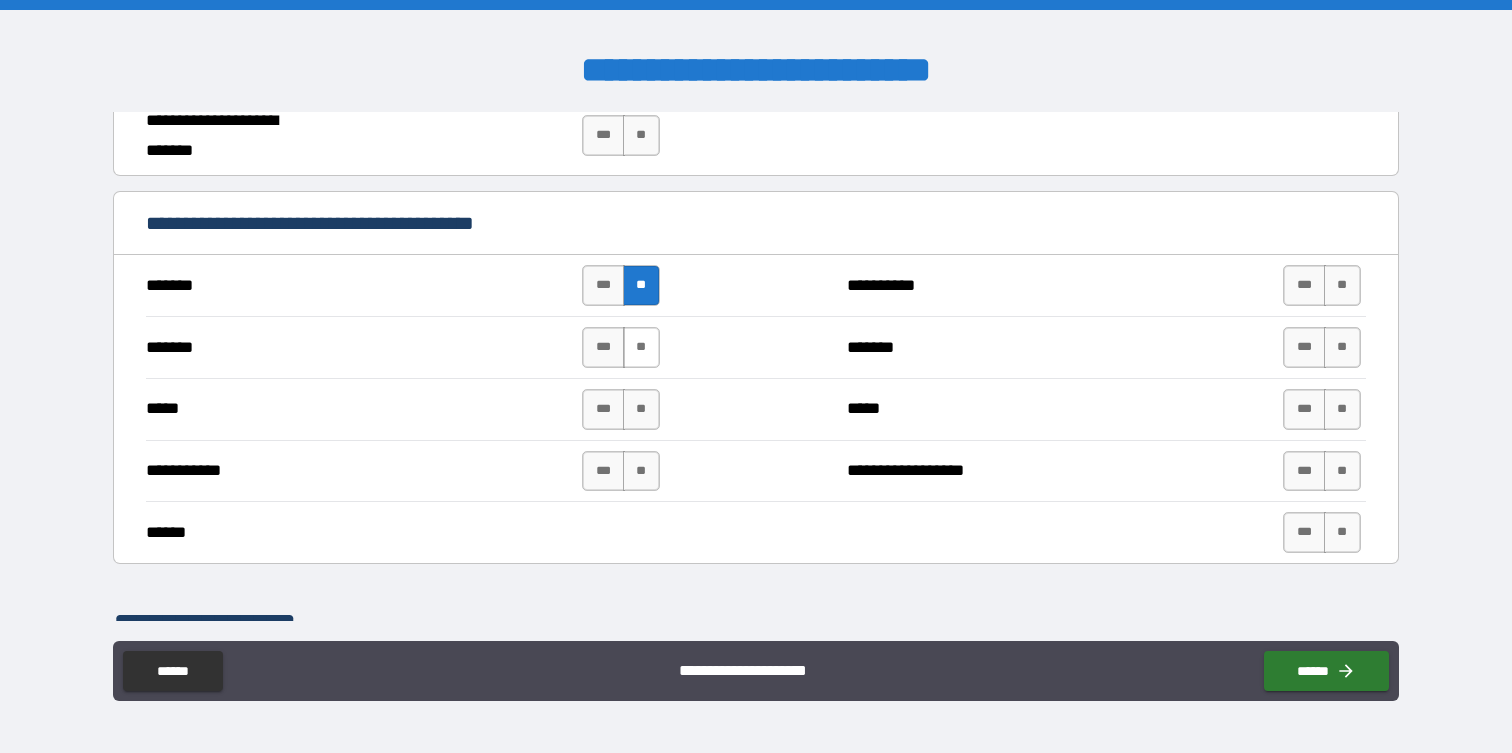 click on "**" at bounding box center [641, 347] 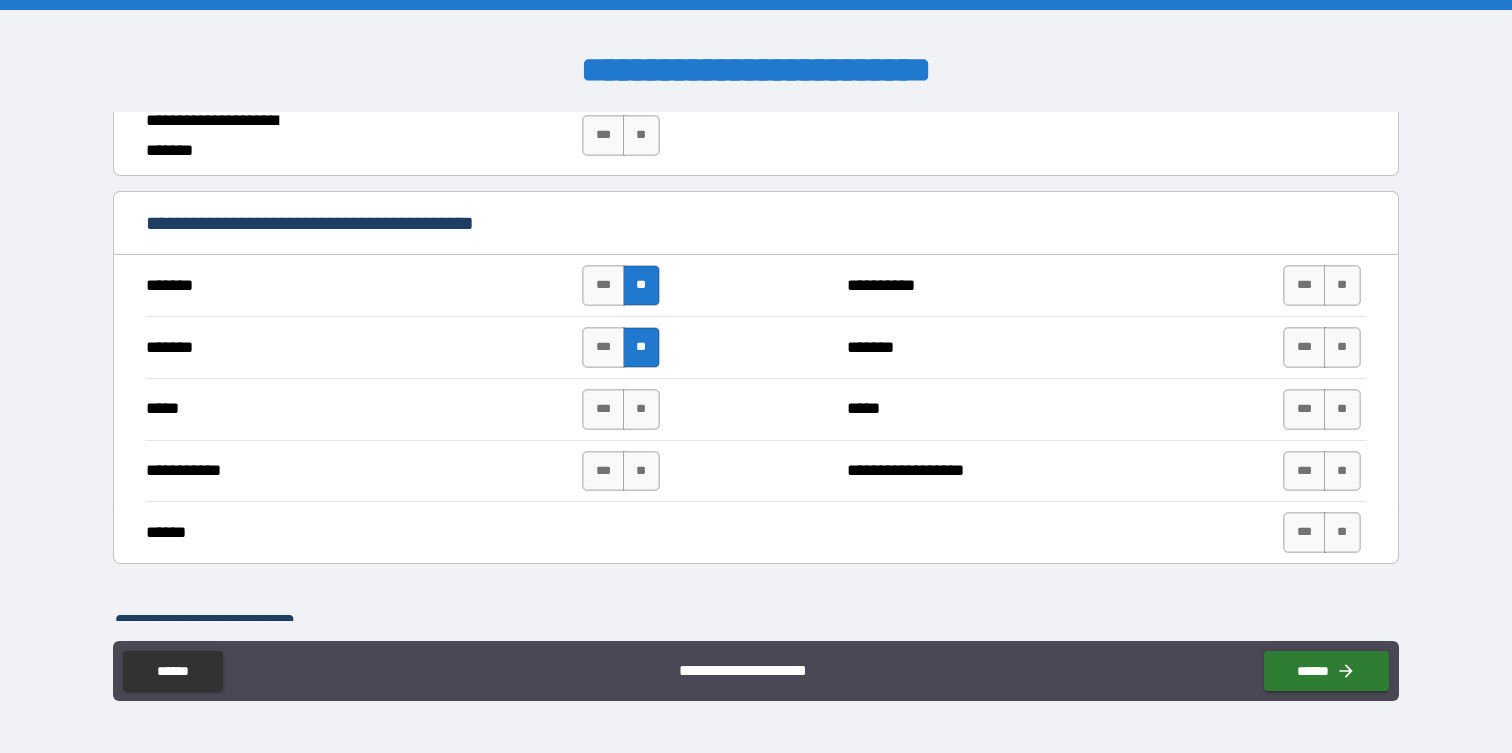 click on "***** *** ** ***** *** **" at bounding box center (755, 409) 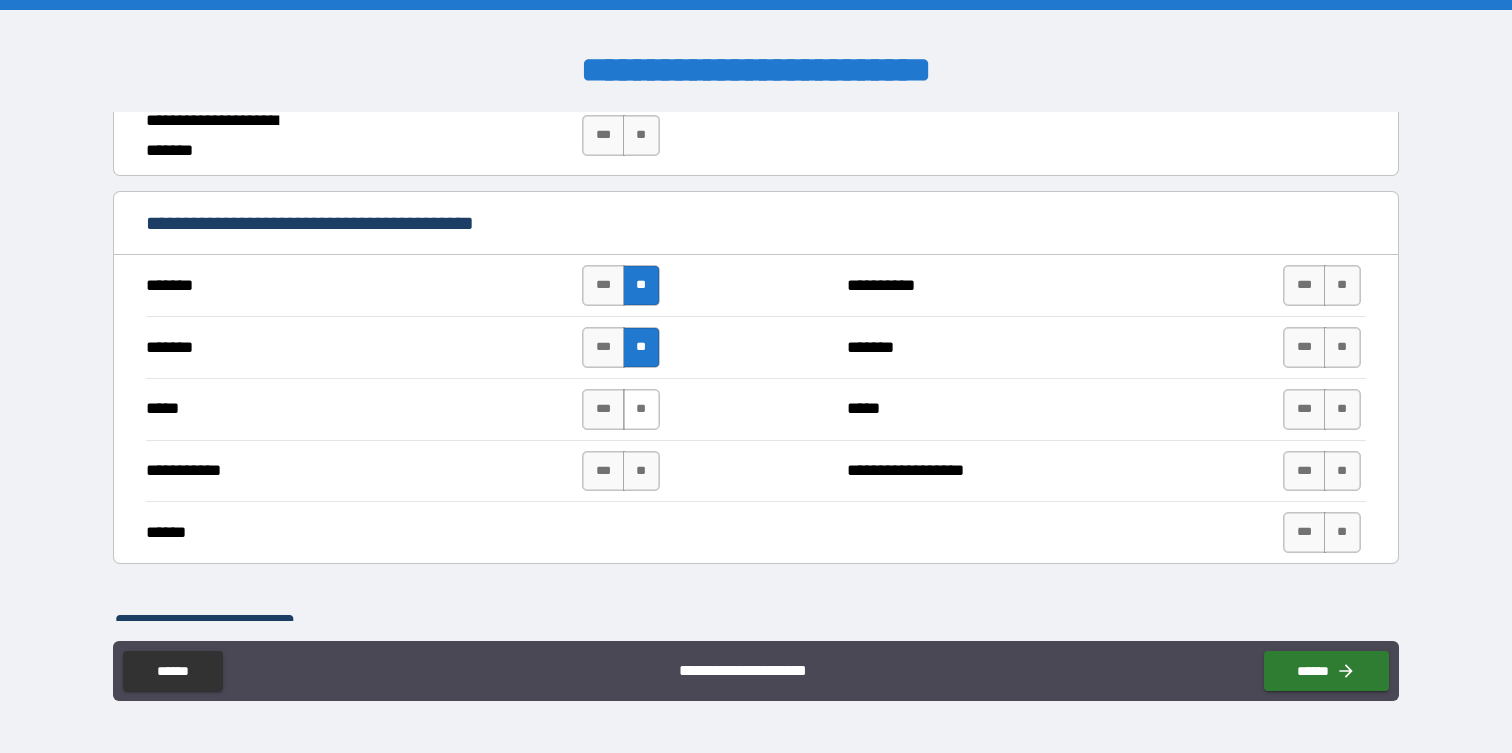 click on "**" at bounding box center [641, 409] 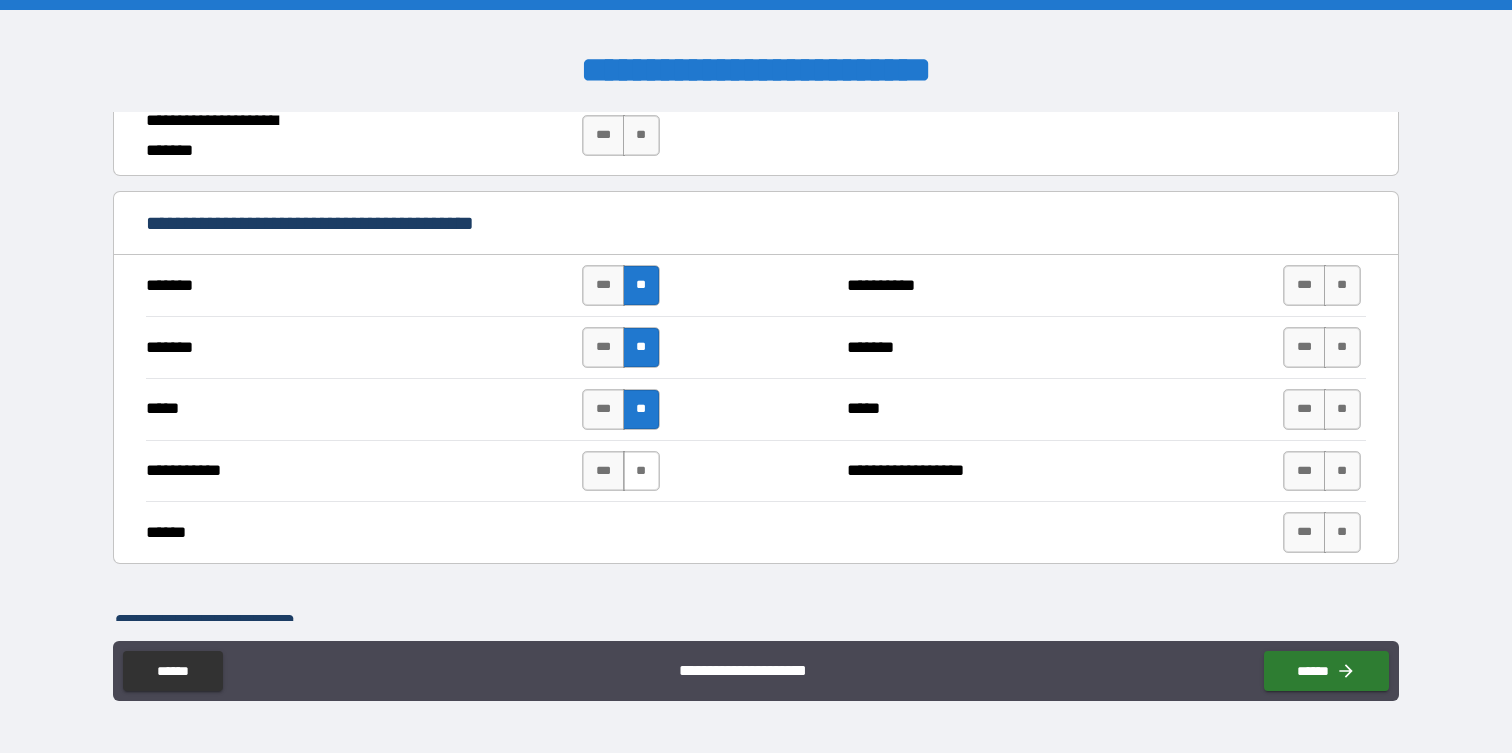 click on "**" at bounding box center (641, 471) 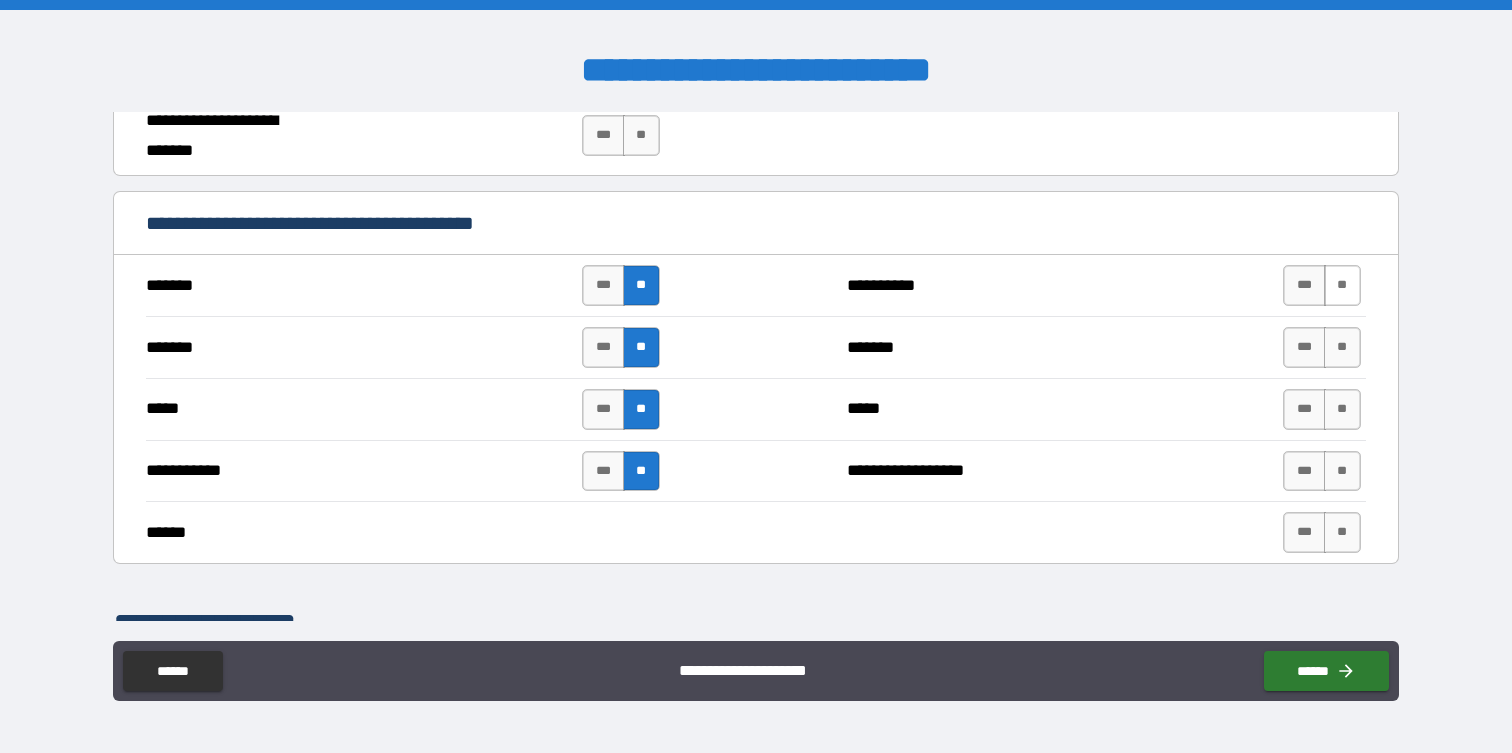 click on "**" at bounding box center [1342, 285] 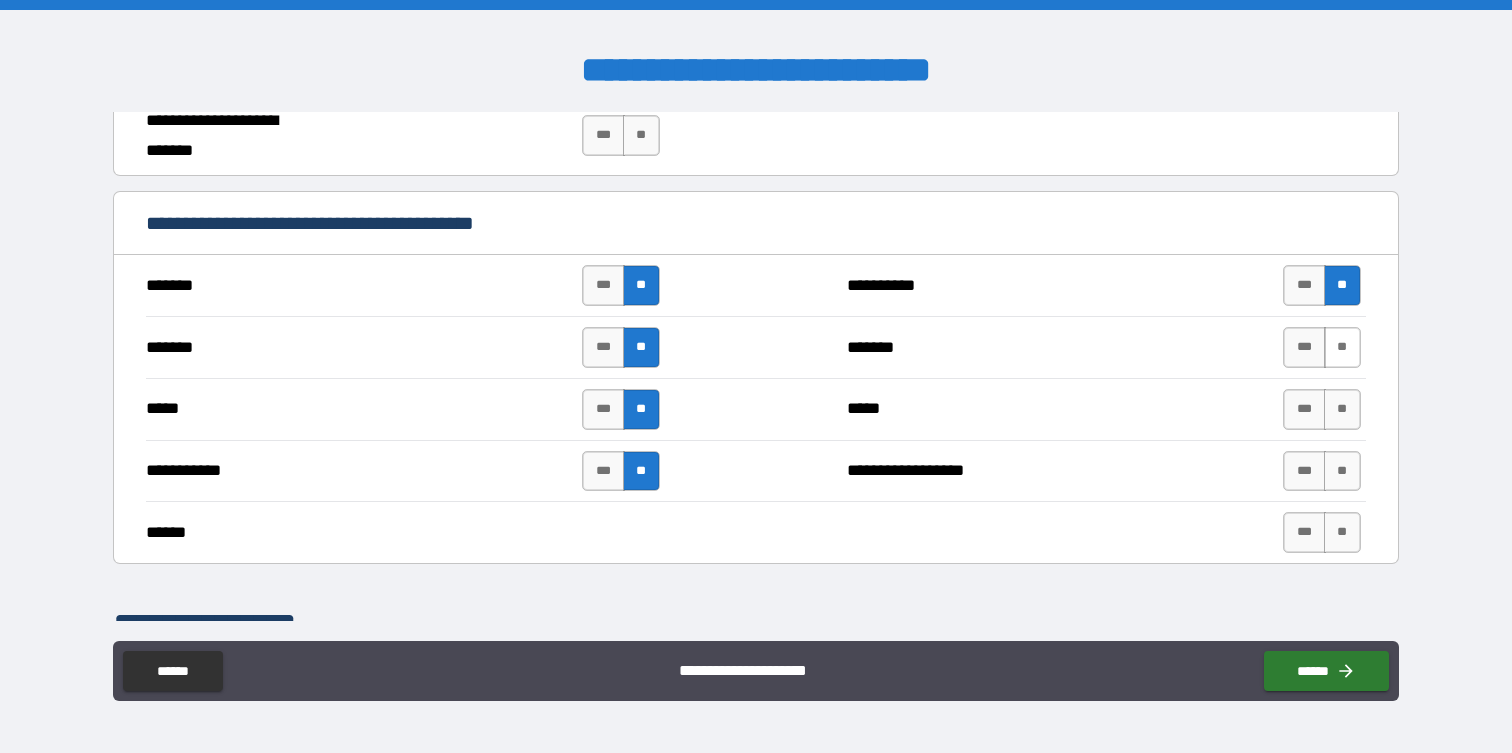 click on "**" at bounding box center [1342, 347] 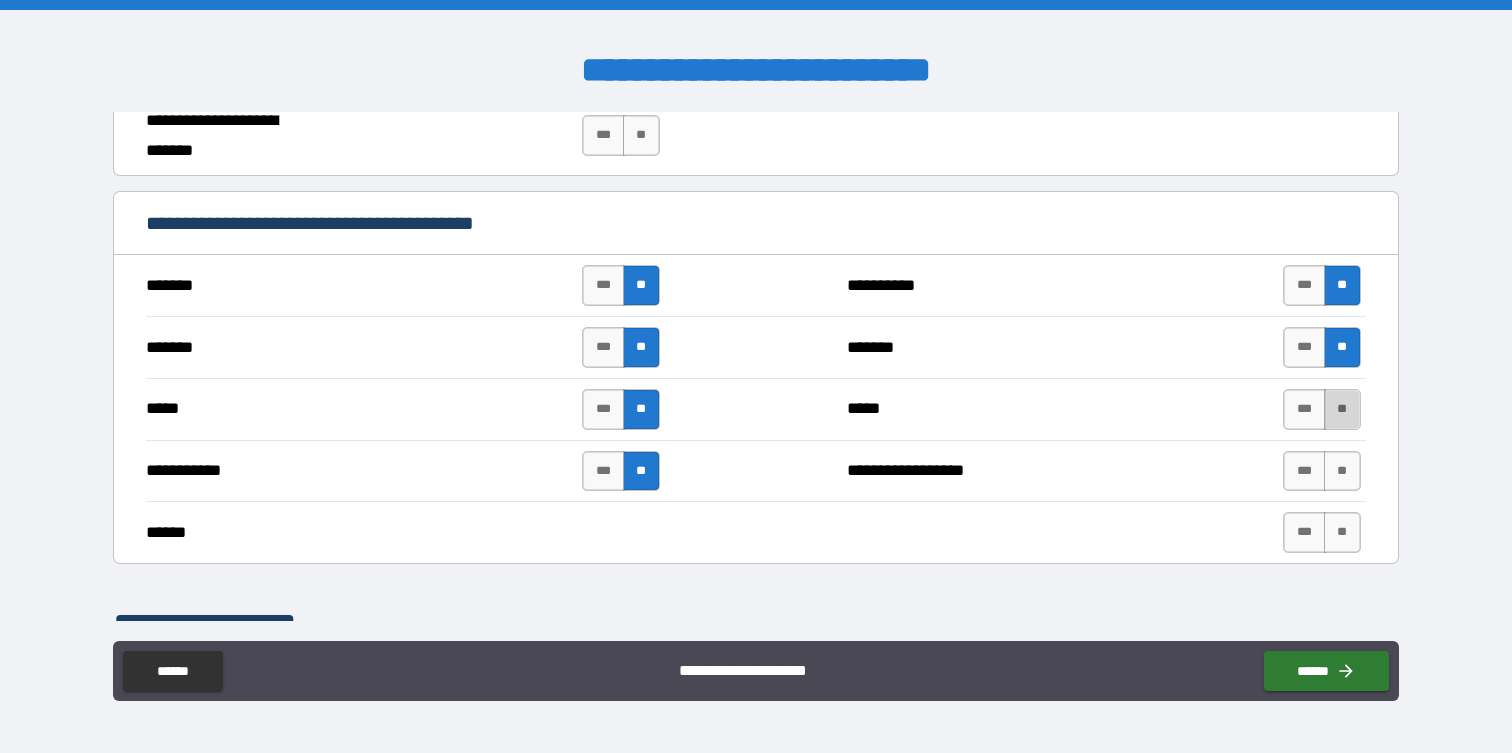 click on "**" at bounding box center [1342, 409] 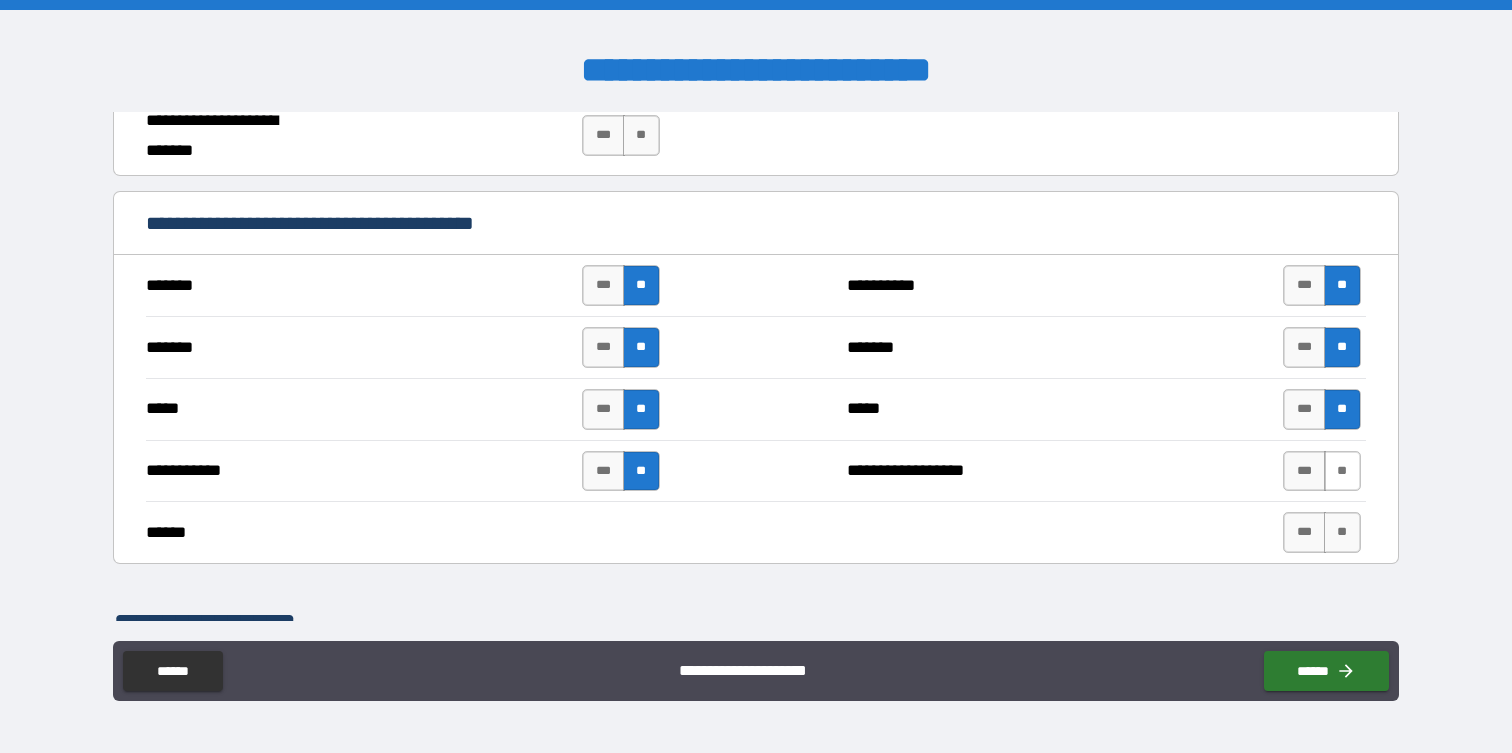 click on "**" at bounding box center [1342, 471] 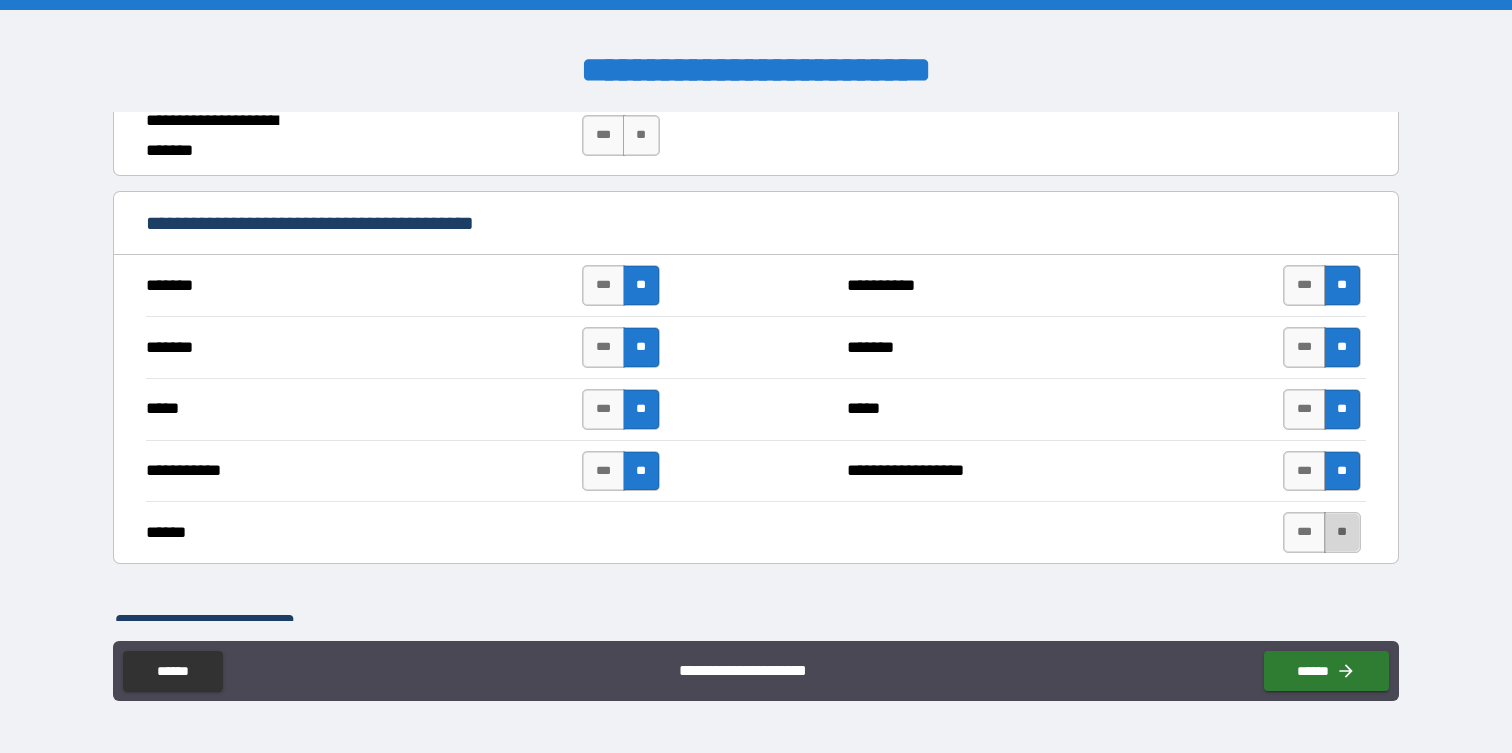 click on "**" at bounding box center (1342, 532) 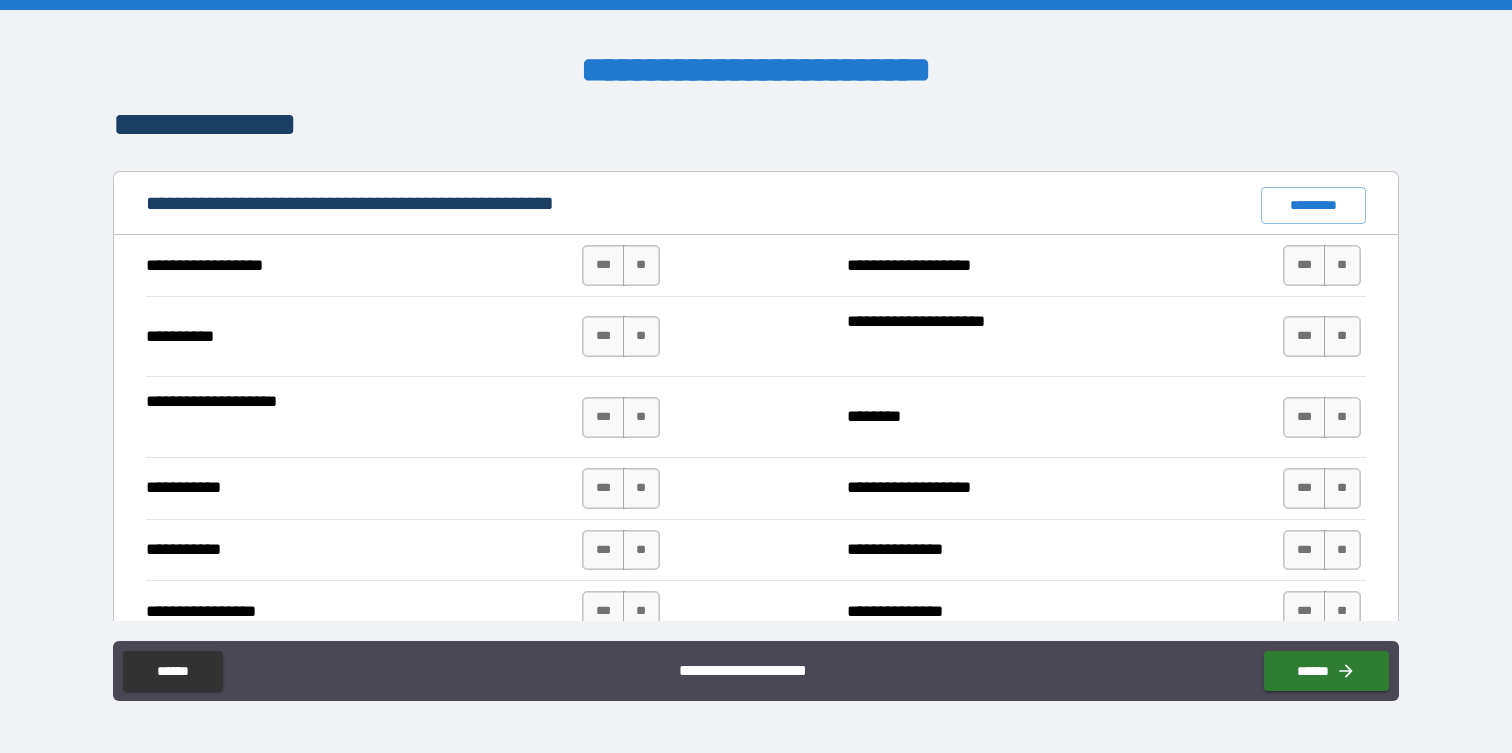 scroll, scrollTop: 1823, scrollLeft: 0, axis: vertical 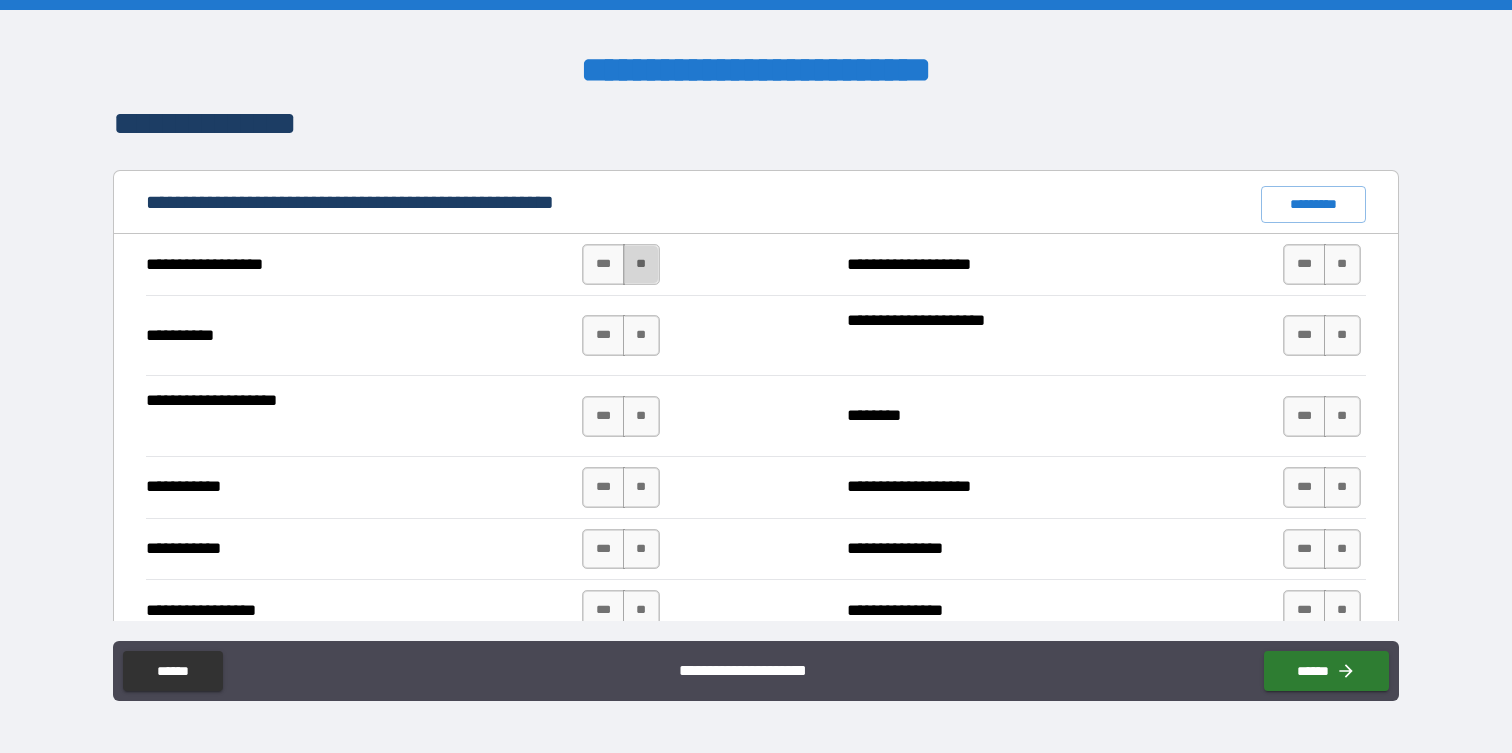 click on "**" at bounding box center [641, 264] 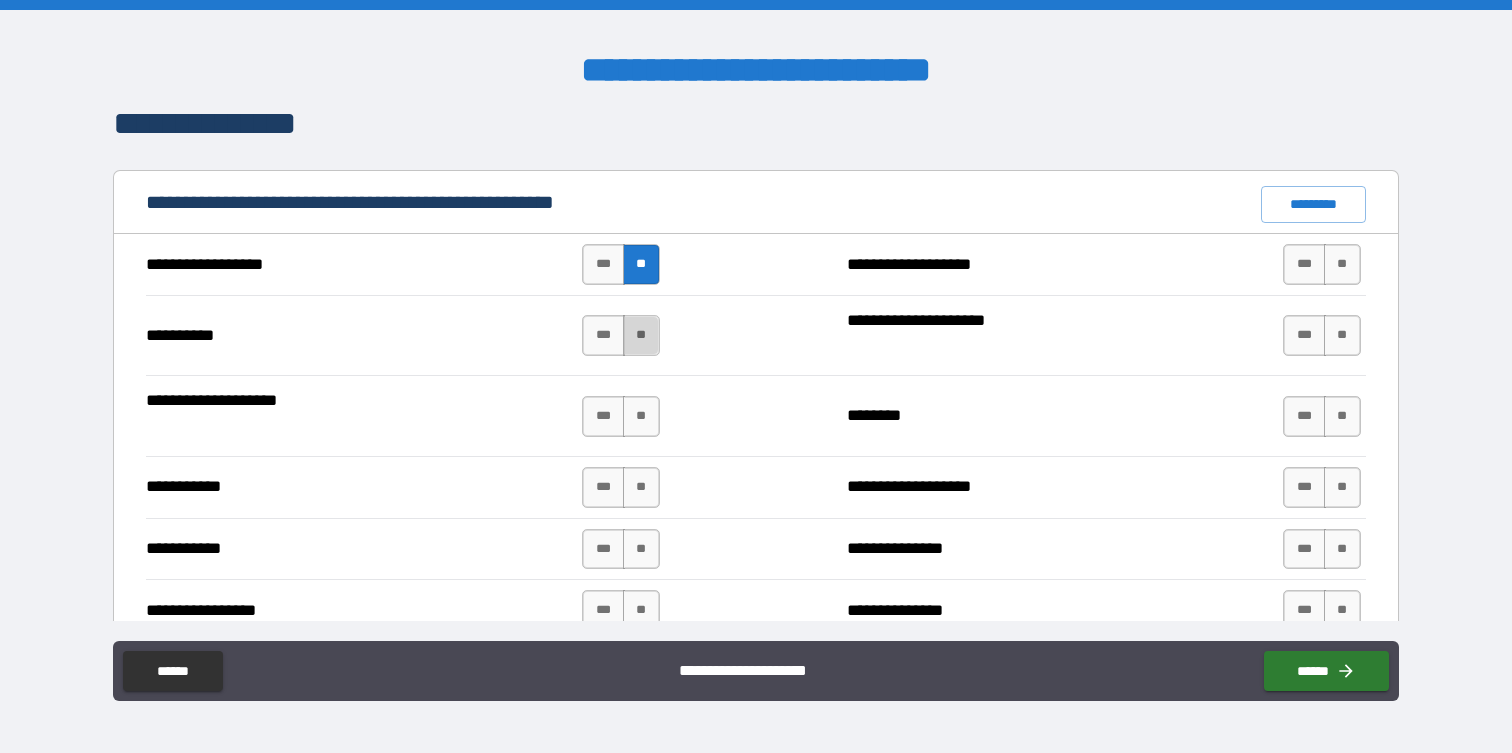 click on "**" at bounding box center (641, 335) 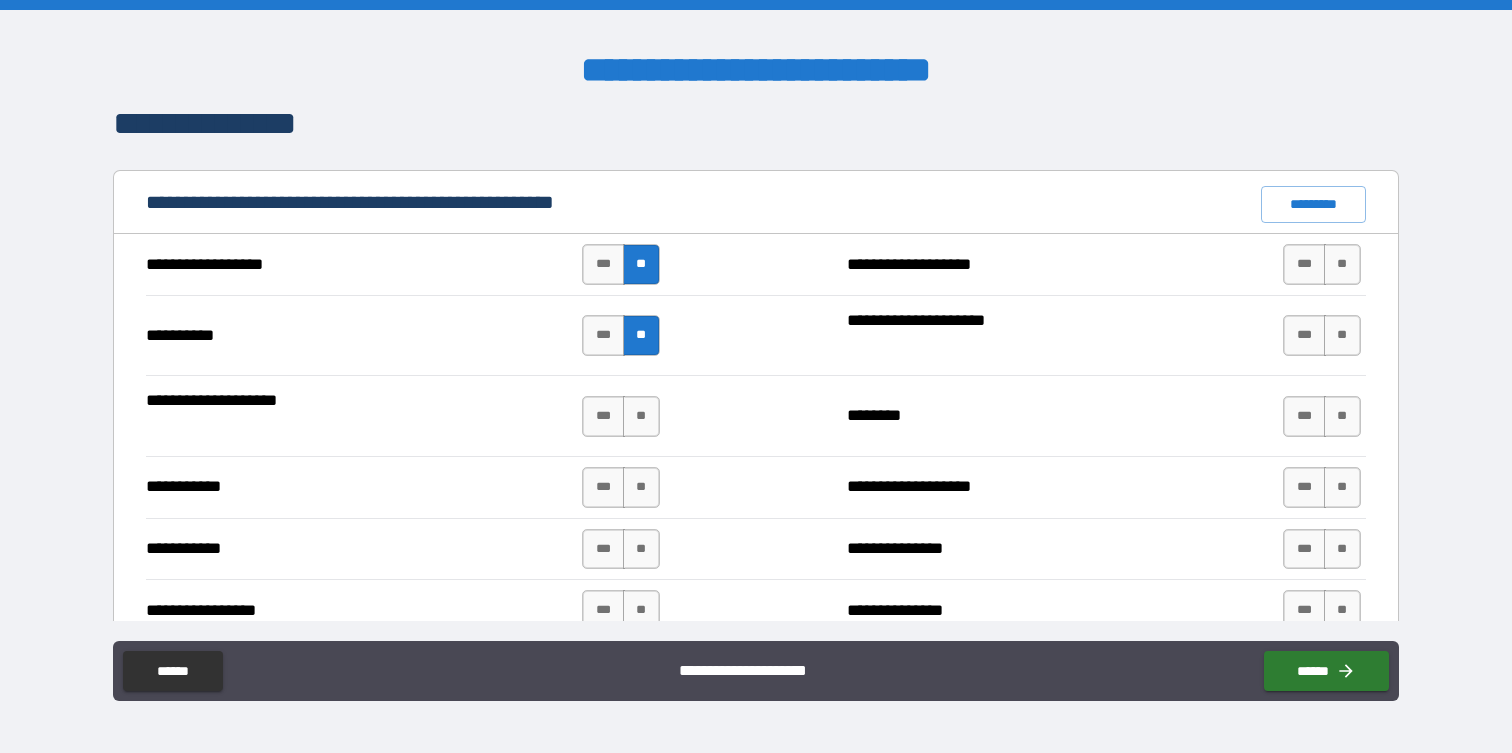 click on "*** **" at bounding box center (623, 416) 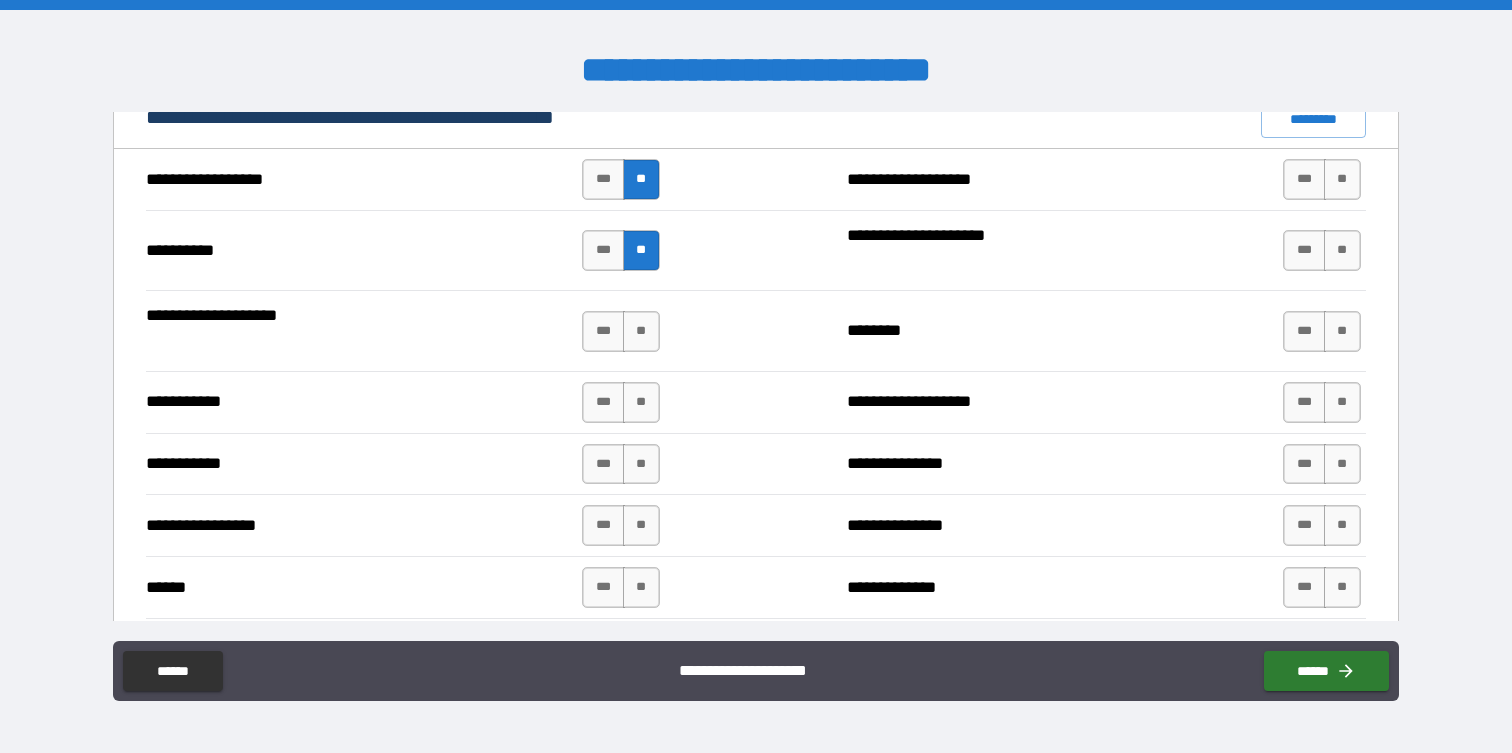 scroll, scrollTop: 1910, scrollLeft: 0, axis: vertical 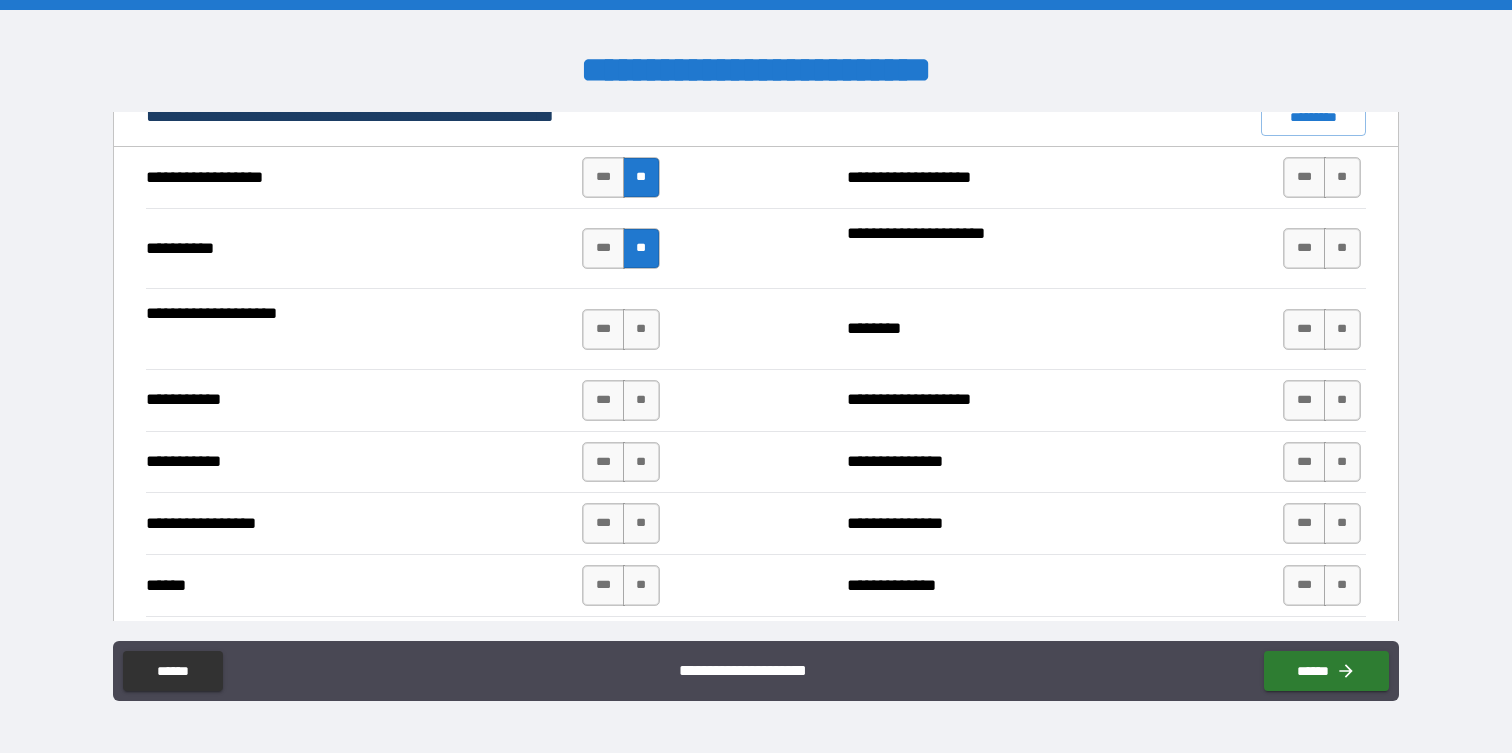 click on "*** **" at bounding box center [623, 329] 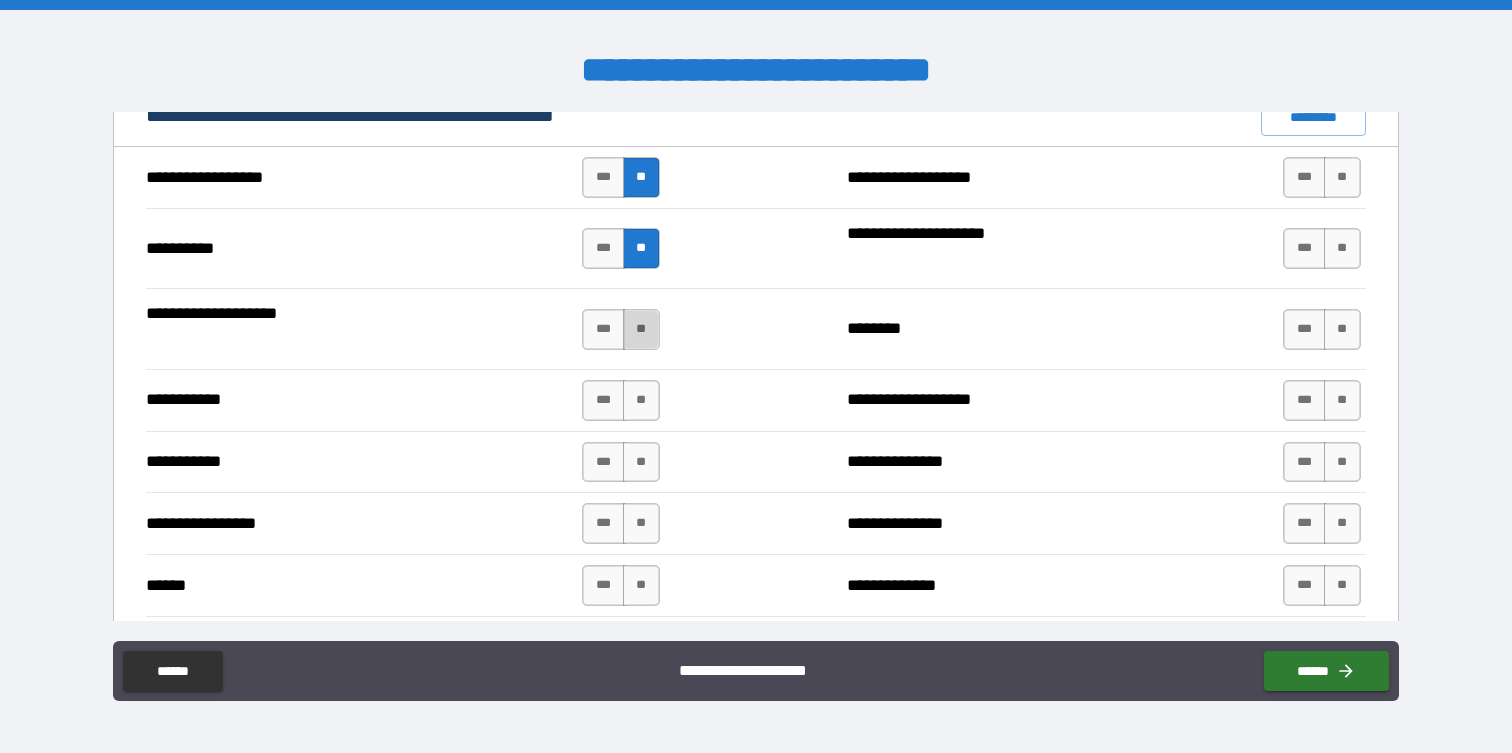 click on "**" at bounding box center [641, 329] 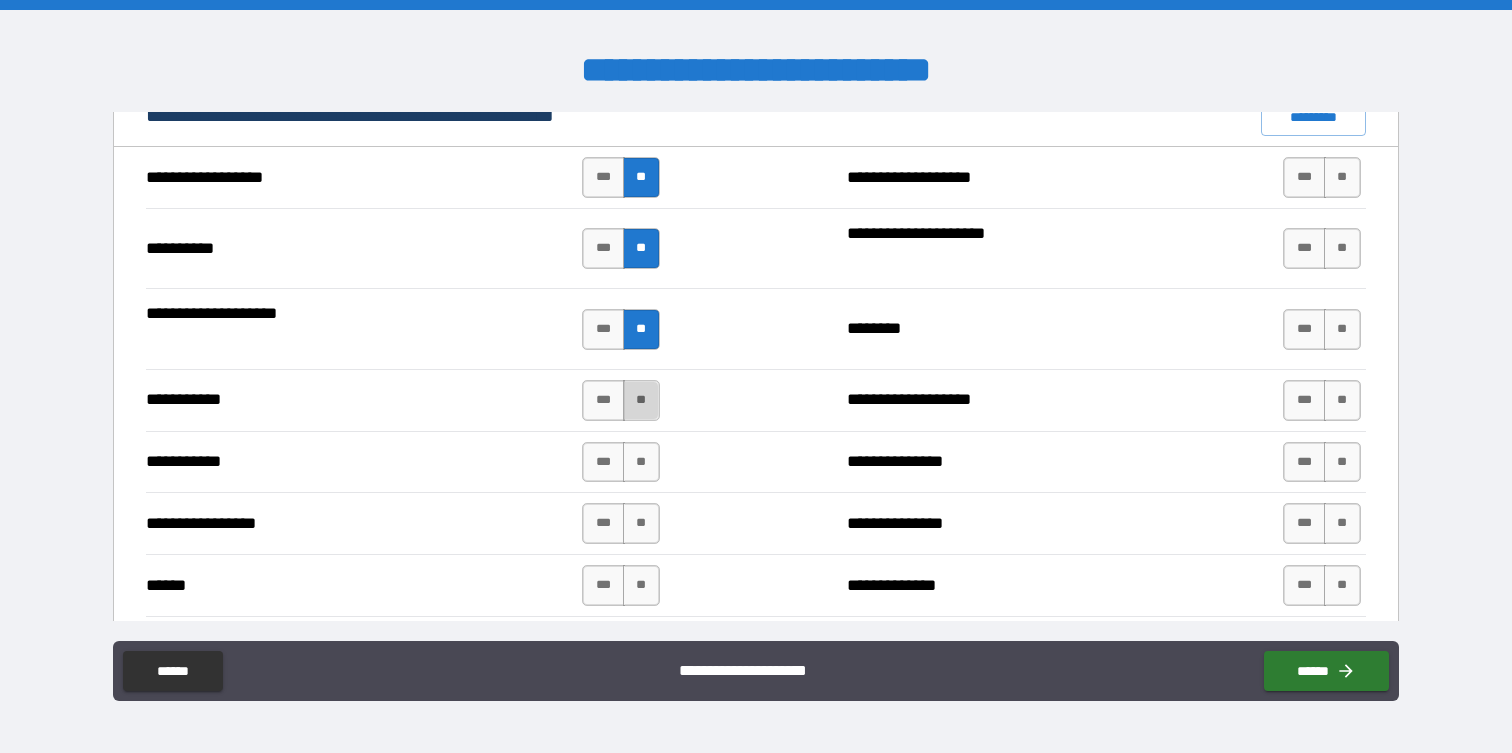 click on "**" at bounding box center (641, 400) 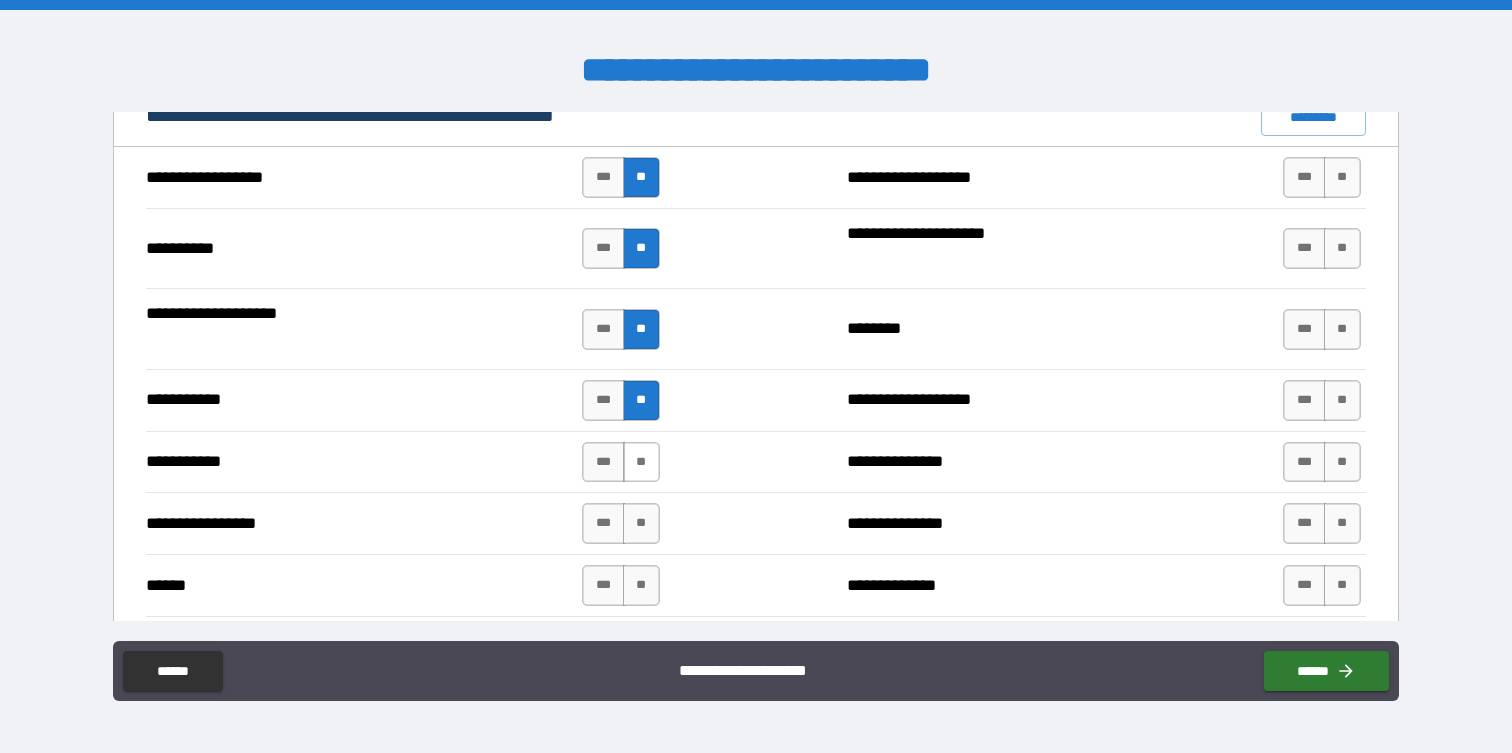 click on "**" at bounding box center [641, 462] 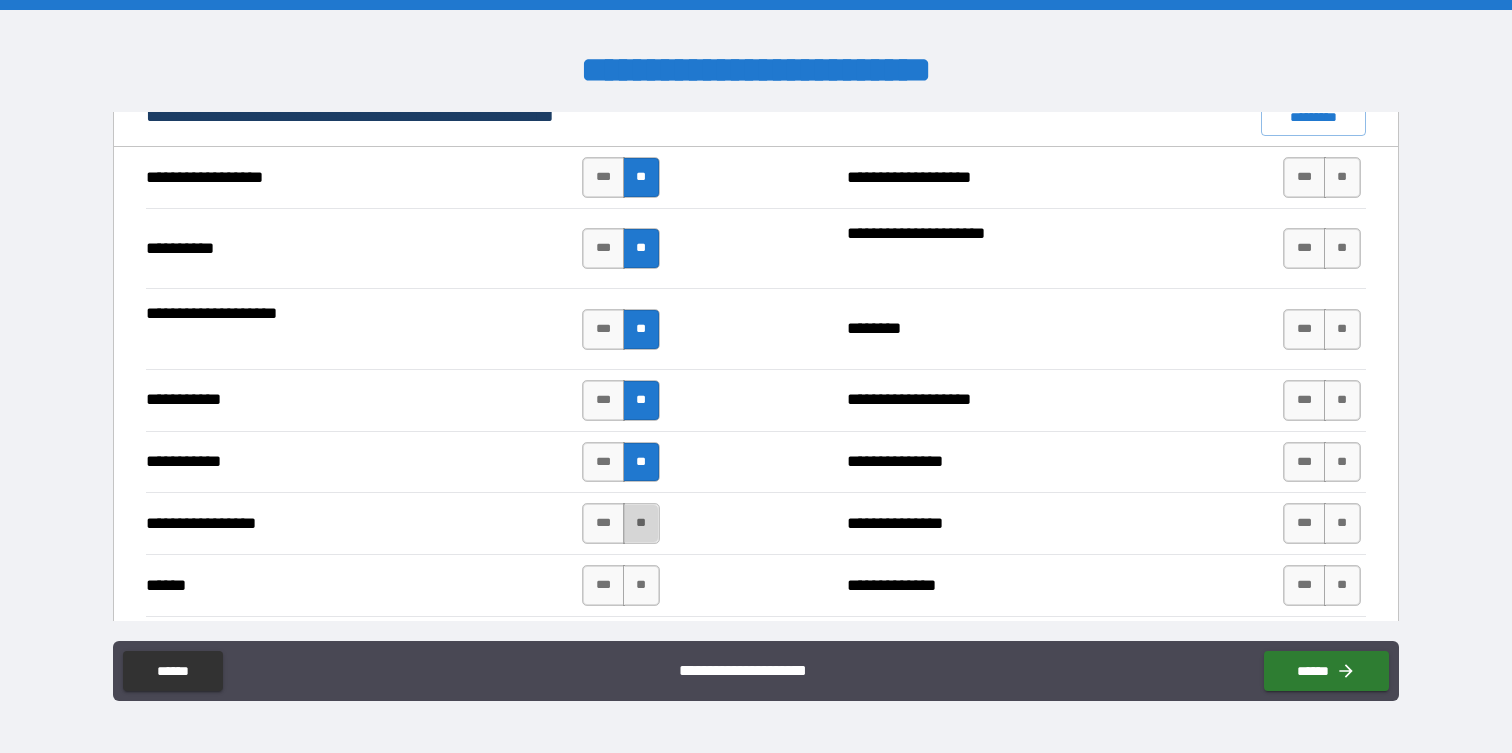 click on "**" at bounding box center [641, 523] 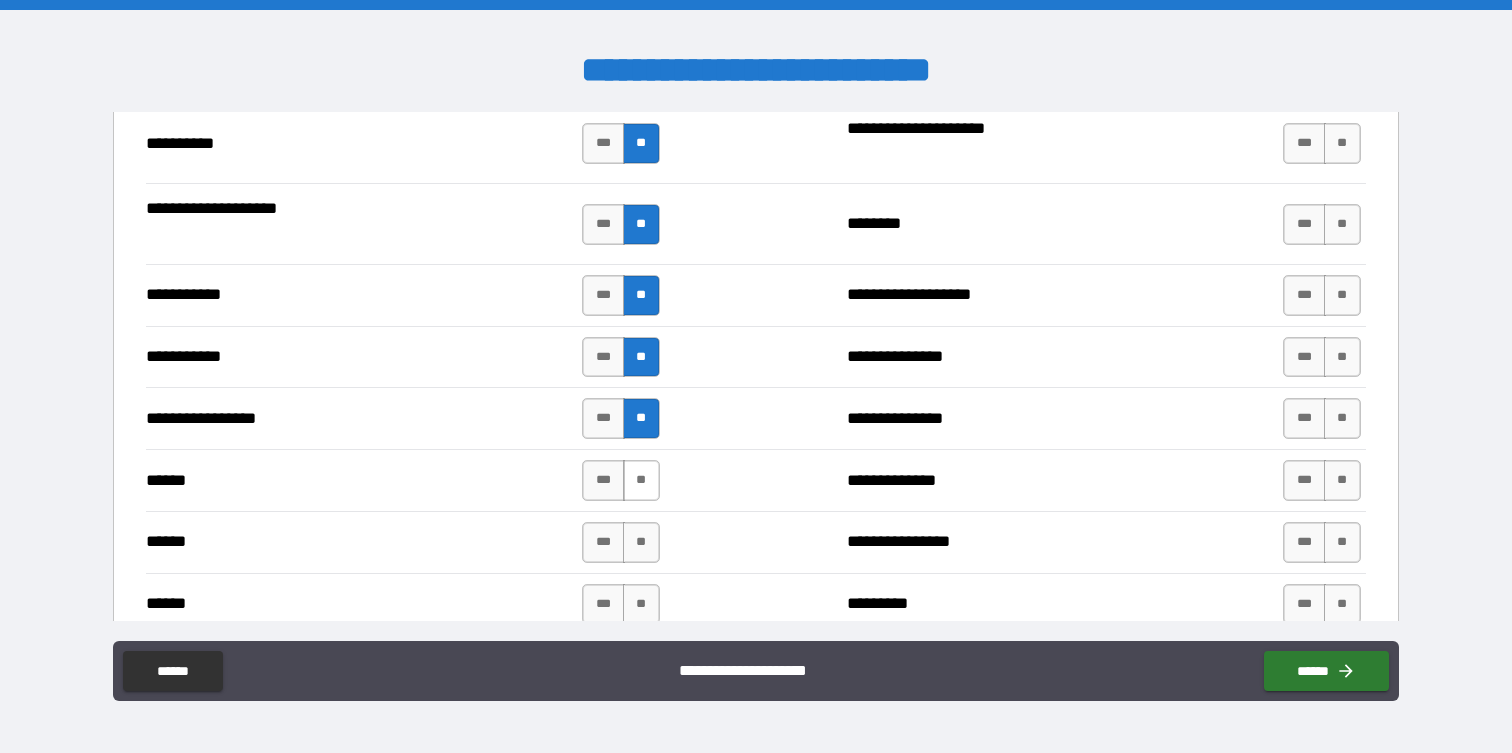 click on "**" at bounding box center [641, 480] 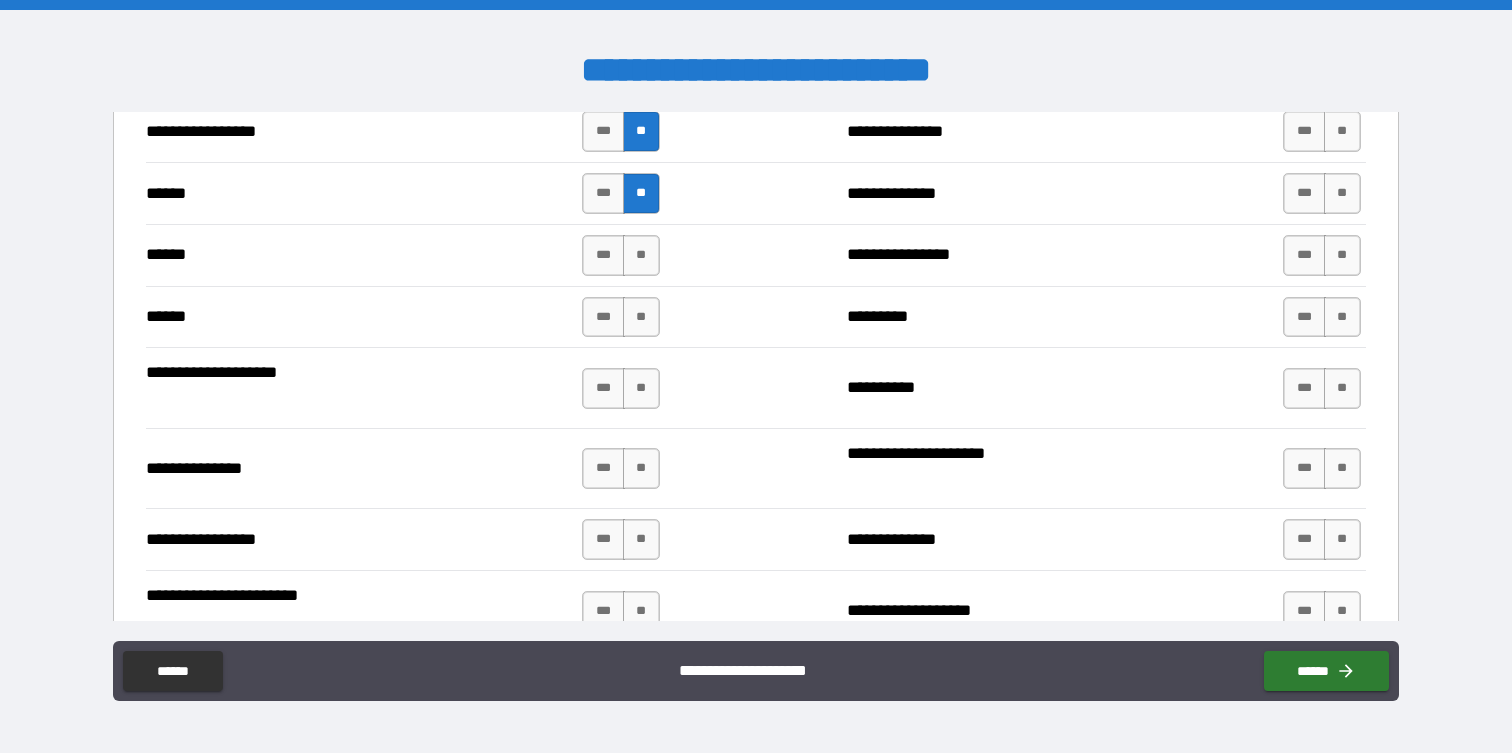 scroll, scrollTop: 2309, scrollLeft: 0, axis: vertical 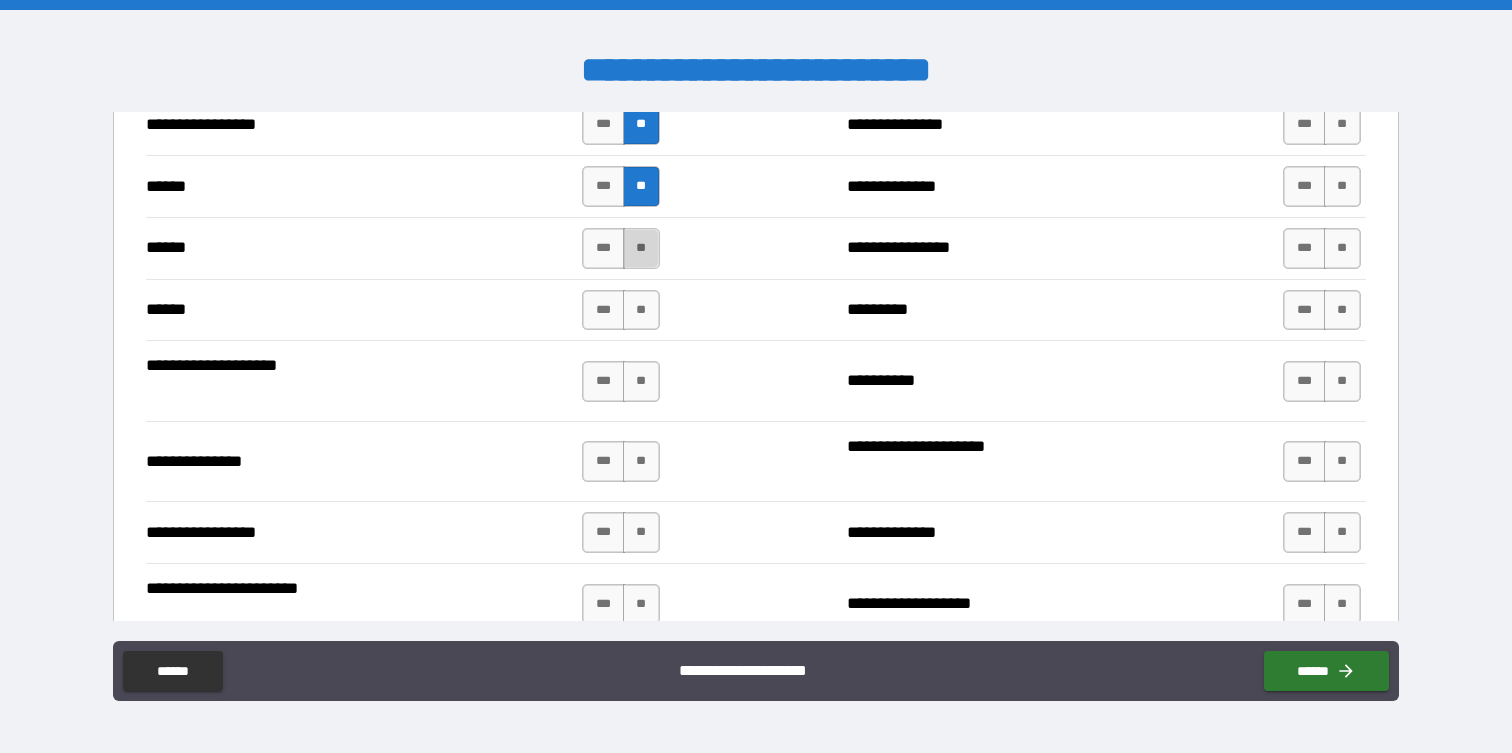click on "**" at bounding box center [641, 248] 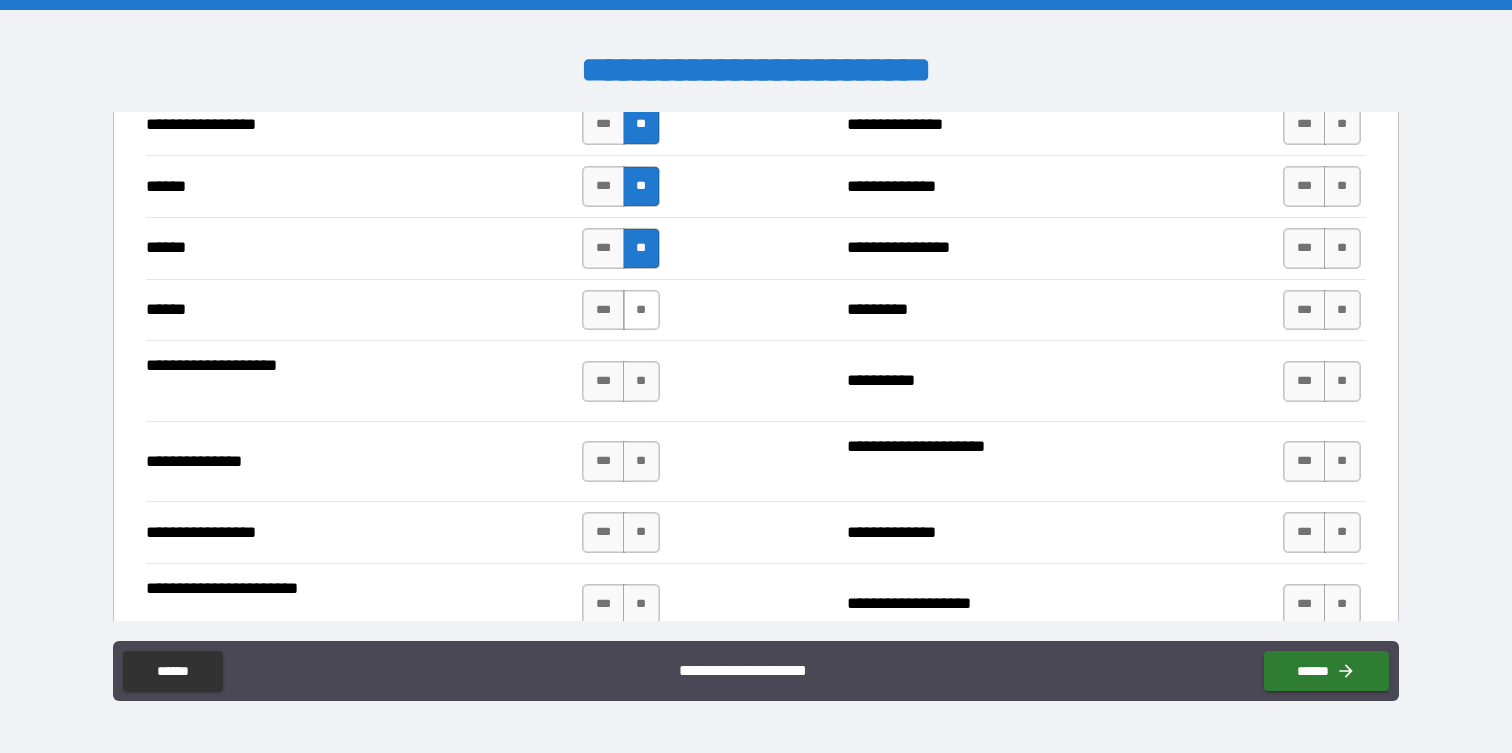 click on "**" at bounding box center (641, 310) 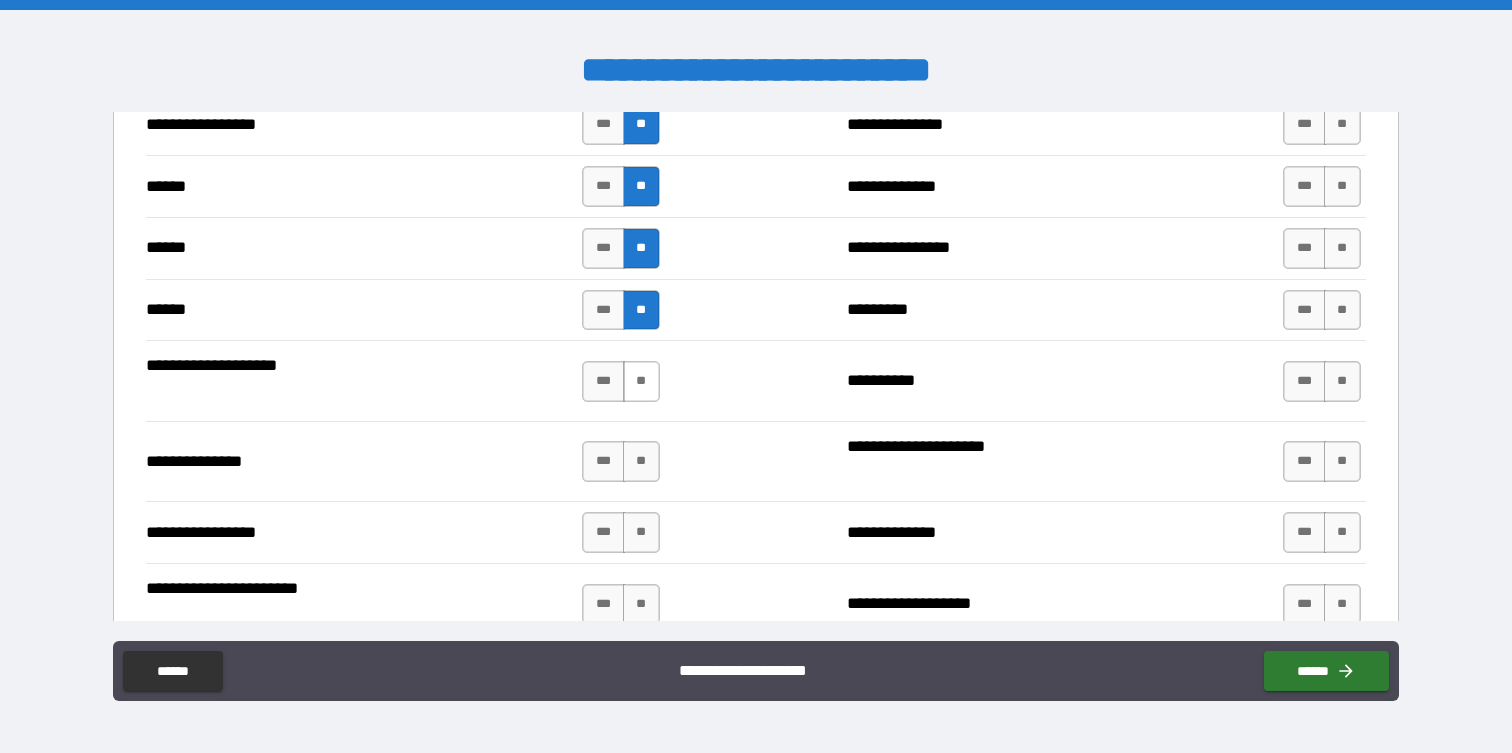 click on "**" at bounding box center [641, 381] 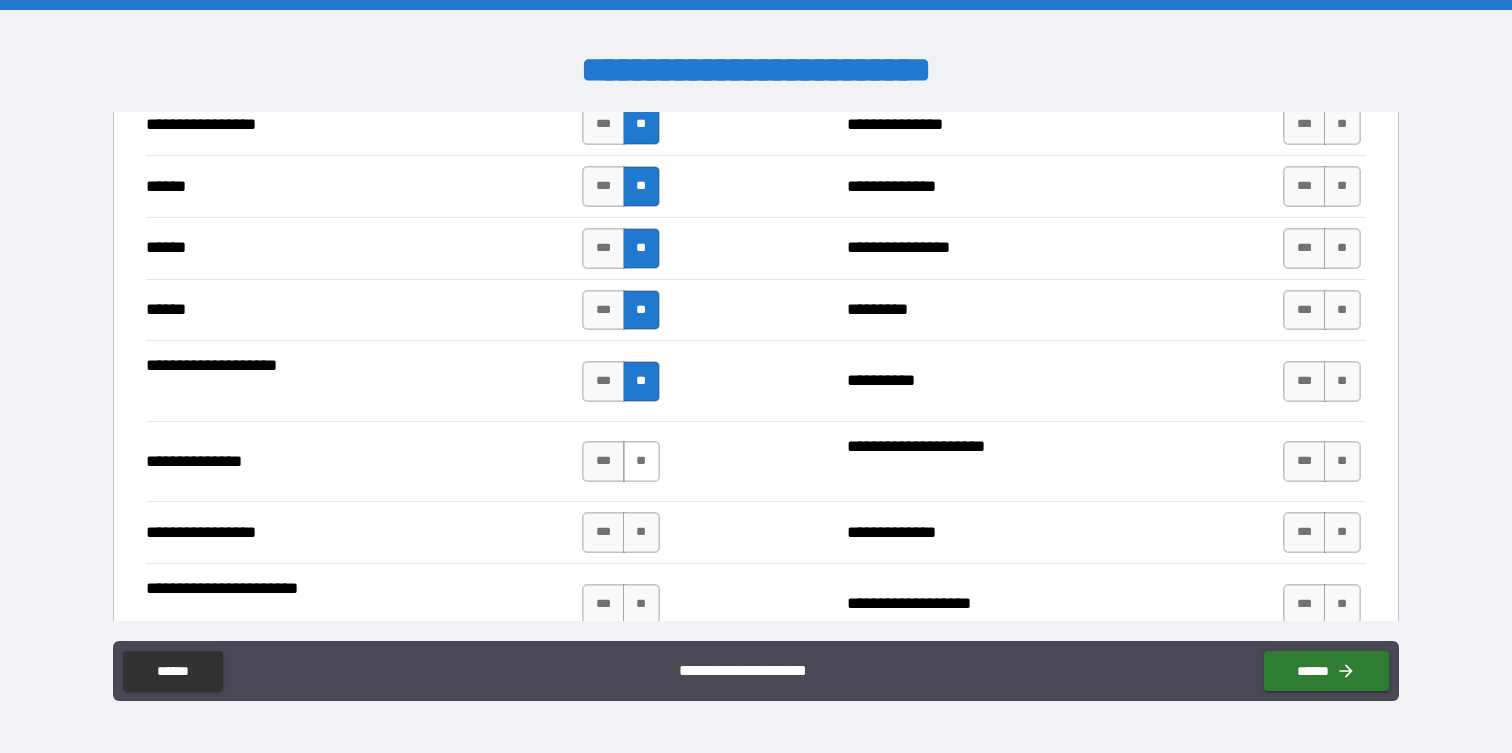 click on "**" at bounding box center (641, 461) 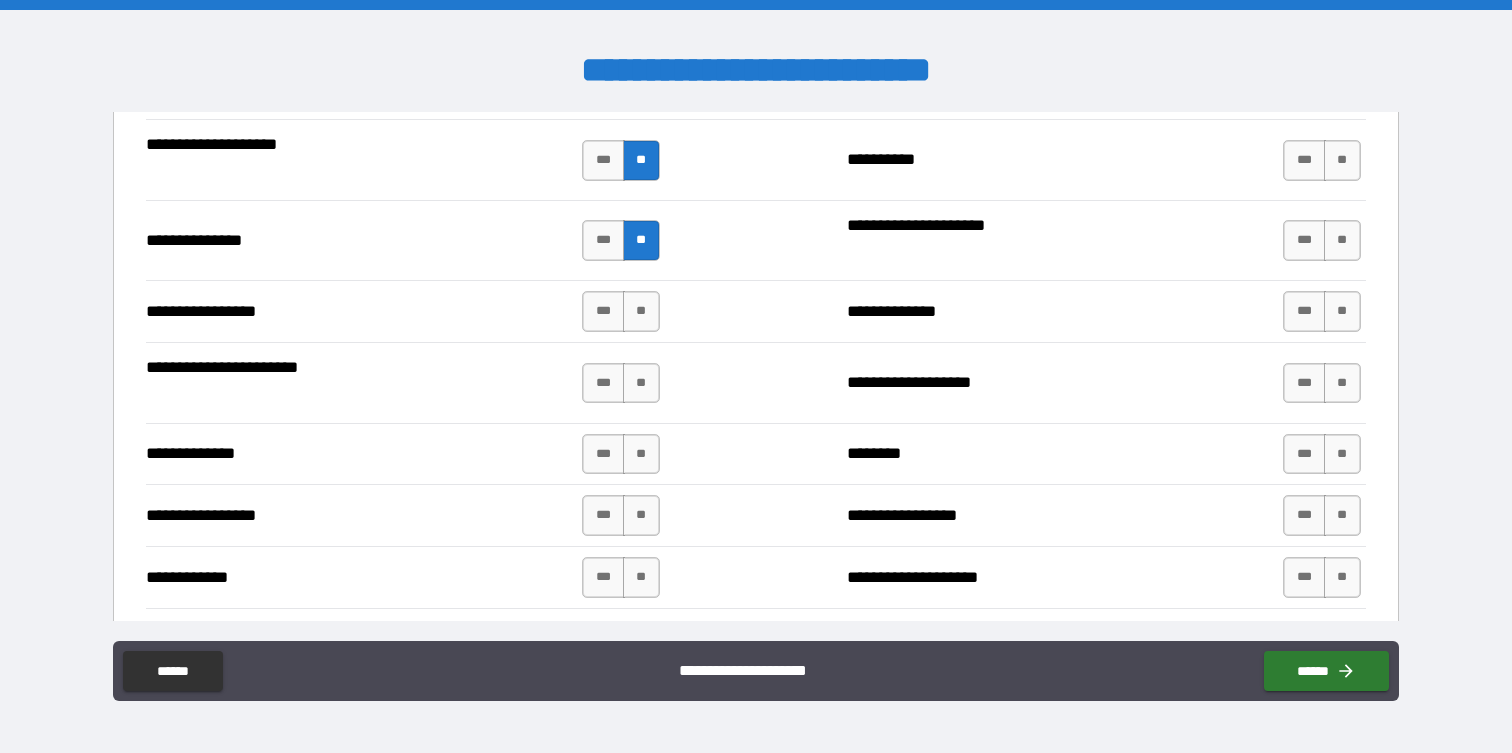 scroll, scrollTop: 2534, scrollLeft: 0, axis: vertical 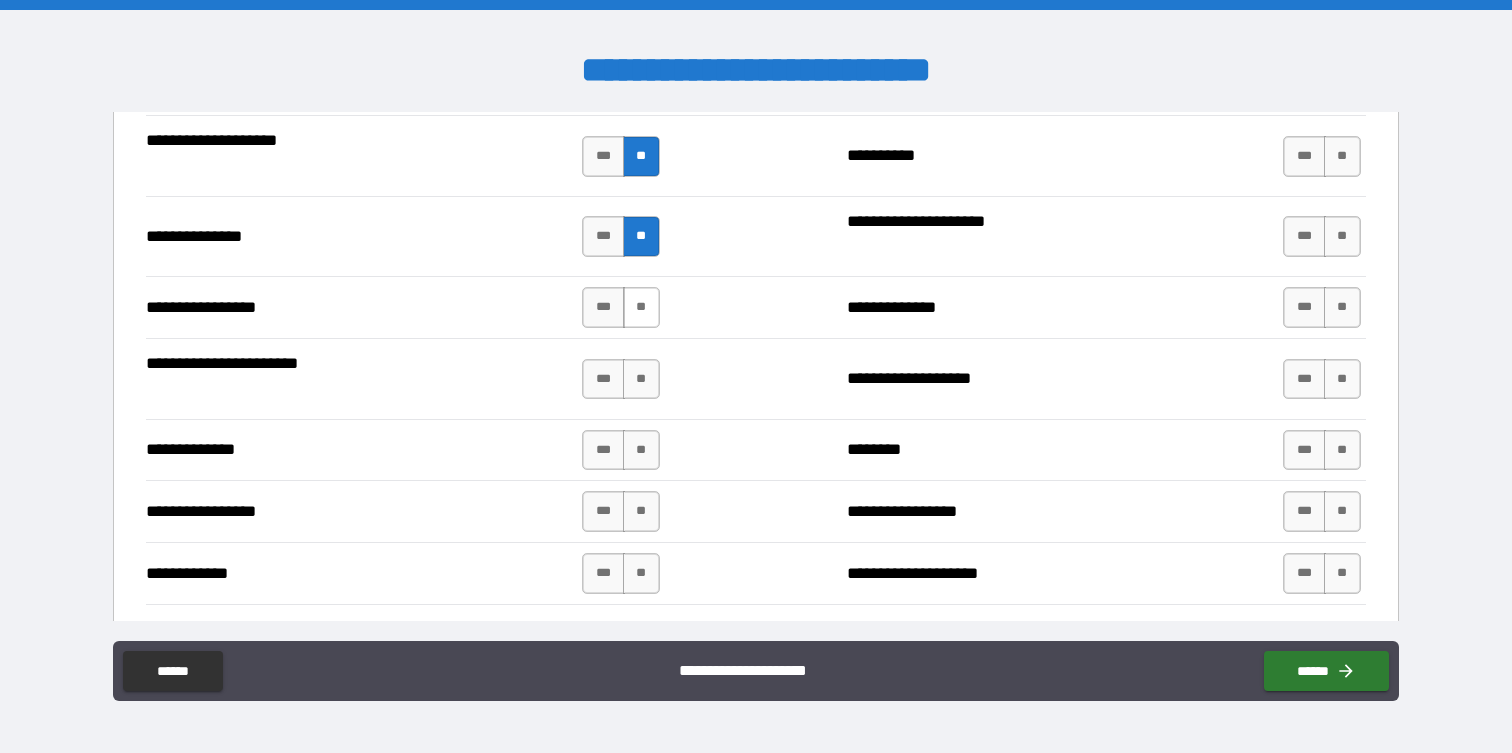 click on "**" at bounding box center (641, 307) 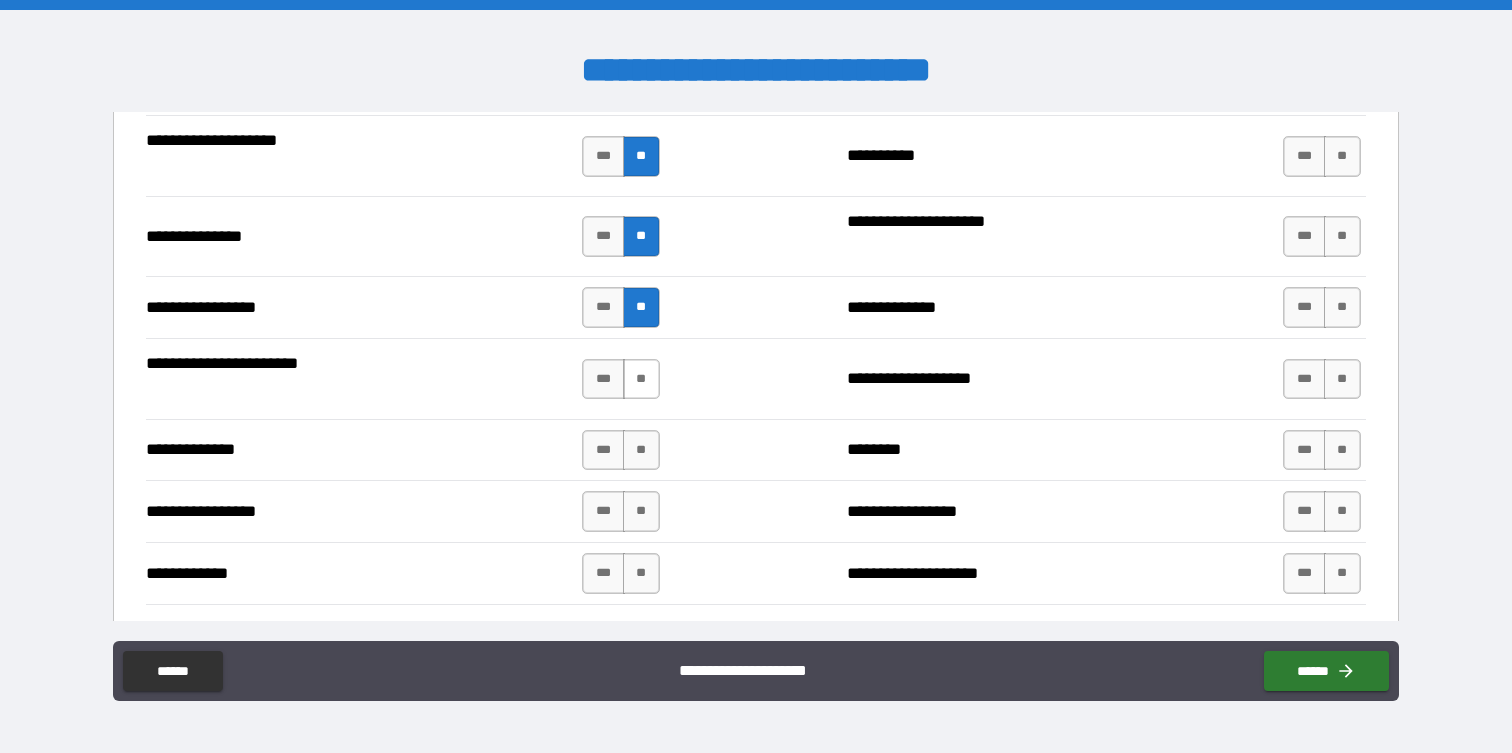click on "**" at bounding box center (641, 379) 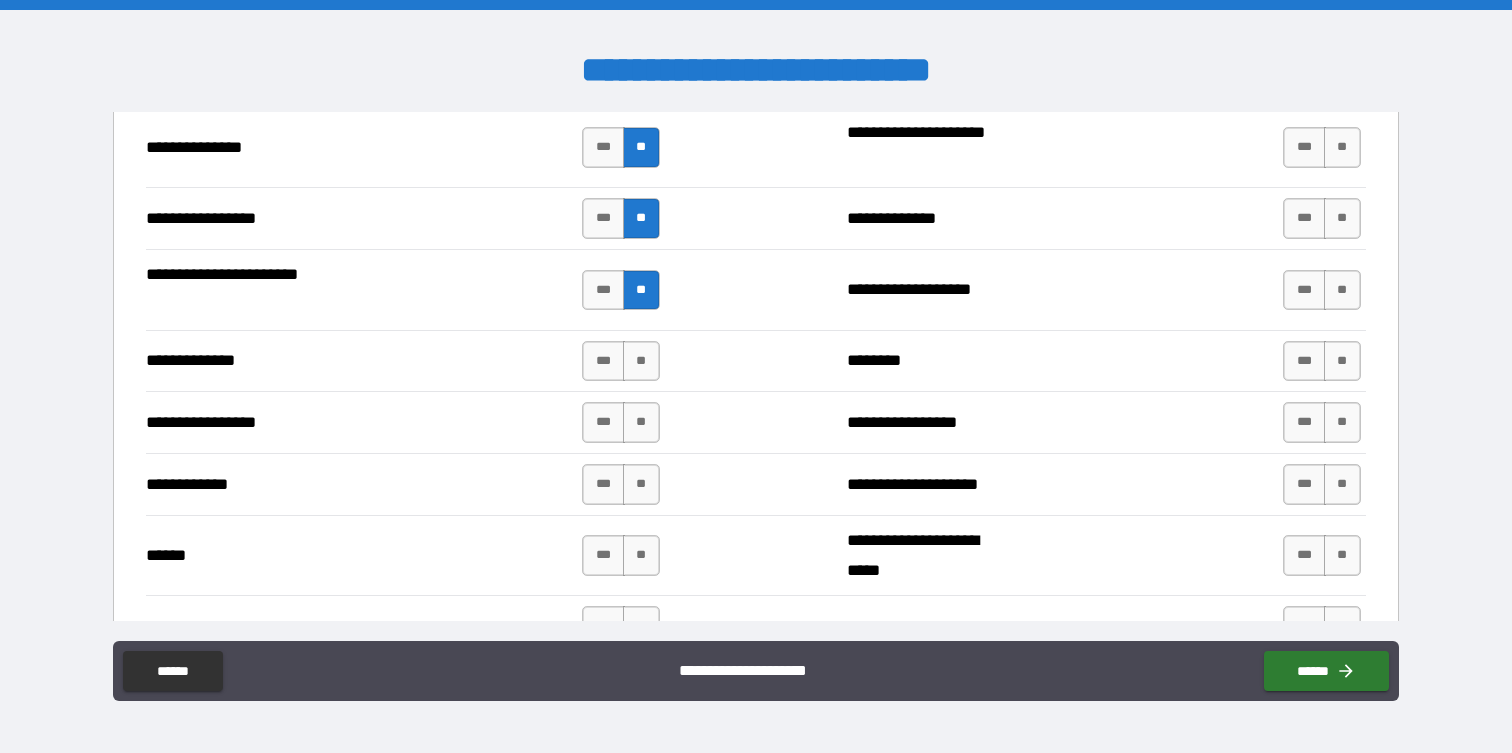scroll, scrollTop: 2626, scrollLeft: 0, axis: vertical 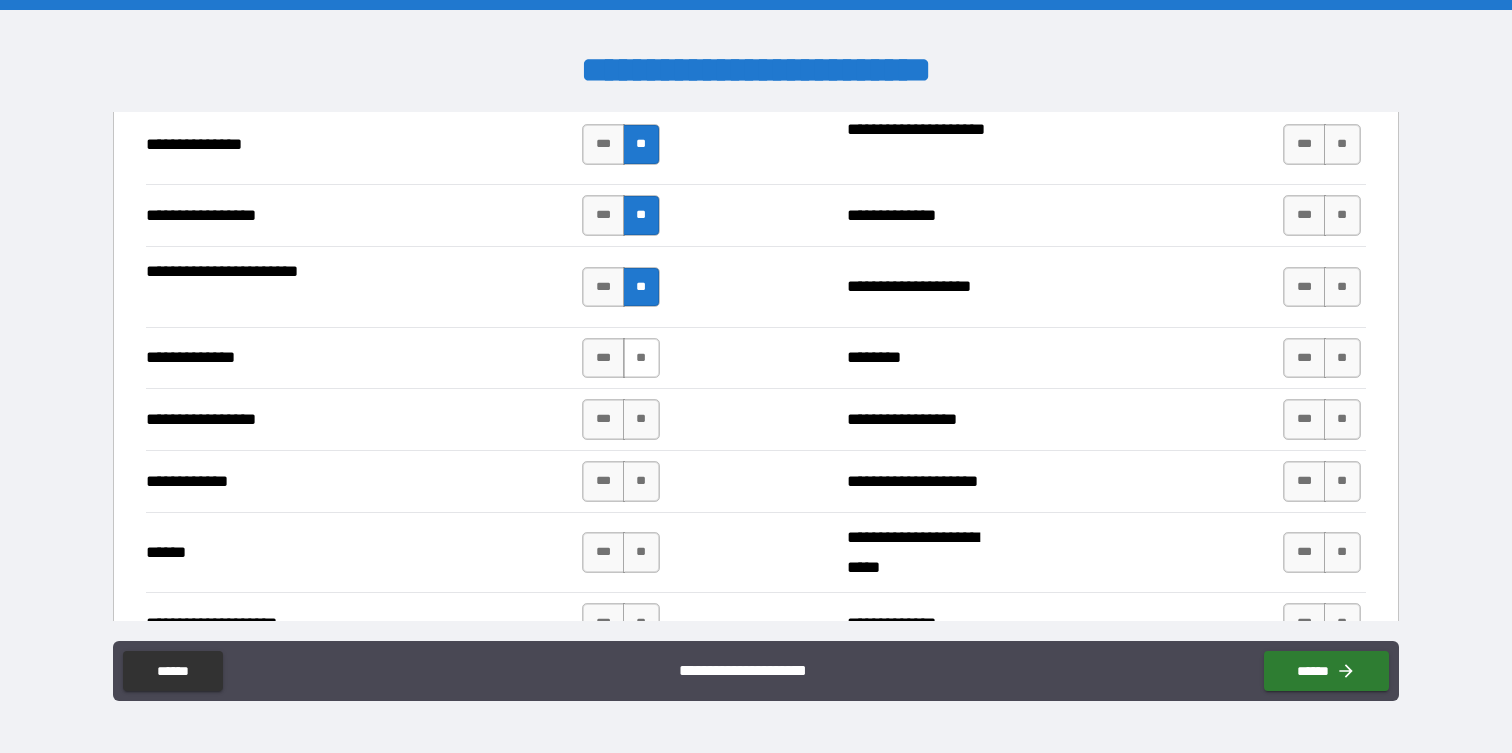 click on "**" at bounding box center [641, 358] 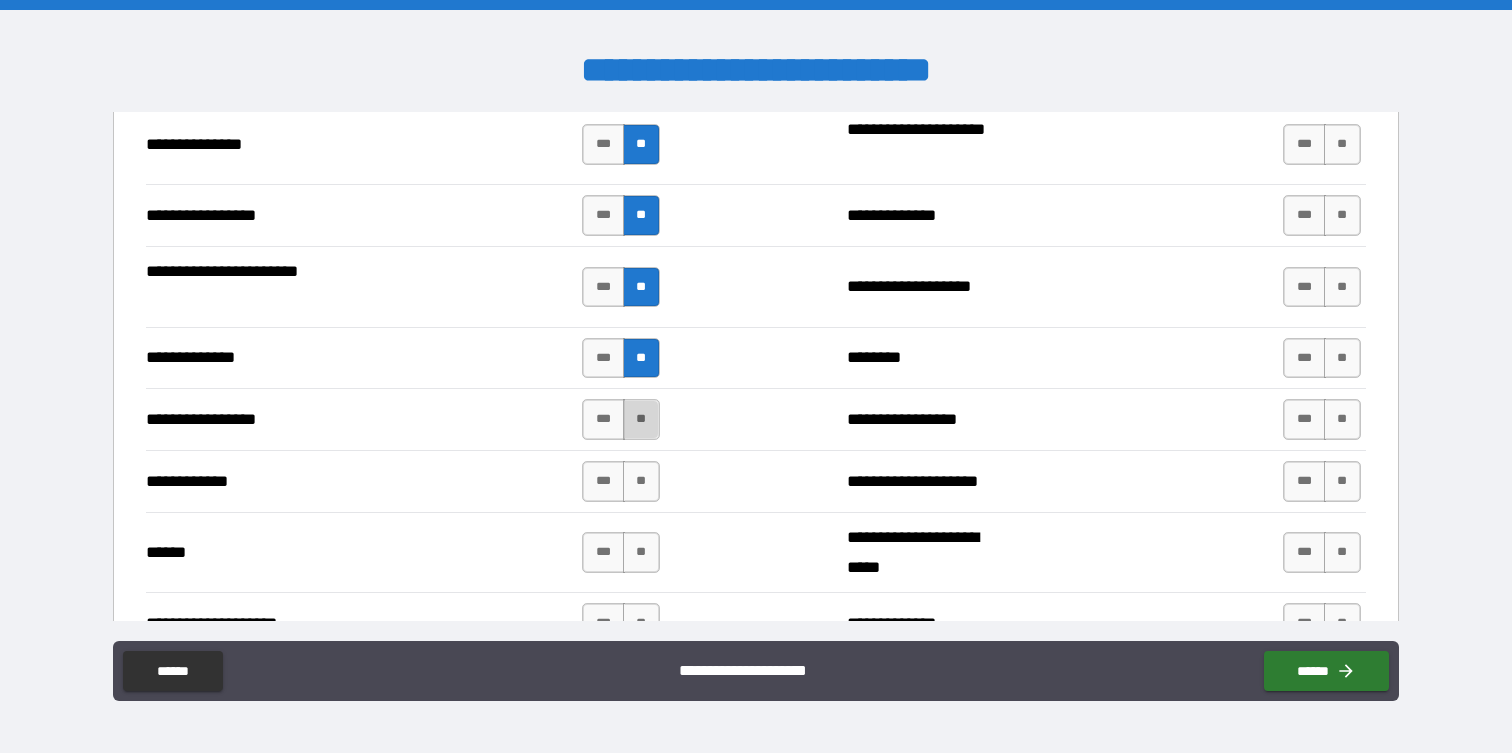 click on "**" at bounding box center (641, 419) 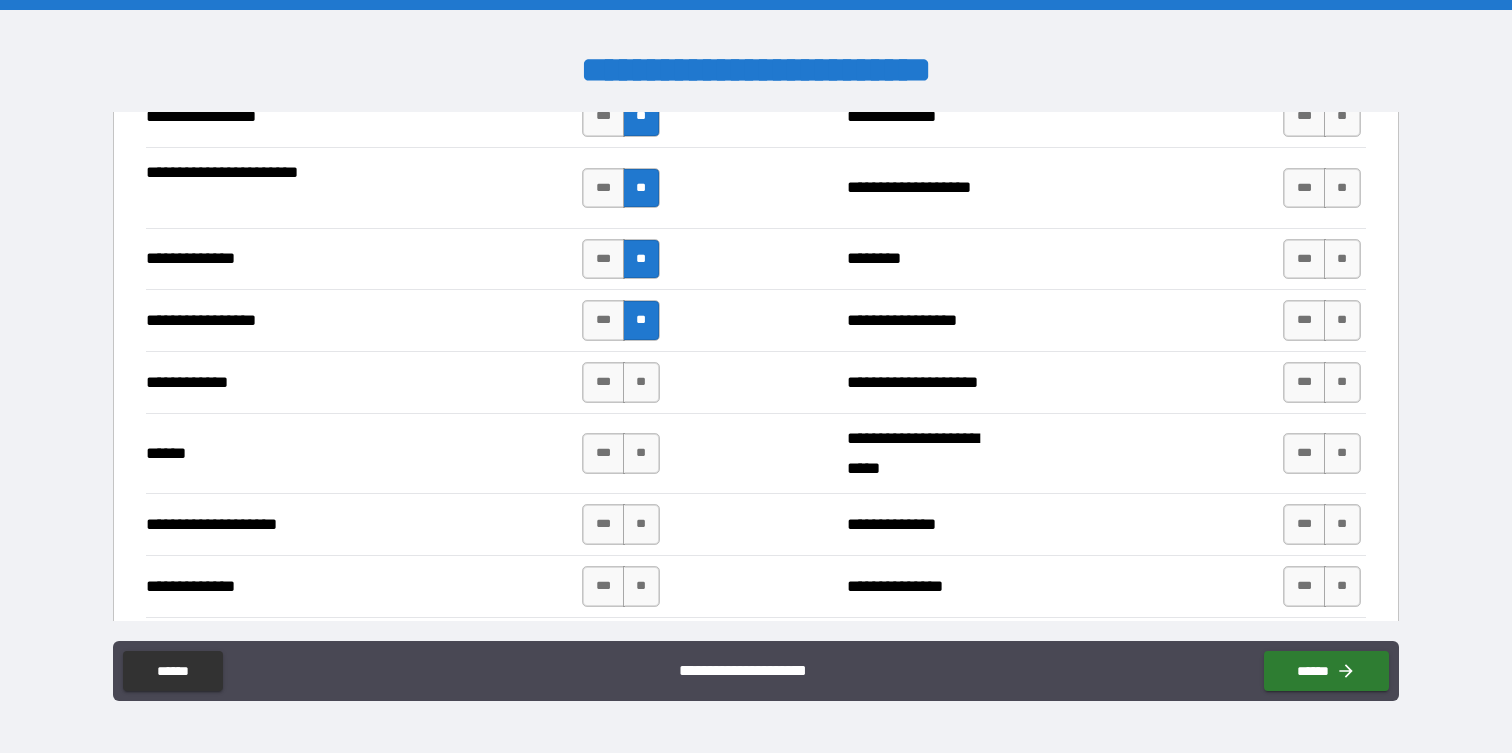 scroll, scrollTop: 2730, scrollLeft: 0, axis: vertical 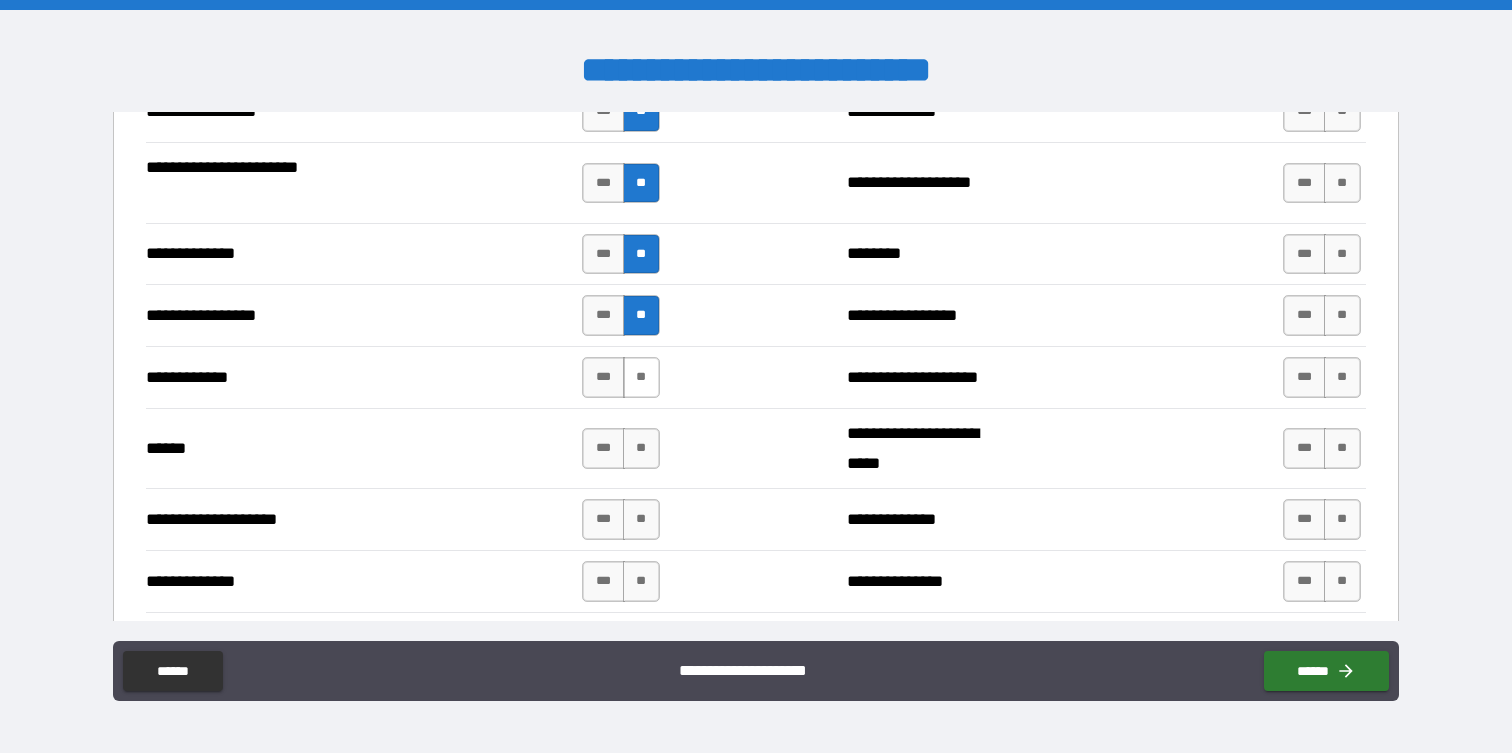click on "**" at bounding box center [641, 377] 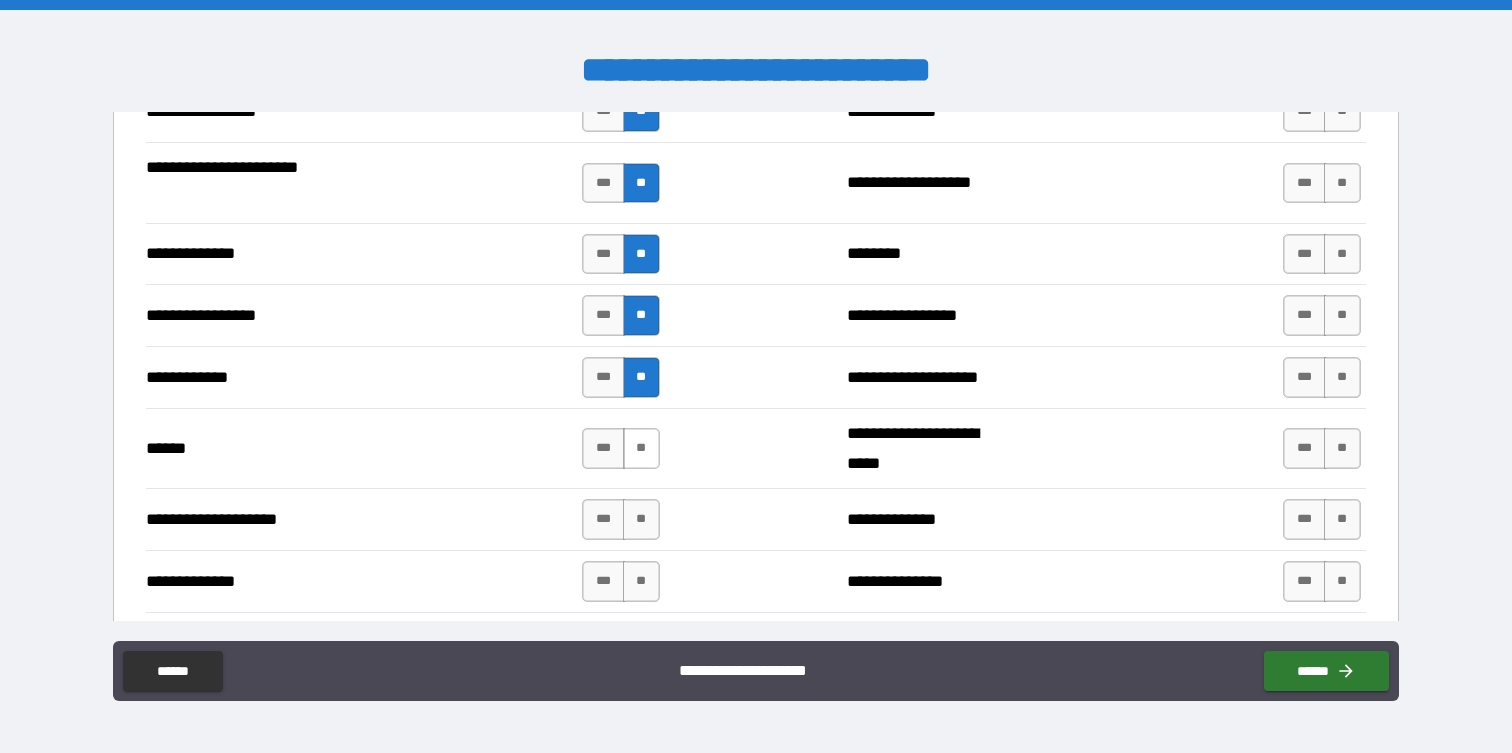 click on "**" at bounding box center (641, 448) 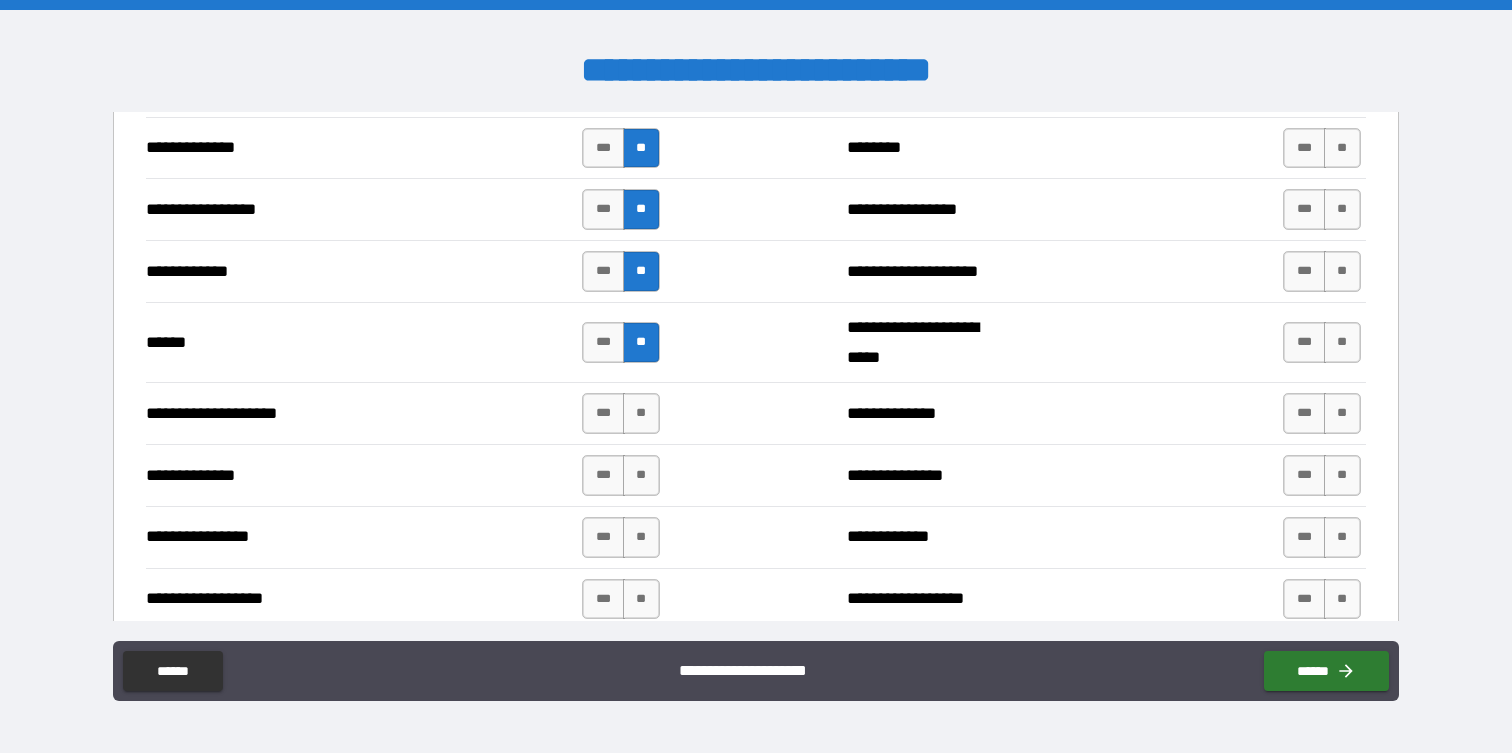 scroll, scrollTop: 2846, scrollLeft: 0, axis: vertical 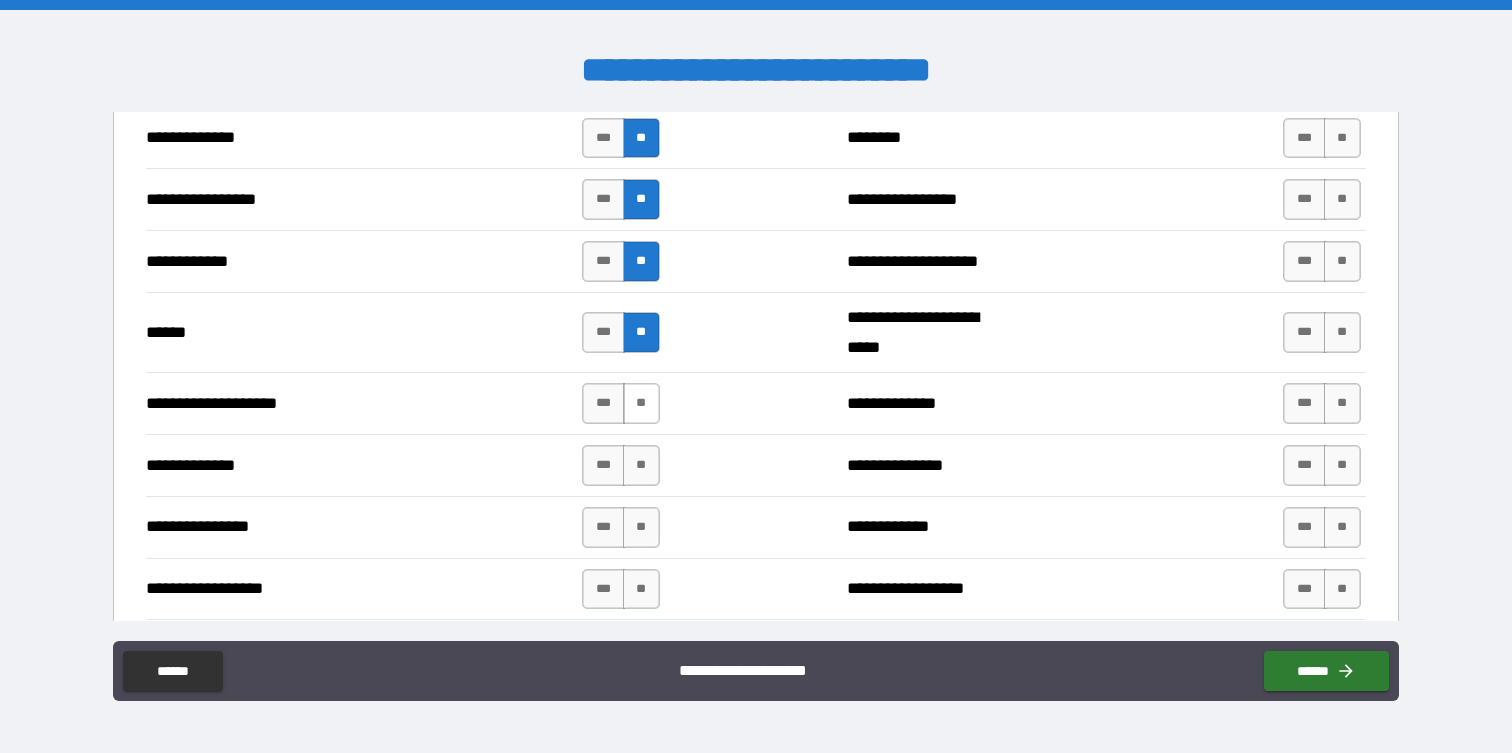 click on "**" at bounding box center (641, 403) 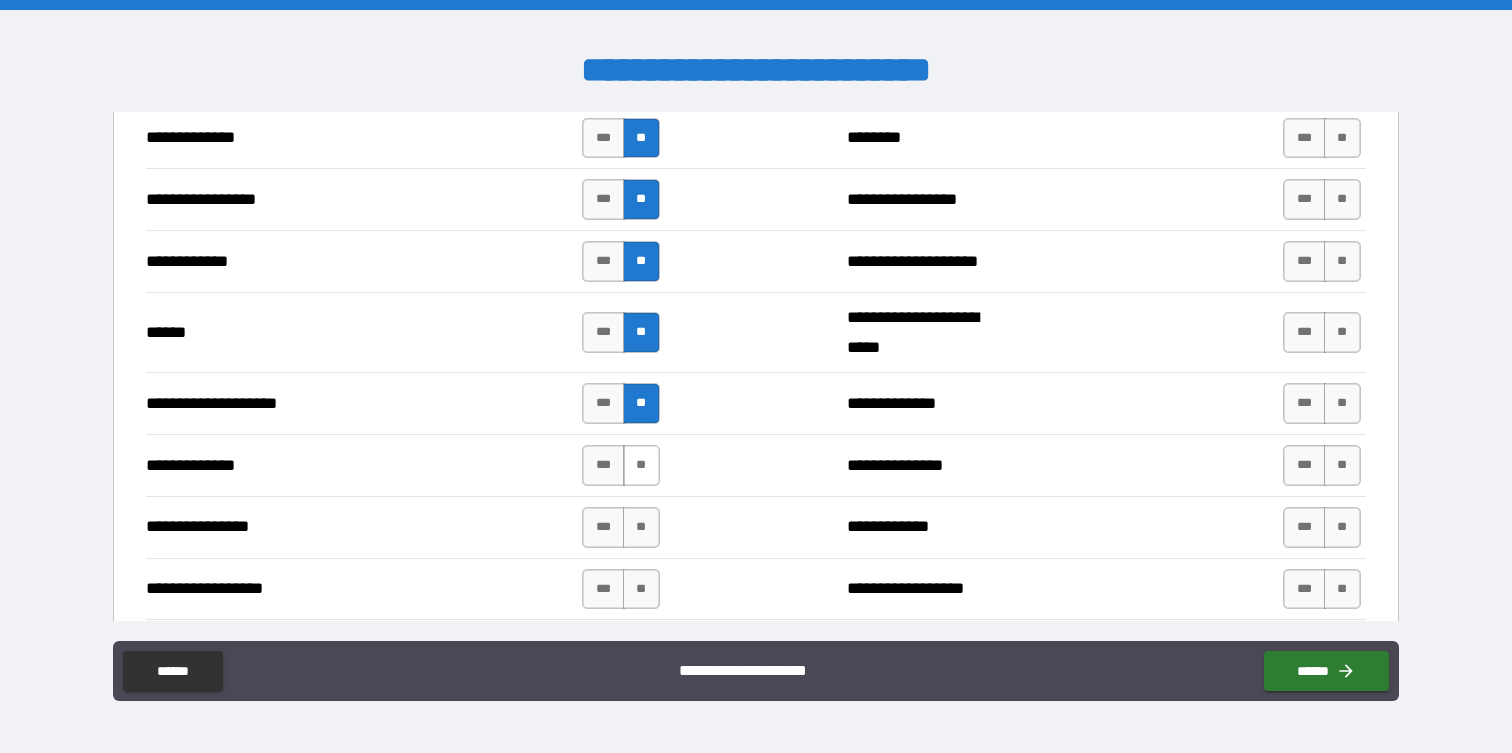 click on "**" at bounding box center [641, 465] 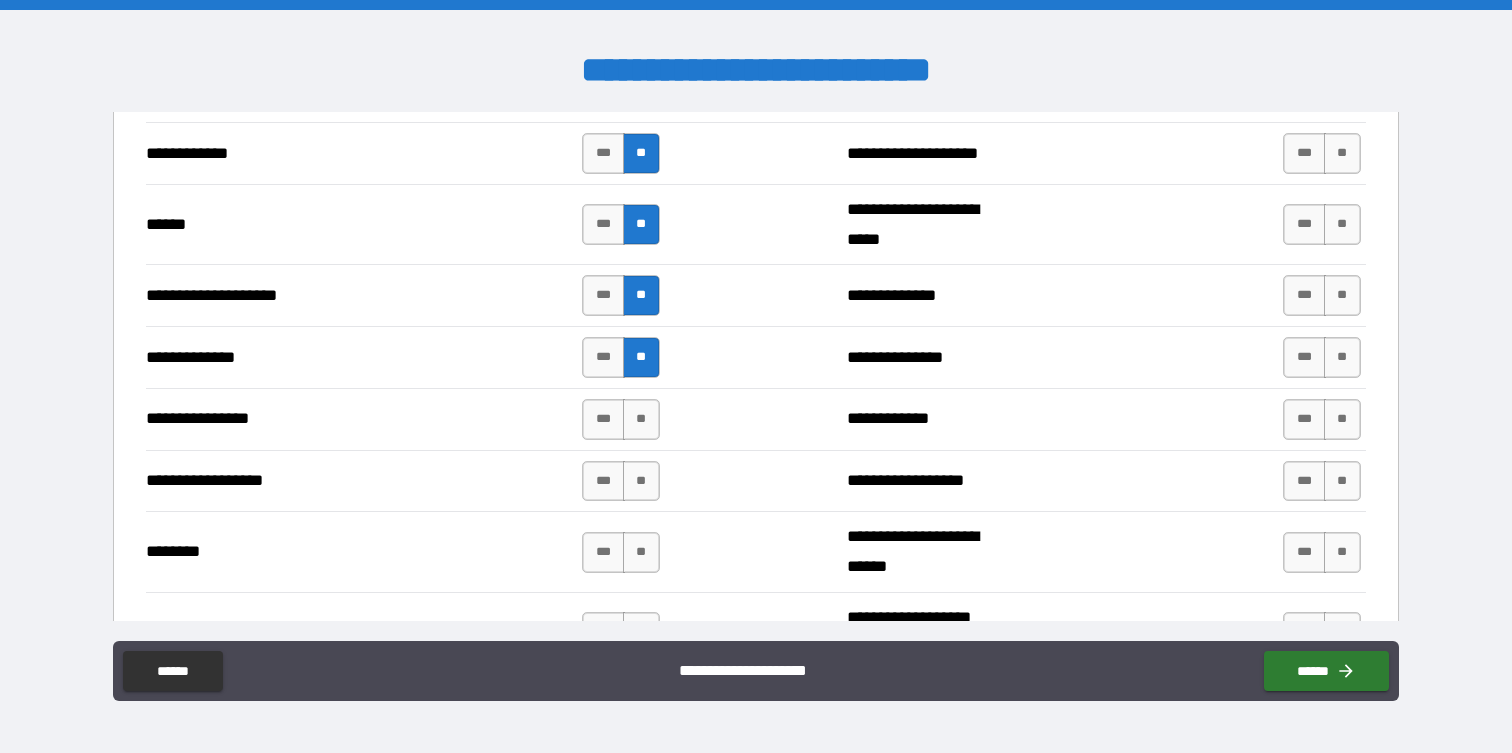 scroll, scrollTop: 2970, scrollLeft: 0, axis: vertical 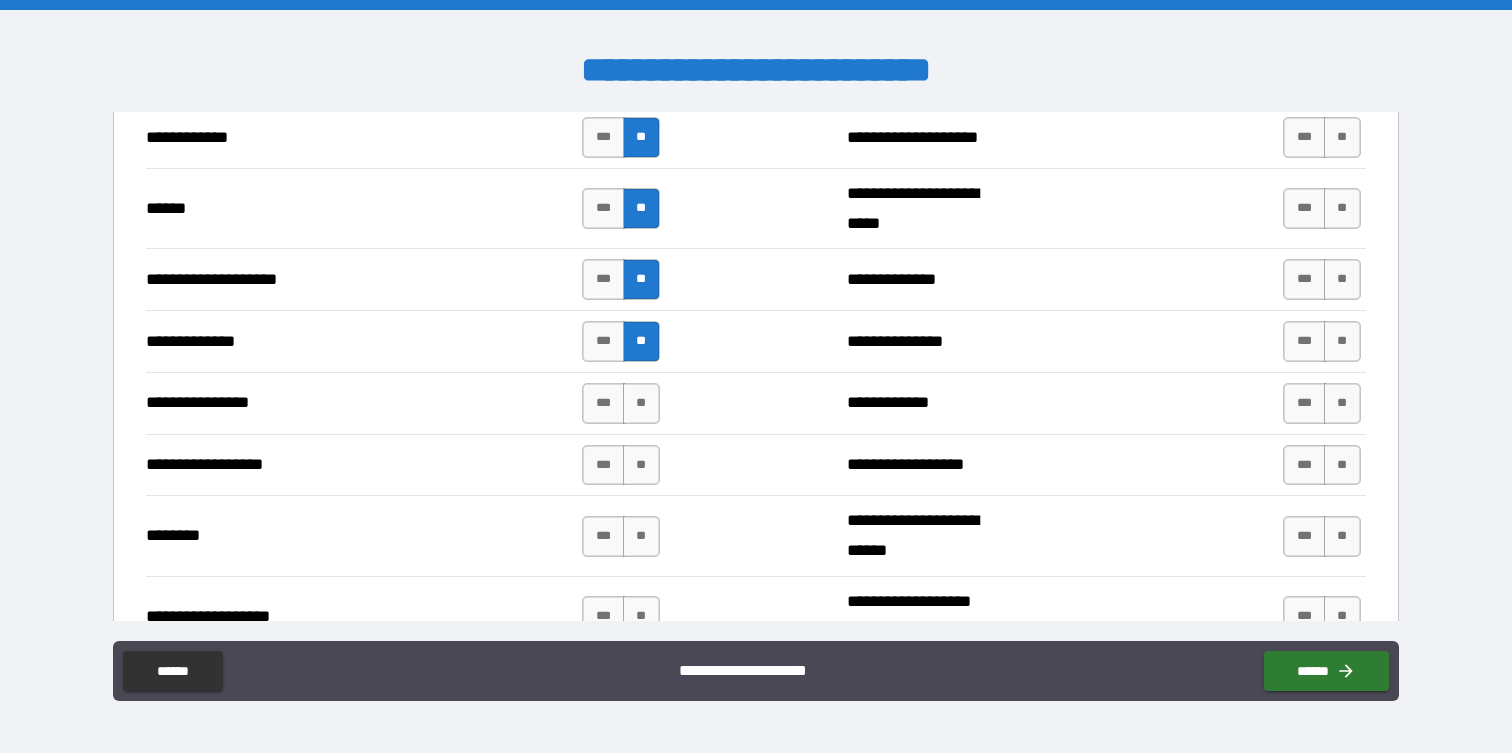 click on "*** **" at bounding box center (620, 403) 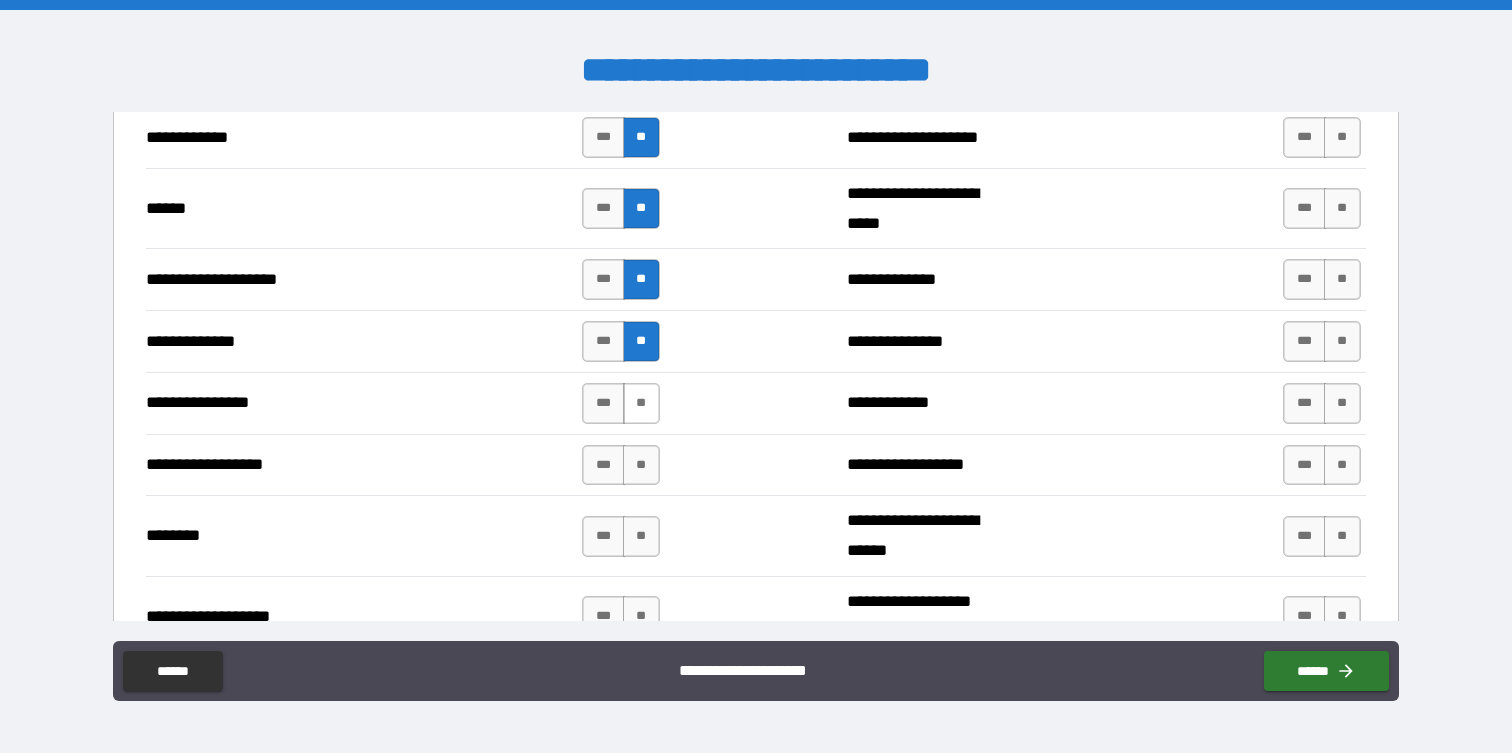 click on "**" at bounding box center (641, 403) 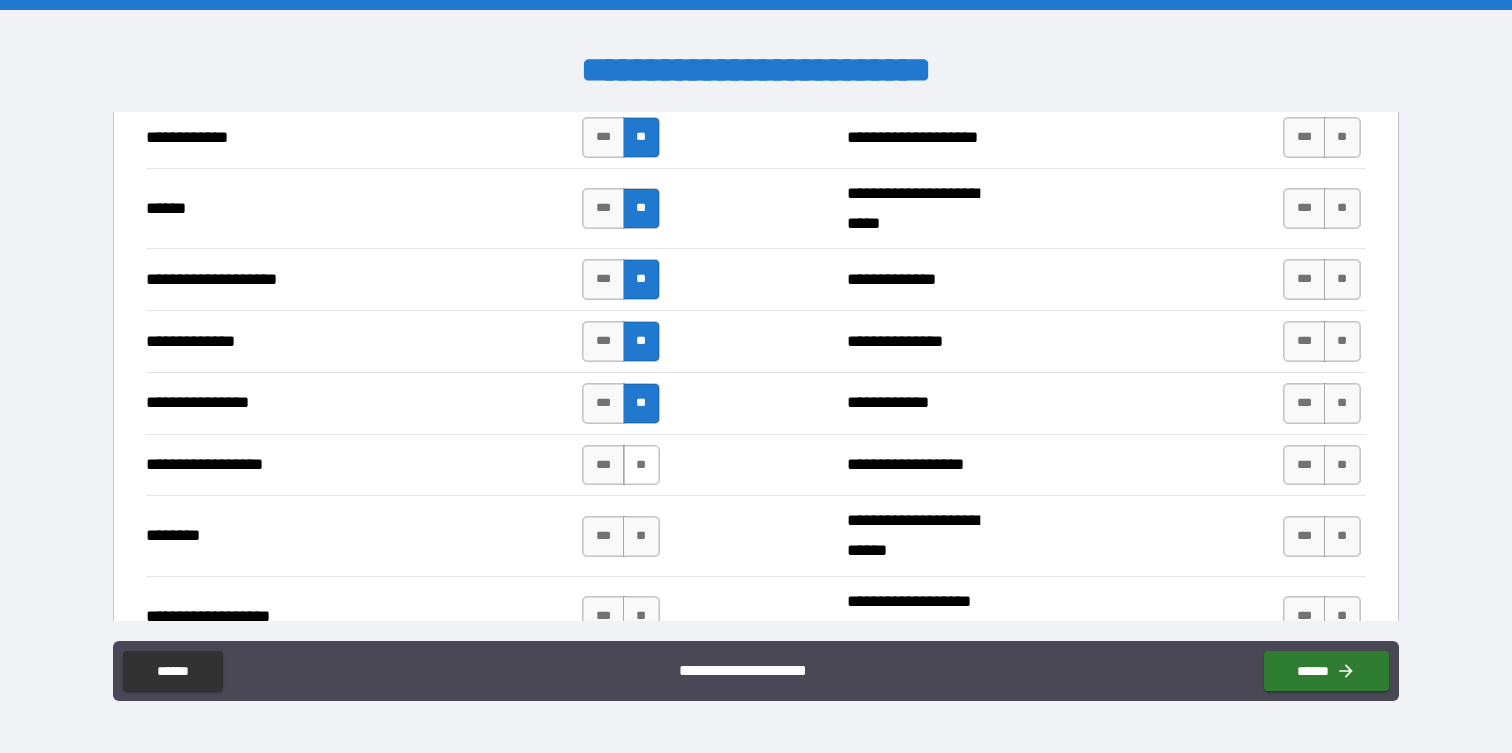 click on "**" at bounding box center (641, 465) 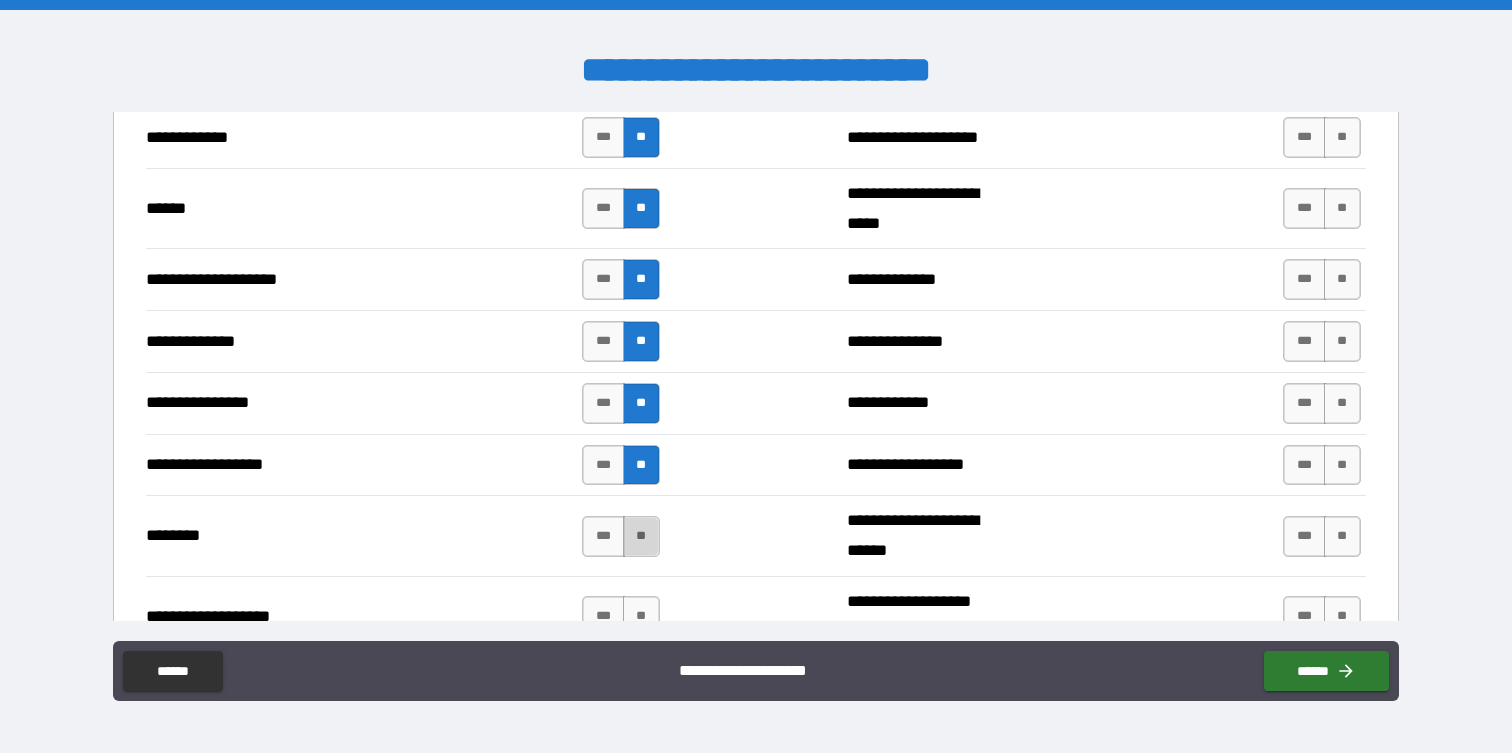 click on "**" at bounding box center [641, 536] 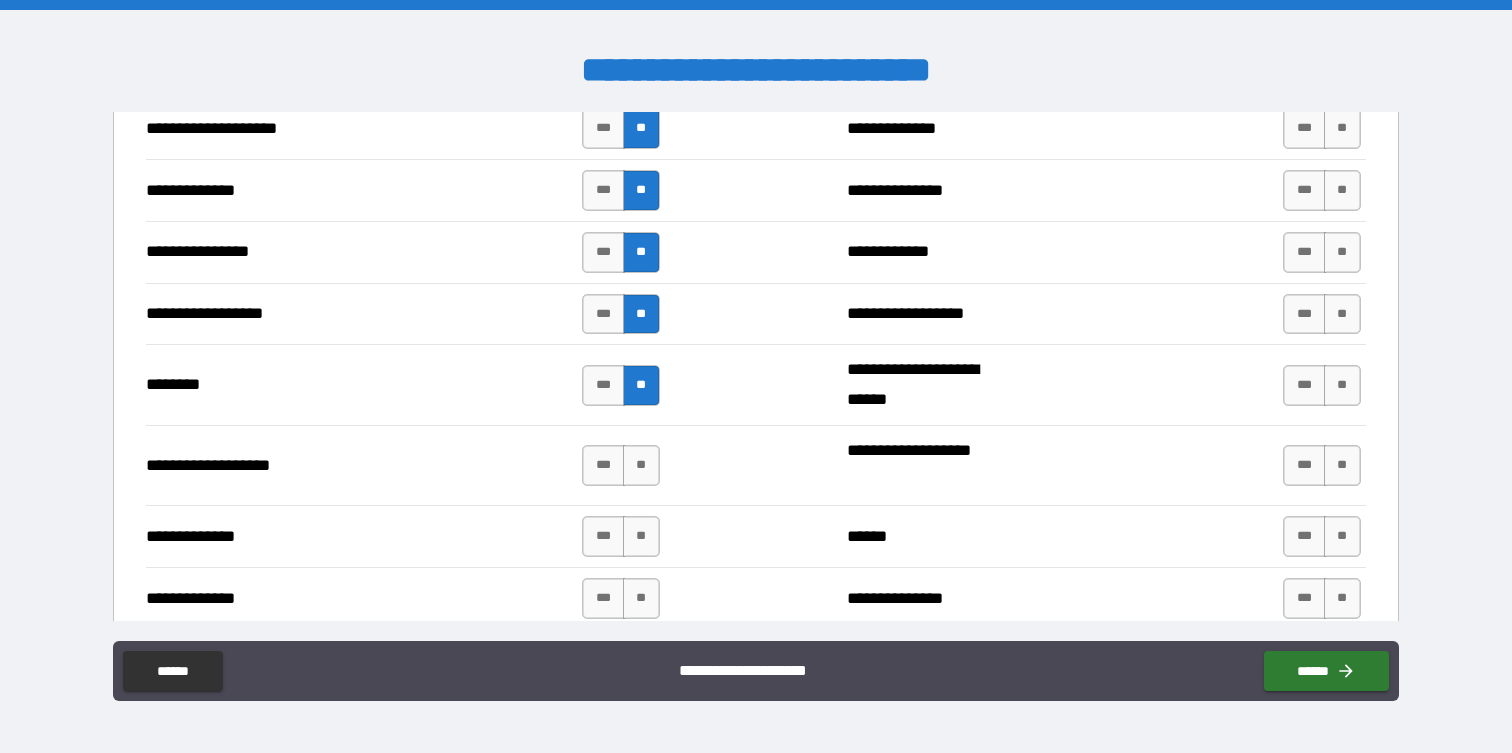 scroll, scrollTop: 3134, scrollLeft: 0, axis: vertical 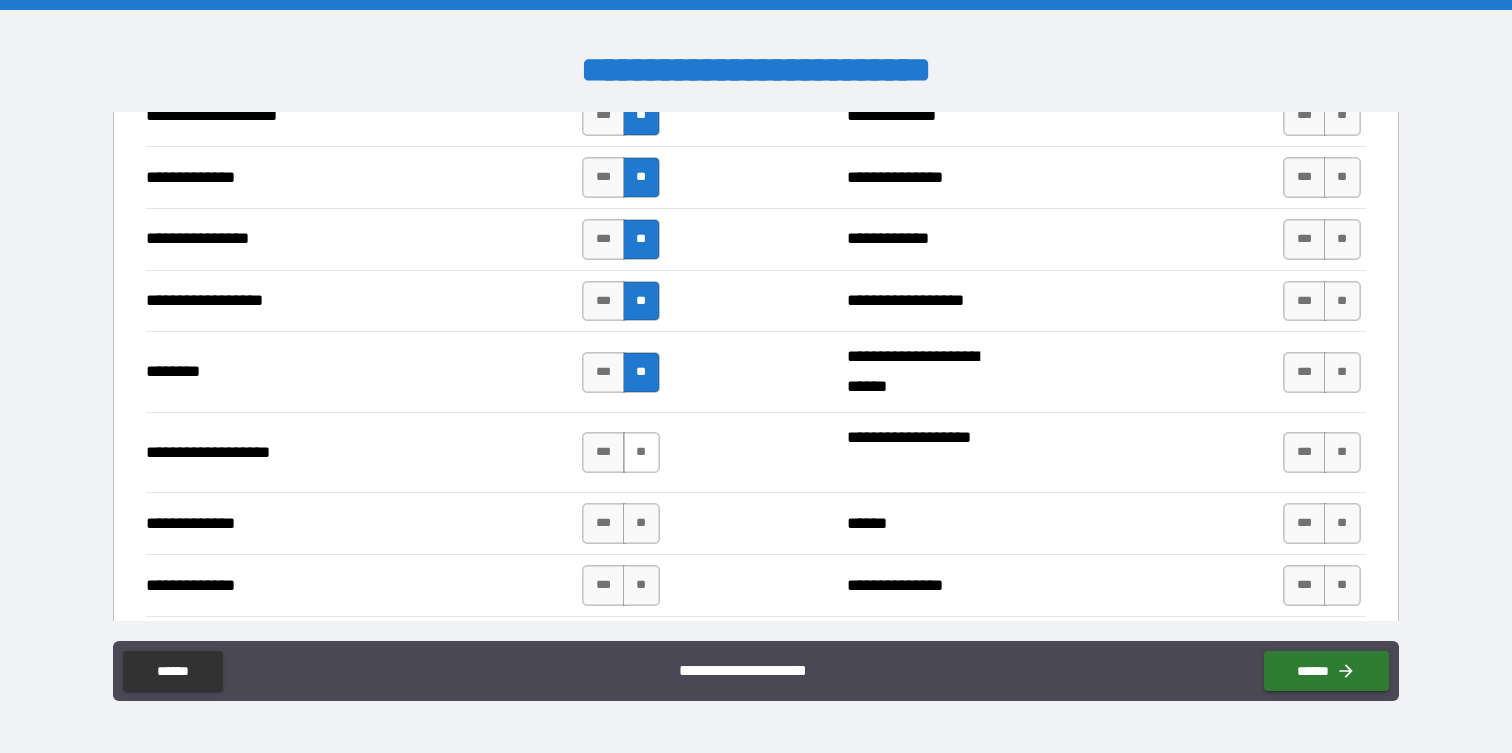 click on "**" at bounding box center [641, 452] 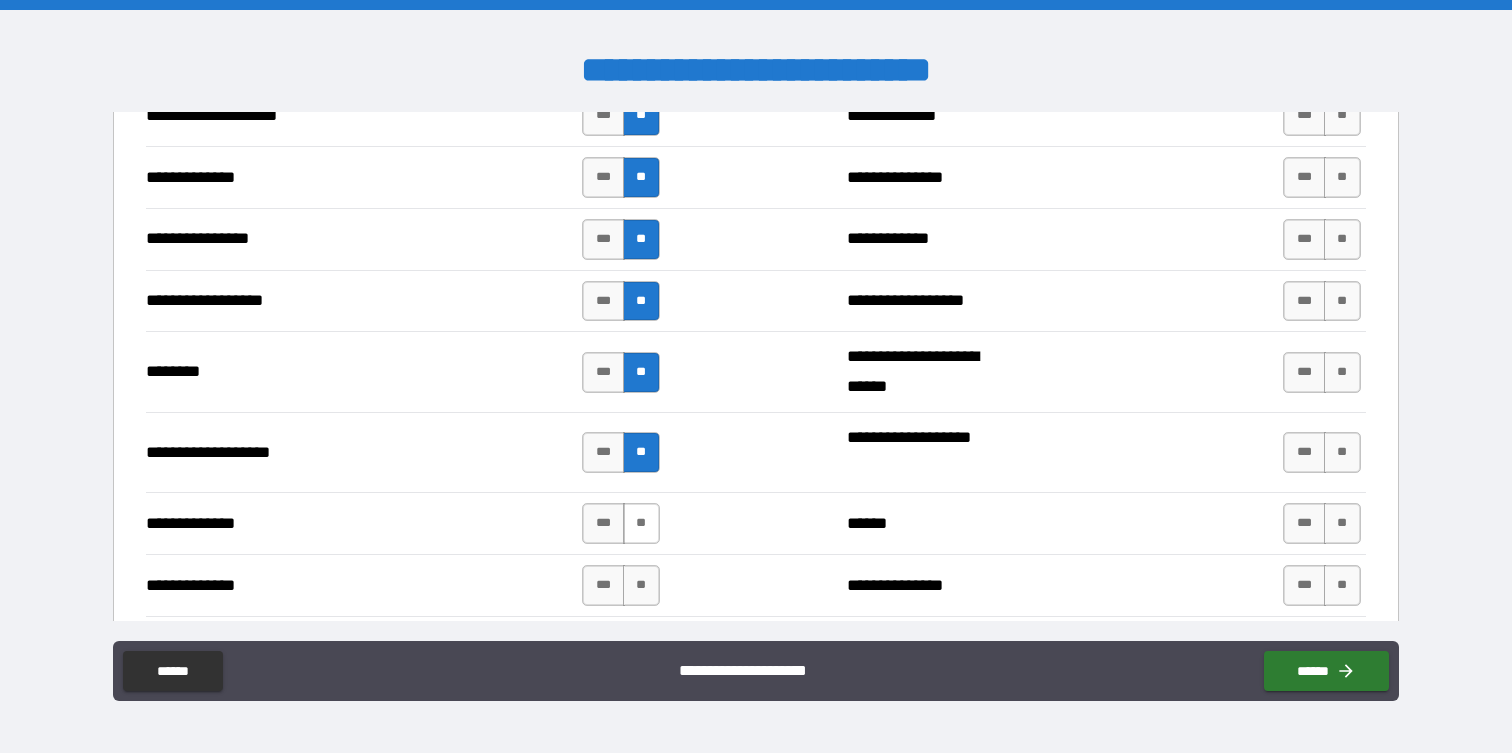 click on "**" at bounding box center (641, 523) 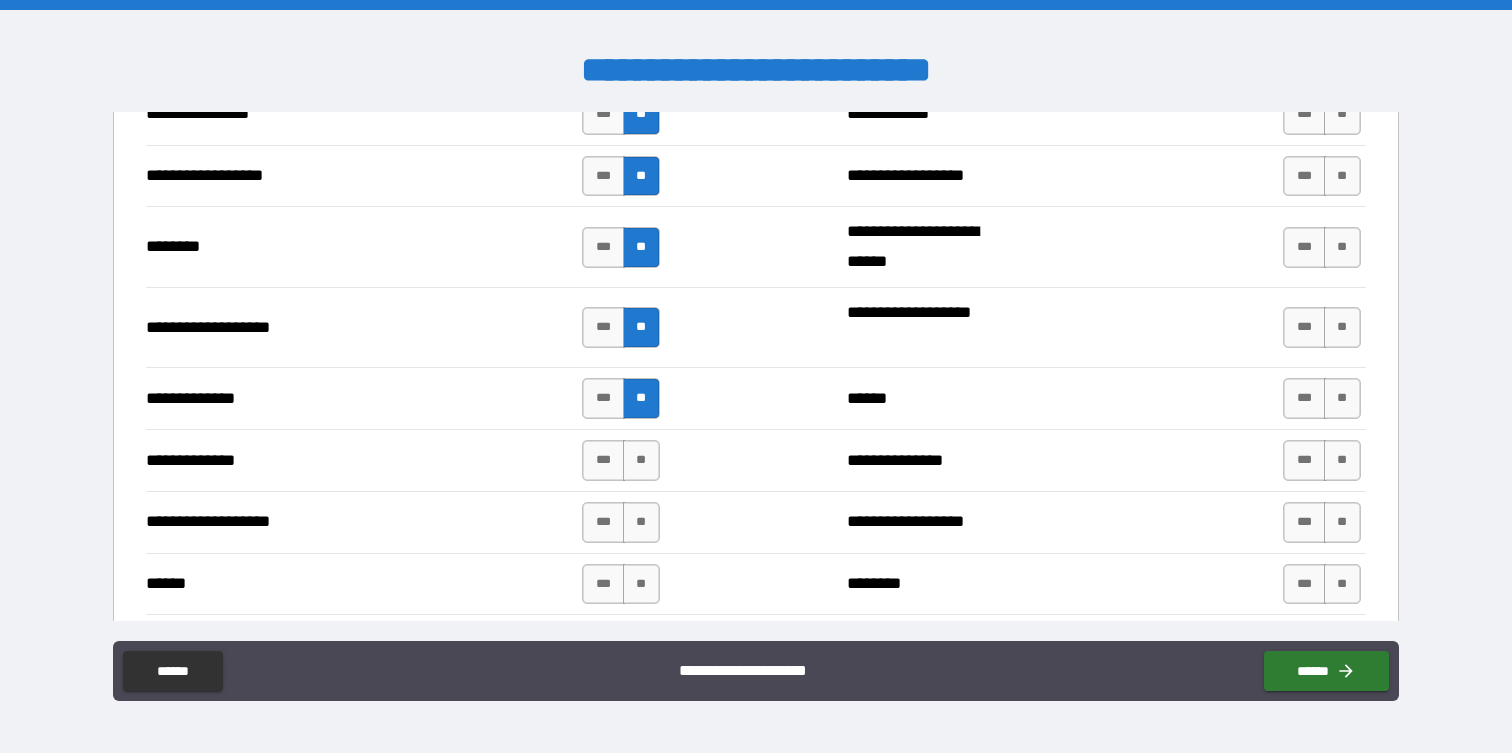 scroll, scrollTop: 3263, scrollLeft: 0, axis: vertical 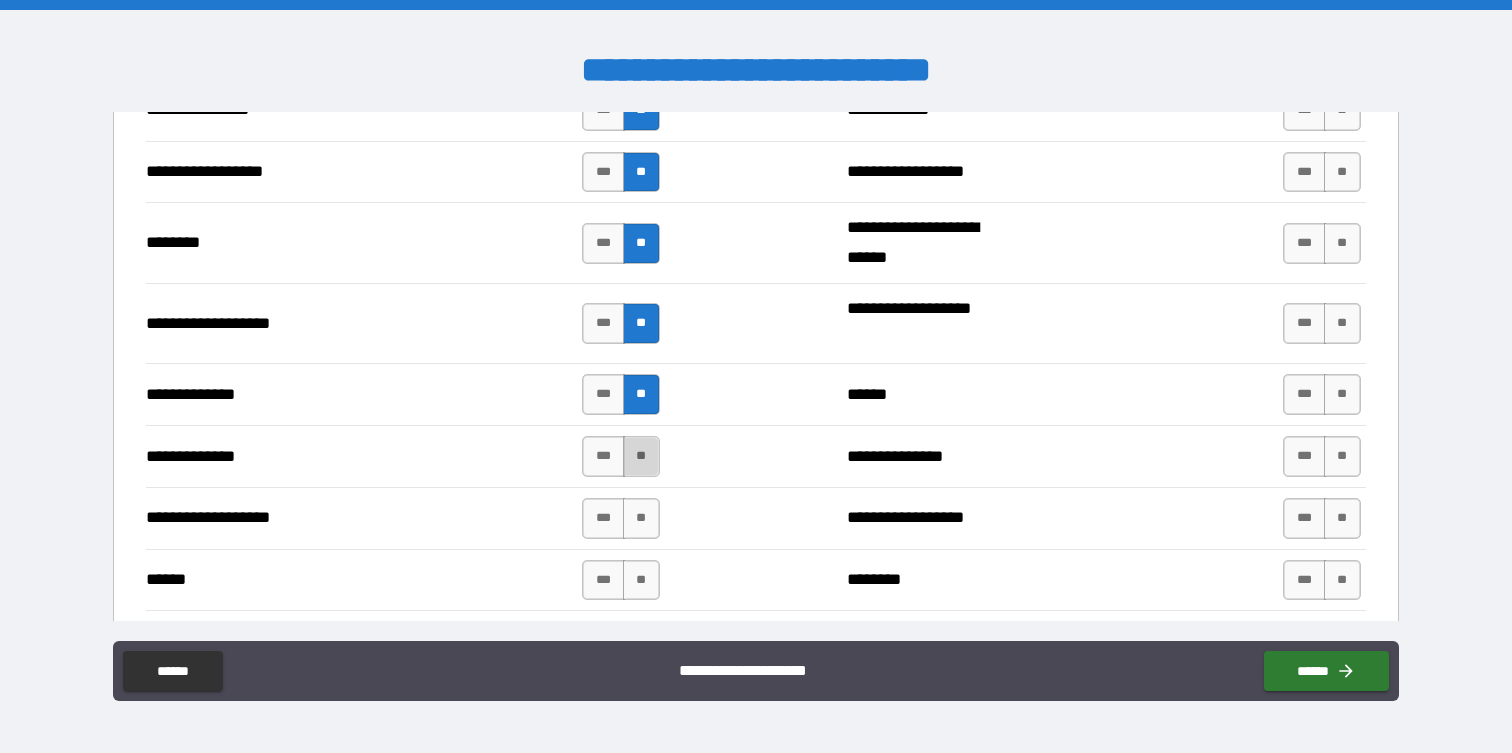 click on "**" at bounding box center [641, 456] 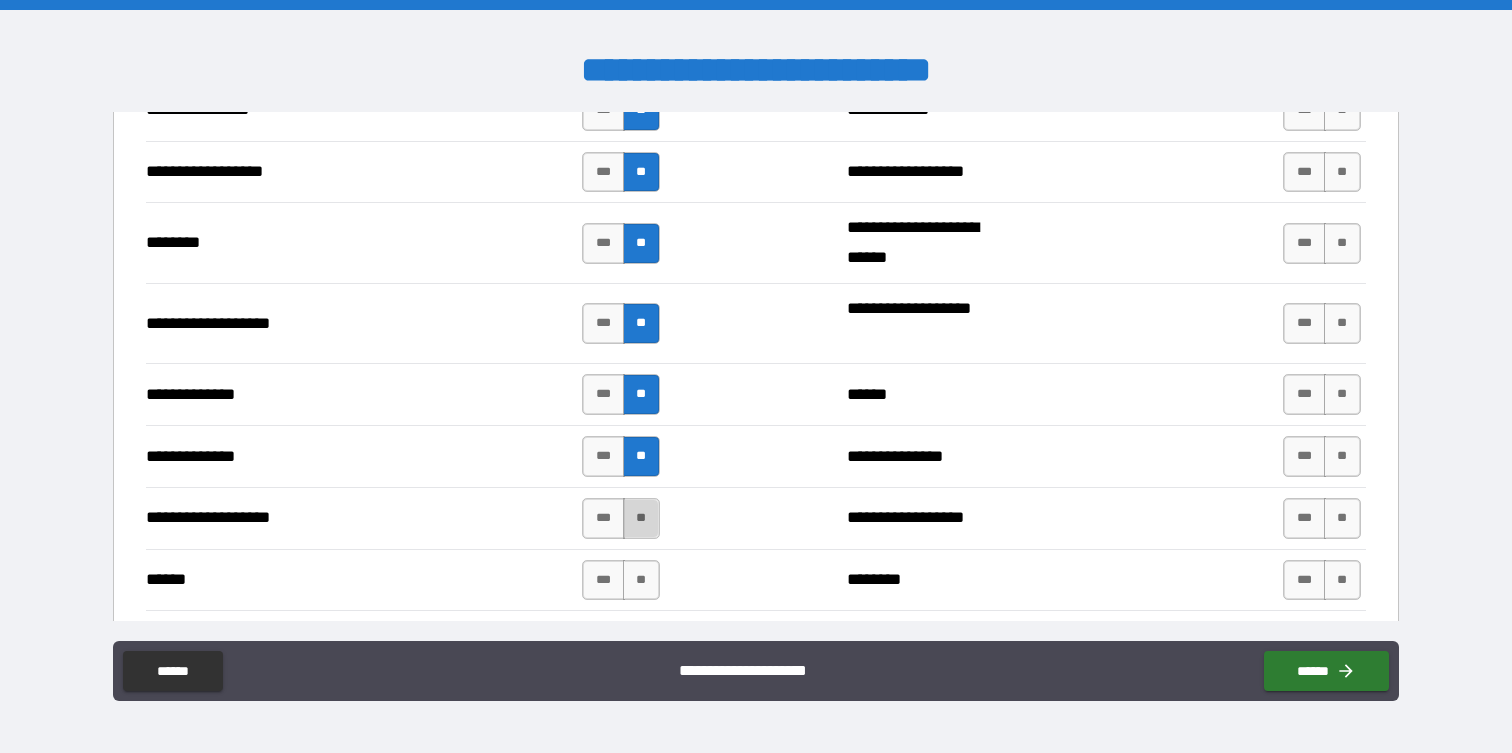click on "**" at bounding box center (641, 518) 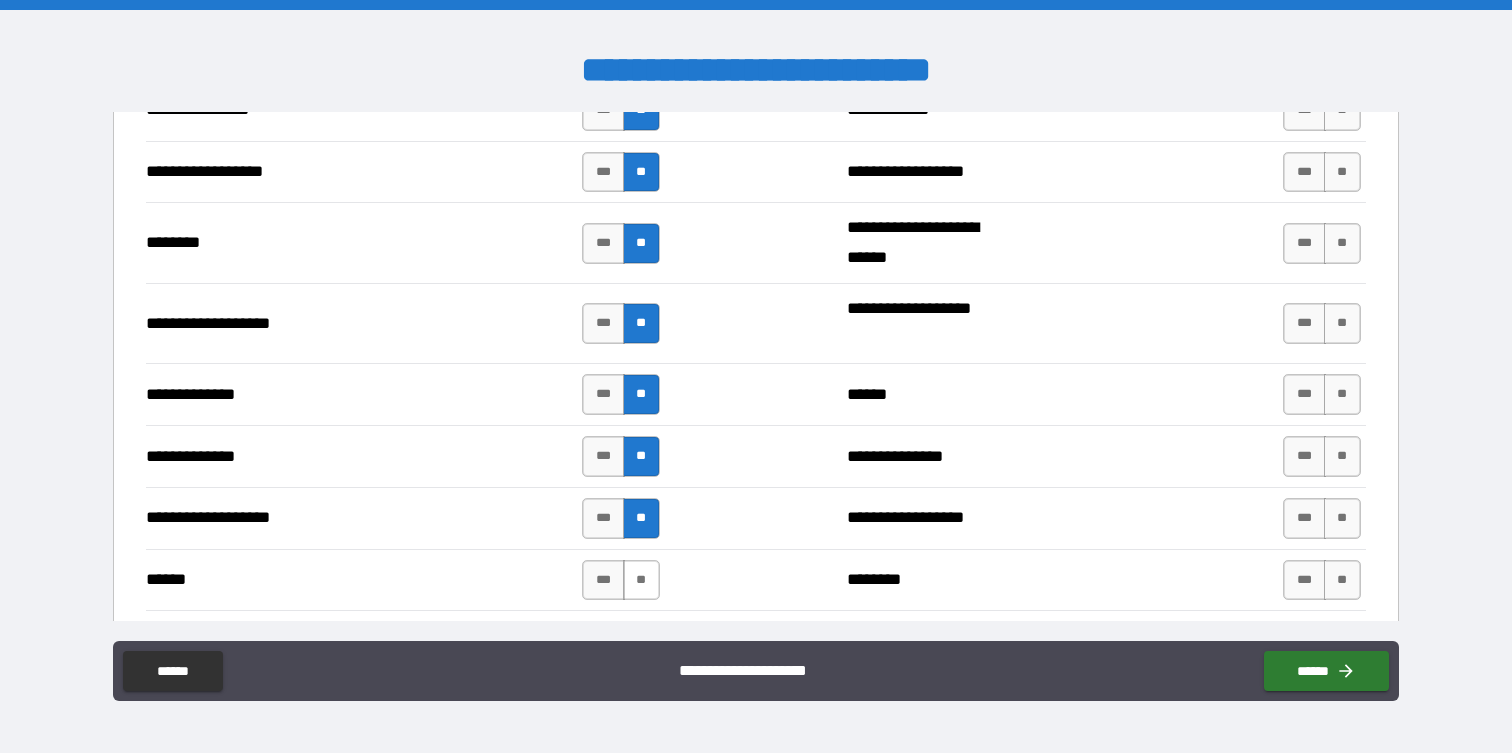 click on "**" at bounding box center (641, 580) 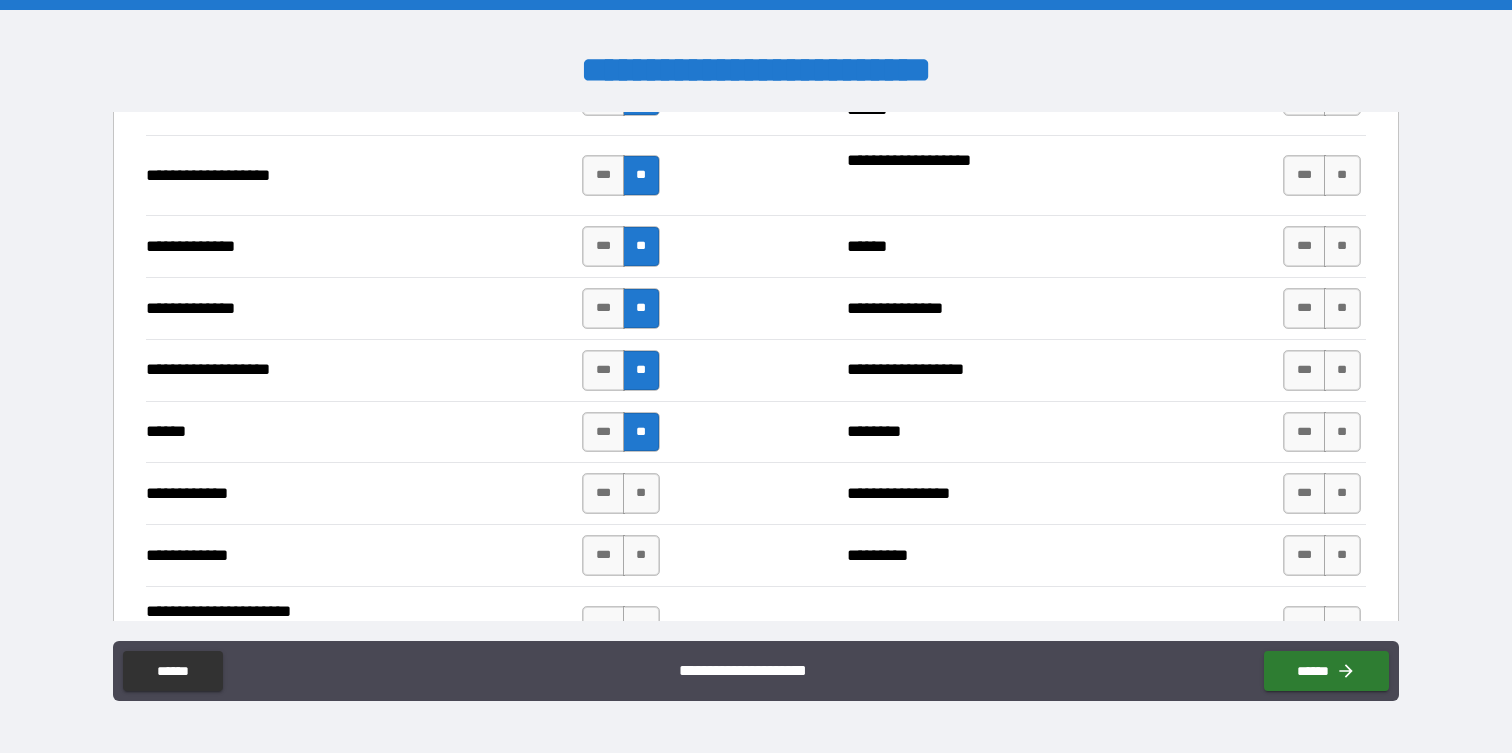 scroll, scrollTop: 3428, scrollLeft: 0, axis: vertical 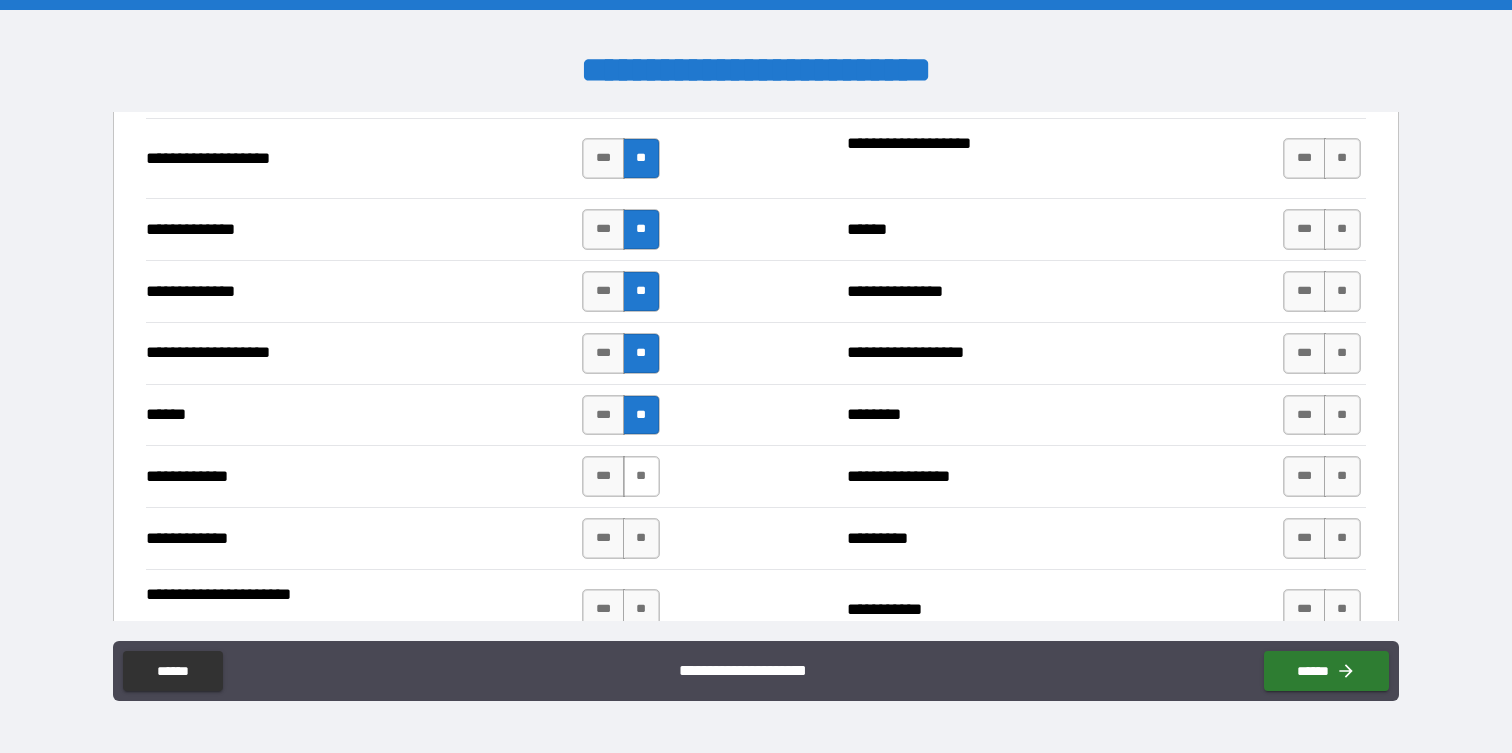 click on "**" at bounding box center (641, 476) 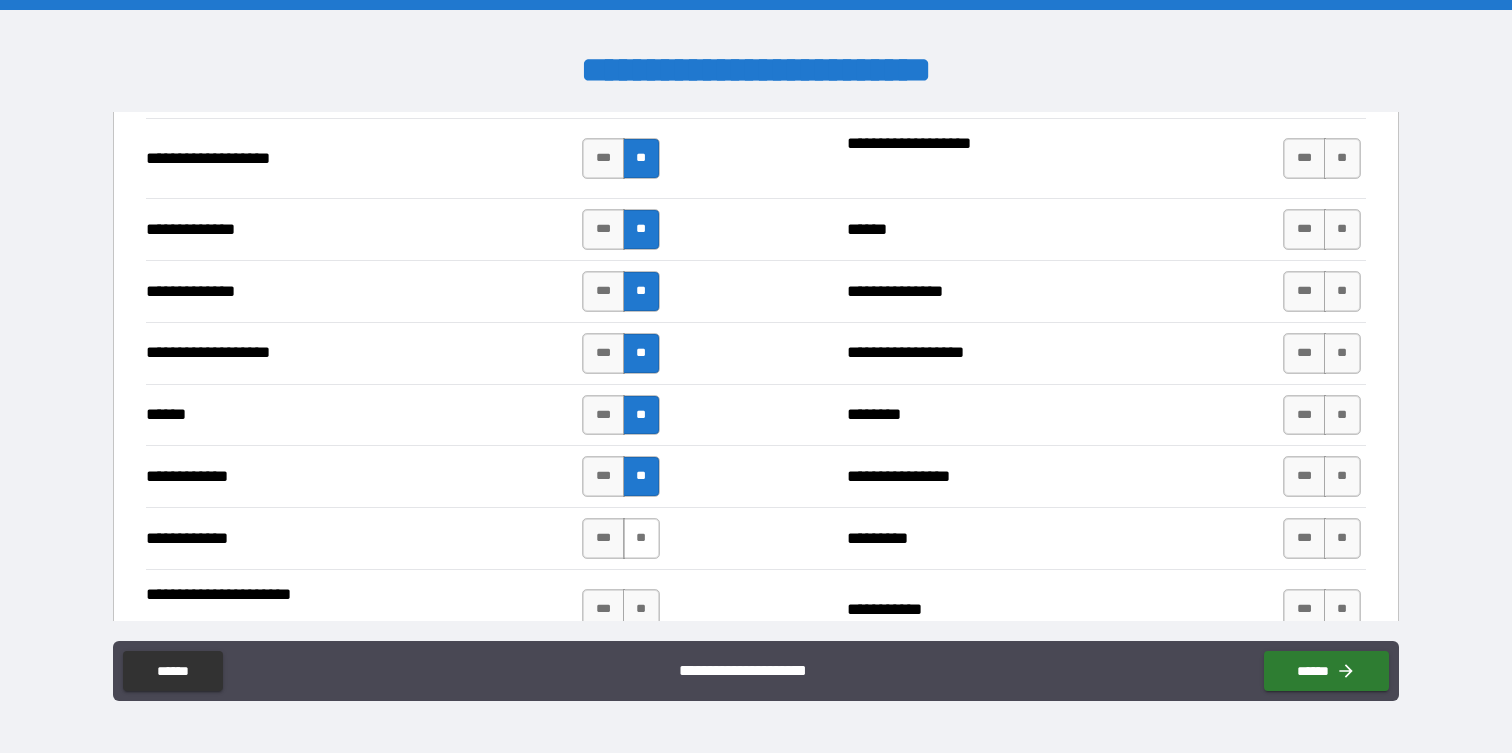 click on "**" at bounding box center (641, 538) 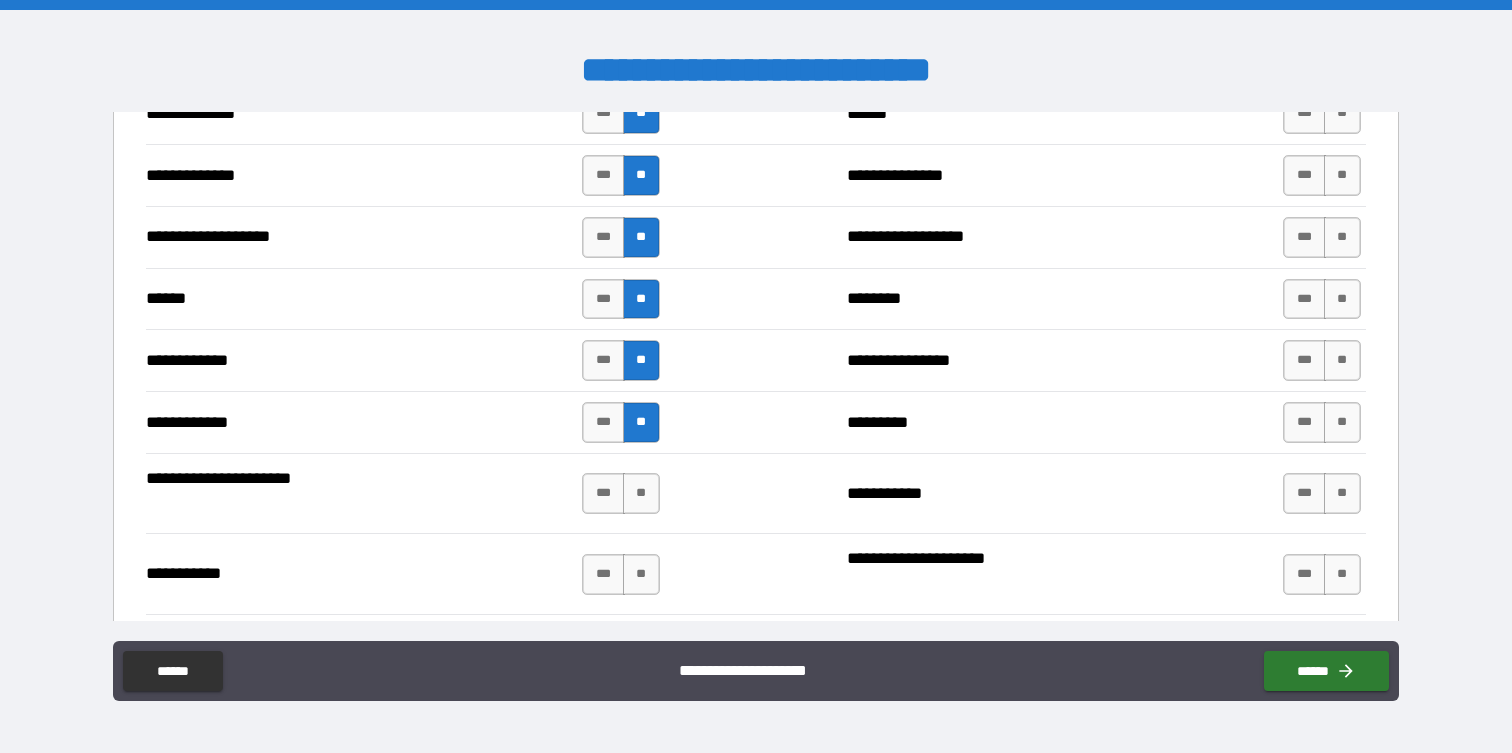 scroll, scrollTop: 3548, scrollLeft: 0, axis: vertical 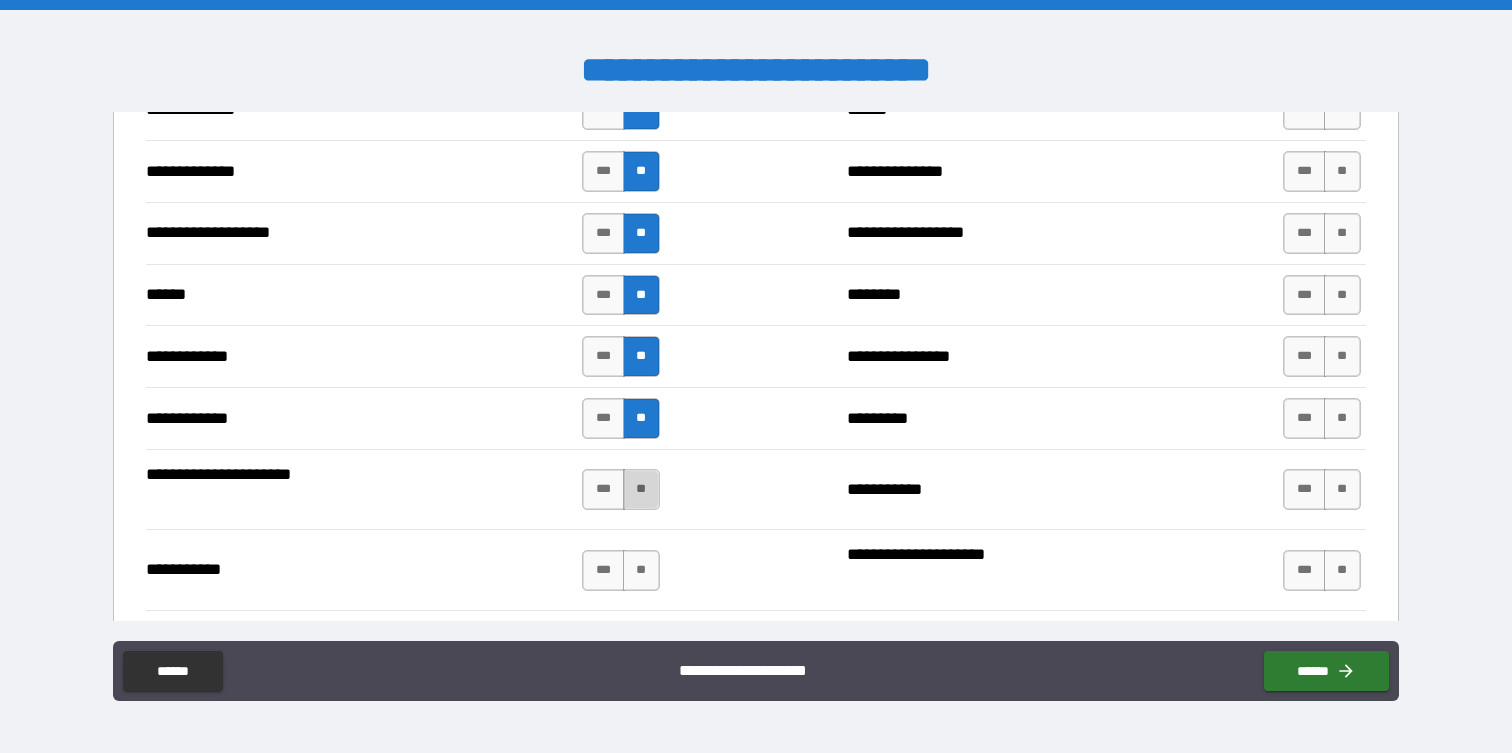 click on "**" at bounding box center [641, 489] 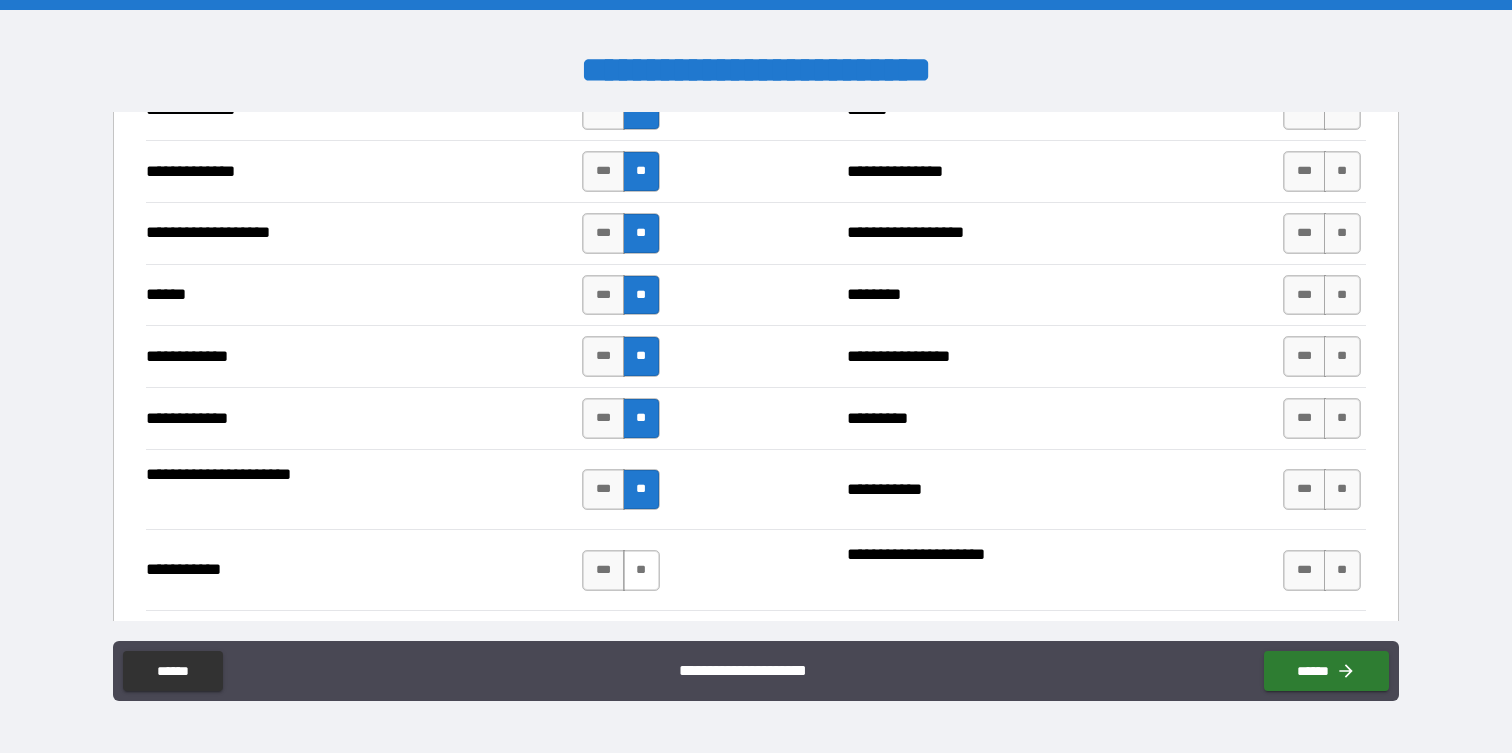 click on "**" at bounding box center (641, 570) 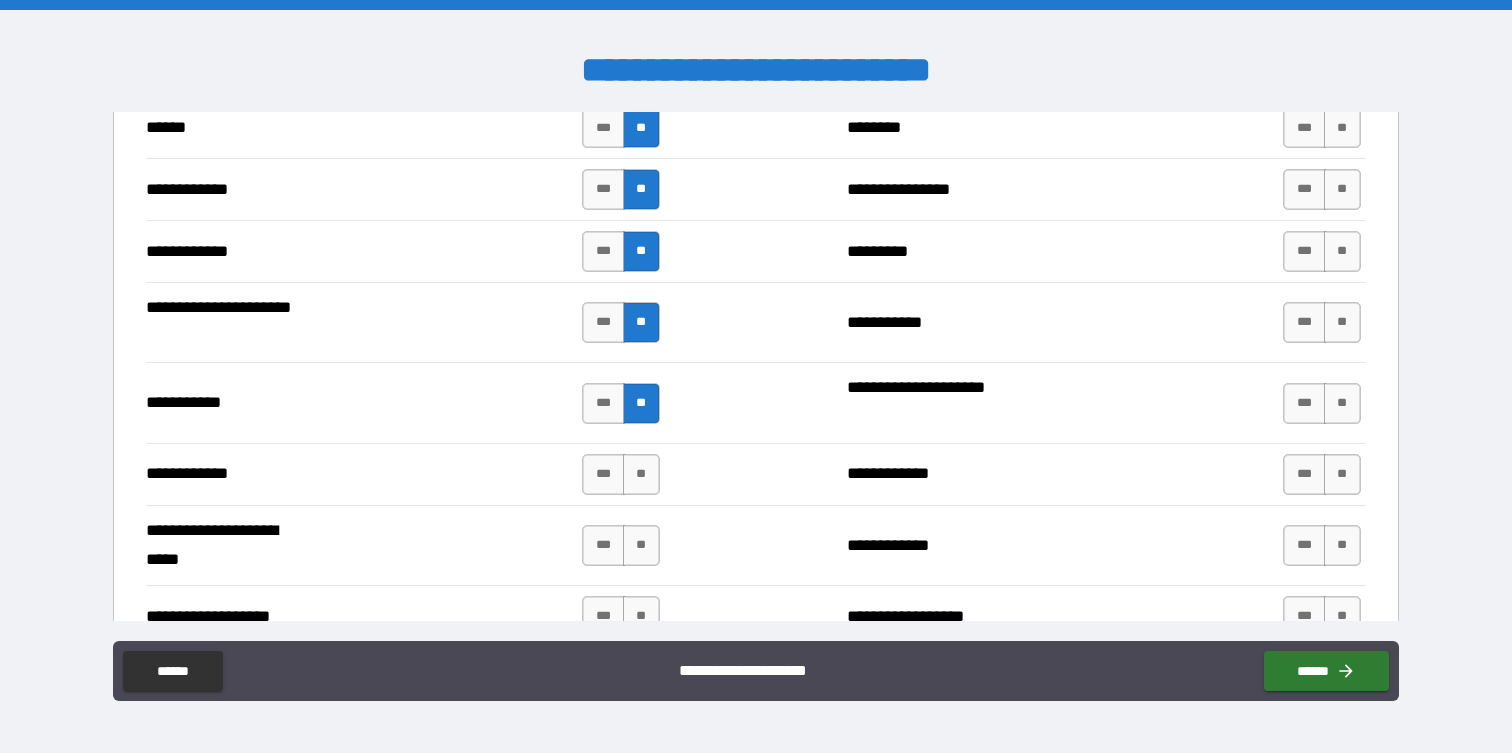 scroll, scrollTop: 3719, scrollLeft: 0, axis: vertical 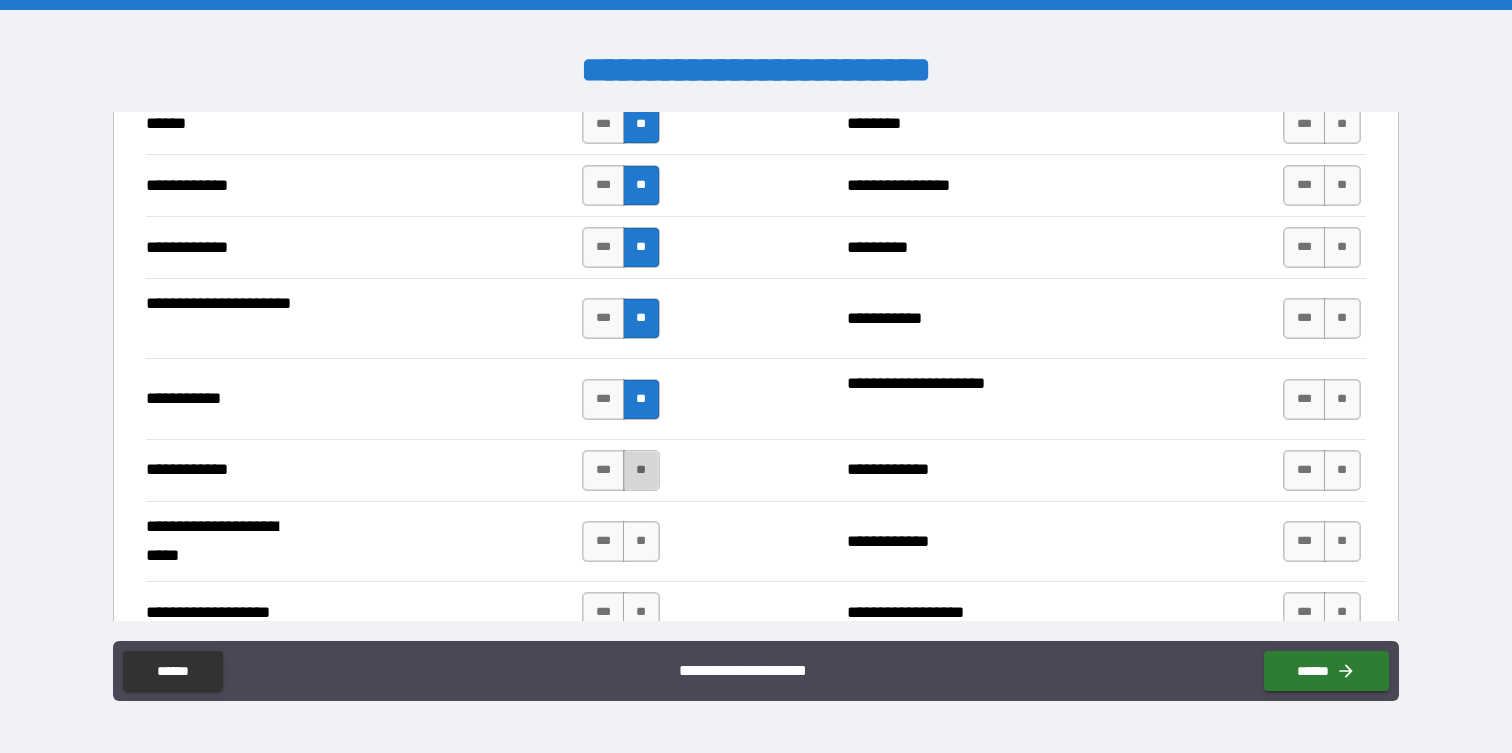 click on "**" at bounding box center [641, 470] 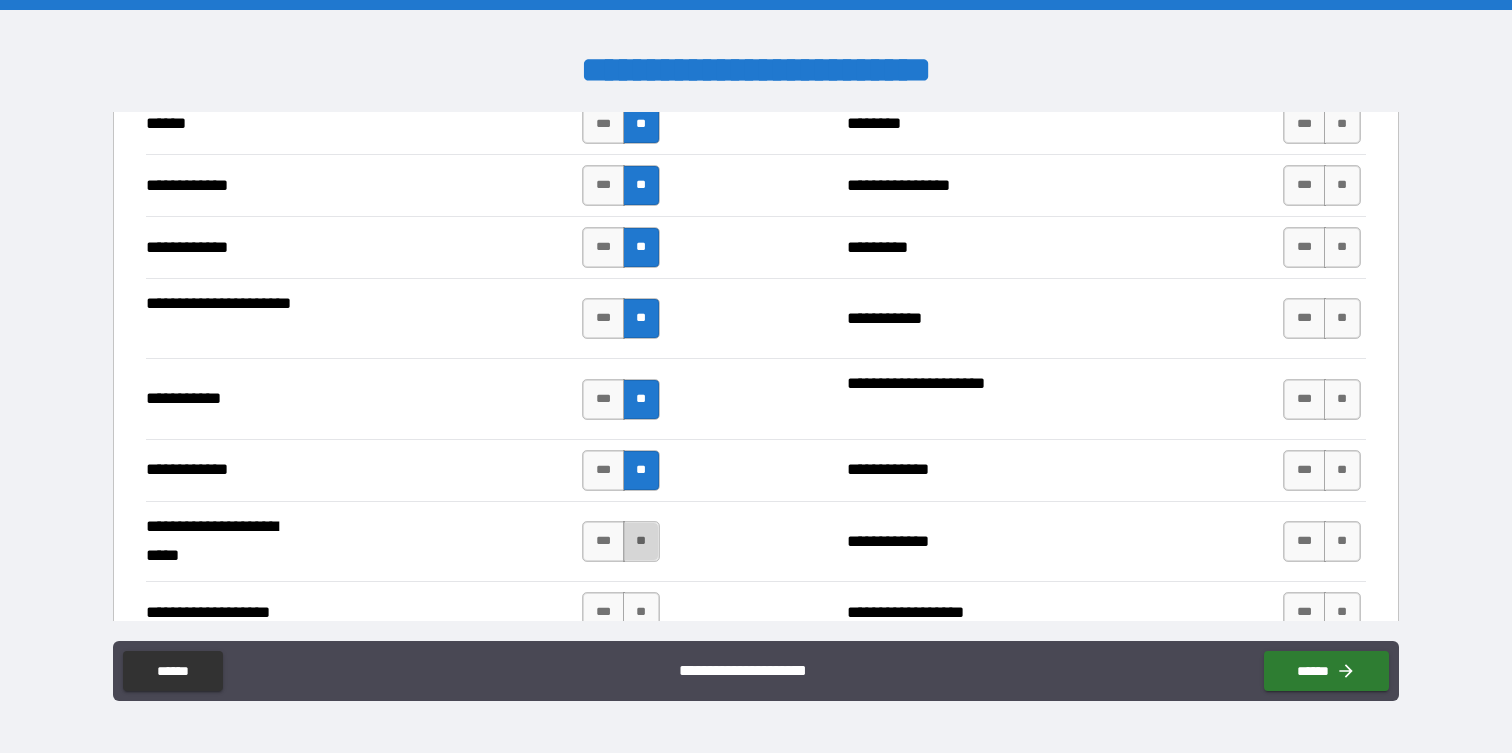 click on "**" at bounding box center (641, 541) 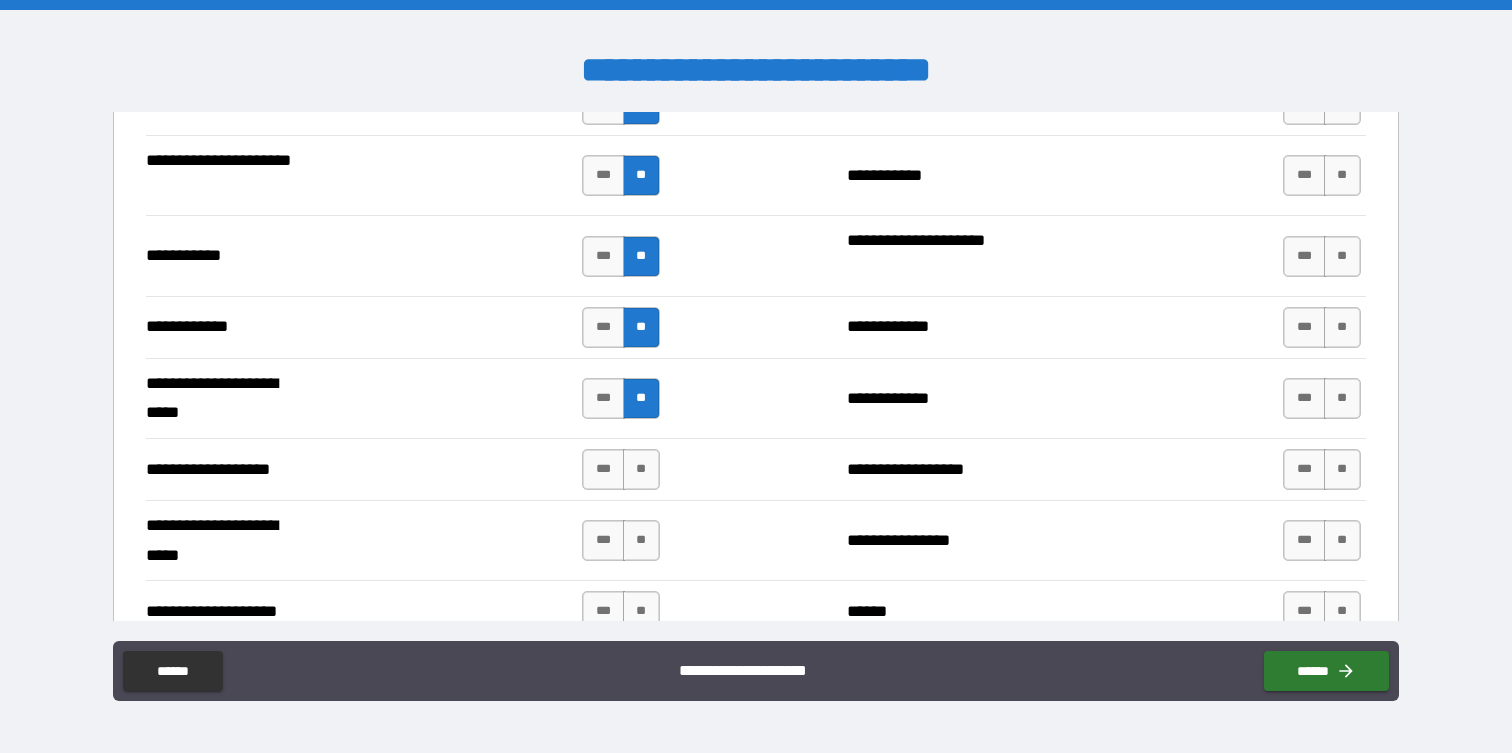 scroll, scrollTop: 3865, scrollLeft: 0, axis: vertical 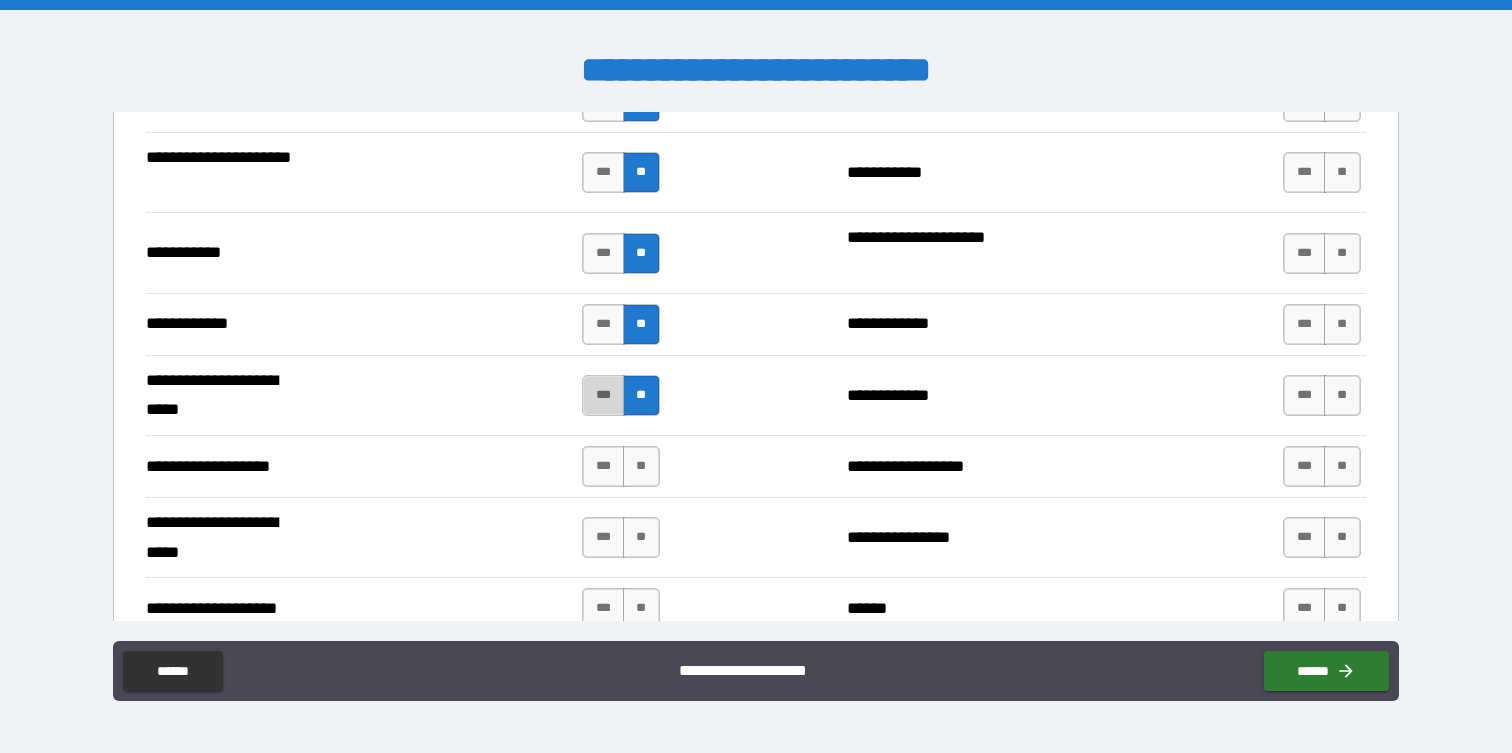 click on "***" at bounding box center (603, 395) 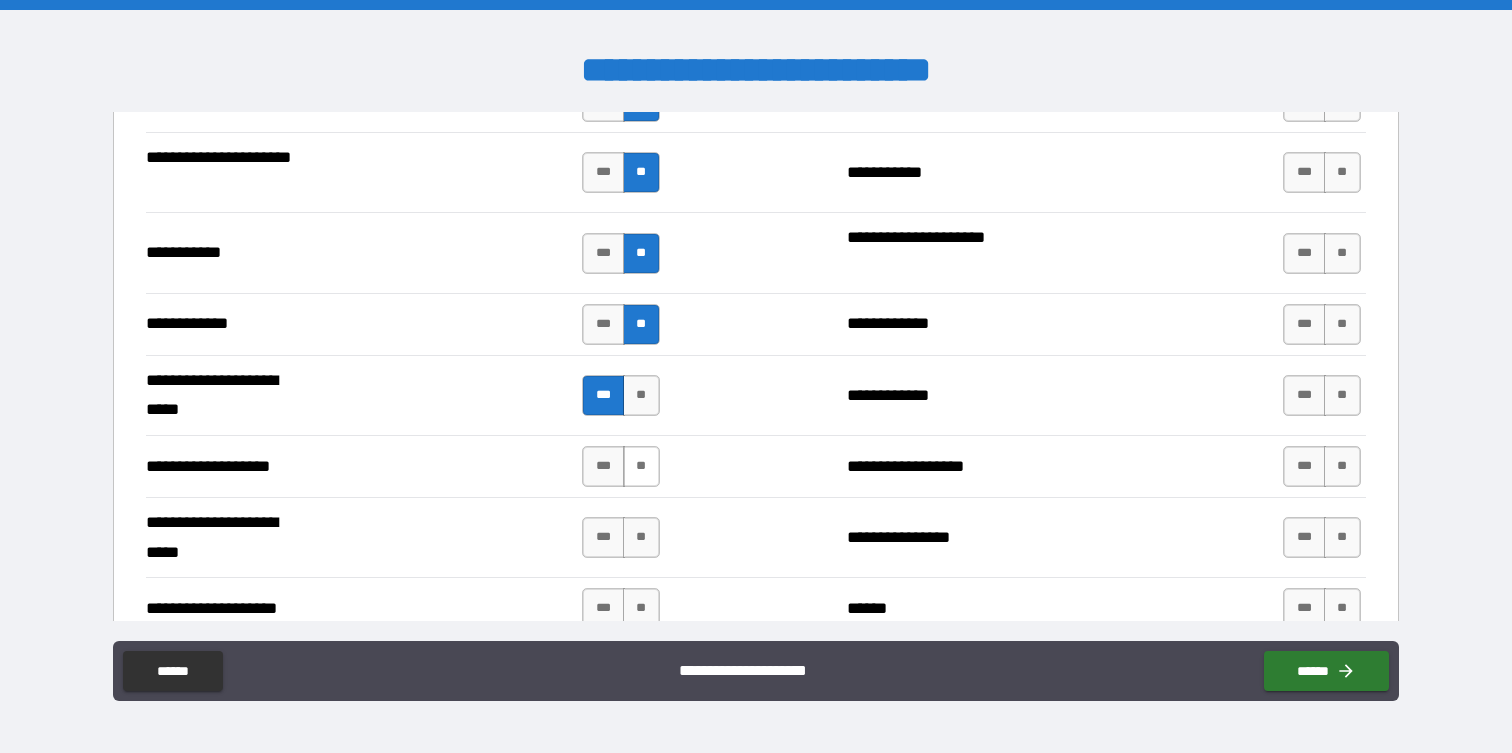 click on "**" at bounding box center (641, 466) 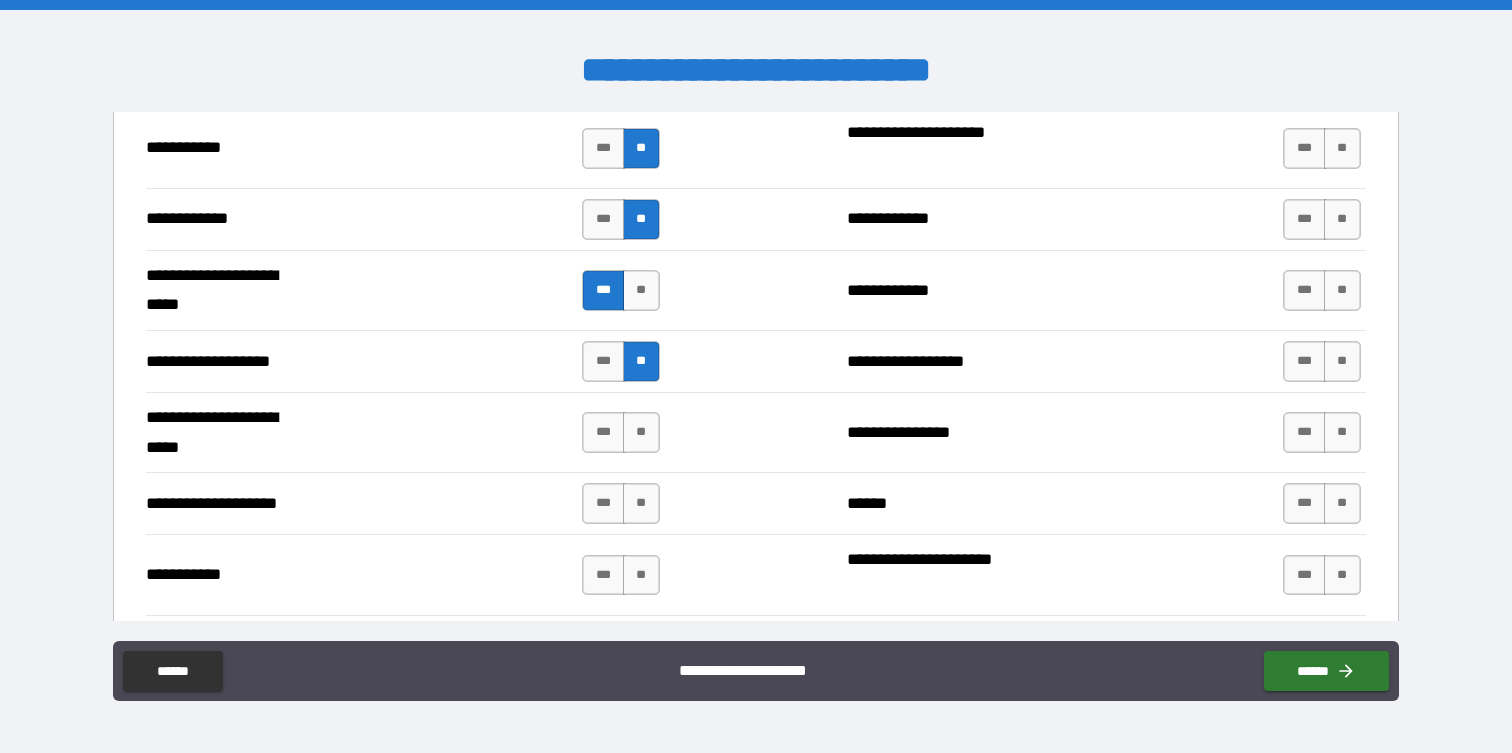 scroll, scrollTop: 3971, scrollLeft: 0, axis: vertical 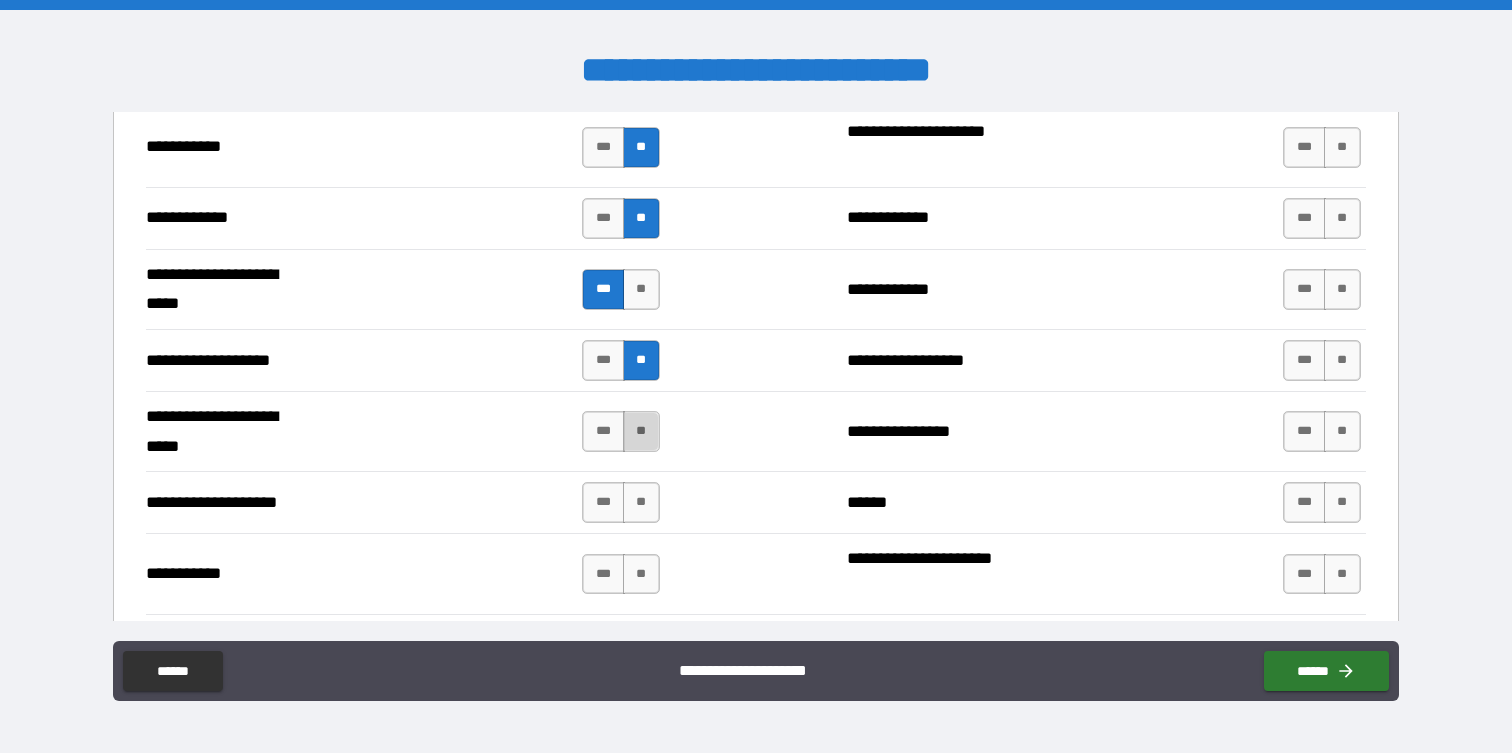 click on "**" at bounding box center (641, 431) 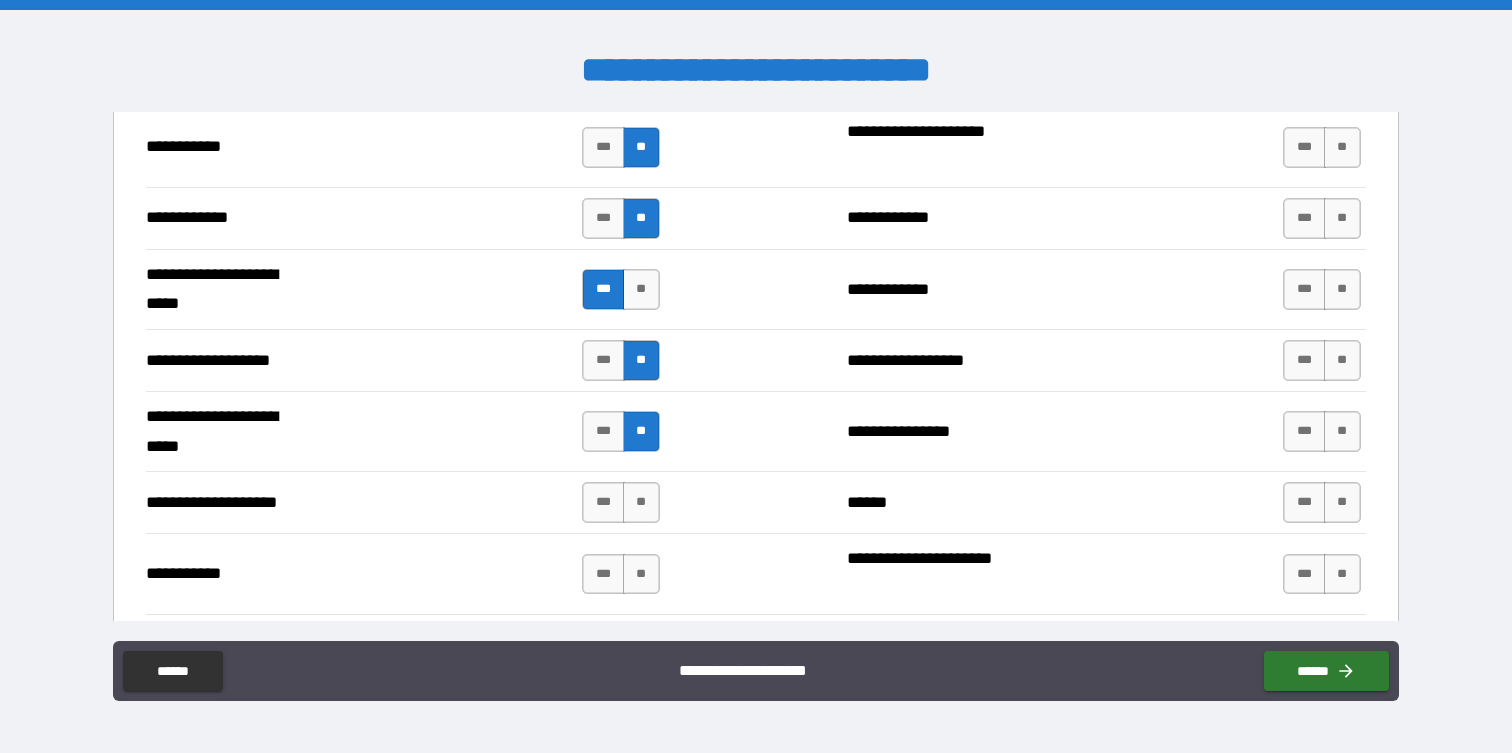 scroll, scrollTop: 4047, scrollLeft: 0, axis: vertical 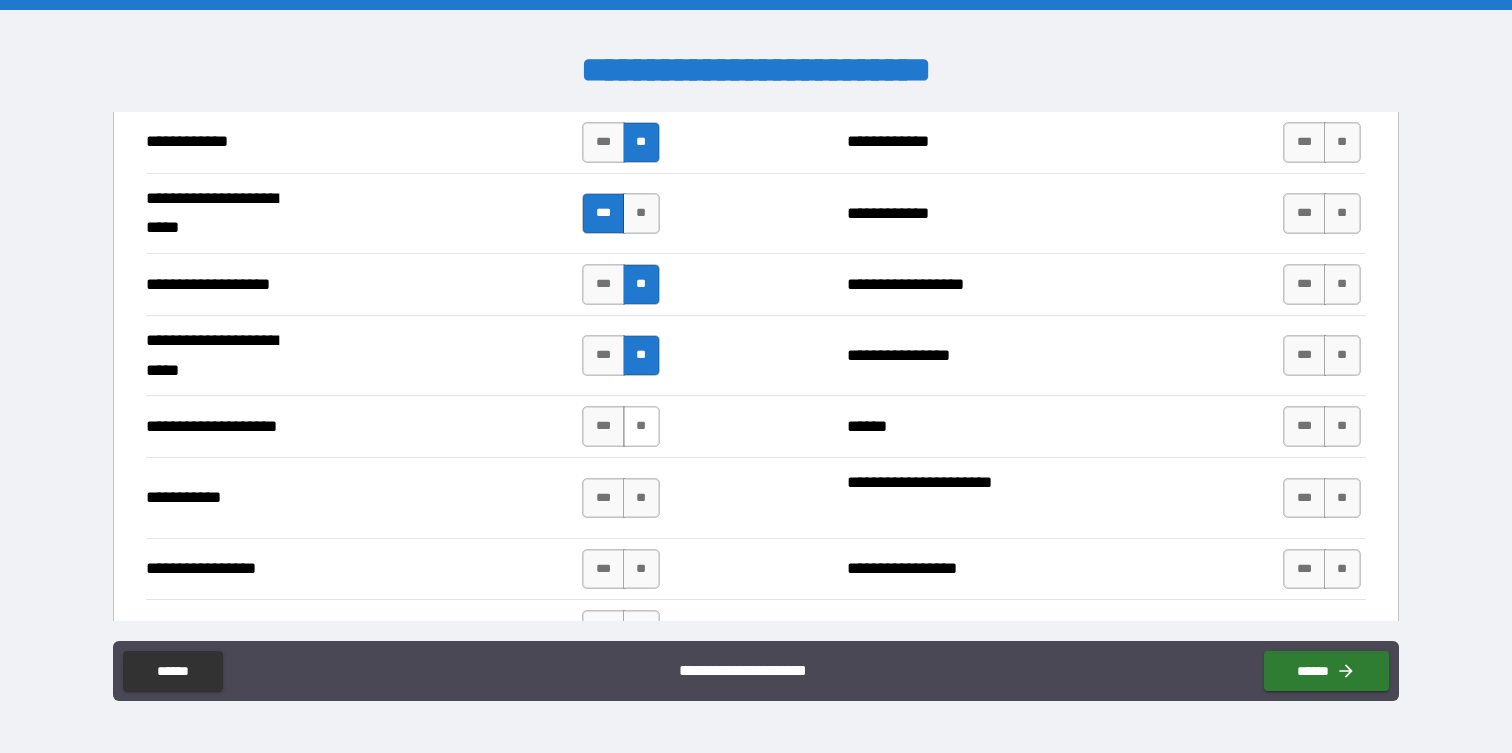 click on "**" at bounding box center [641, 426] 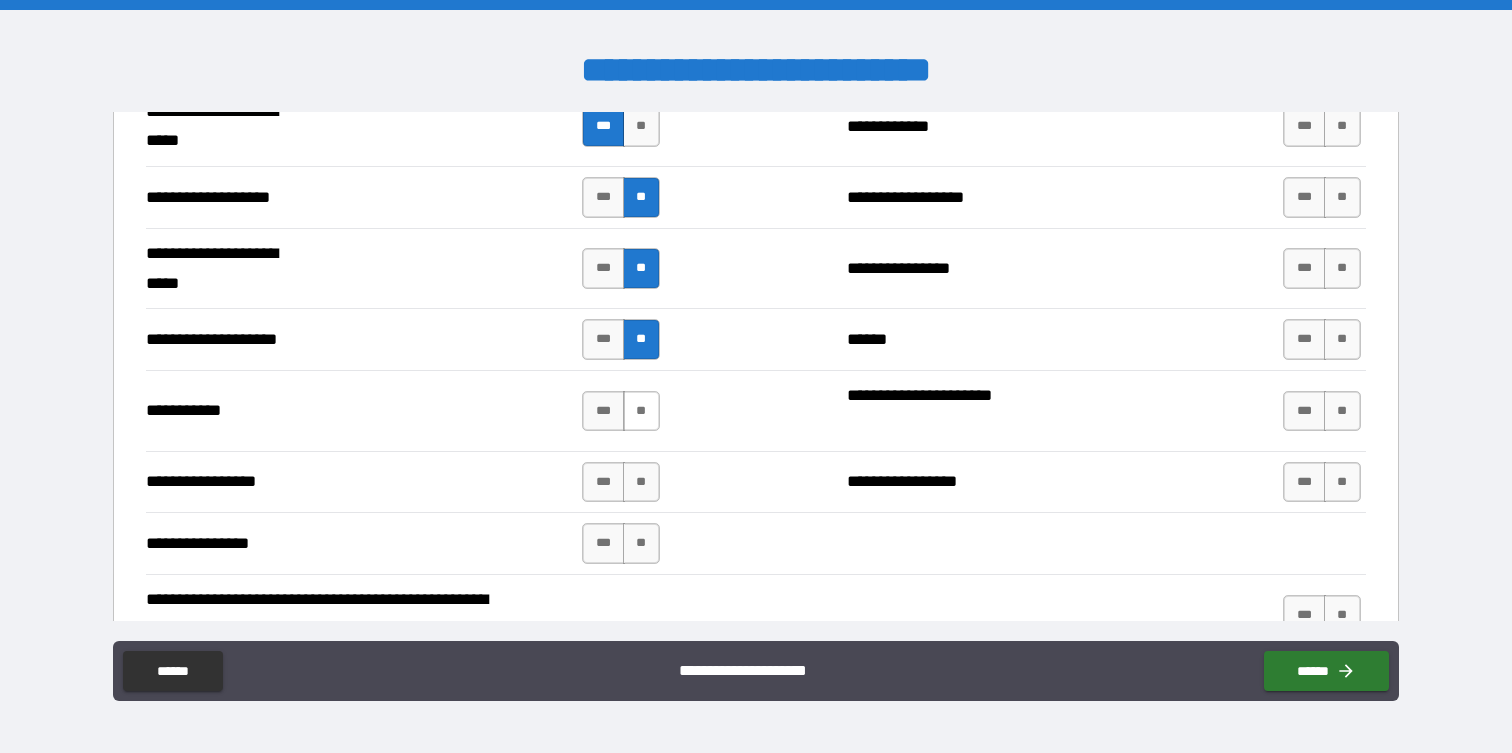 click on "**" at bounding box center (641, 411) 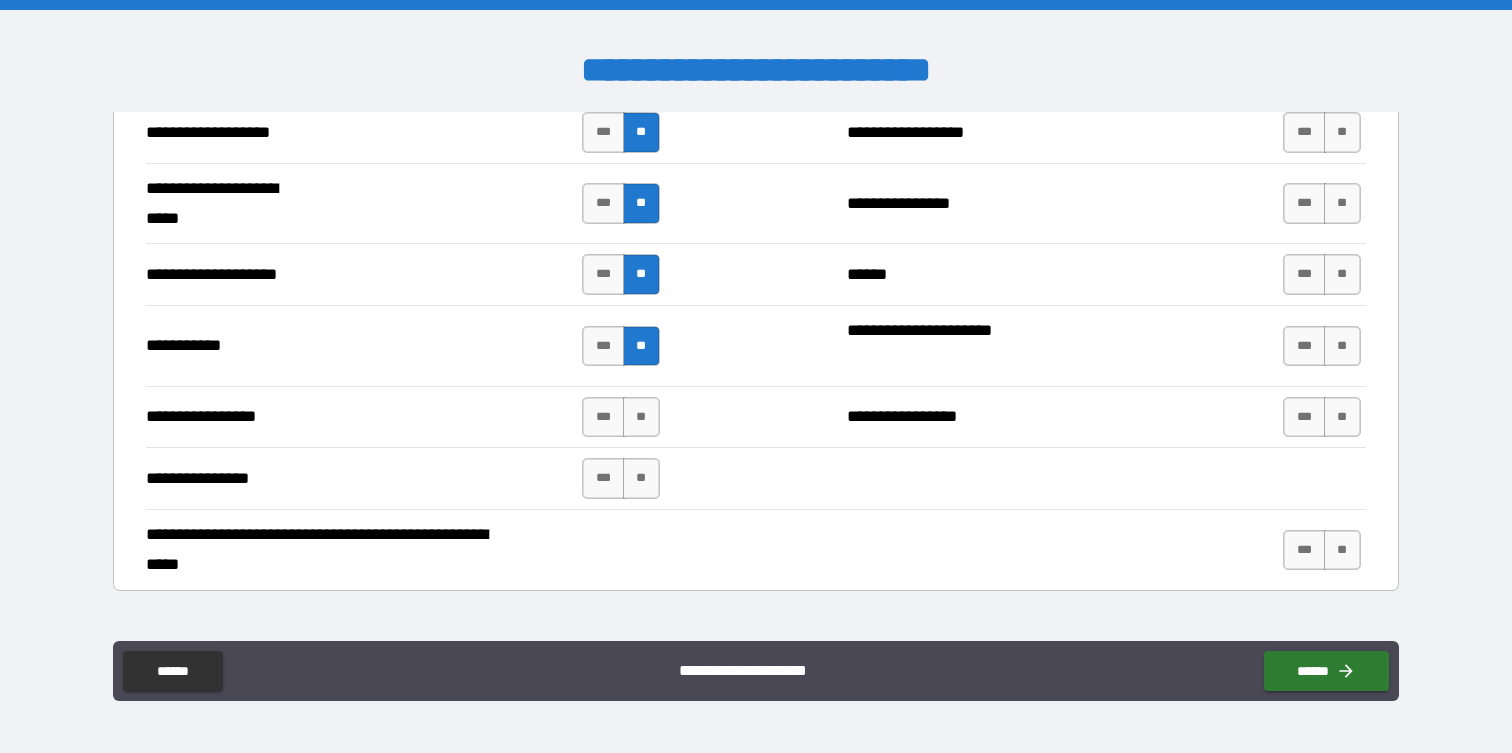 scroll, scrollTop: 4201, scrollLeft: 0, axis: vertical 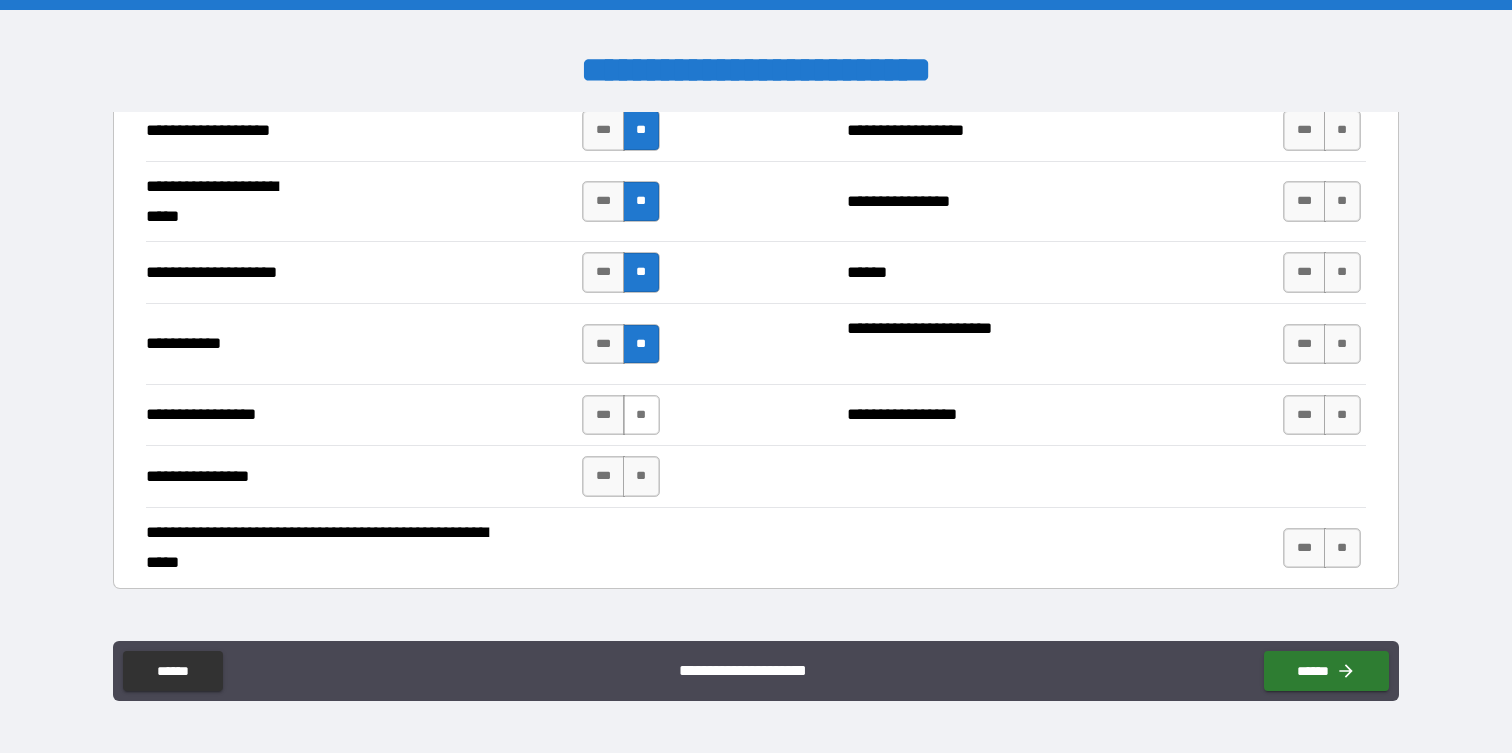 click on "**" at bounding box center [641, 415] 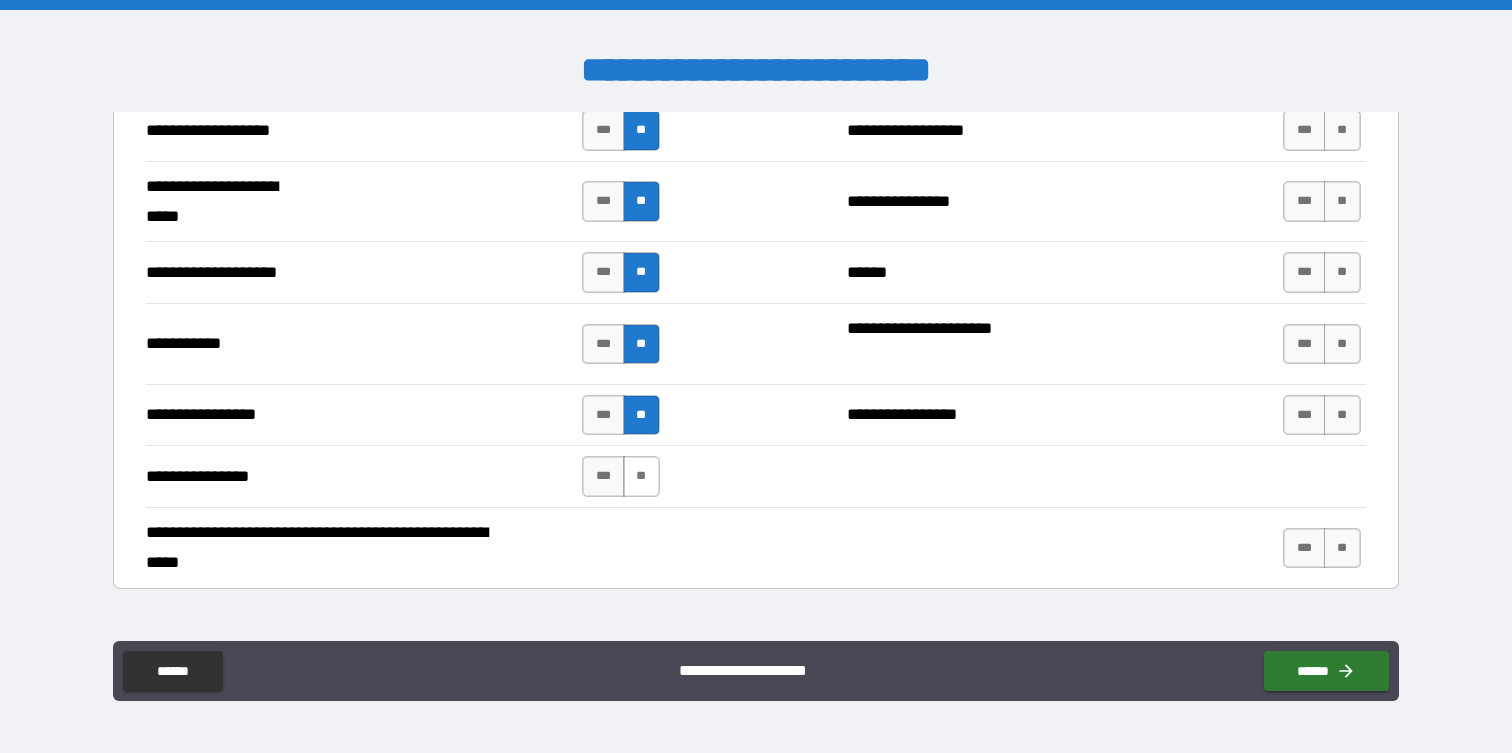 click on "**" at bounding box center (641, 476) 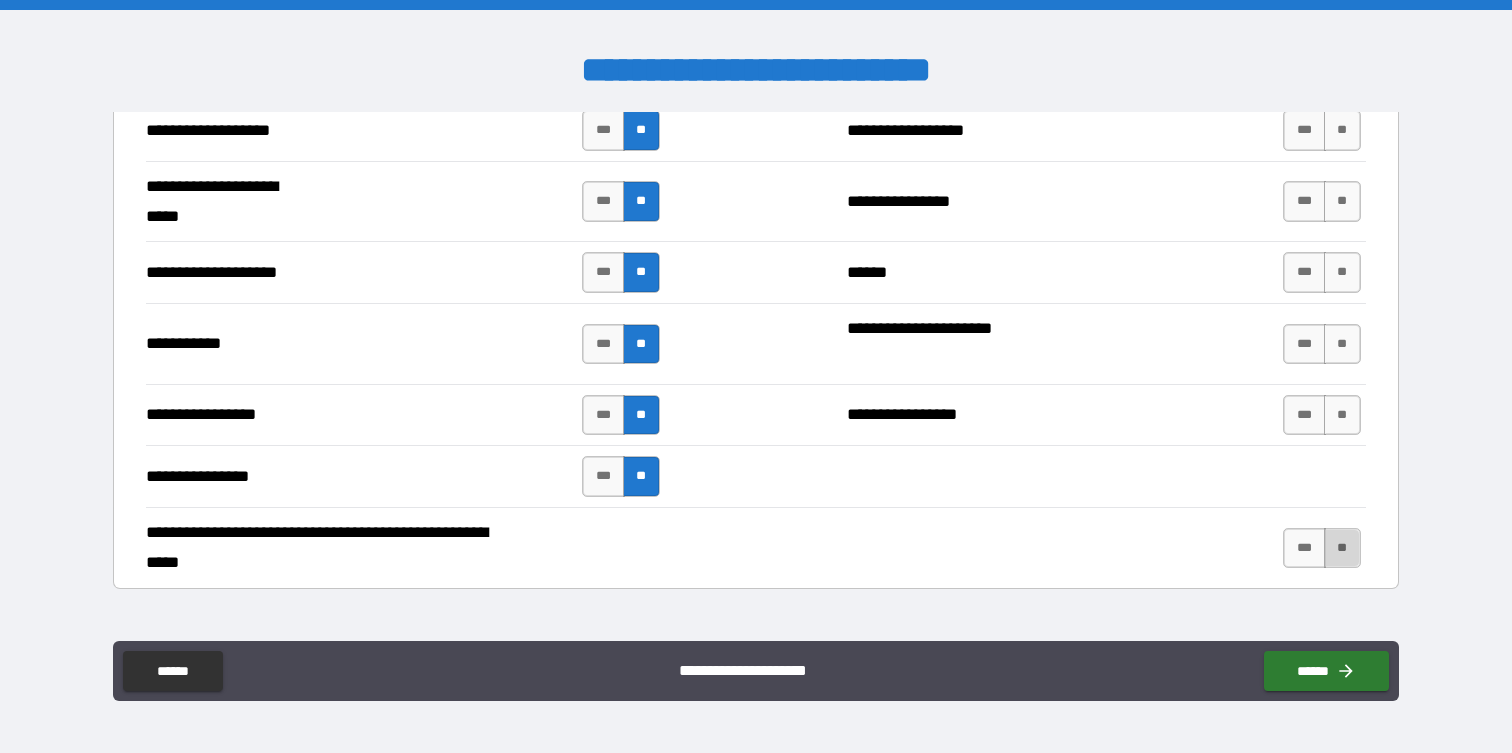 click on "**" at bounding box center [1342, 548] 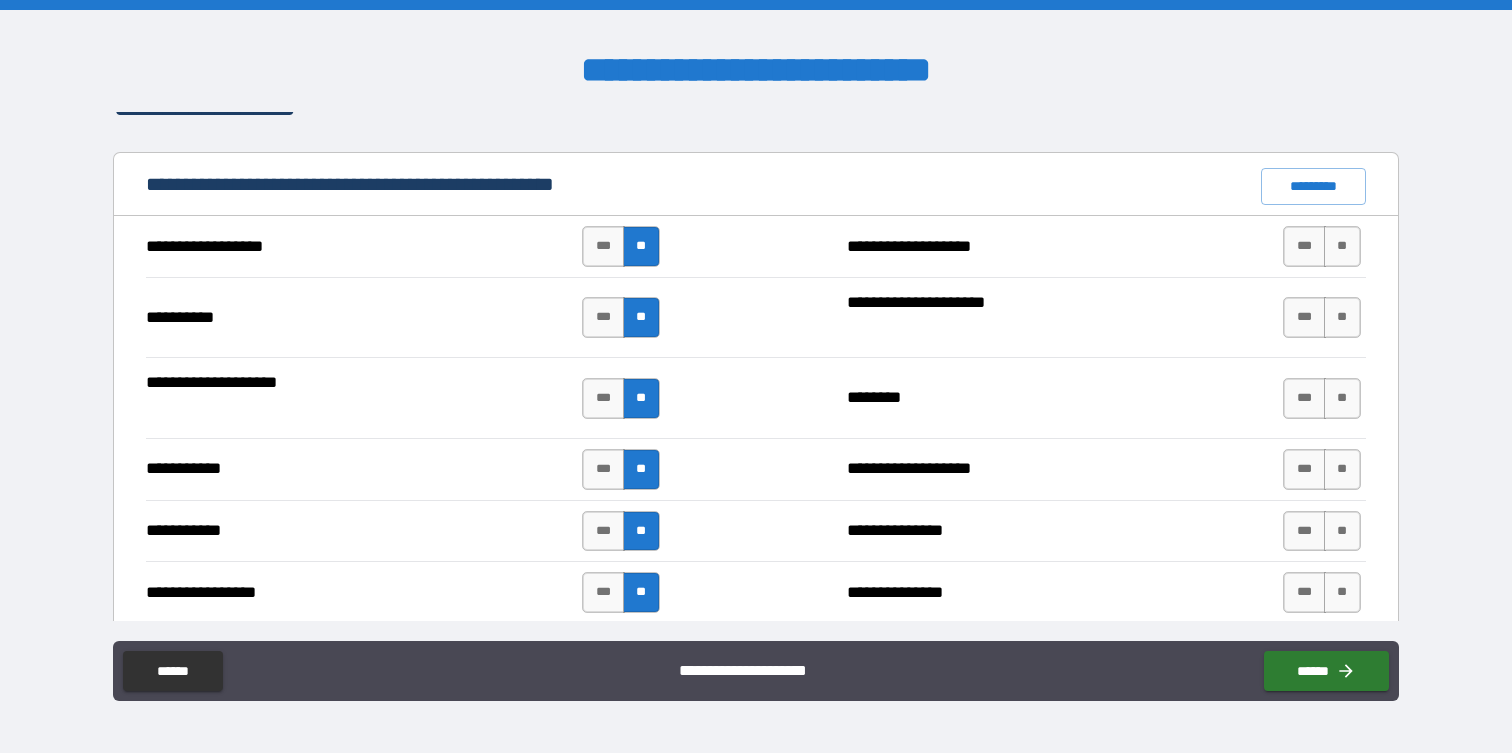scroll, scrollTop: 1843, scrollLeft: 0, axis: vertical 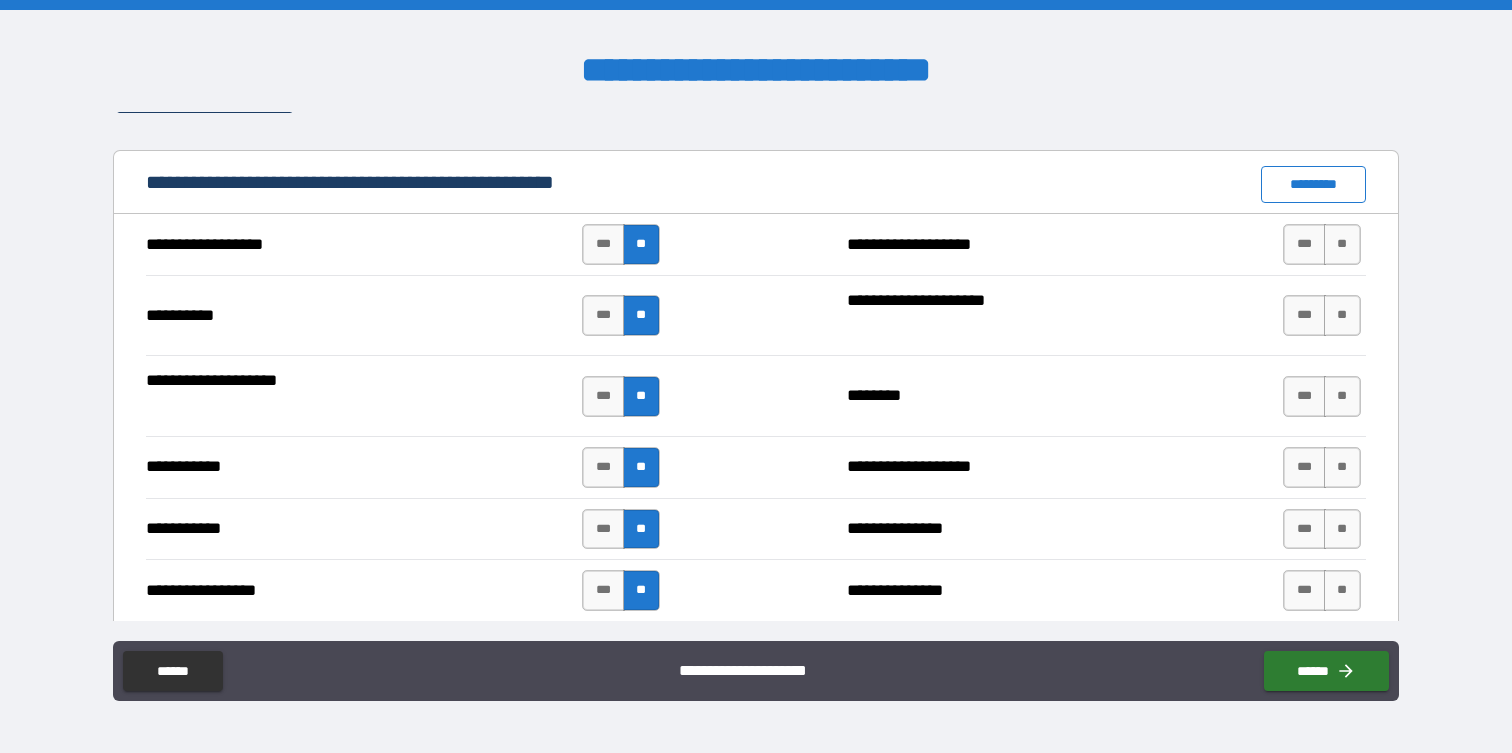 click on "*********" at bounding box center [1313, 184] 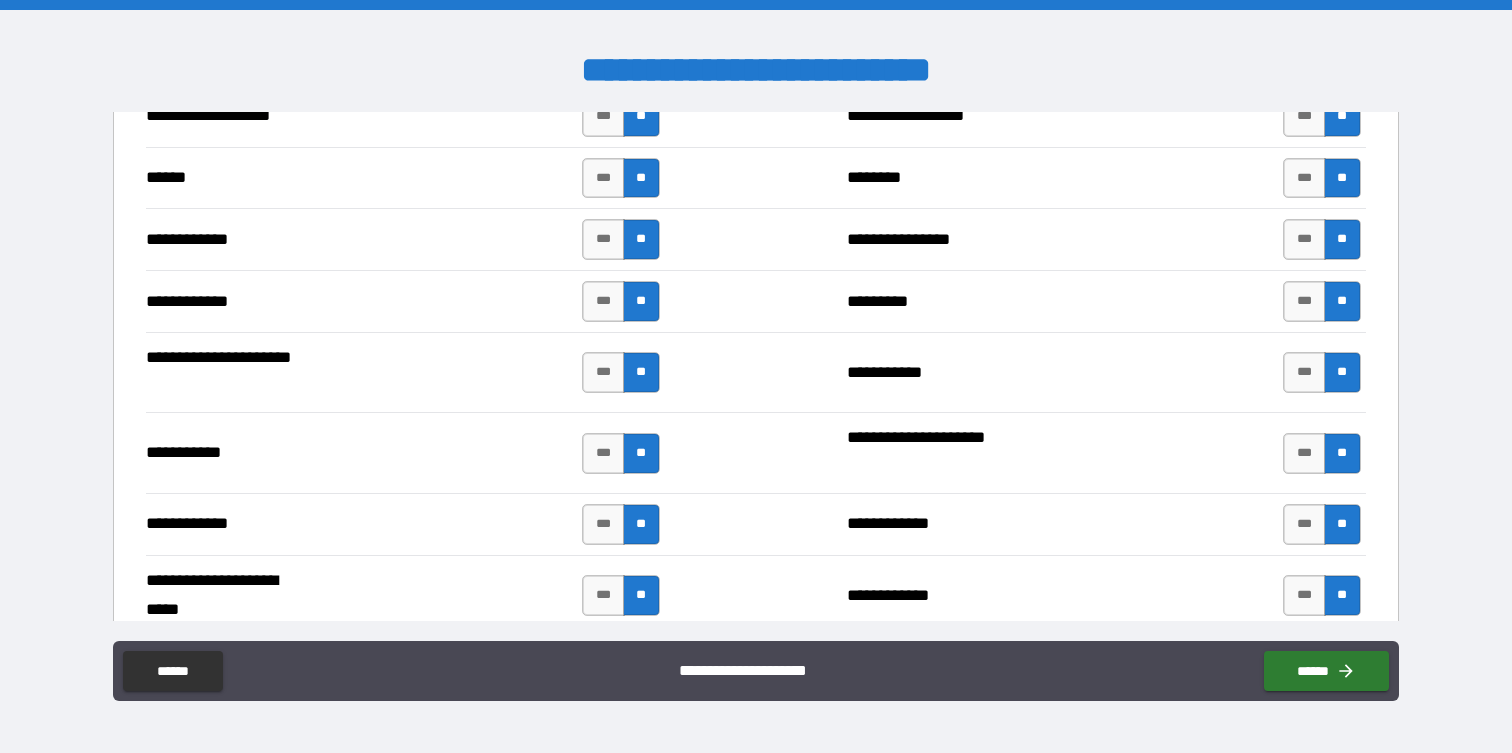 scroll, scrollTop: 3671, scrollLeft: 0, axis: vertical 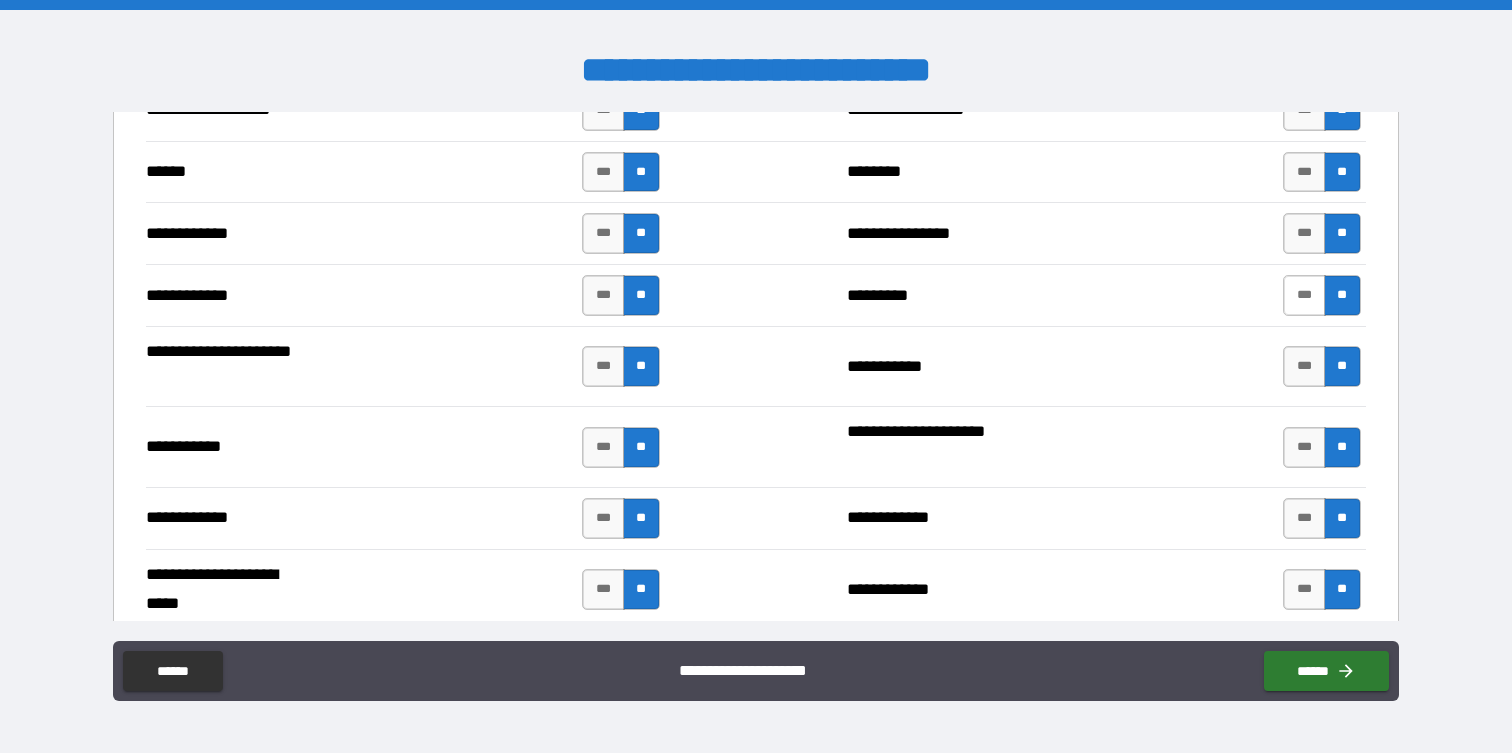 click on "***" at bounding box center [1304, 295] 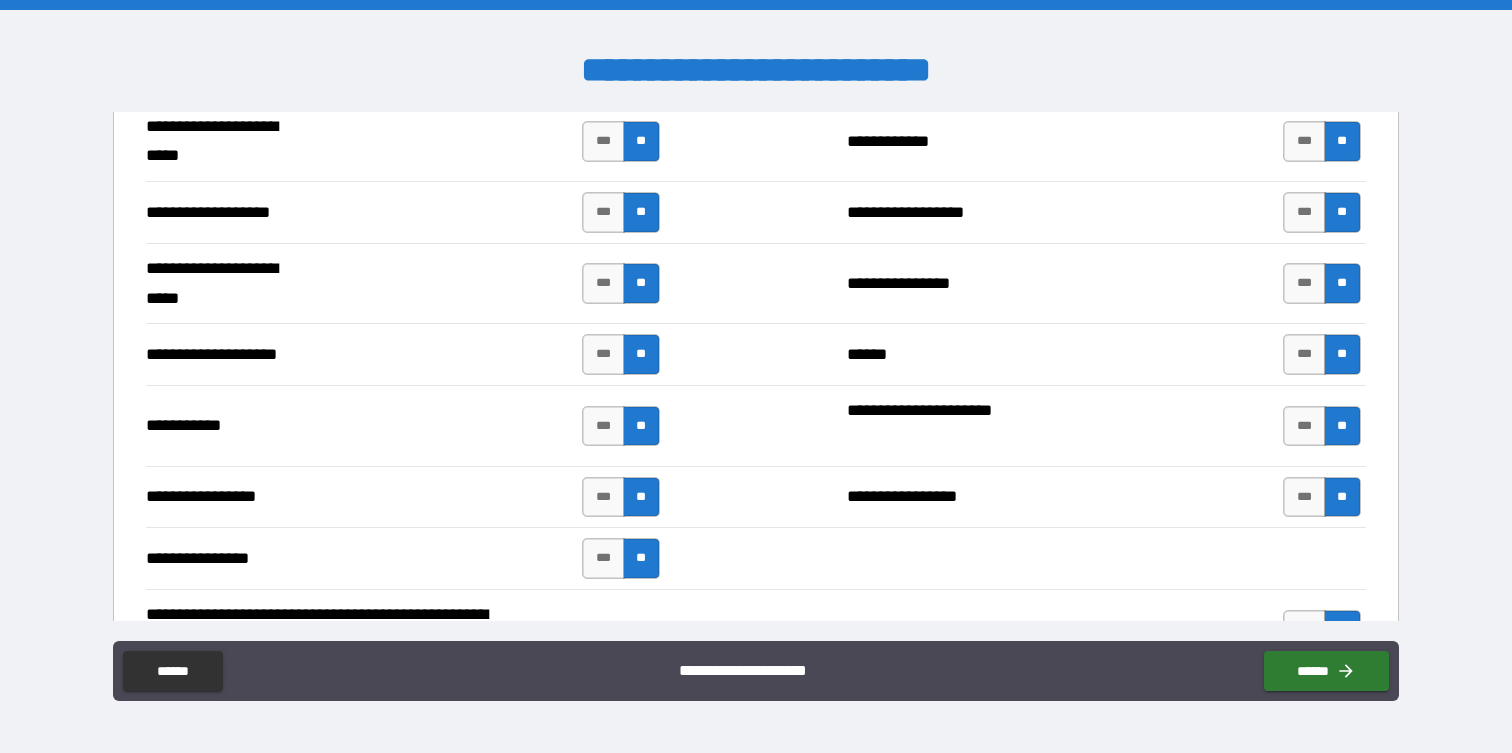 scroll, scrollTop: 4103, scrollLeft: 0, axis: vertical 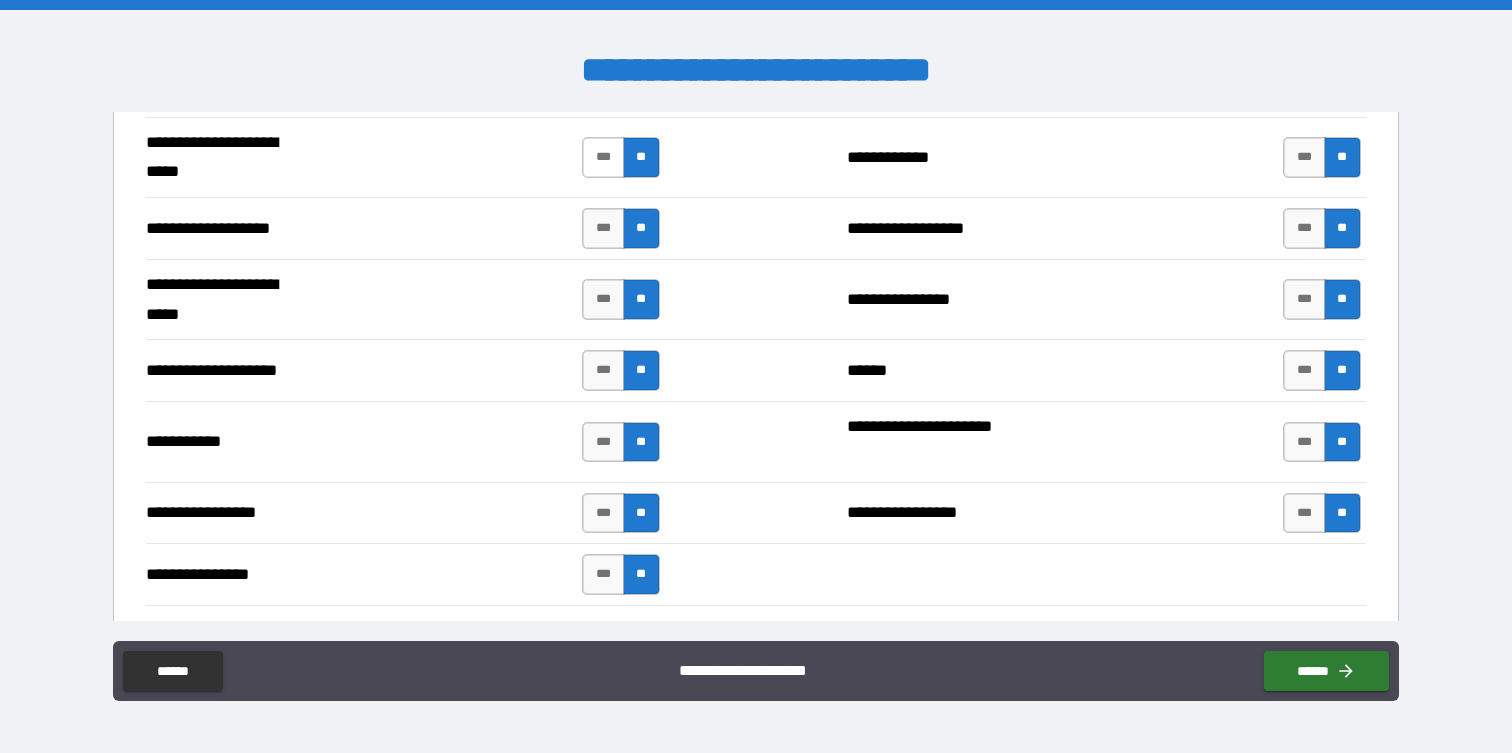 click on "***" at bounding box center [603, 157] 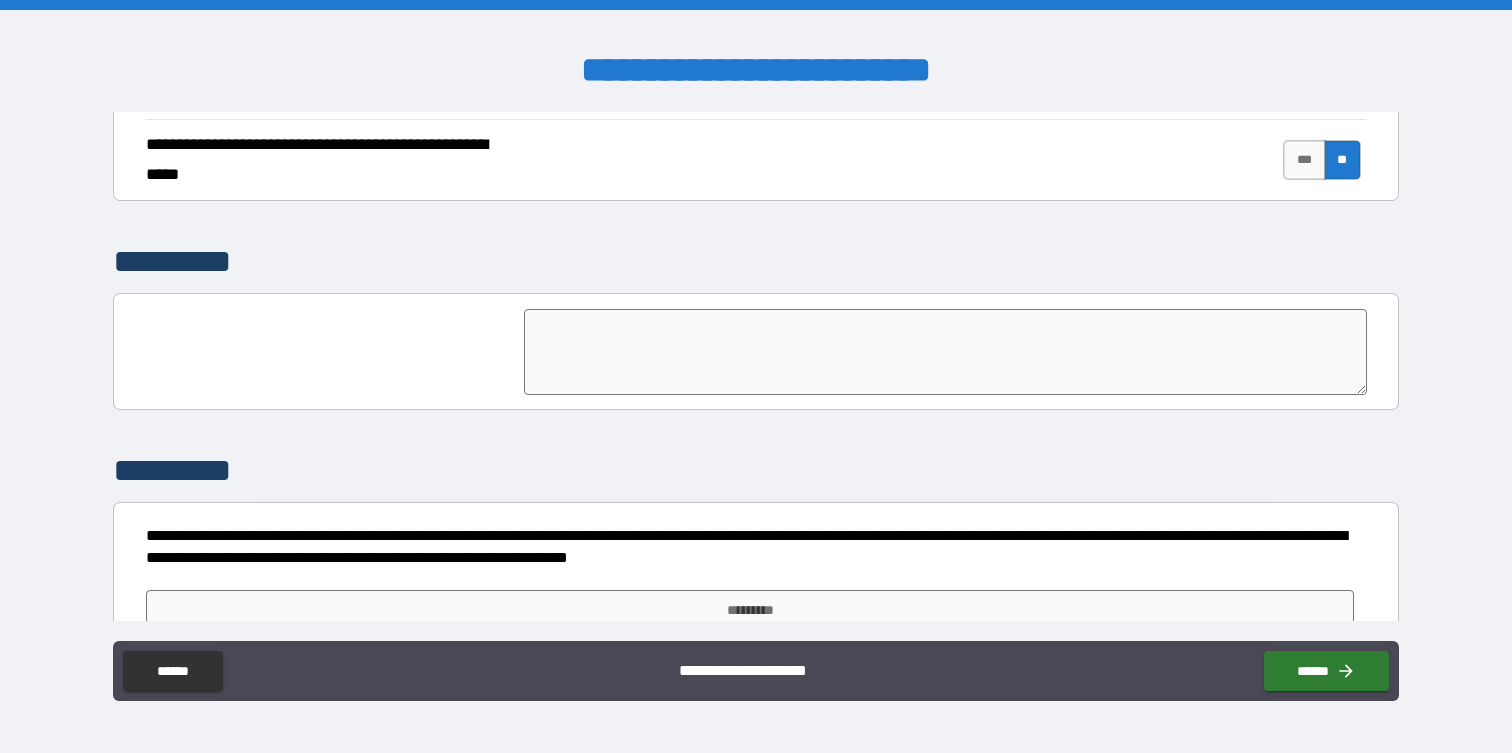scroll, scrollTop: 4629, scrollLeft: 0, axis: vertical 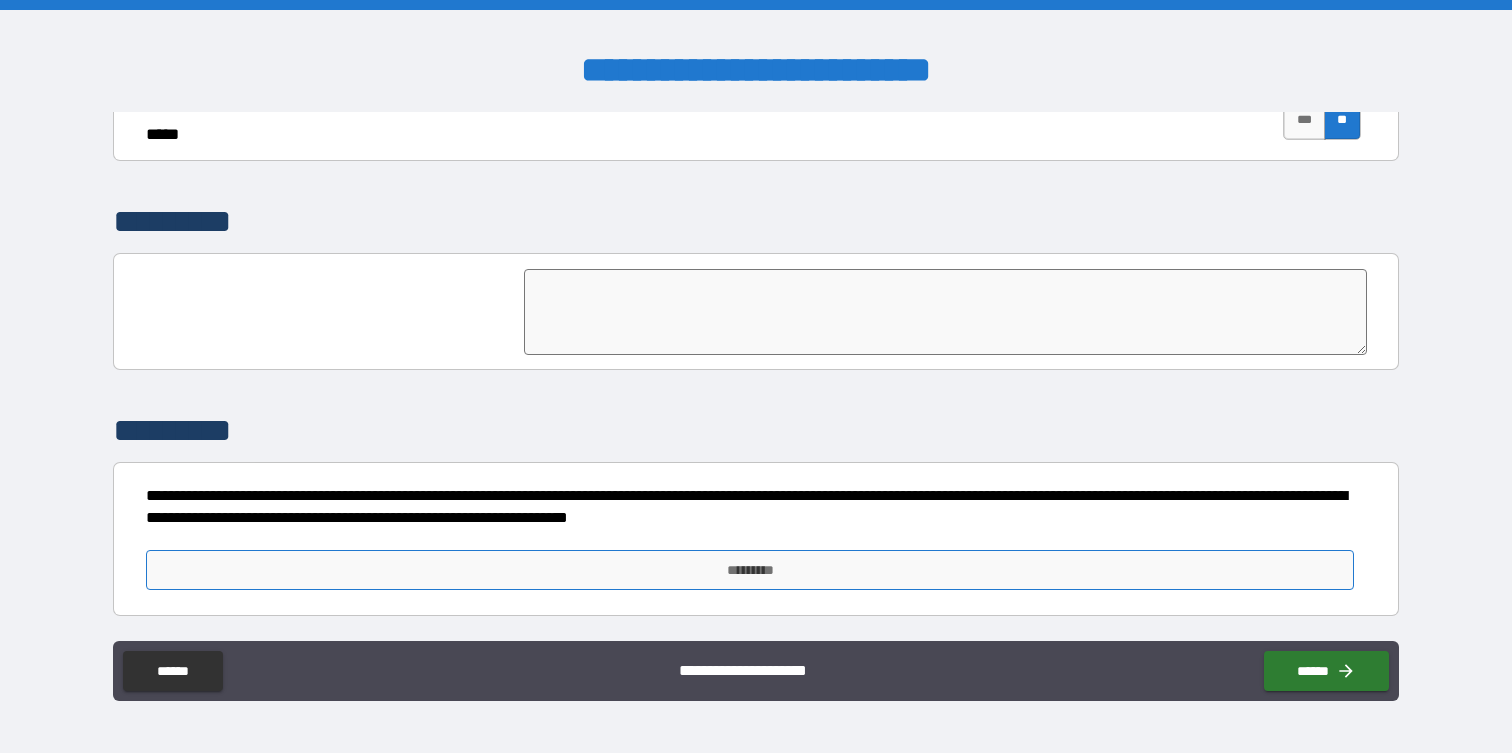 click on "*********" at bounding box center [749, 570] 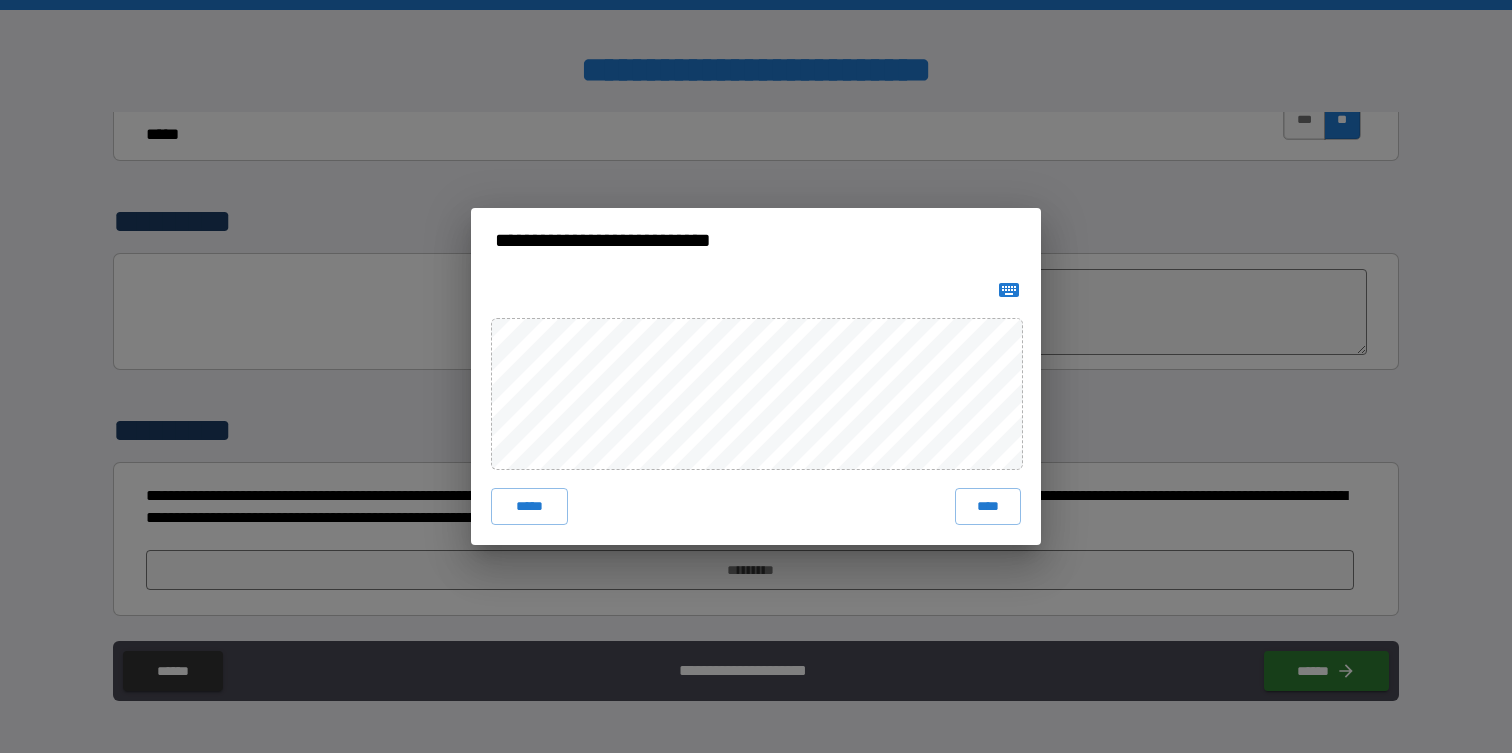 click 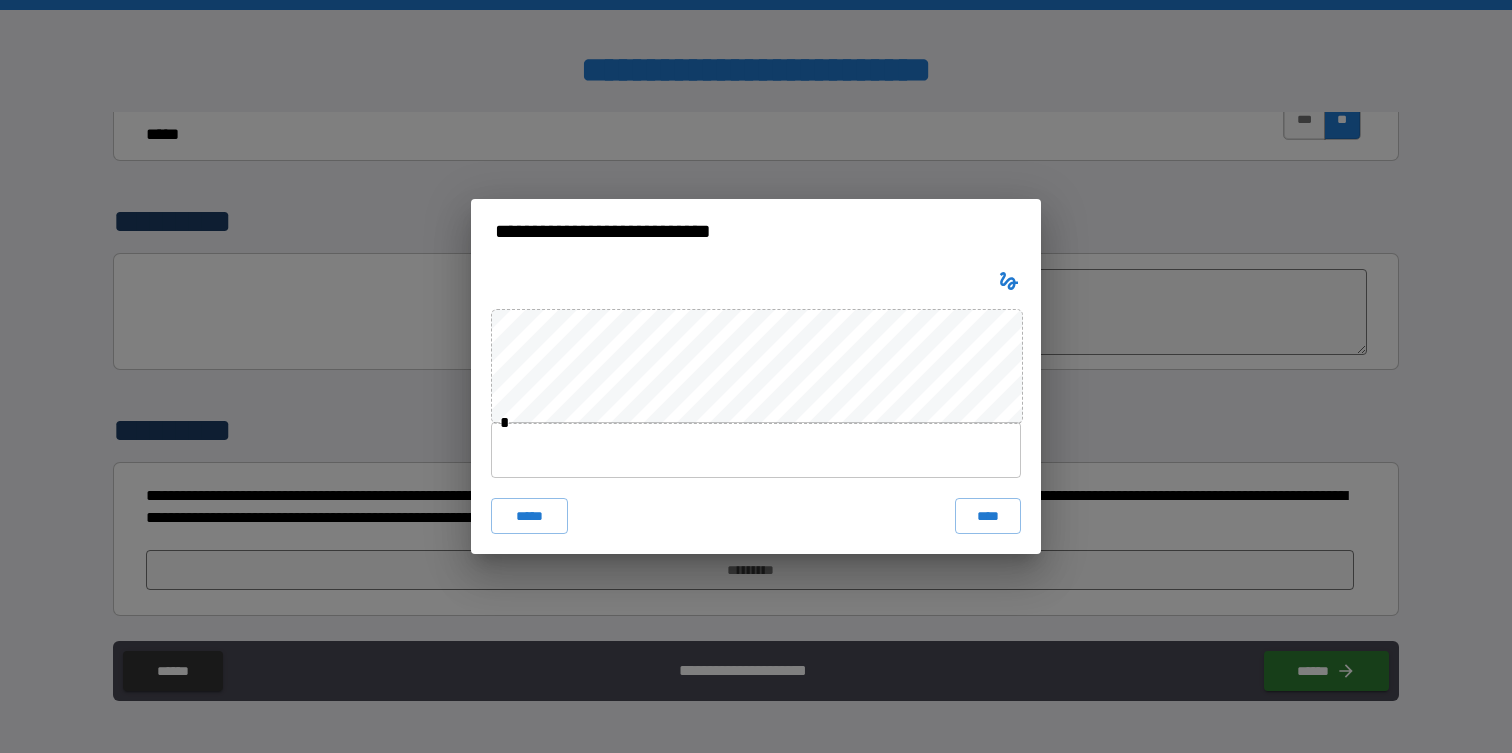 click at bounding box center [756, 450] 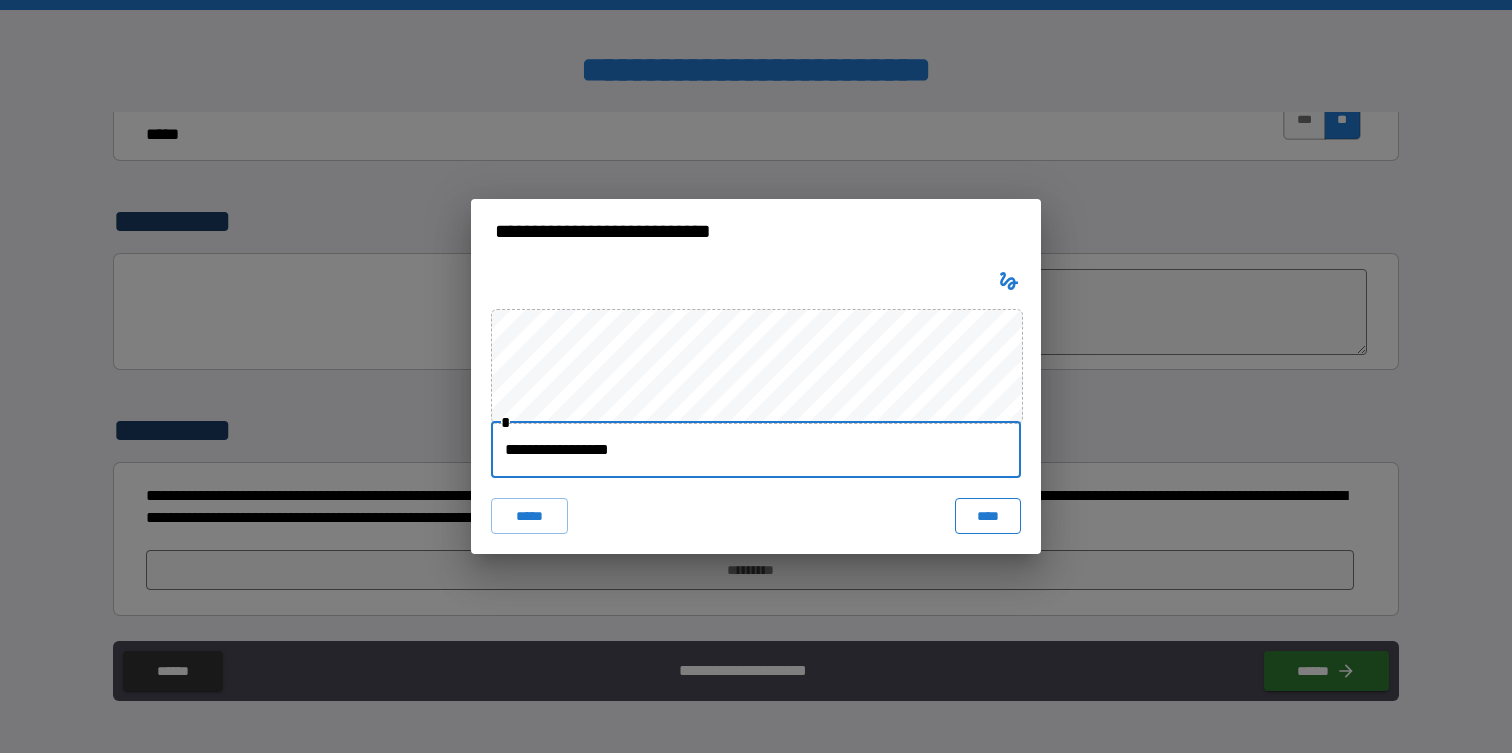 type on "**********" 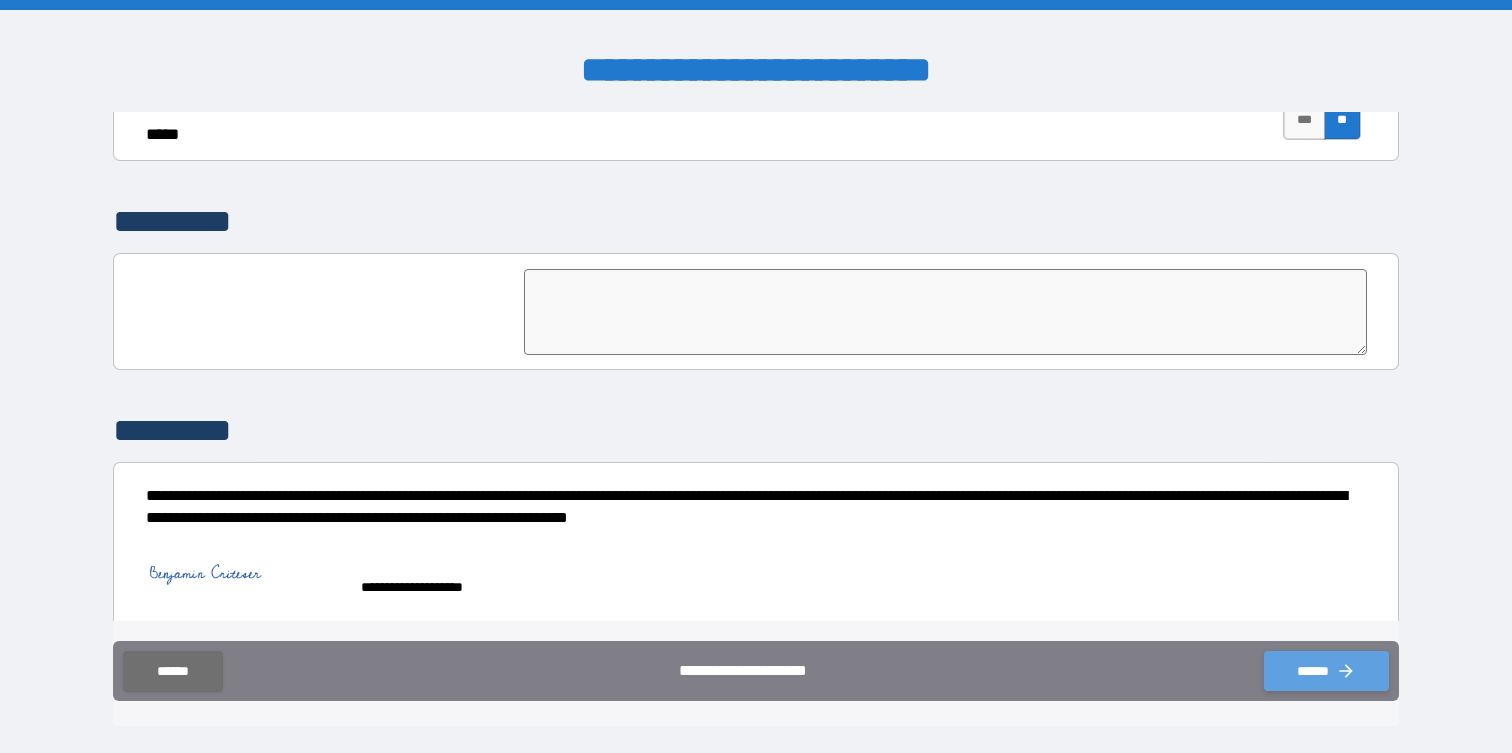 click on "******" at bounding box center (1326, 671) 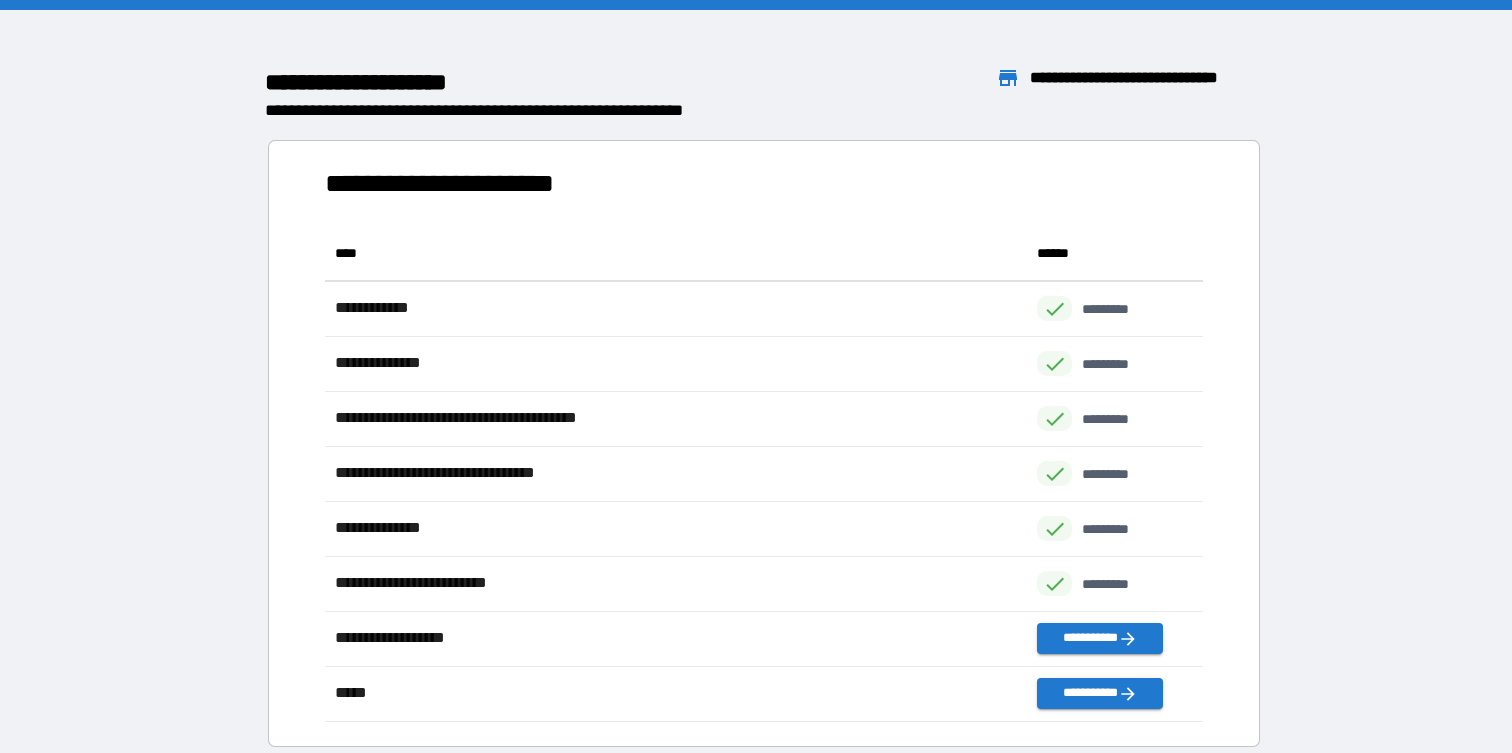 scroll, scrollTop: 1, scrollLeft: 1, axis: both 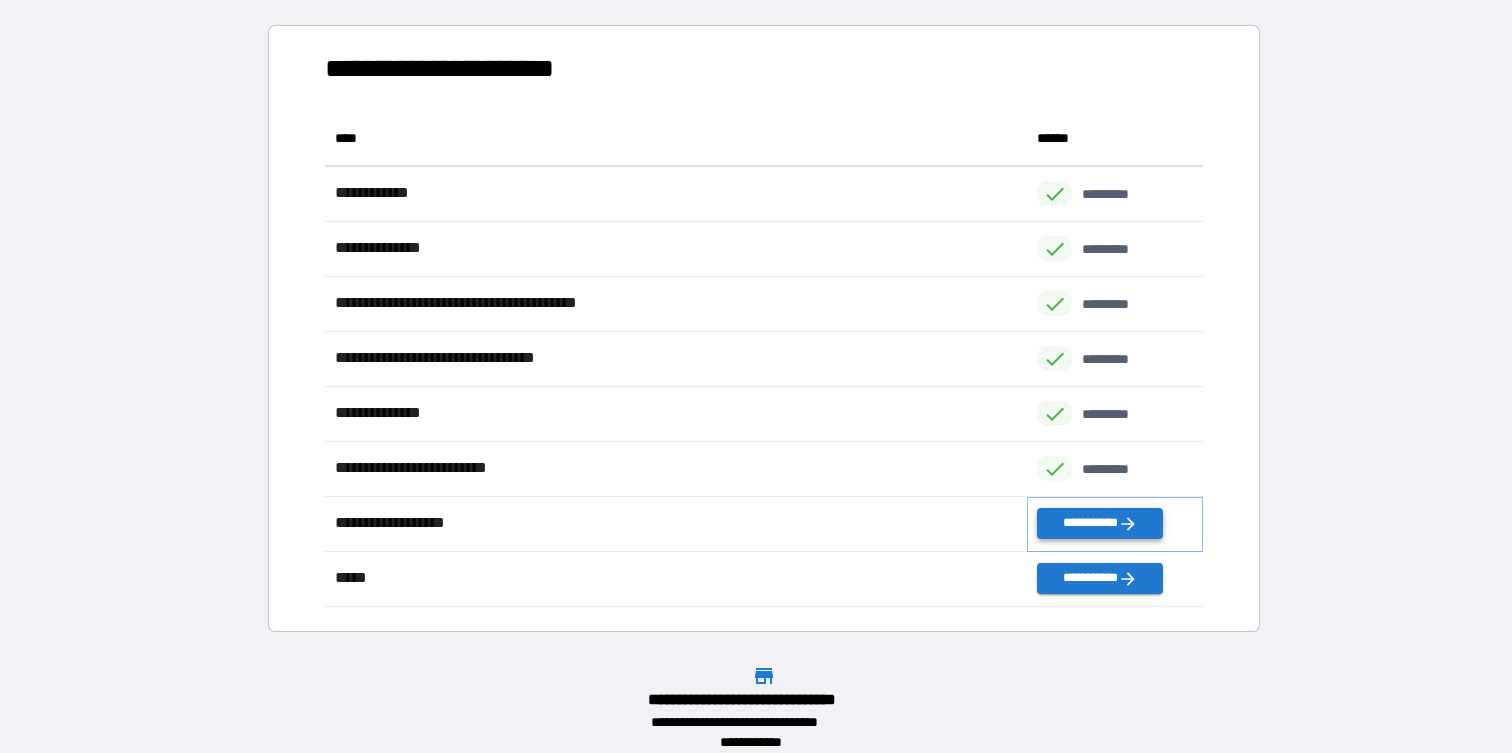 click on "**********" at bounding box center [1099, 523] 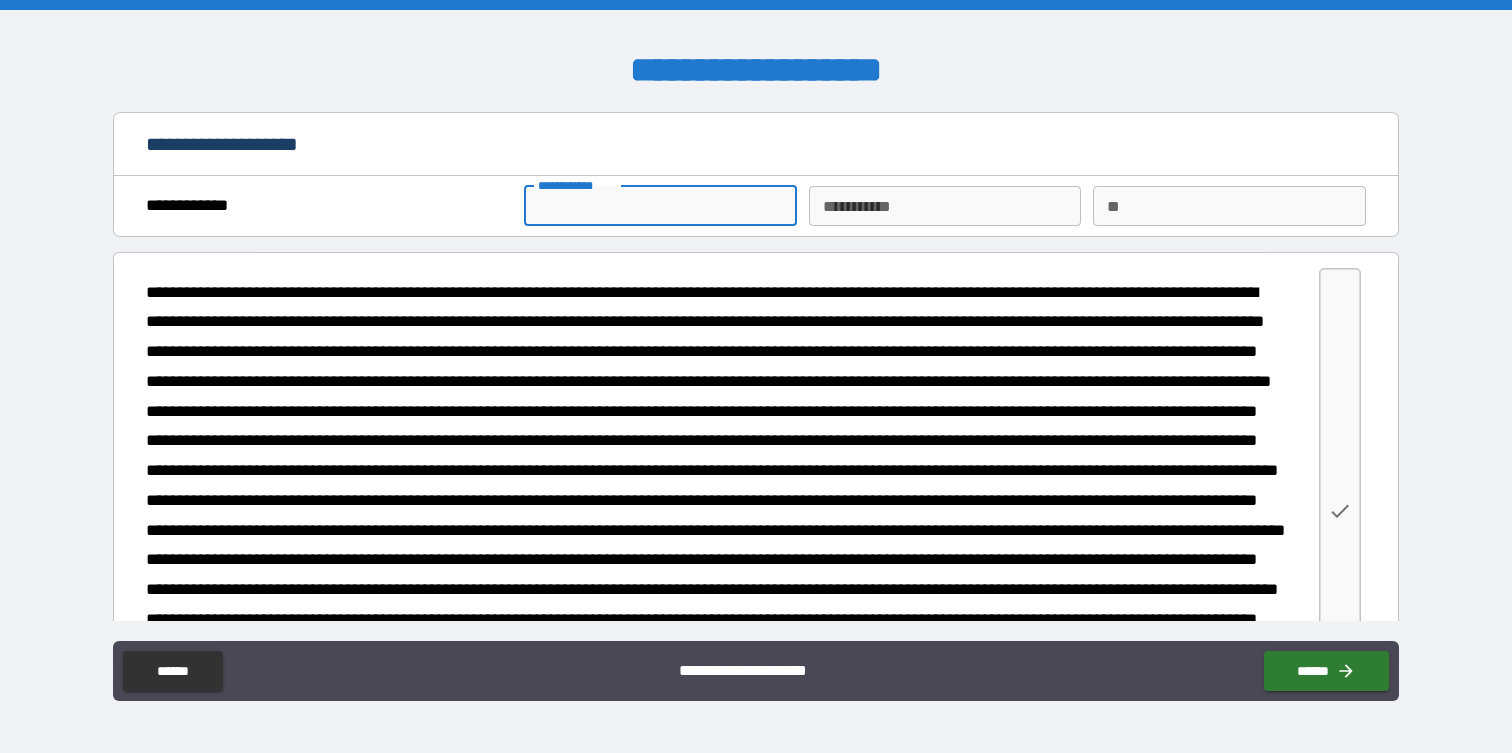 click on "**********" at bounding box center [660, 206] 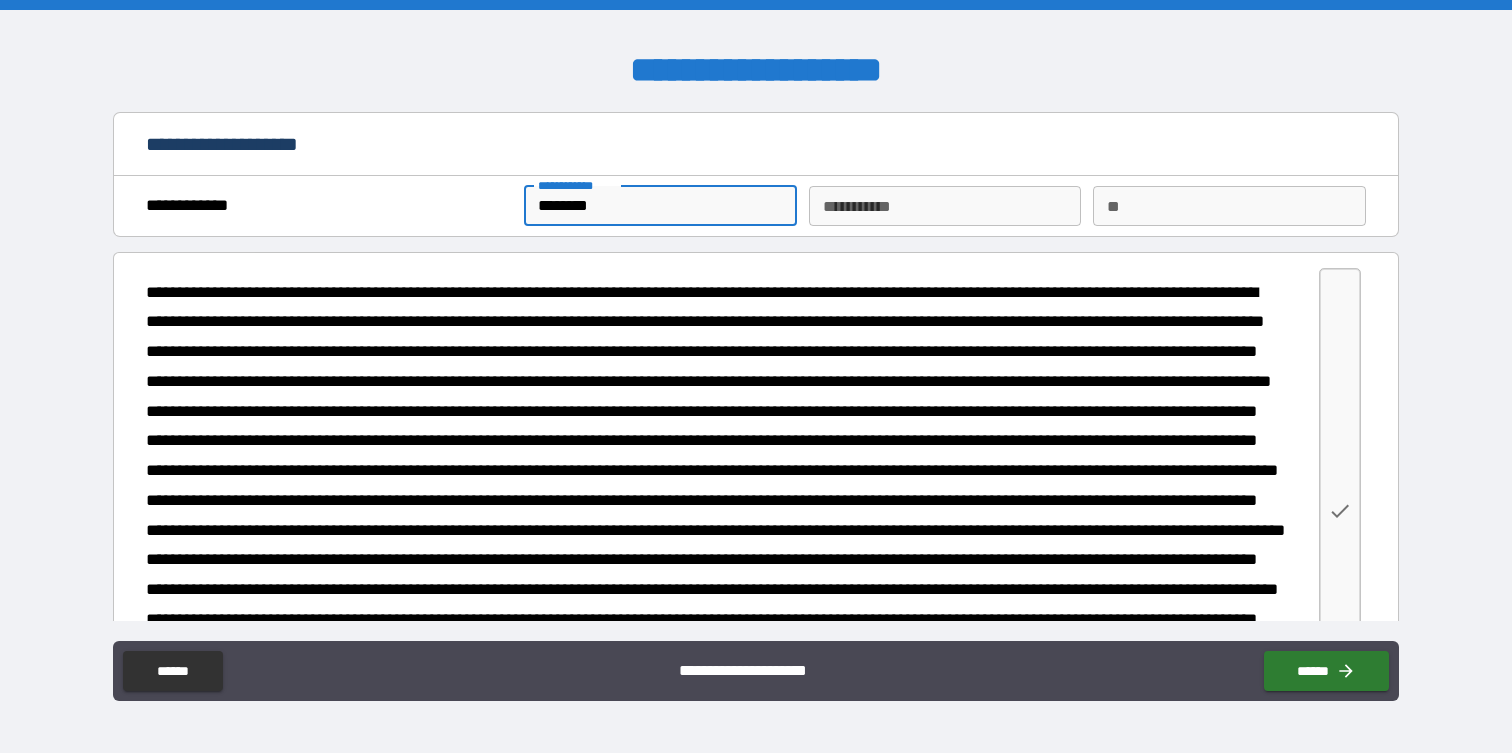 type on "********" 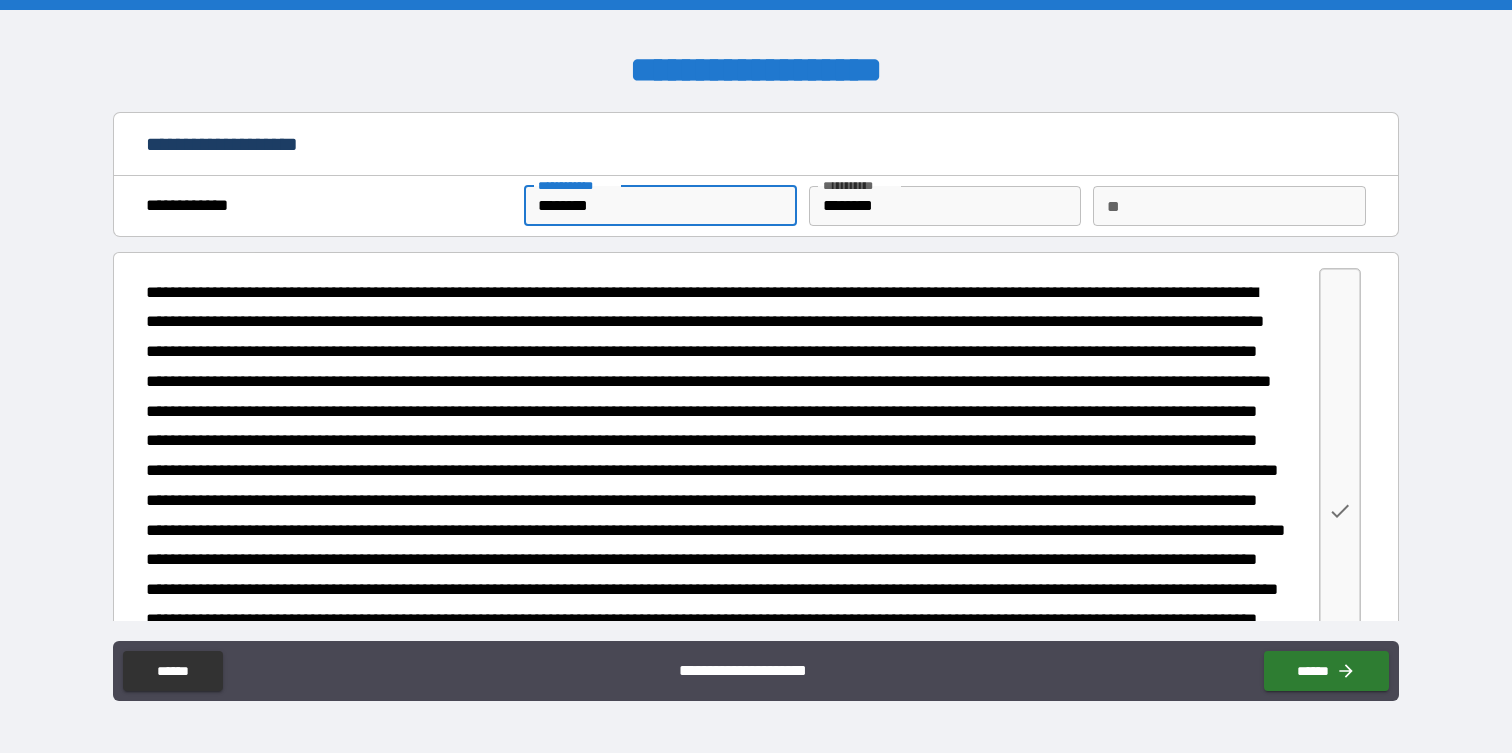 click on "**" at bounding box center [1229, 206] 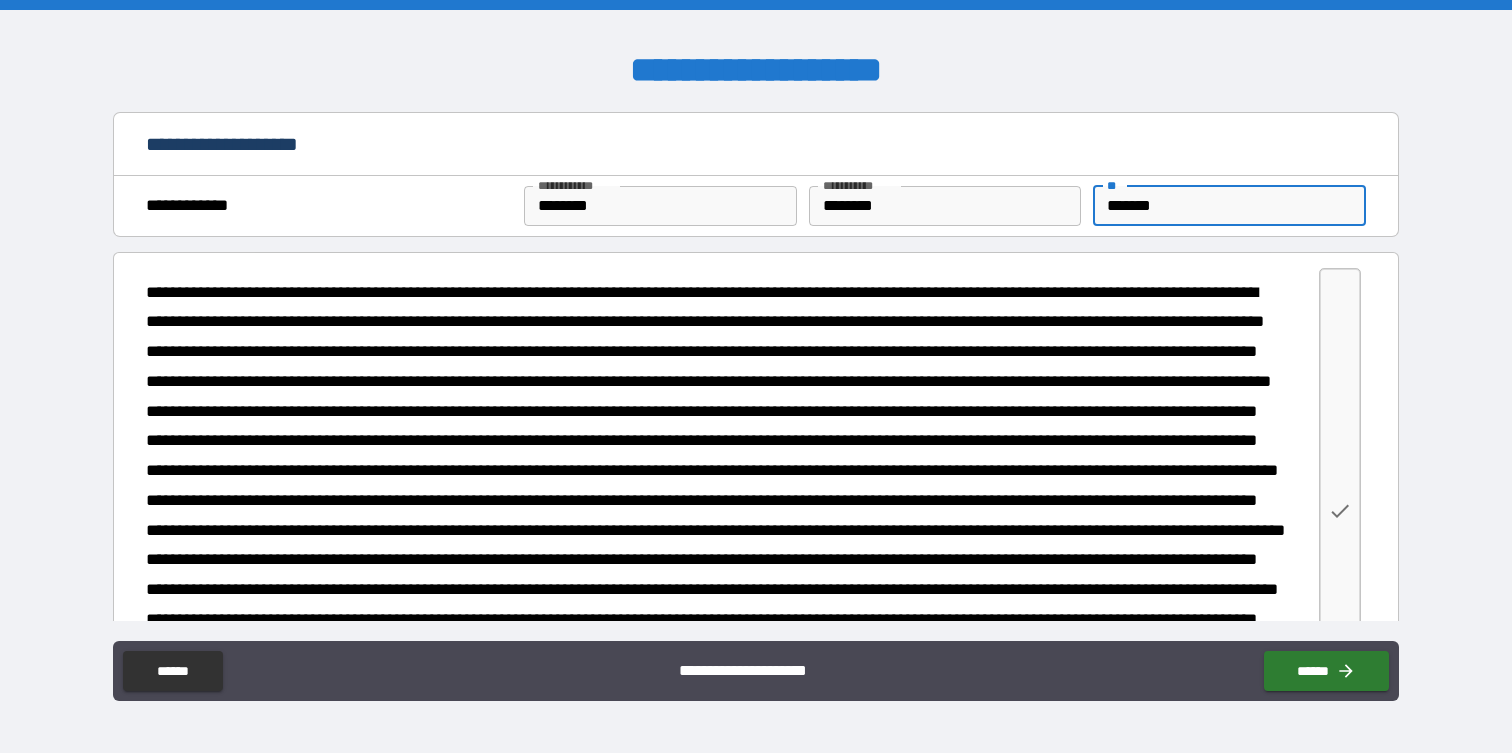 type on "*******" 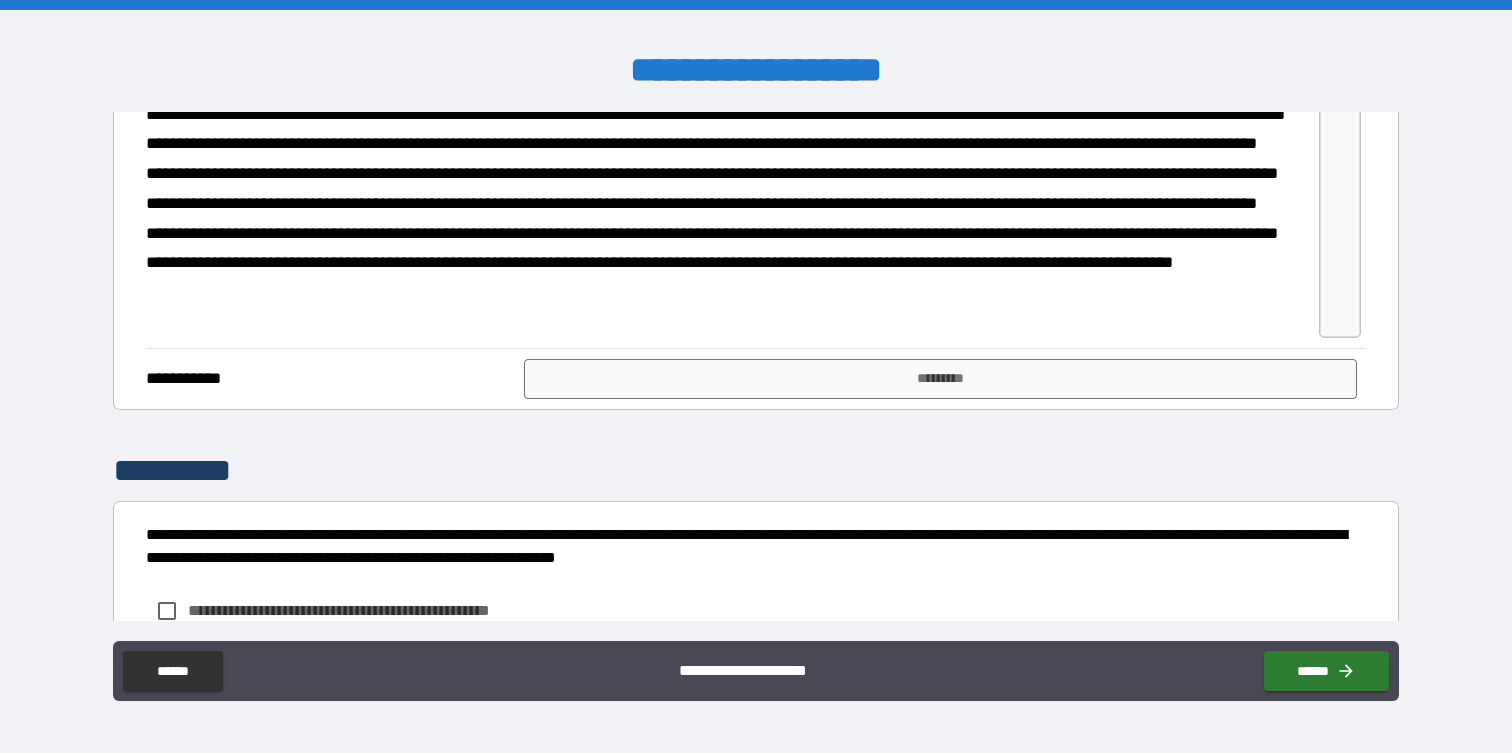 scroll, scrollTop: 428, scrollLeft: 0, axis: vertical 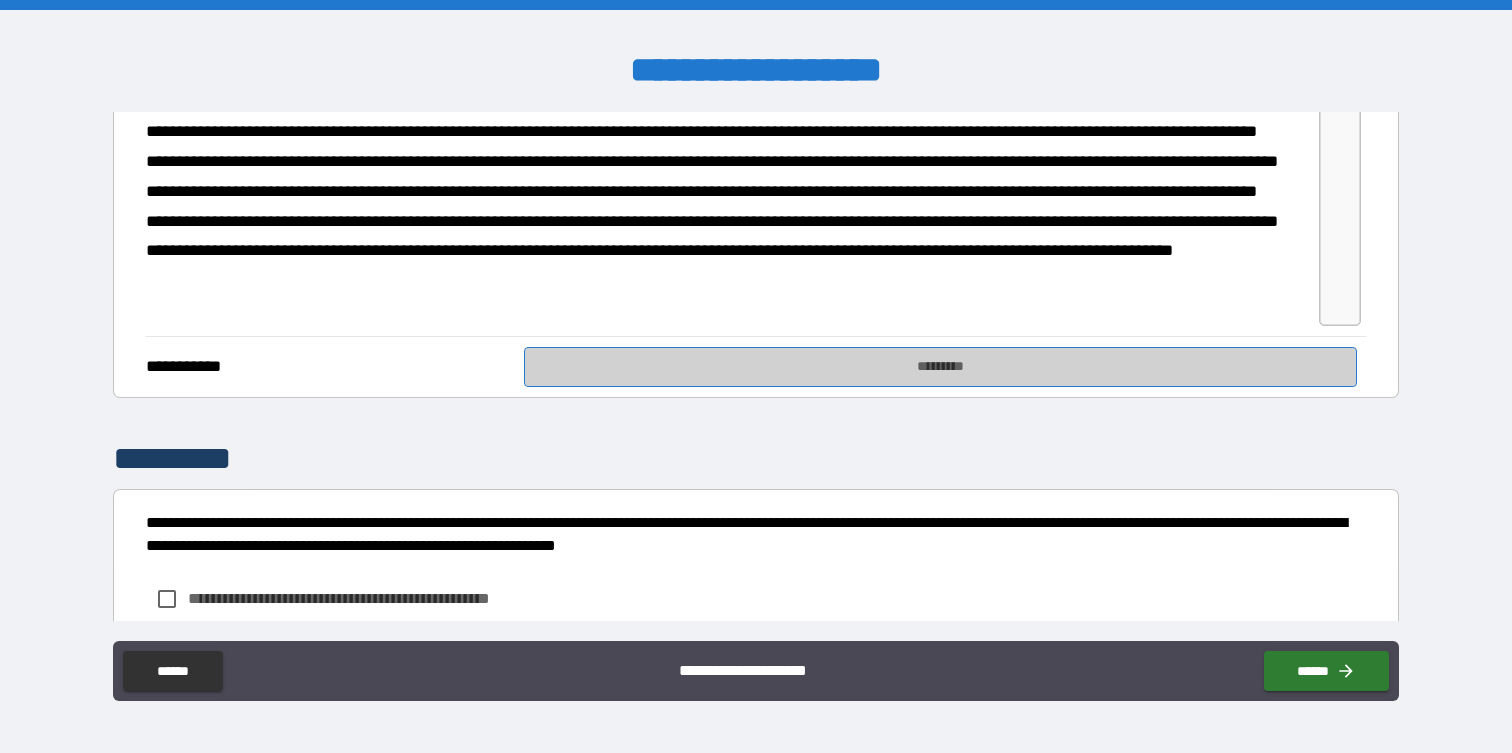 click on "*********" at bounding box center (940, 367) 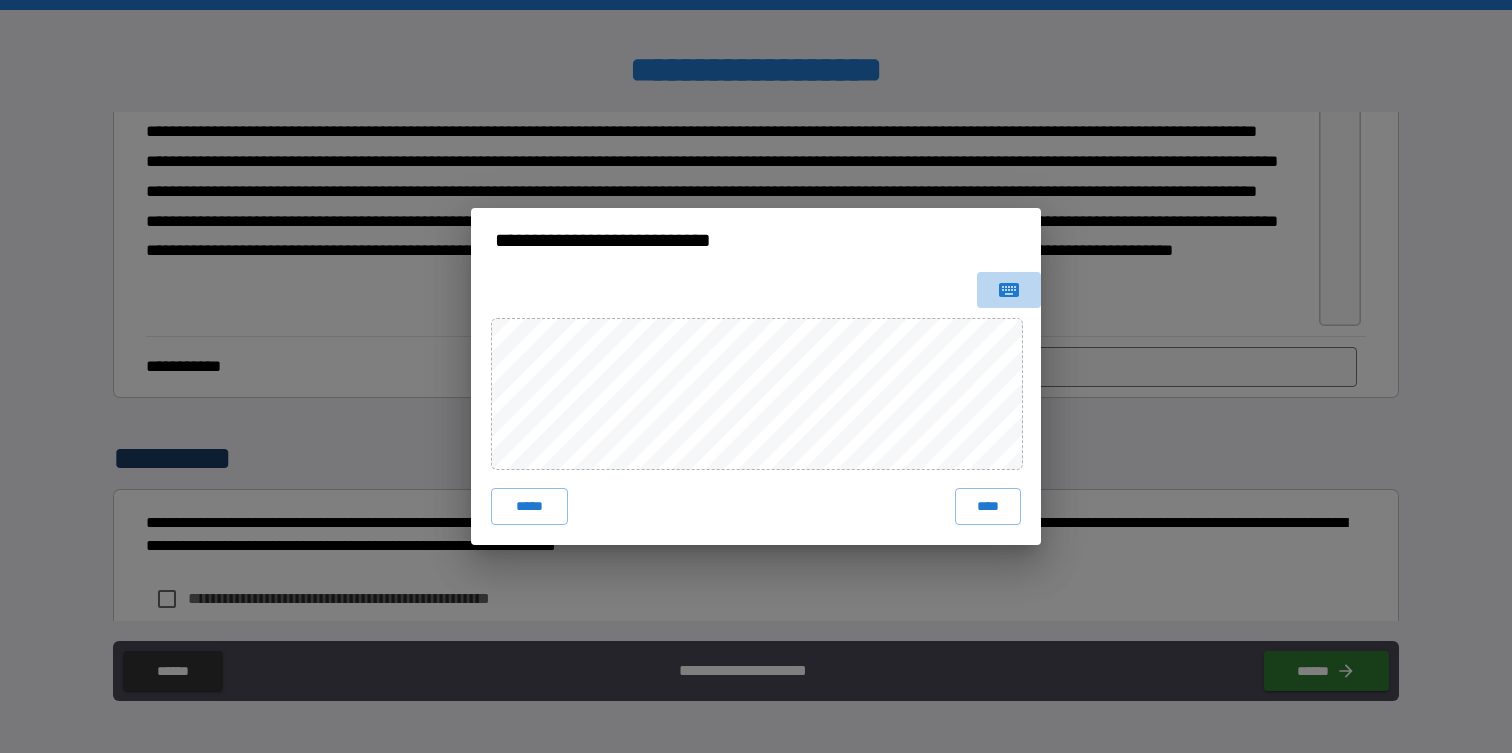 click at bounding box center [1009, 290] 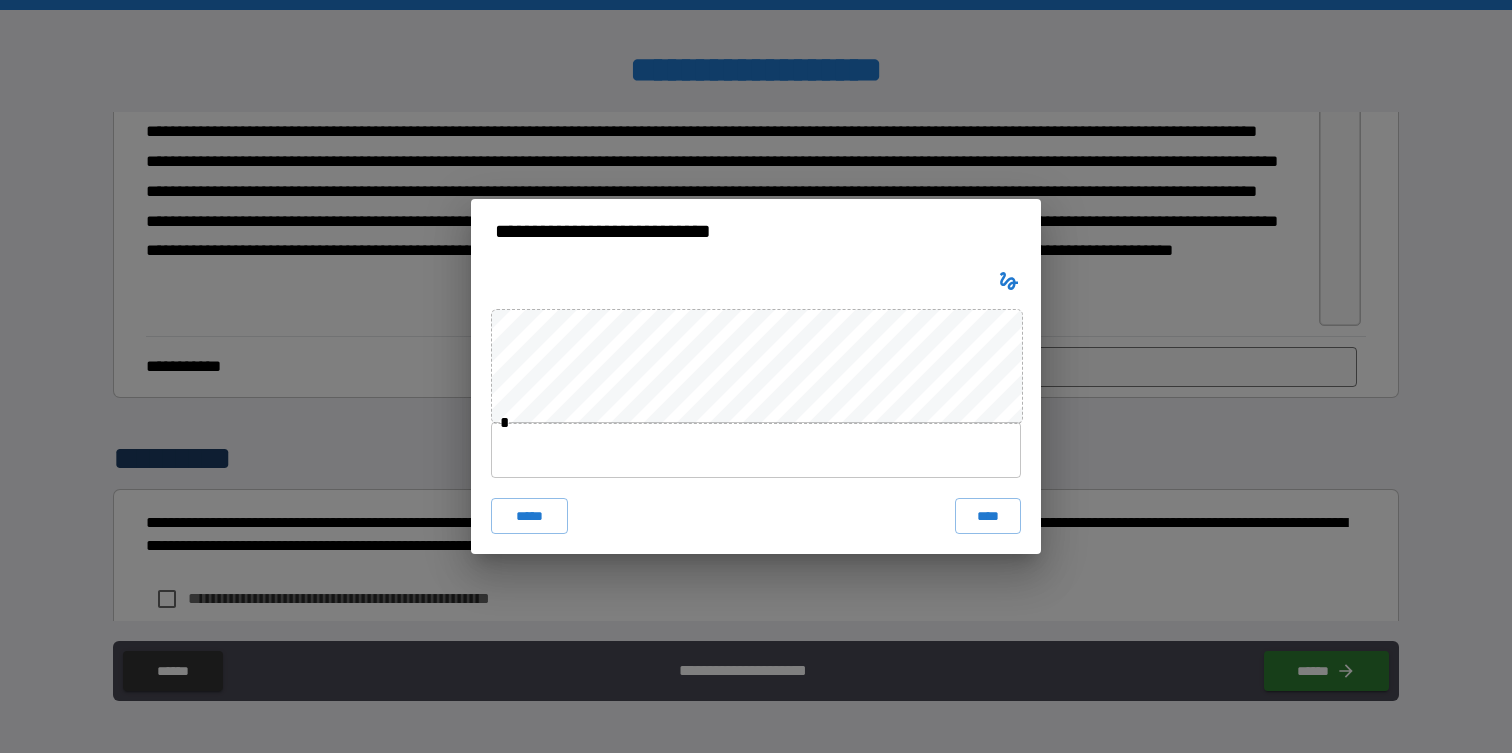 click at bounding box center [756, 450] 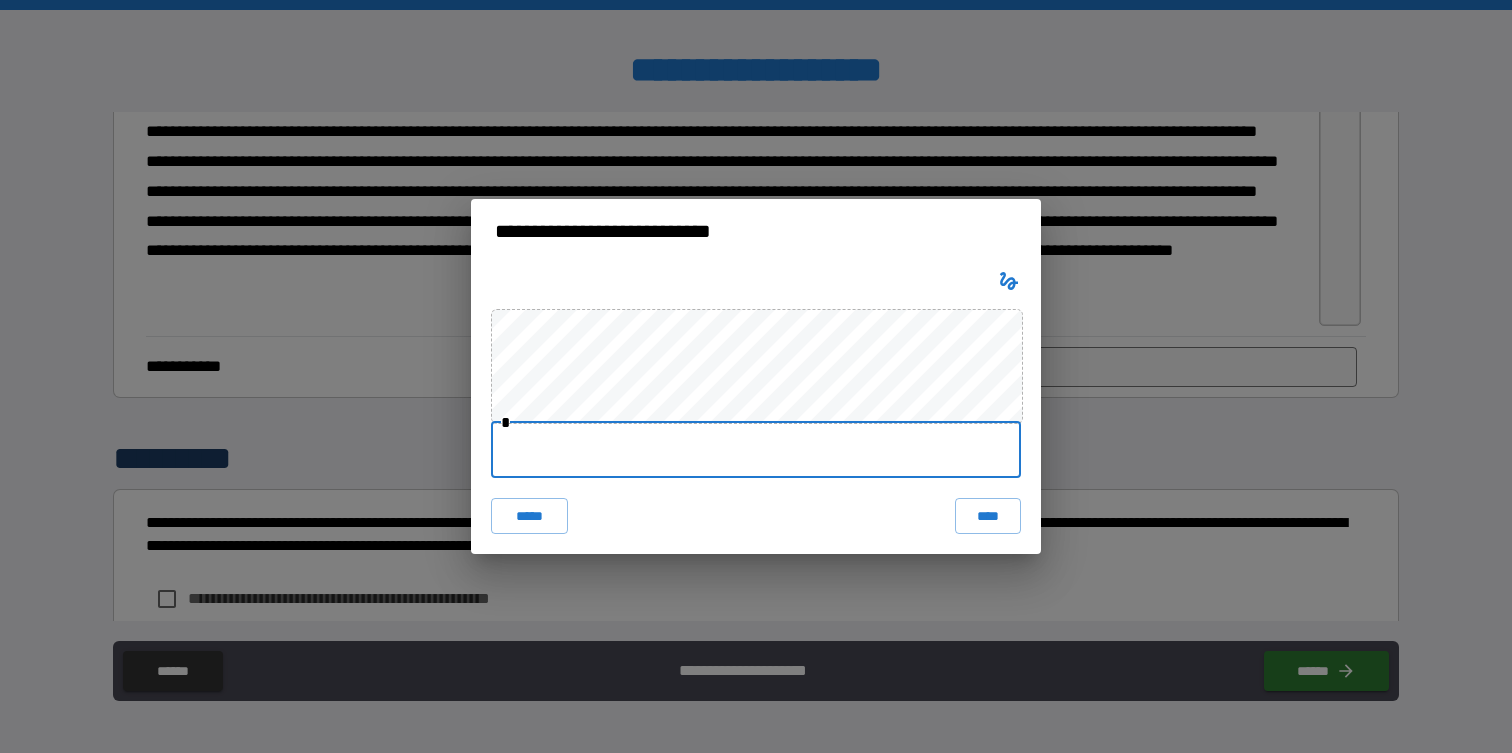 type on "**********" 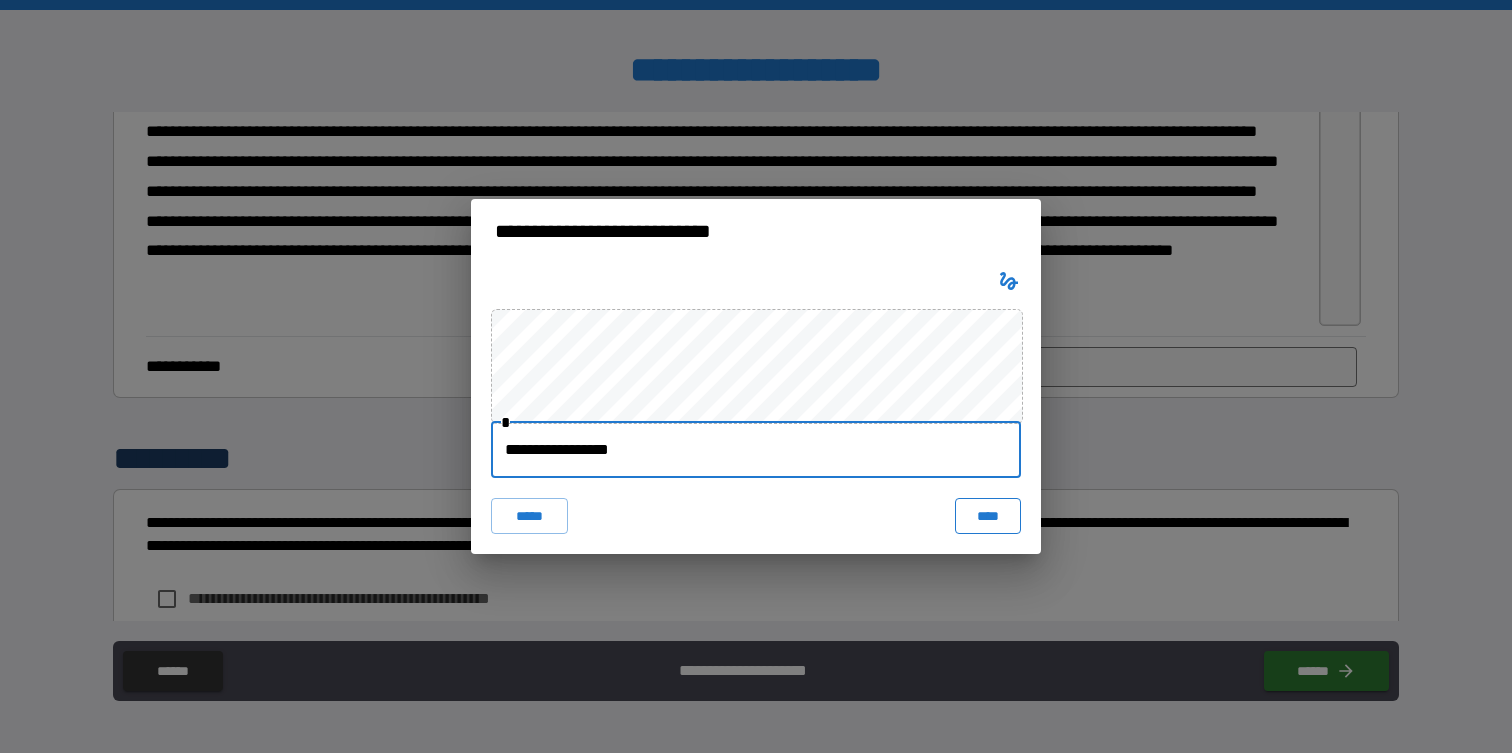 click on "****" at bounding box center (988, 516) 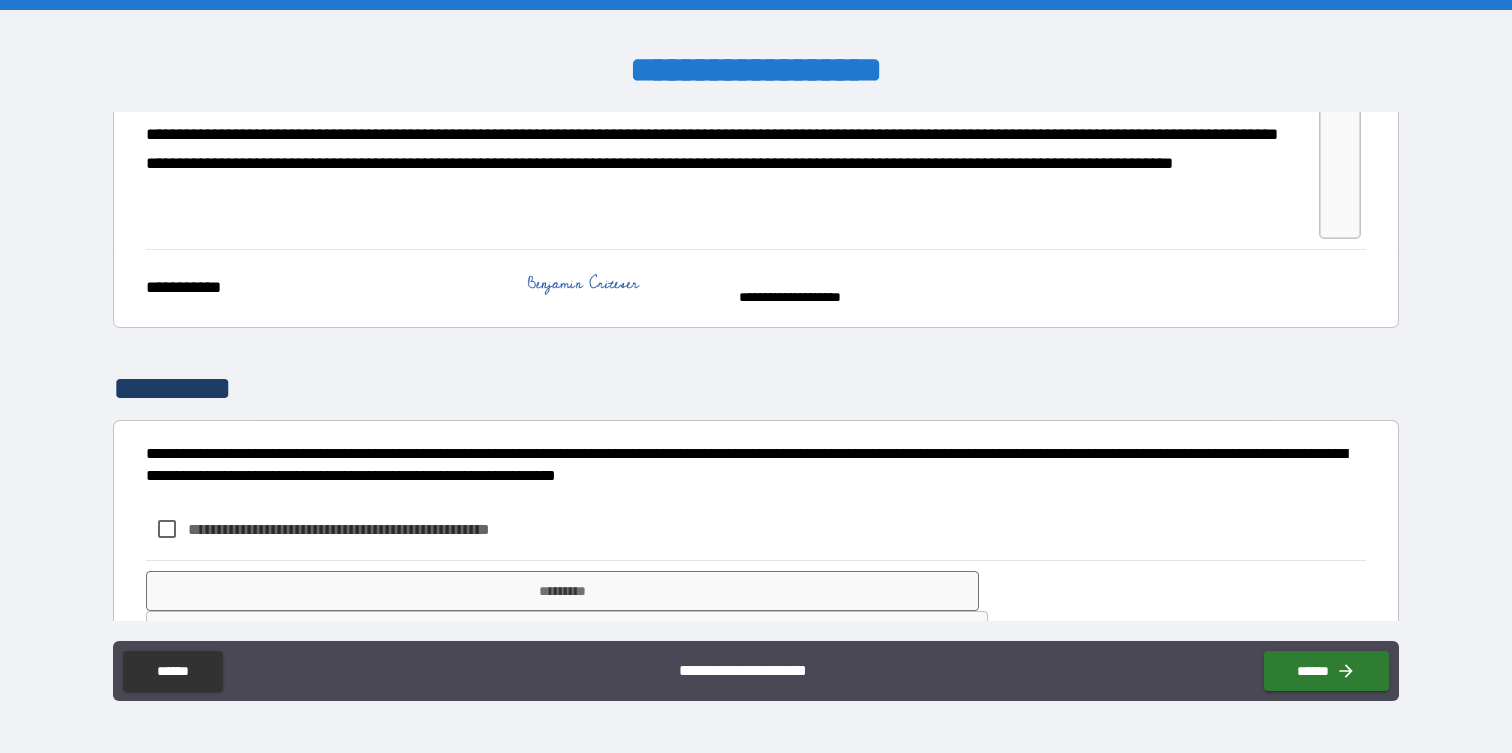 scroll, scrollTop: 576, scrollLeft: 0, axis: vertical 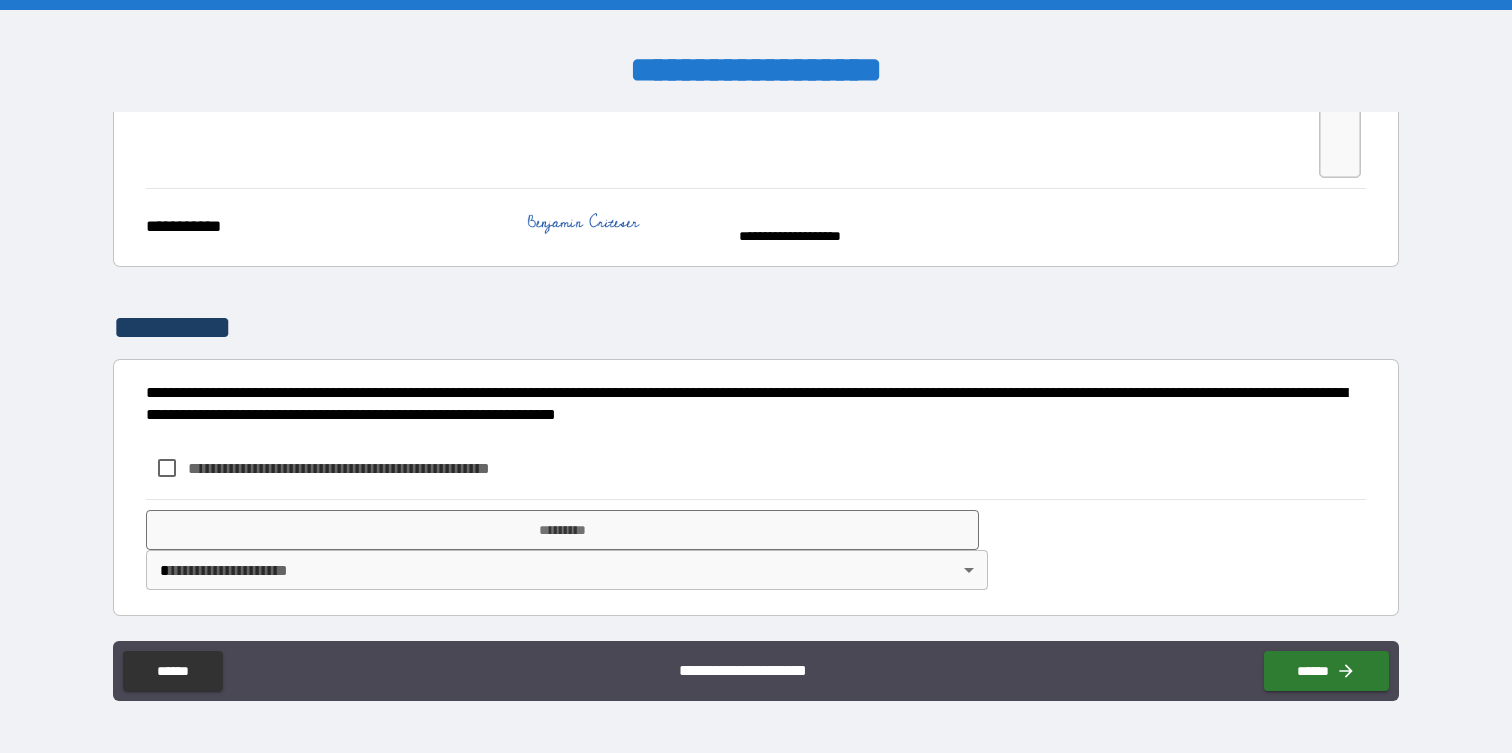 click on "**********" at bounding box center (372, 468) 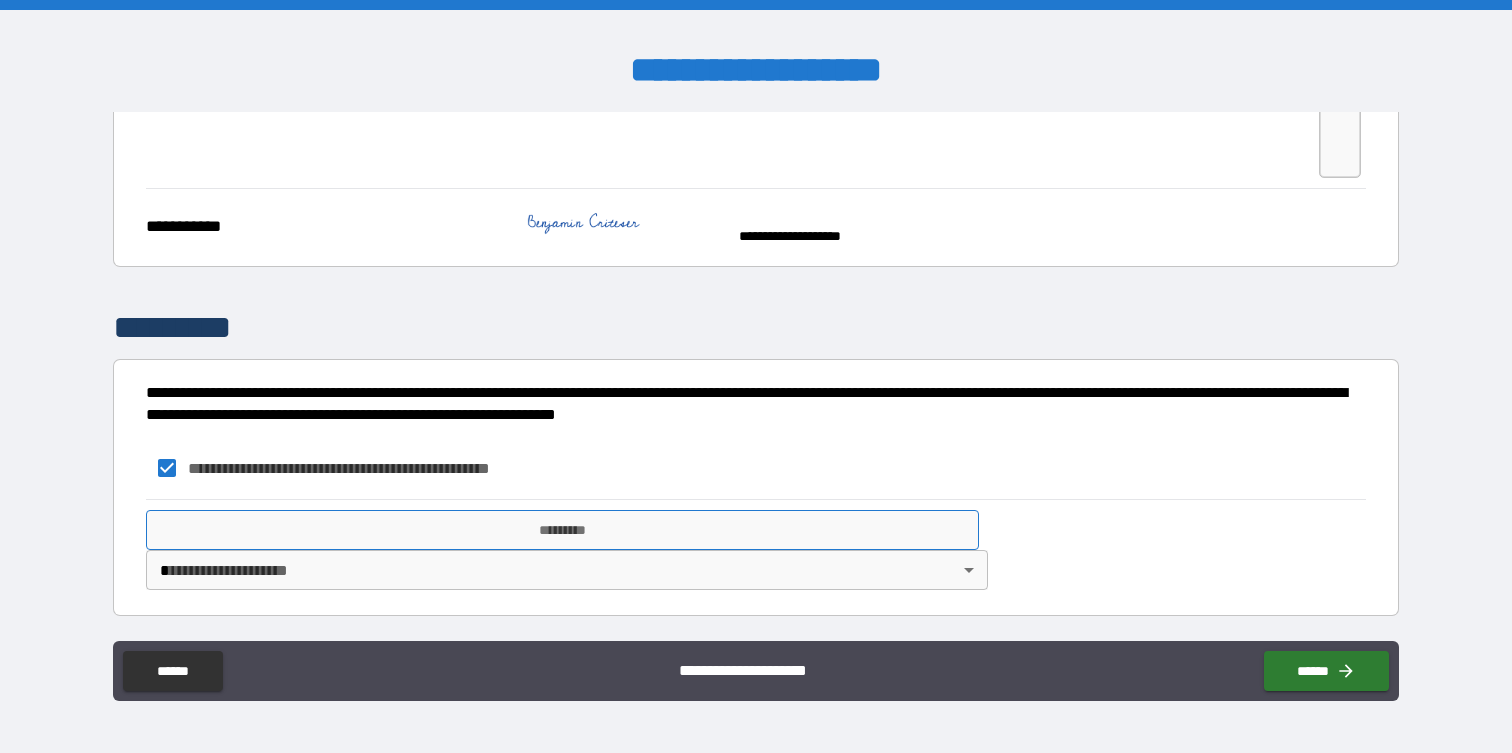 click on "*********" at bounding box center [562, 530] 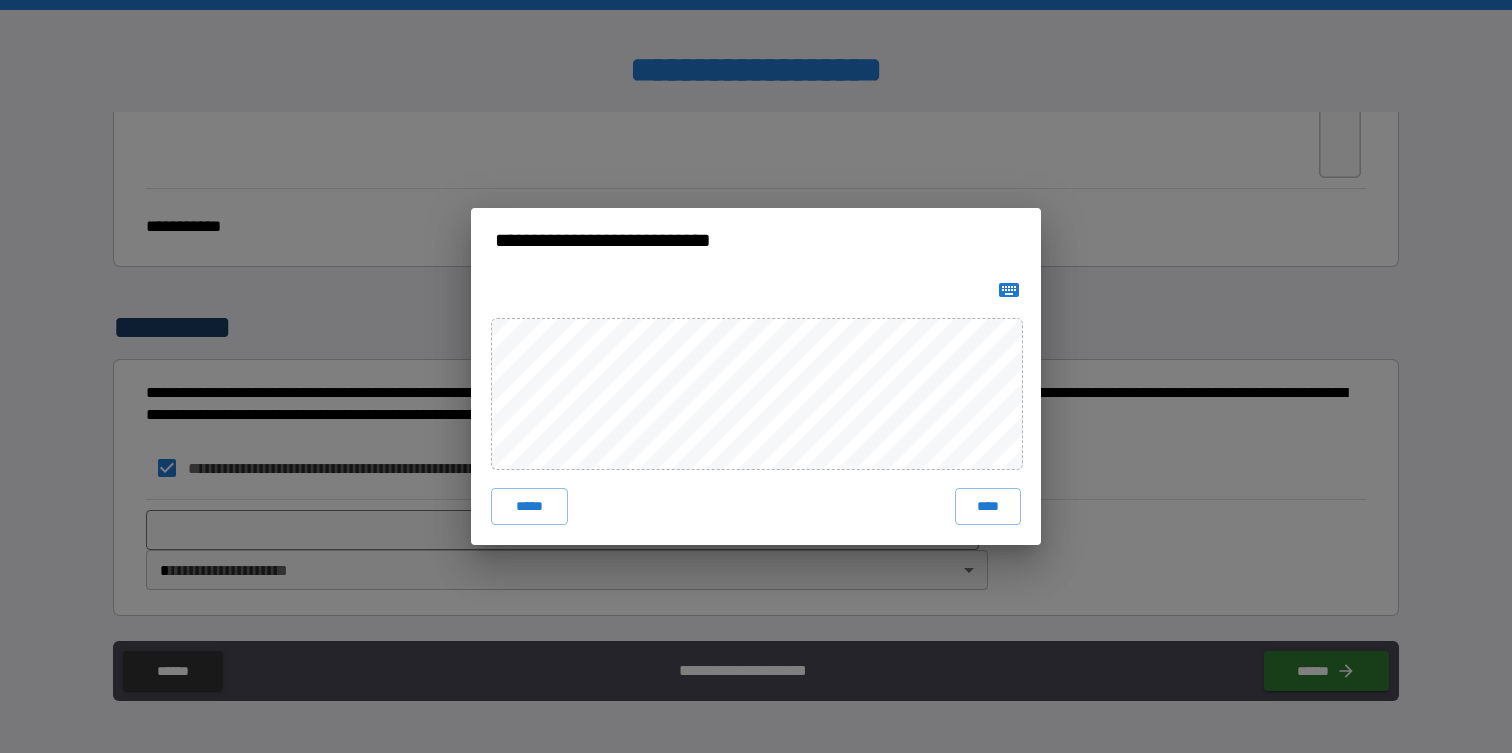 click 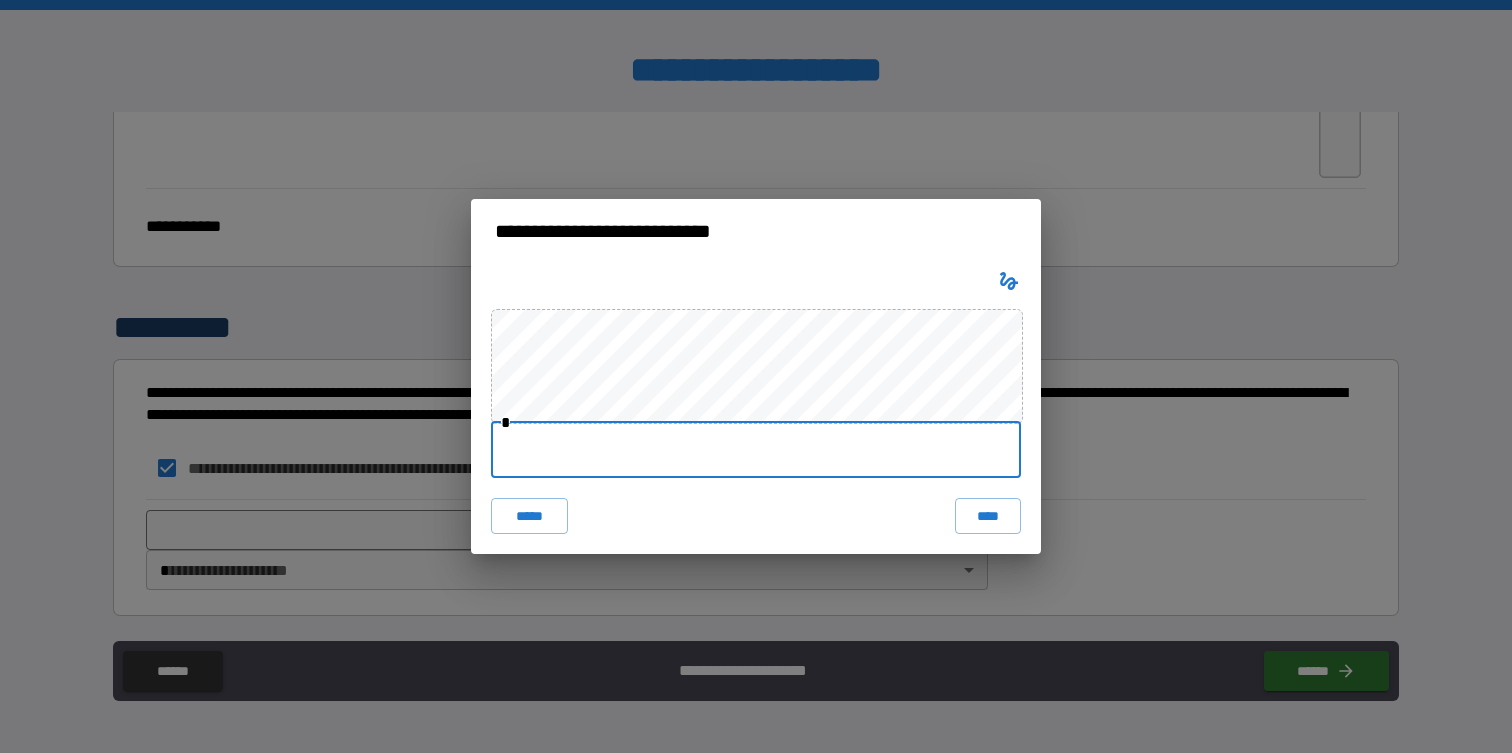 click at bounding box center [756, 450] 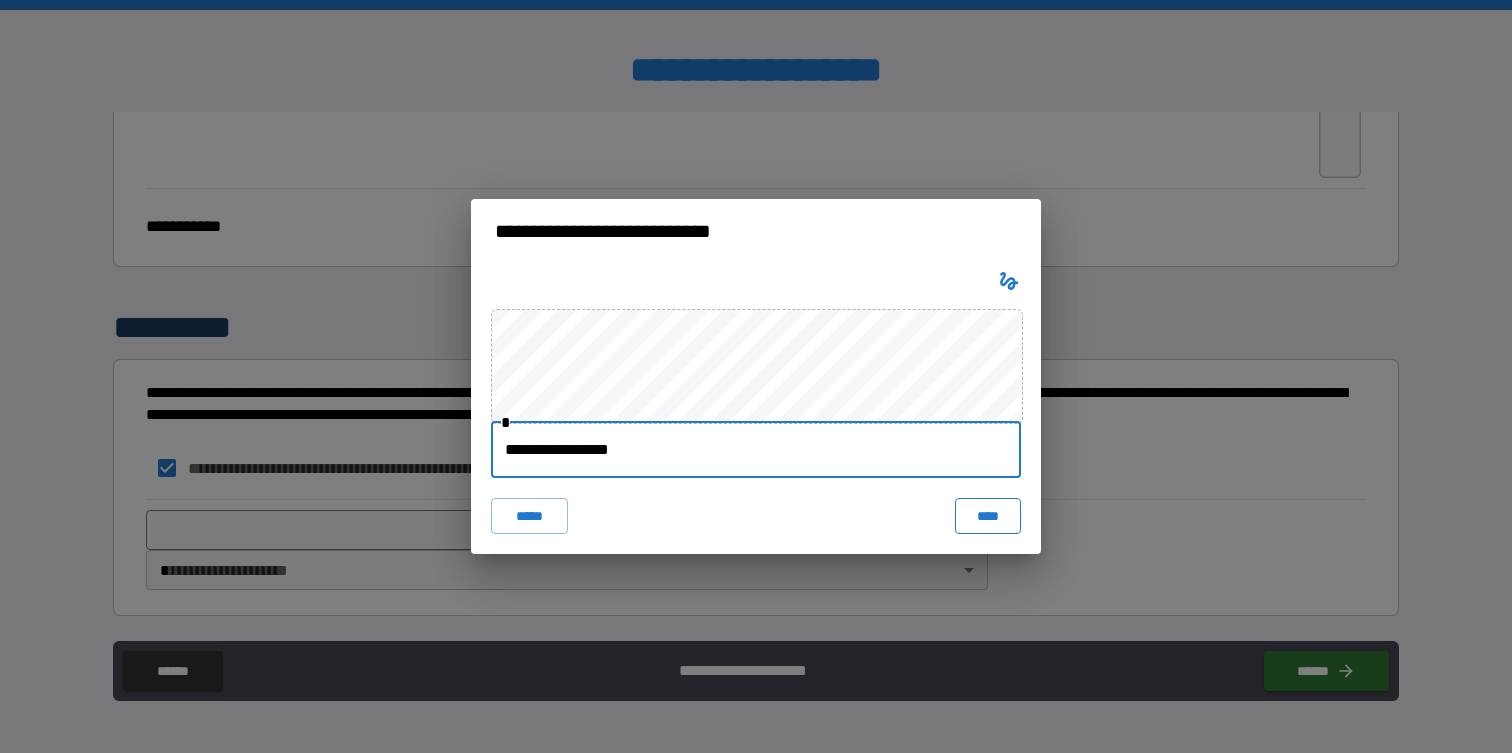 click on "****" at bounding box center [988, 516] 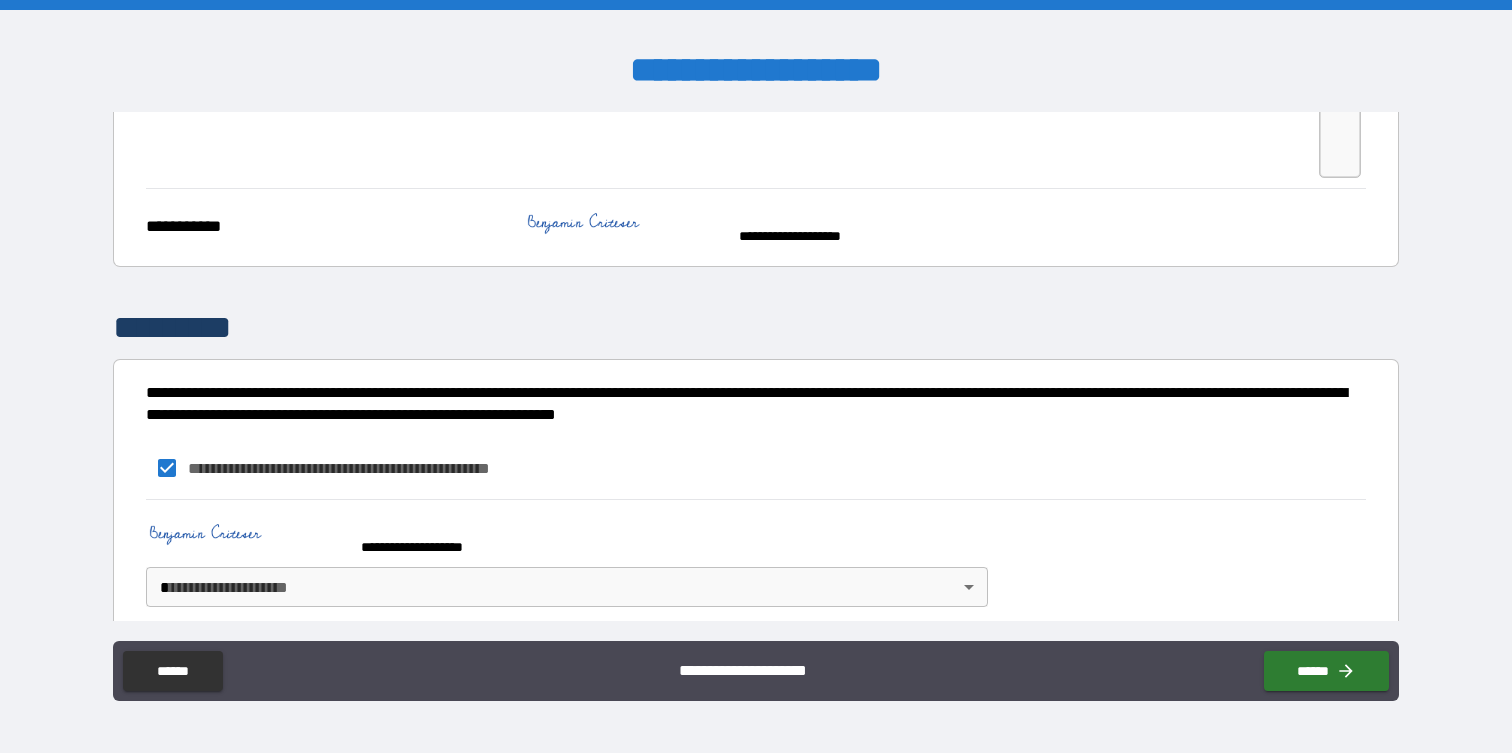 click on "**********" at bounding box center [756, 376] 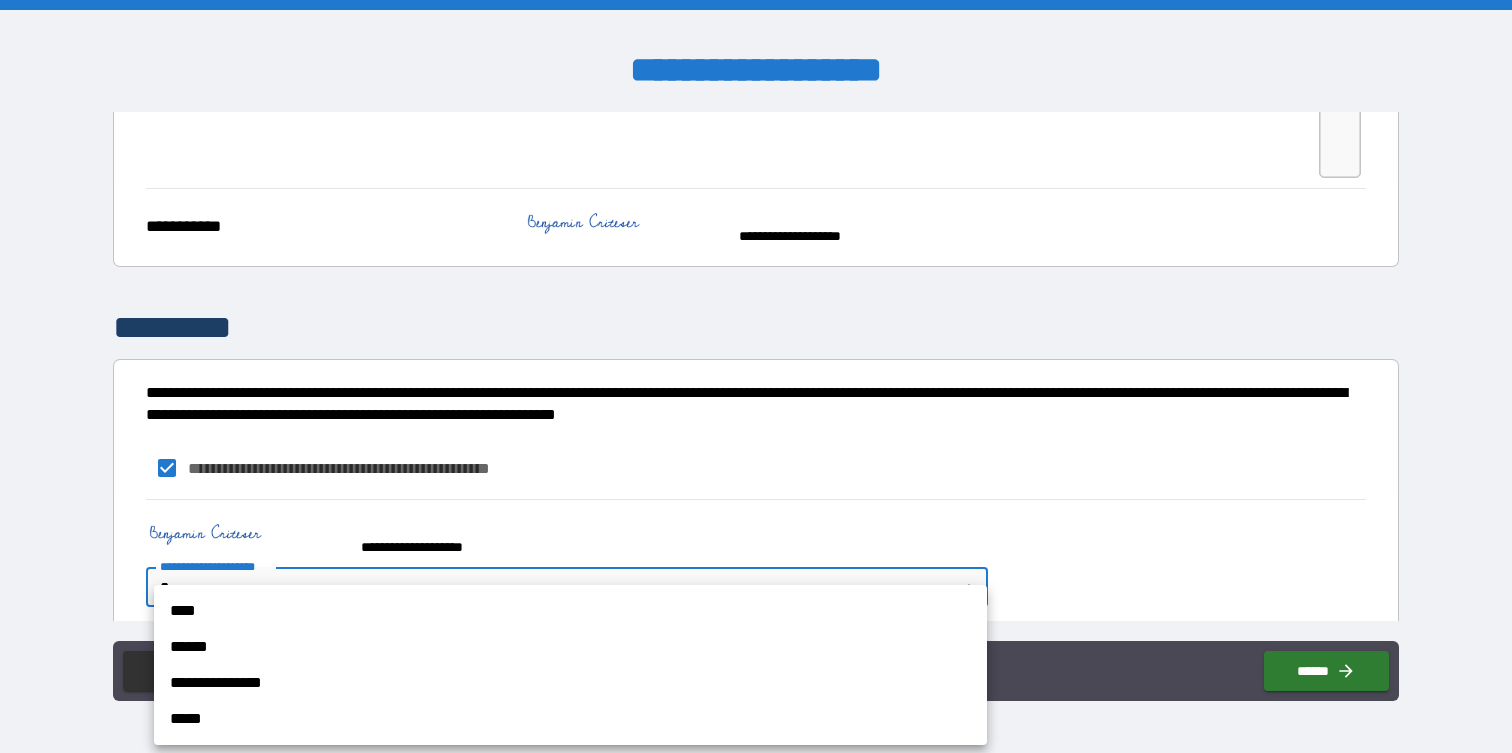 click on "****" at bounding box center (570, 611) 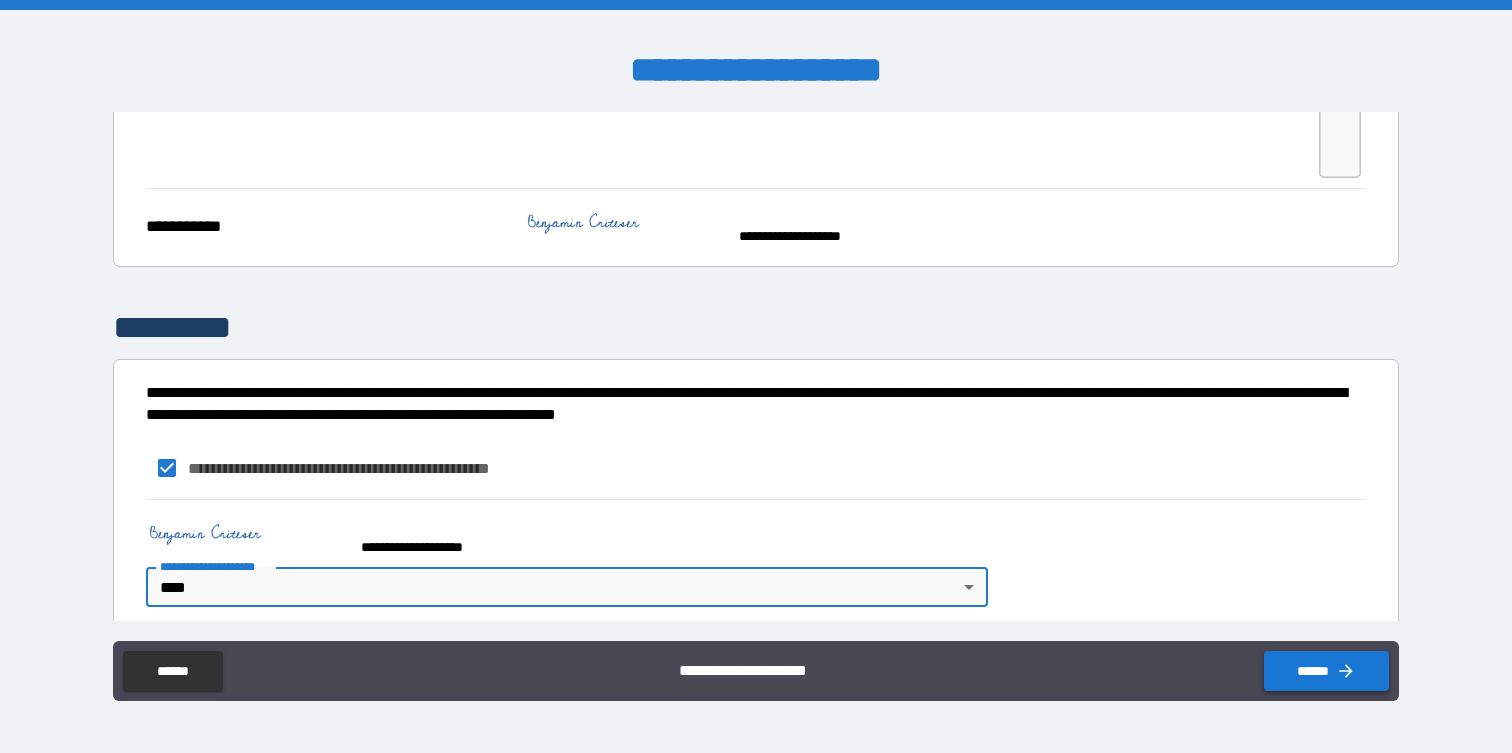click on "******" at bounding box center [1326, 671] 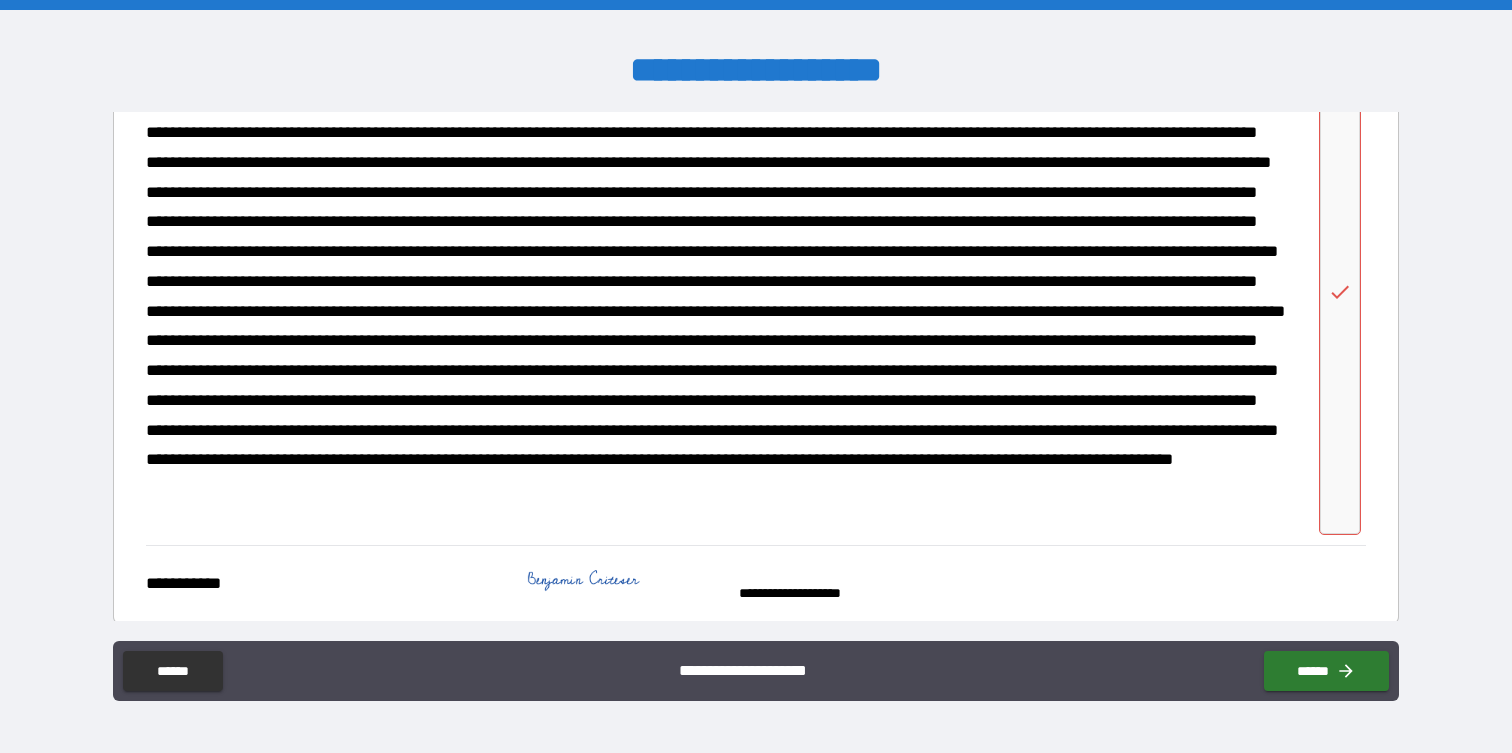 scroll, scrollTop: 26, scrollLeft: 0, axis: vertical 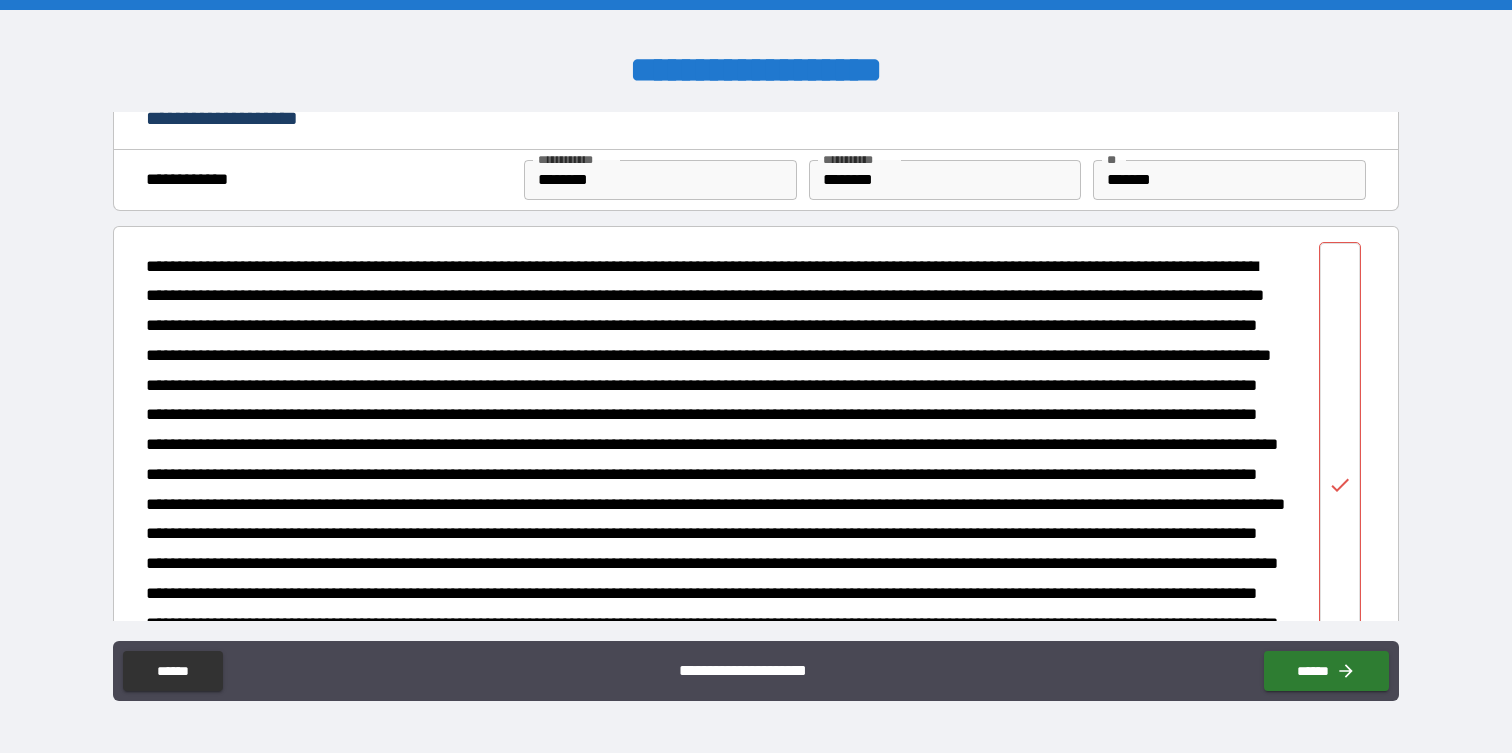click at bounding box center [1340, 485] 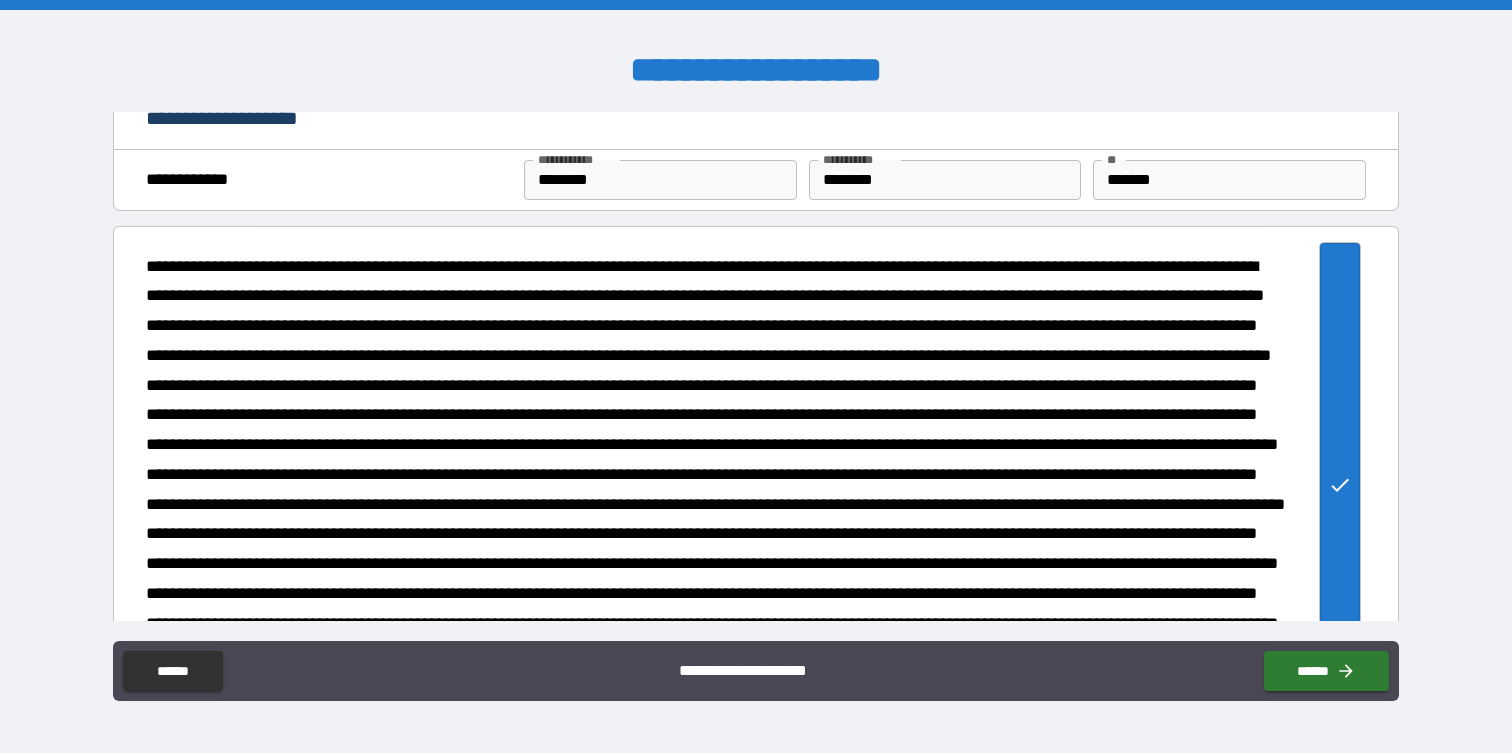 scroll, scrollTop: 593, scrollLeft: 0, axis: vertical 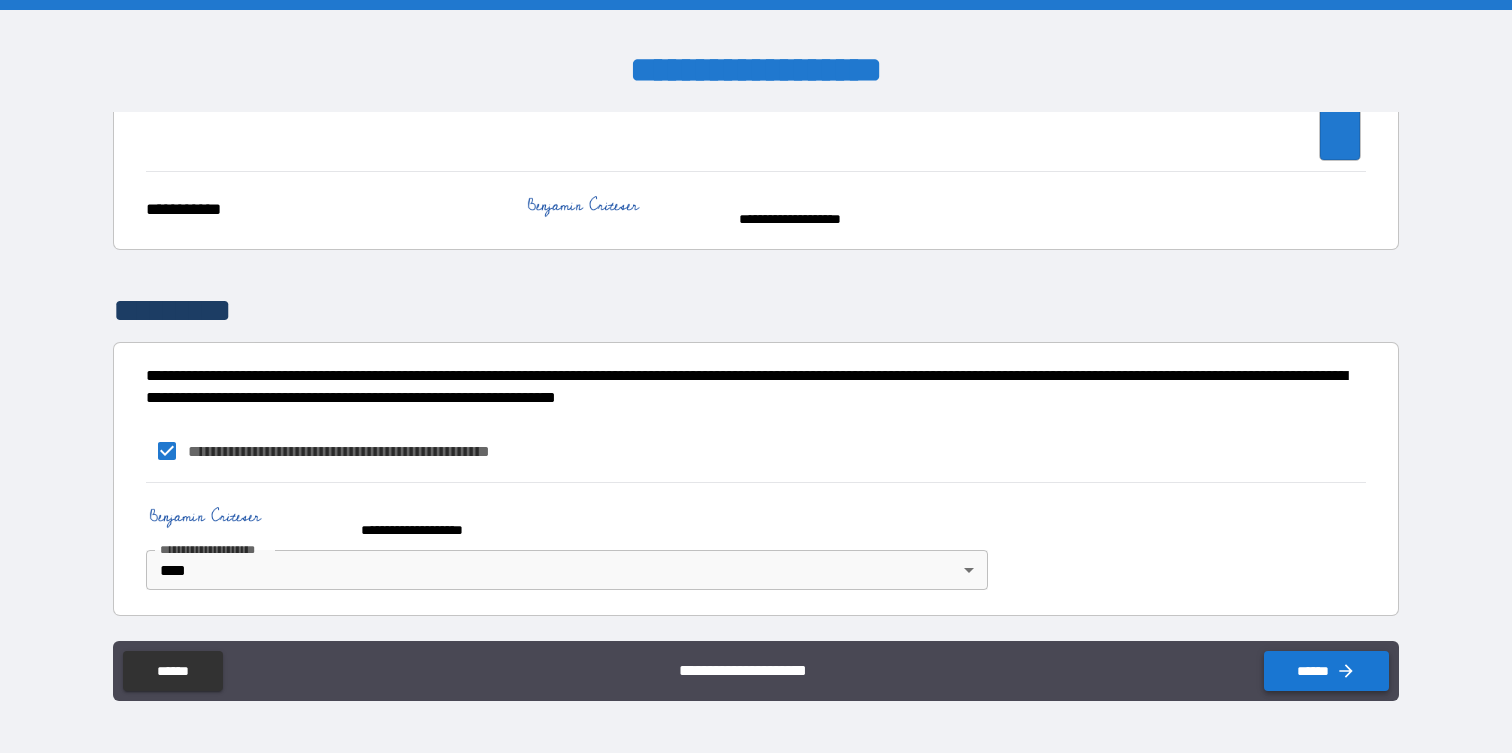 click on "******" at bounding box center (1326, 671) 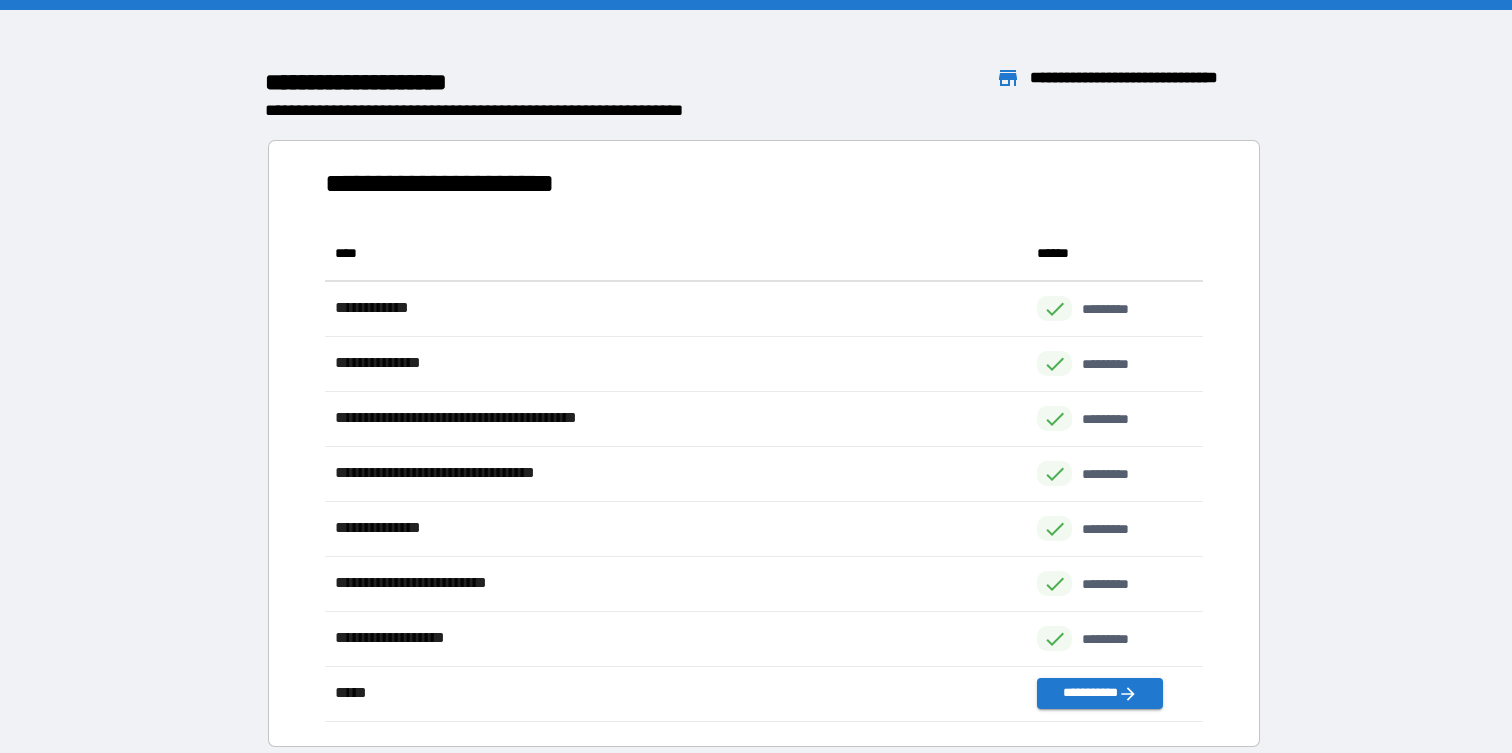 scroll, scrollTop: 1, scrollLeft: 1, axis: both 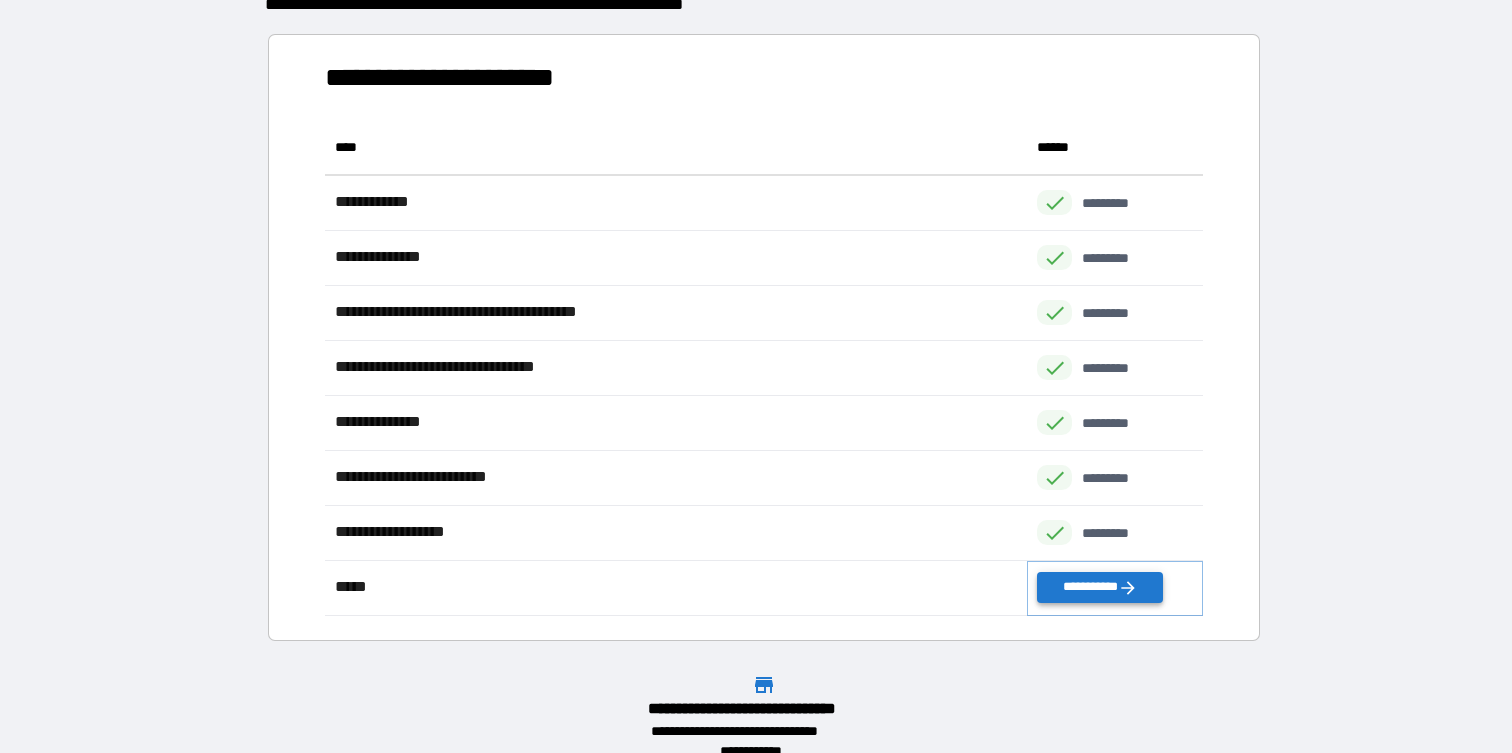 click on "**********" at bounding box center (1099, 587) 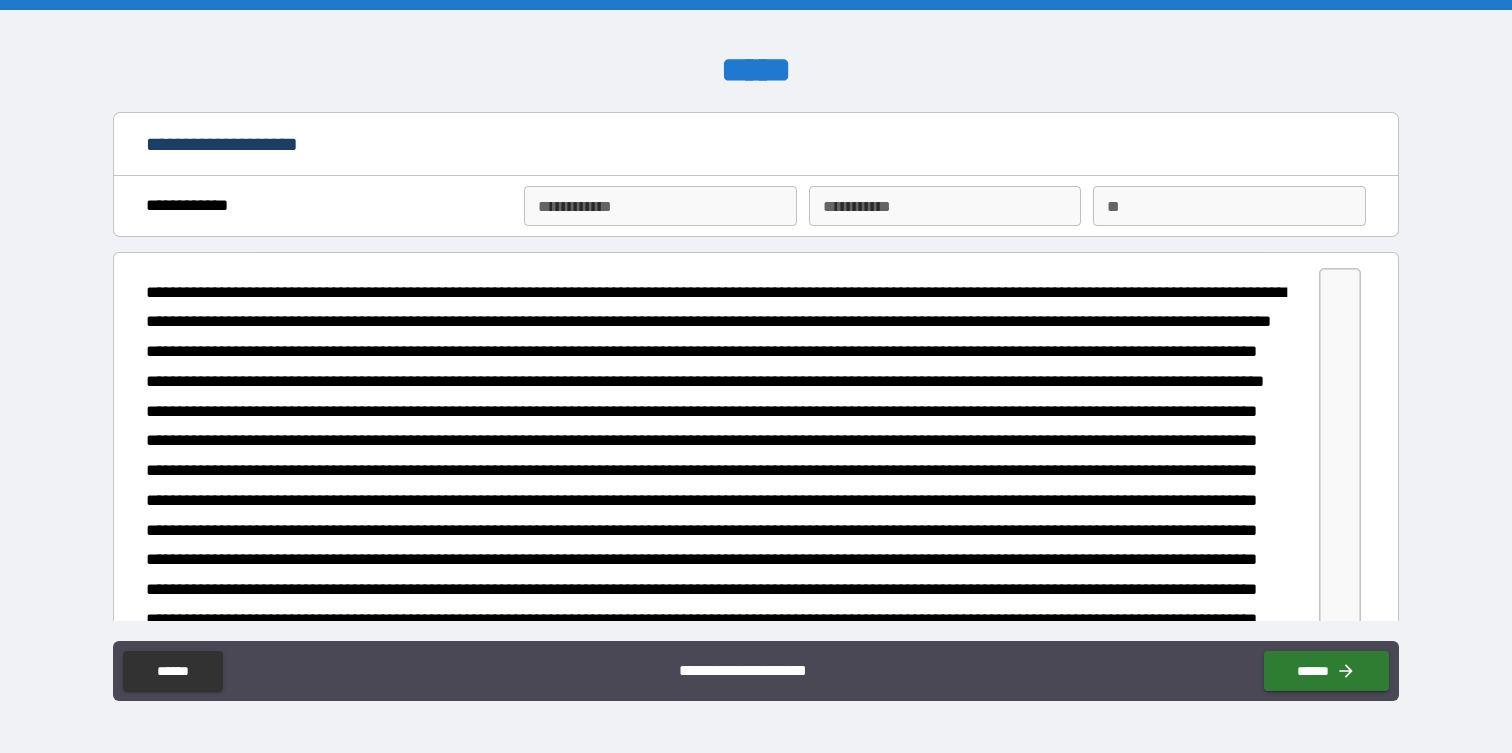 click on "**********" at bounding box center [755, 211] 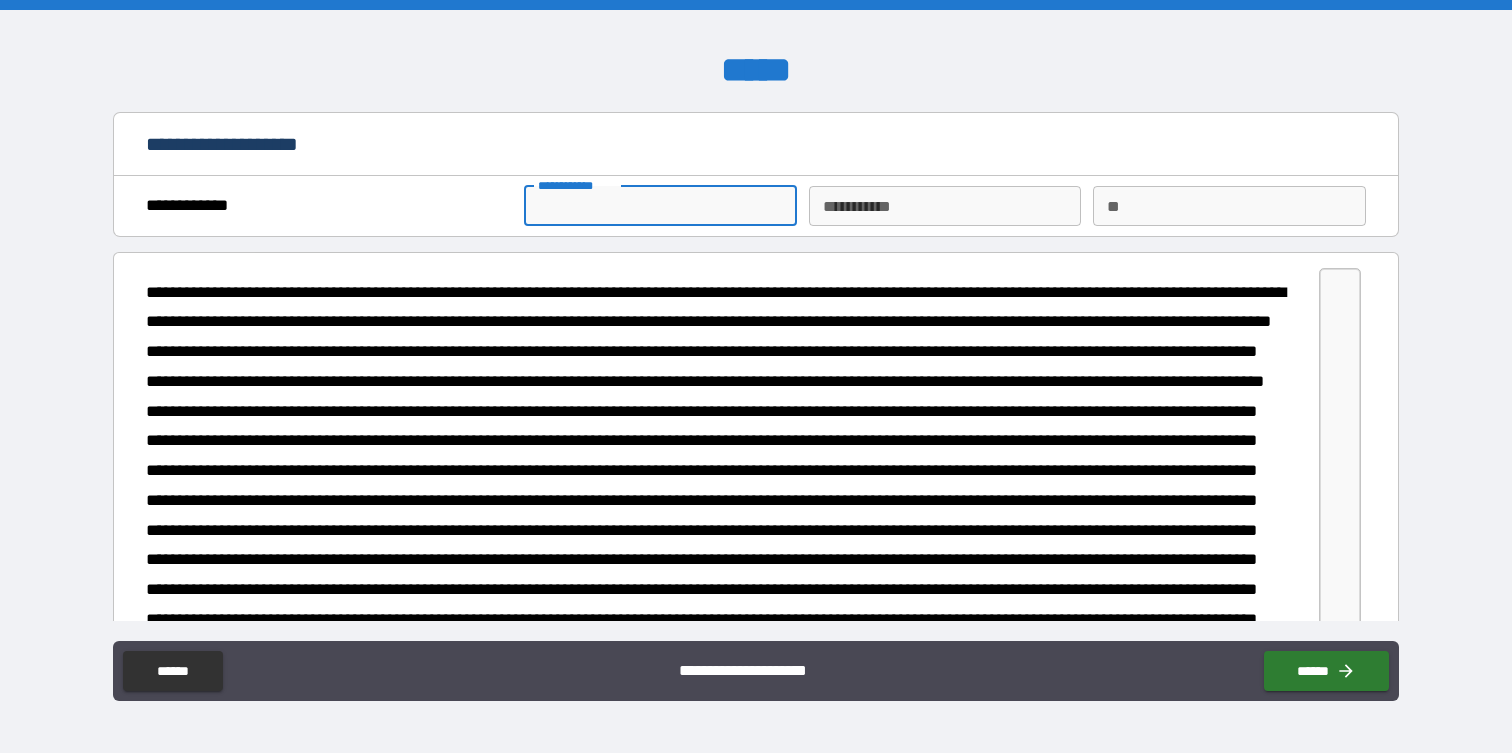 click on "**********" at bounding box center [660, 206] 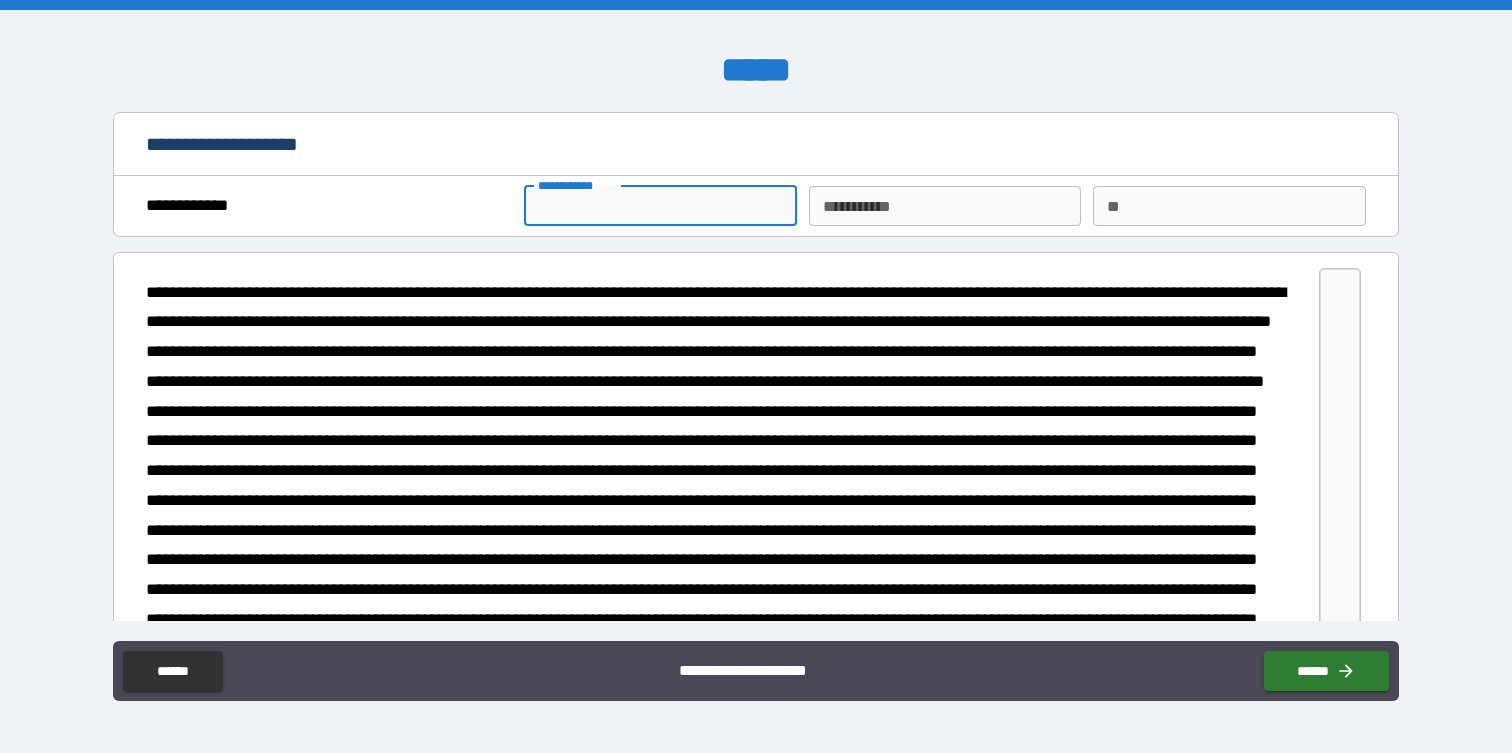 type on "********" 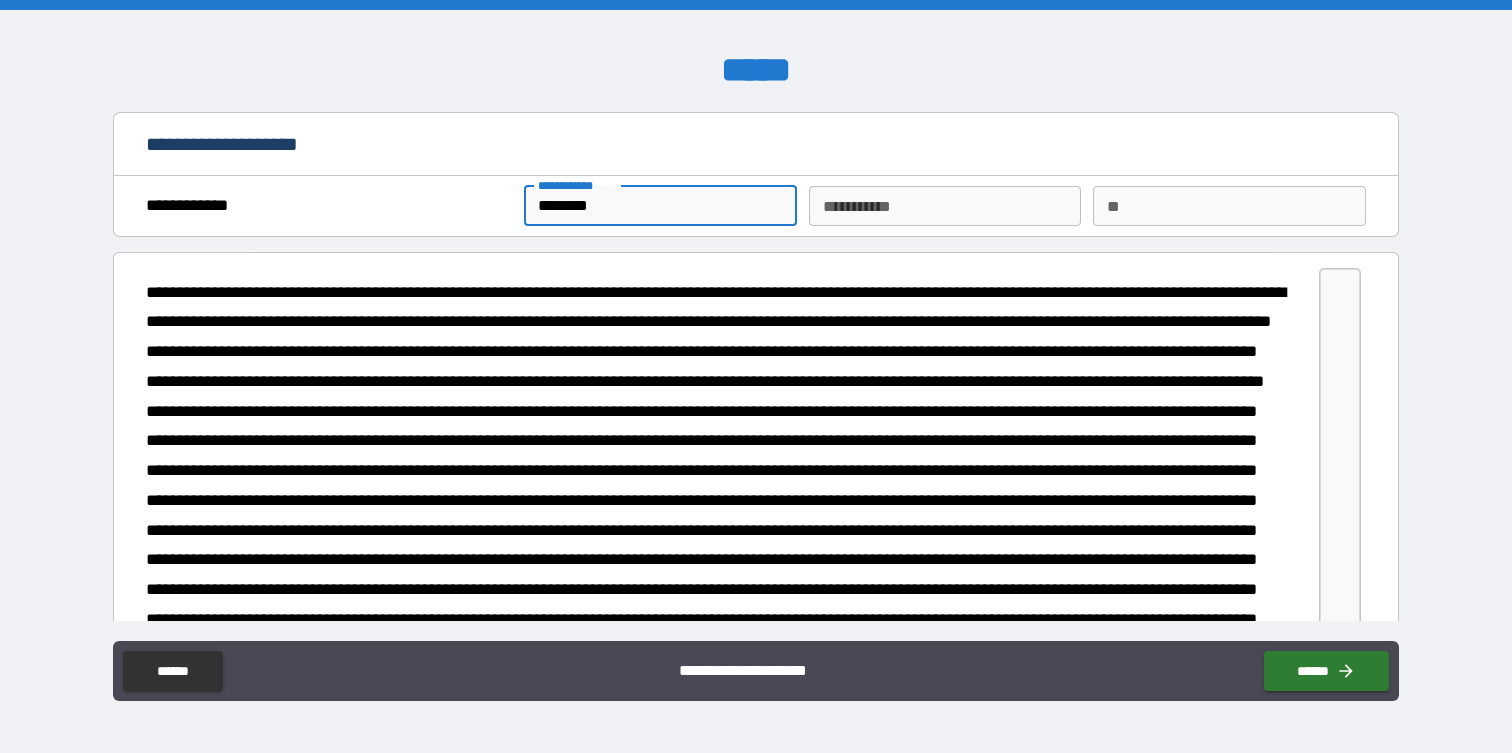 type on "********" 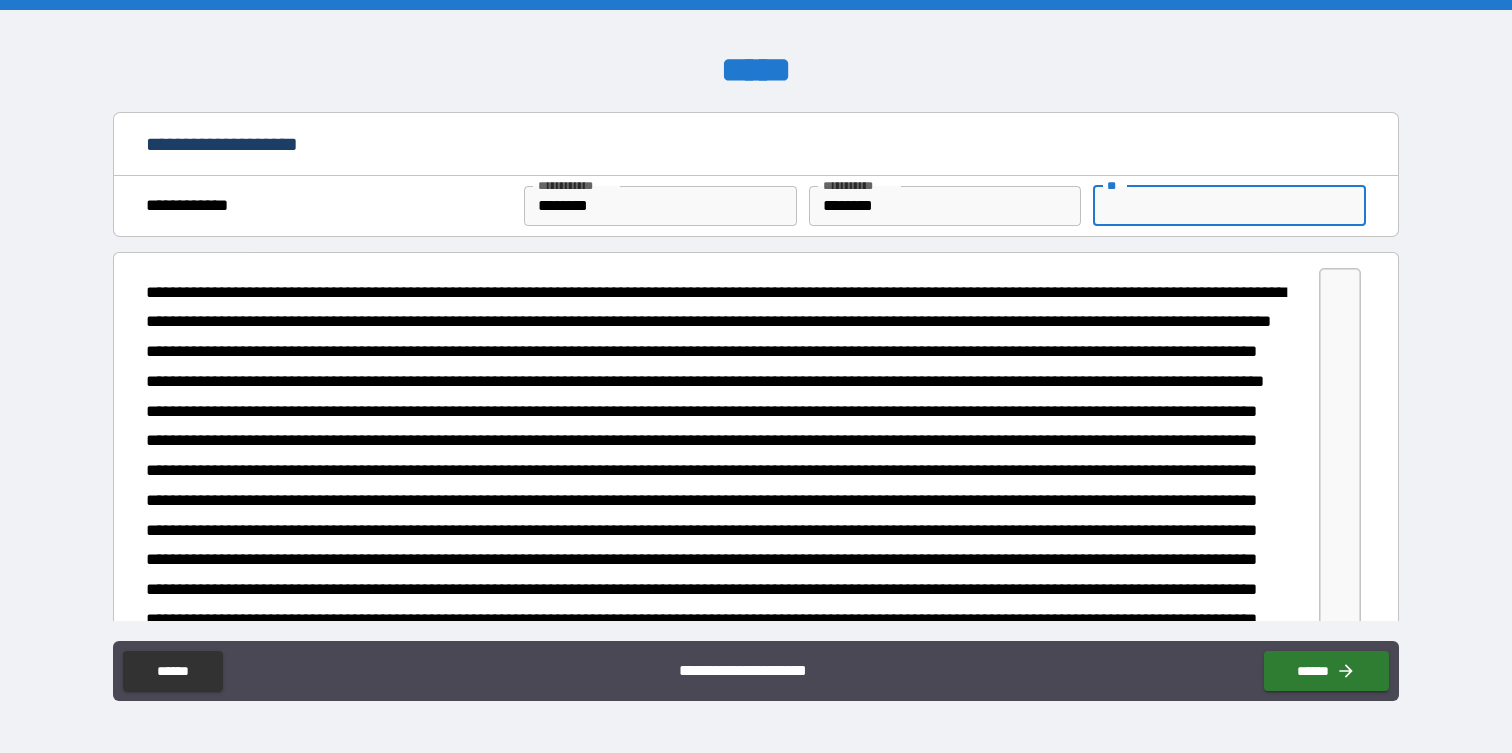 click on "**" at bounding box center [1229, 206] 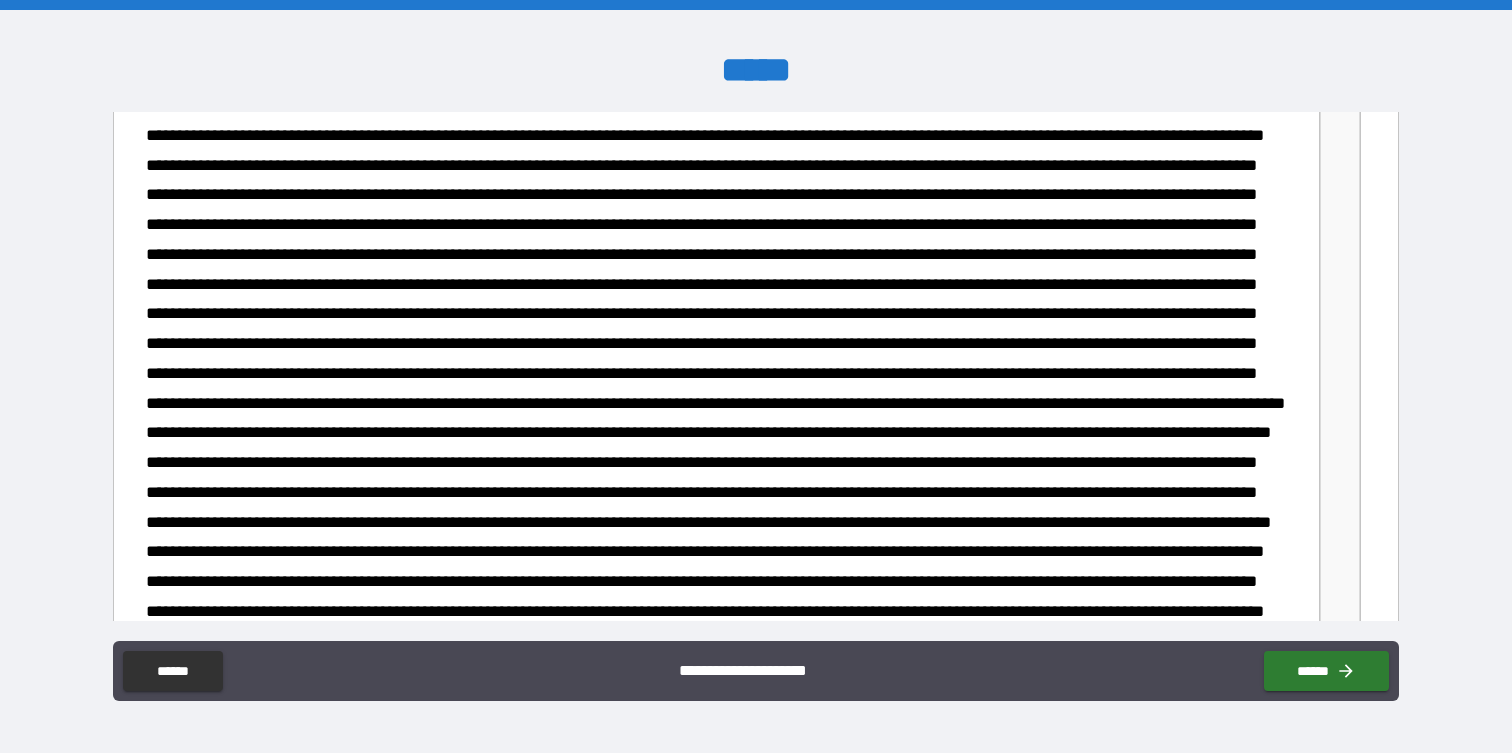 scroll, scrollTop: 321, scrollLeft: 0, axis: vertical 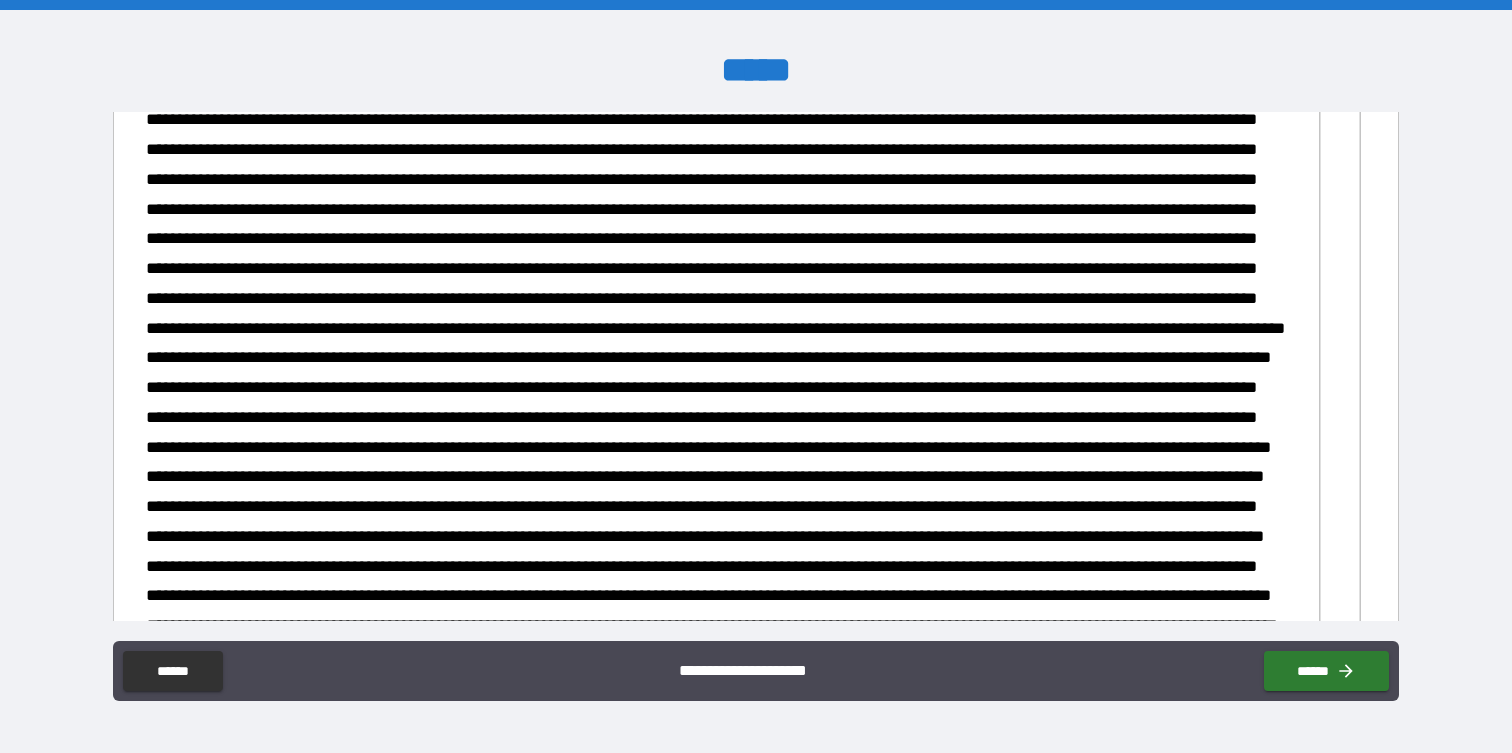 type on "*******" 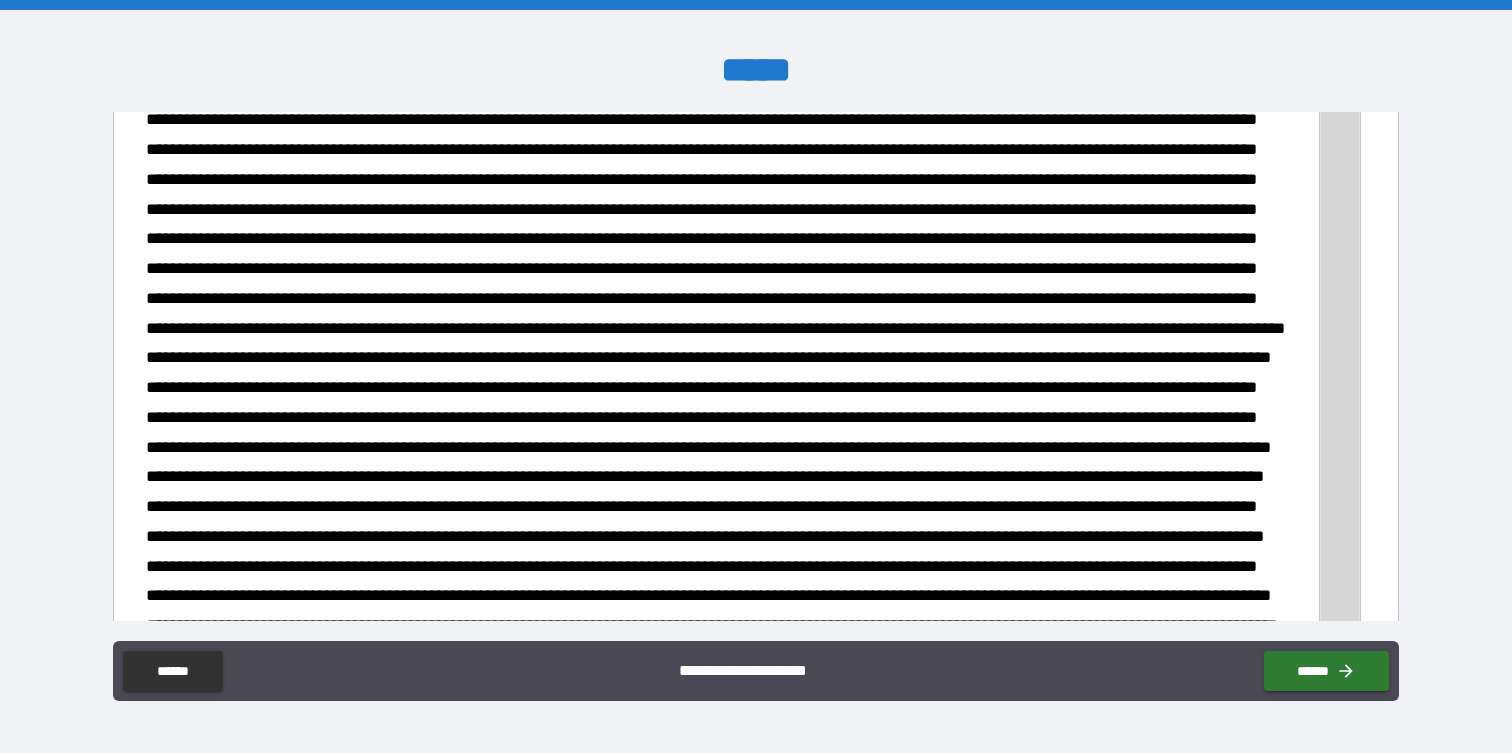 click at bounding box center [1340, 1097] 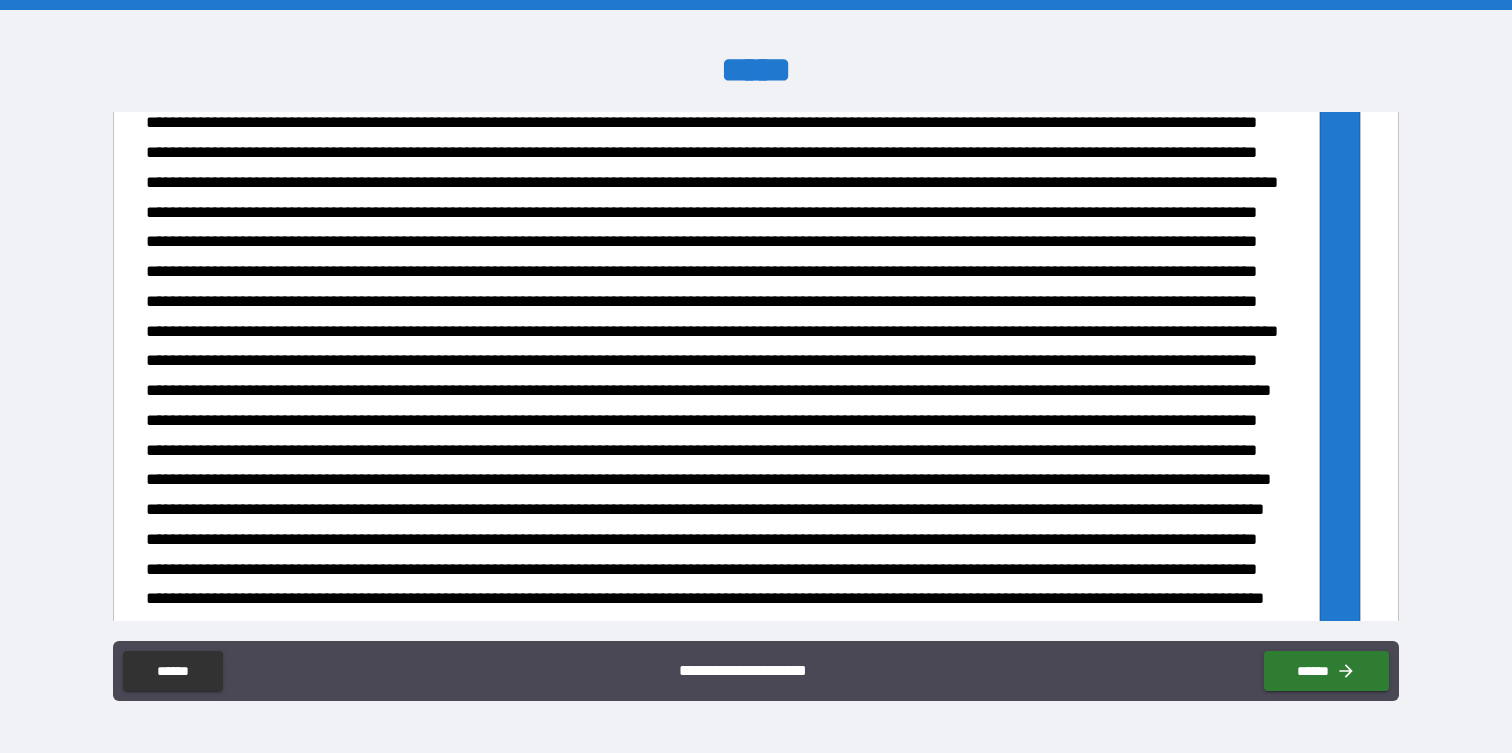 scroll, scrollTop: 2039, scrollLeft: 0, axis: vertical 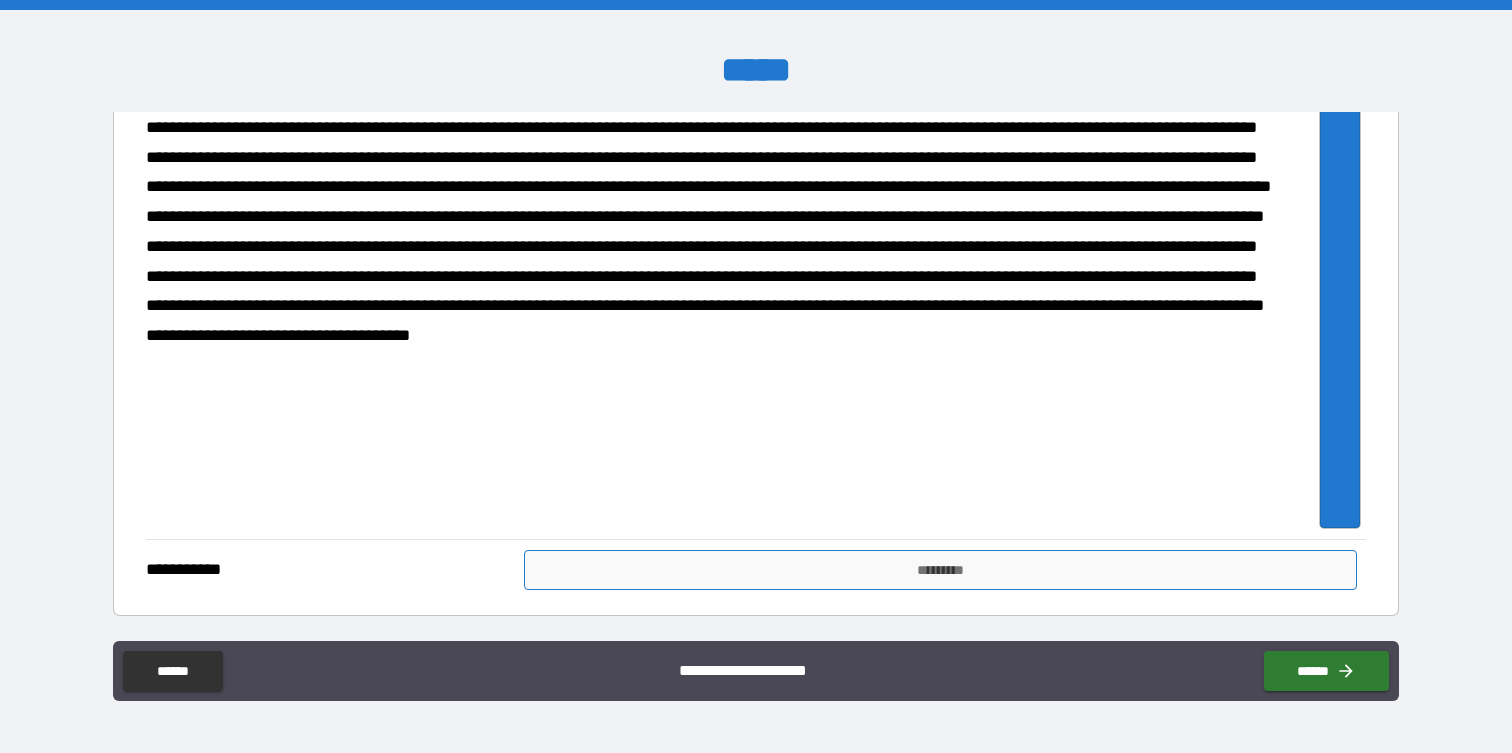click on "*********" at bounding box center [940, 570] 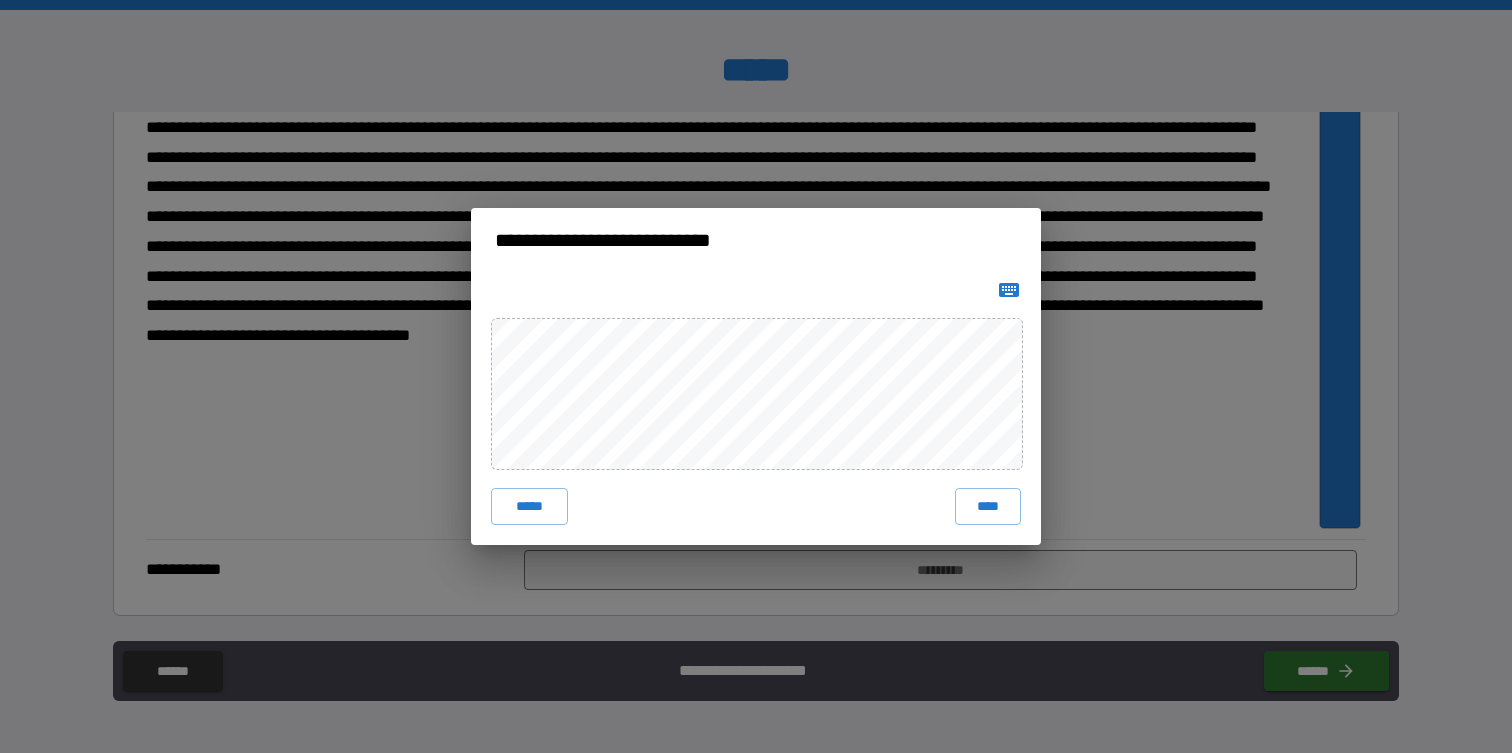 click 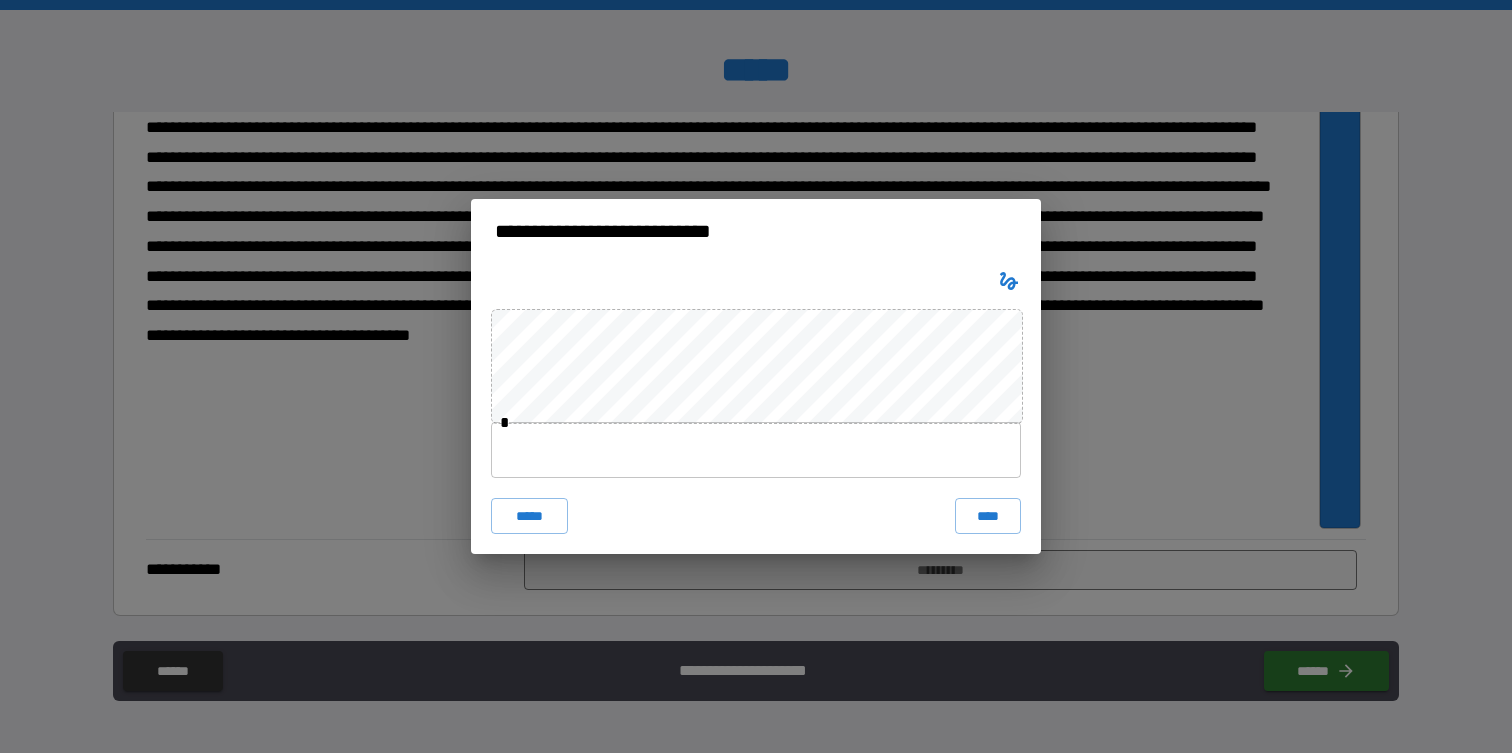 click on "* ***** ****" at bounding box center [756, 408] 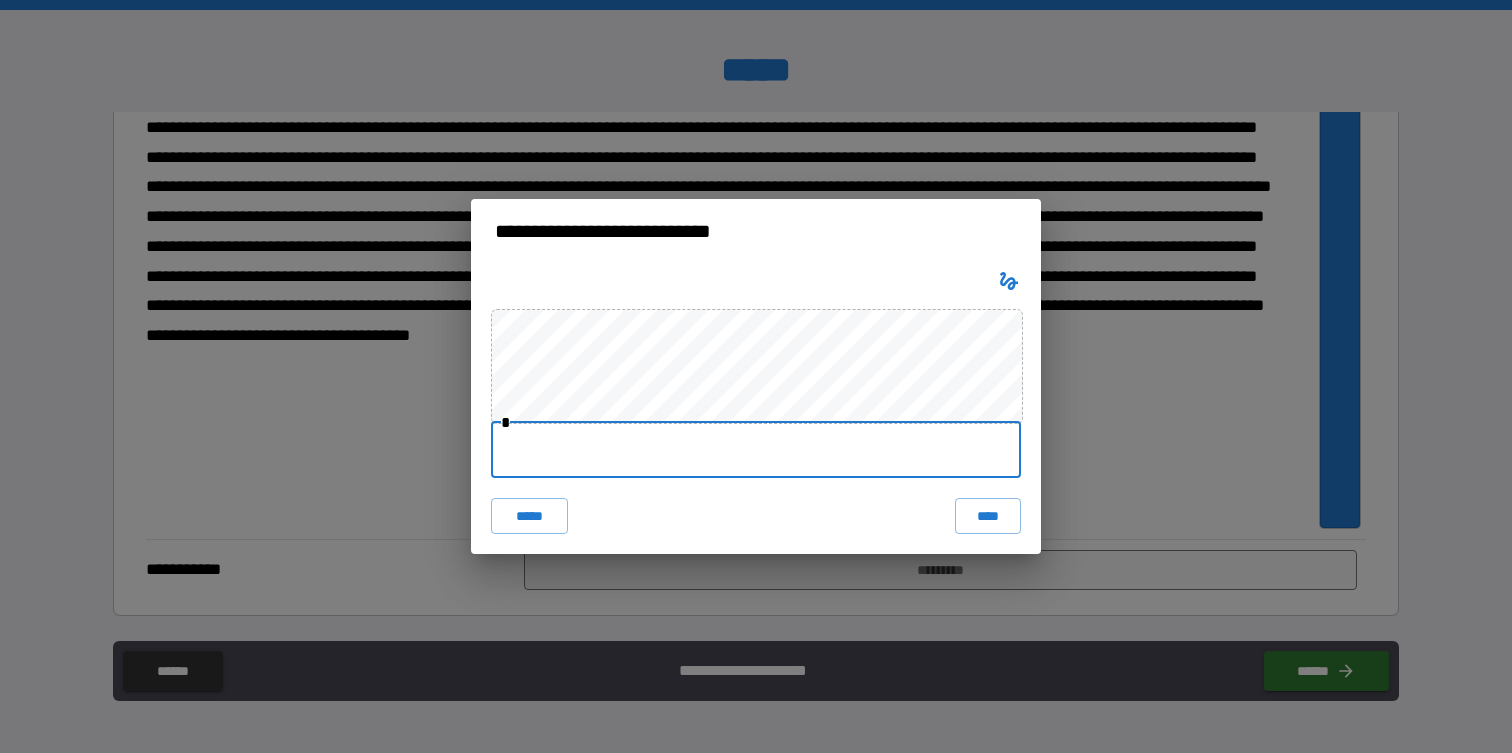click at bounding box center [756, 450] 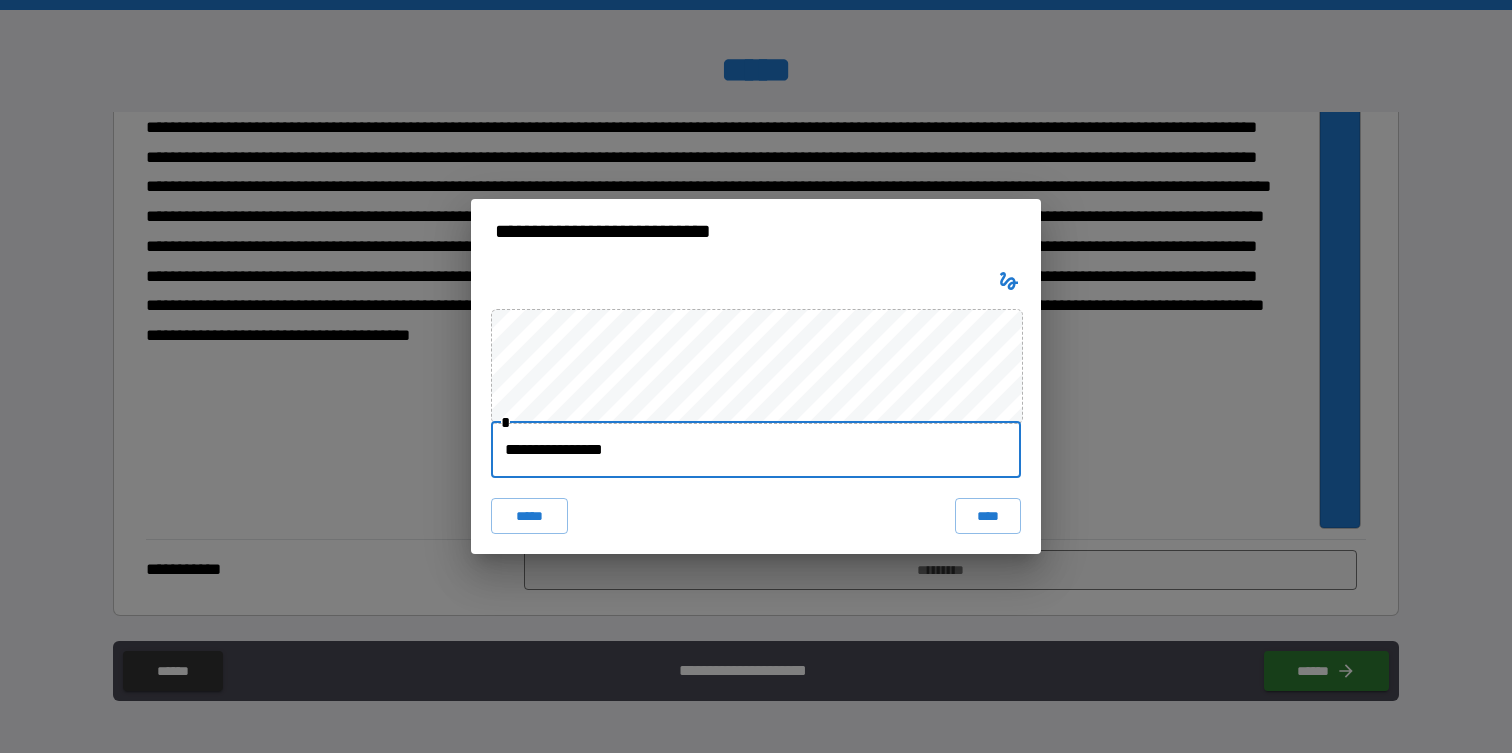 type on "**********" 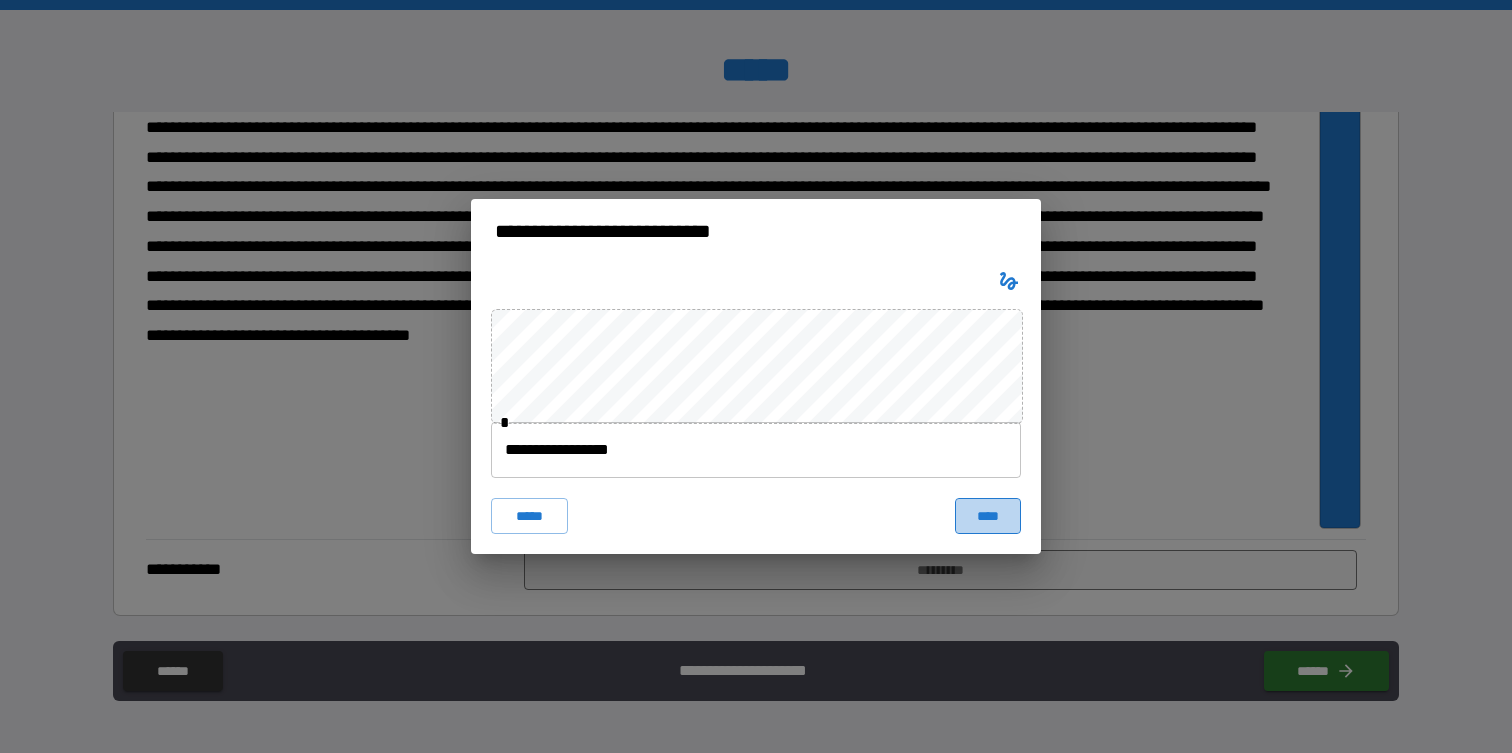 click on "****" at bounding box center [988, 516] 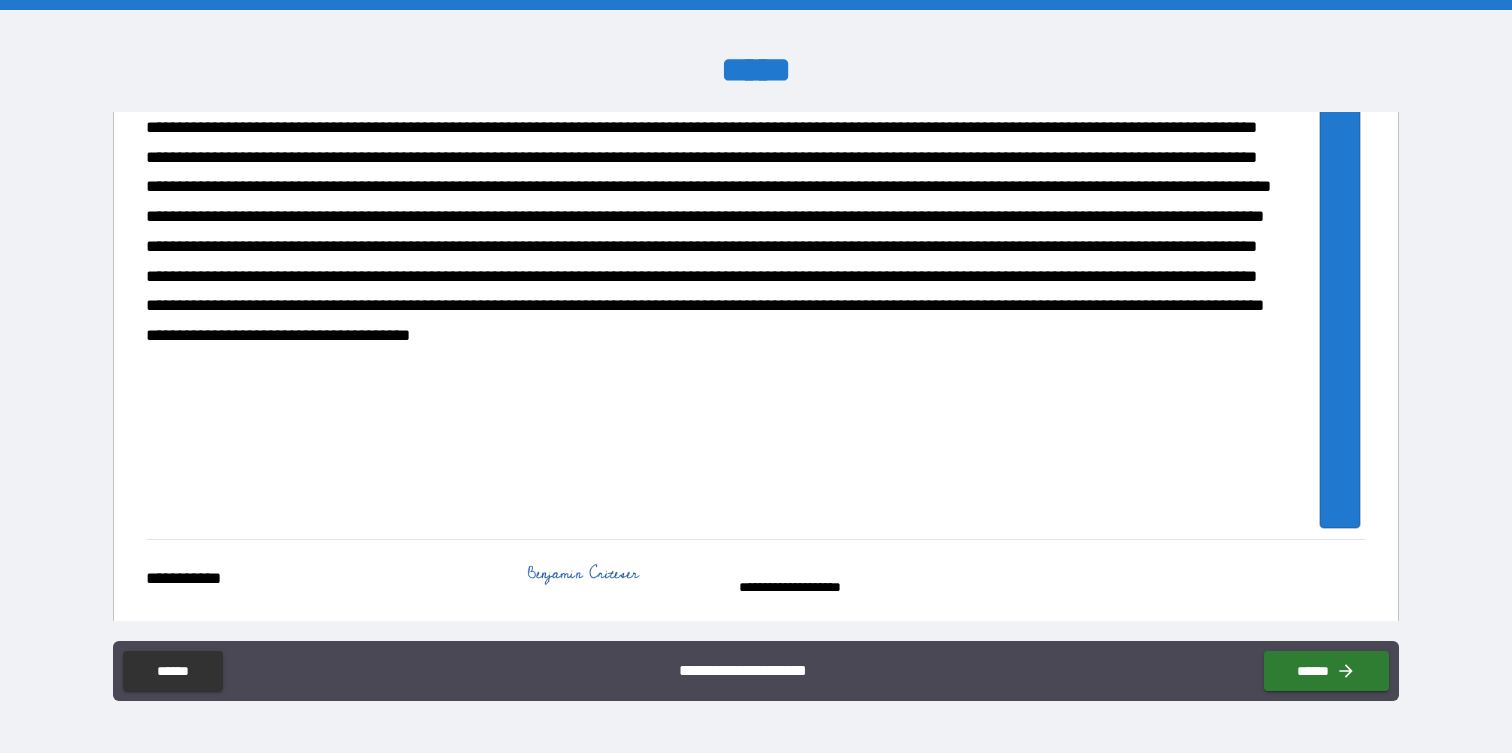 scroll, scrollTop: 2056, scrollLeft: 0, axis: vertical 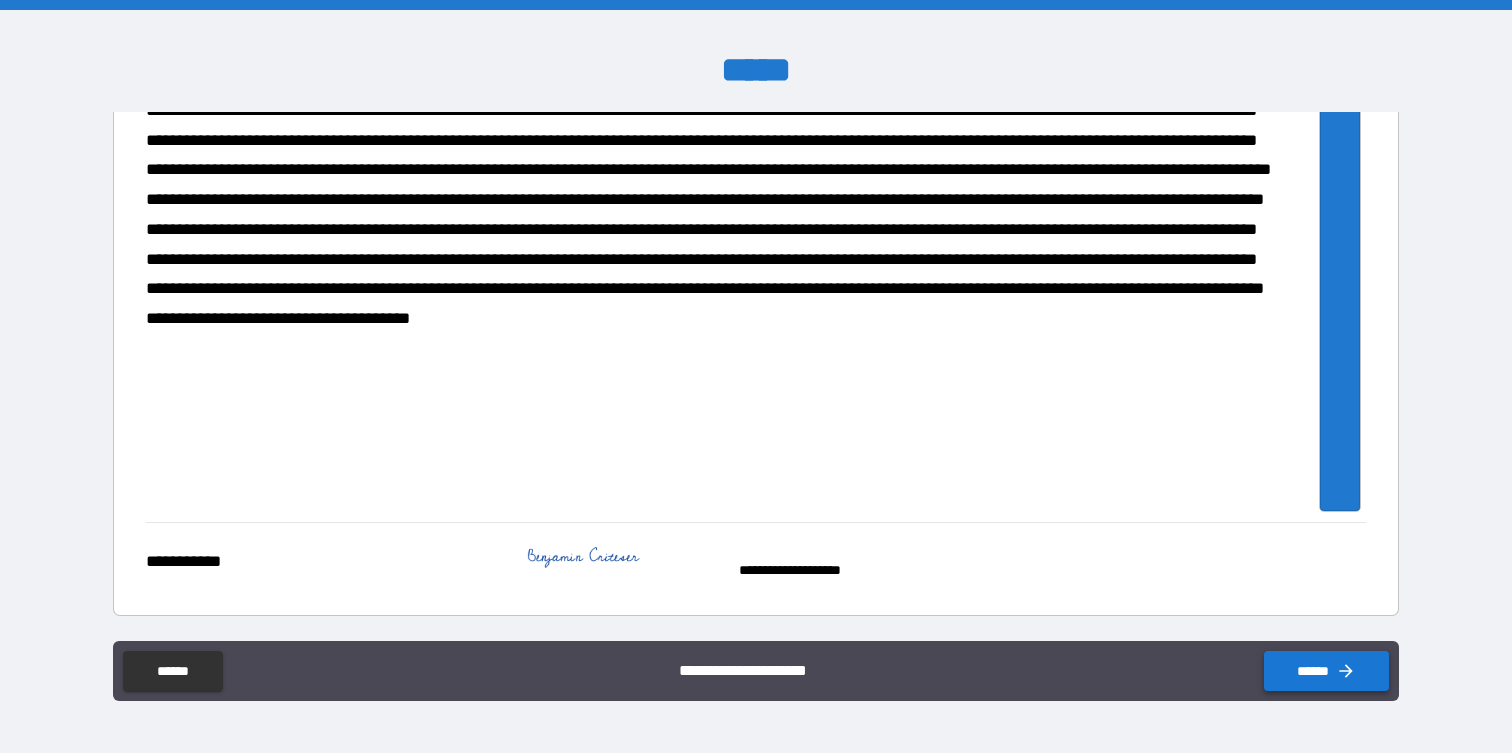 click on "******" at bounding box center [1326, 671] 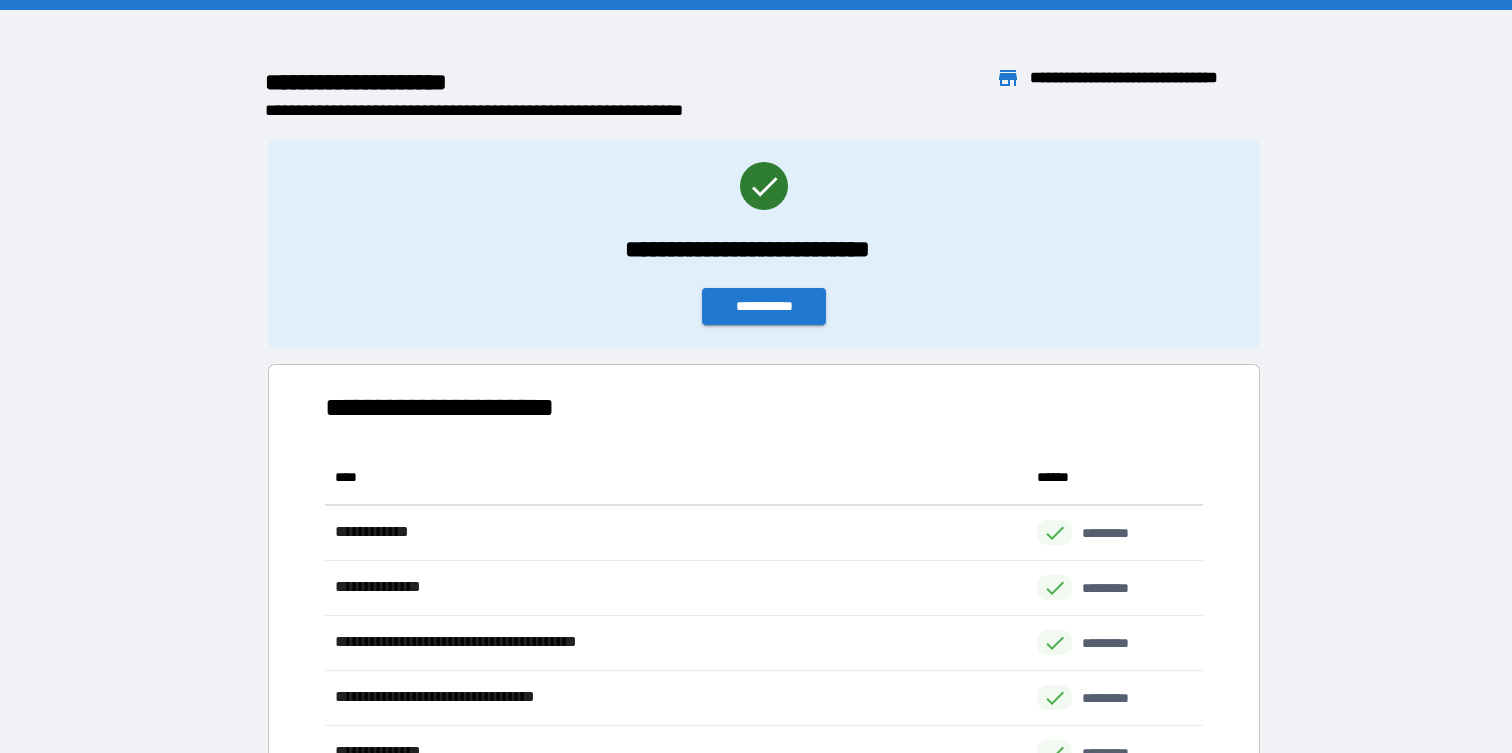scroll, scrollTop: 1, scrollLeft: 1, axis: both 